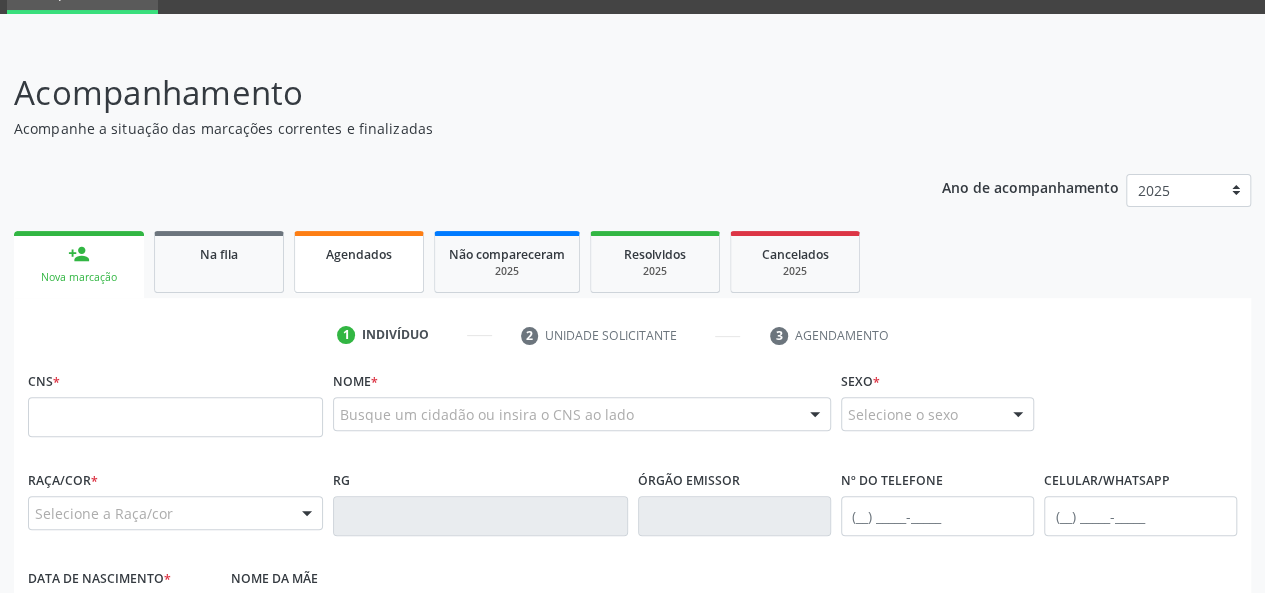 scroll, scrollTop: 100, scrollLeft: 0, axis: vertical 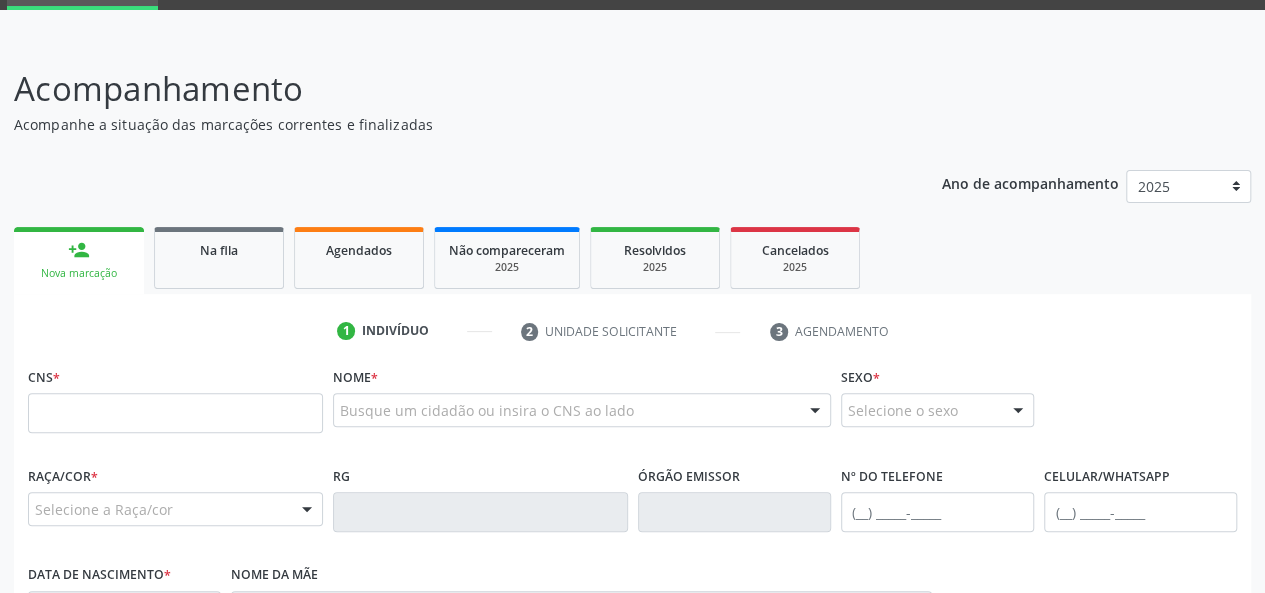 drag, startPoint x: 210, startPoint y: 248, endPoint x: 462, endPoint y: 222, distance: 253.33772 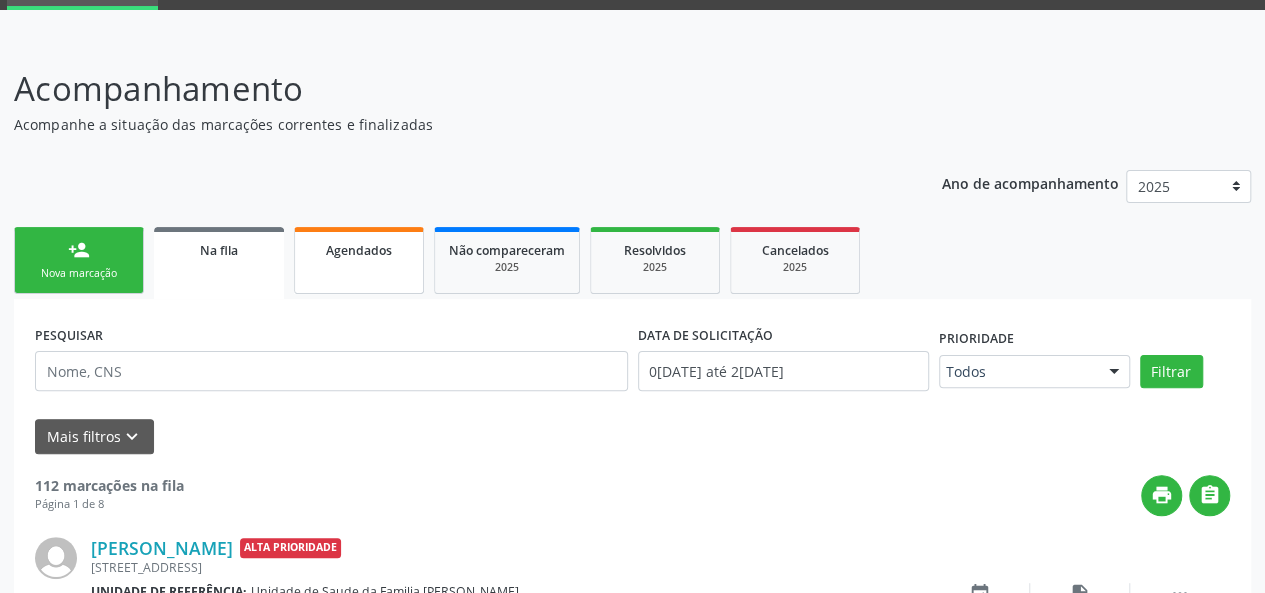 click on "Agendados" at bounding box center (359, 260) 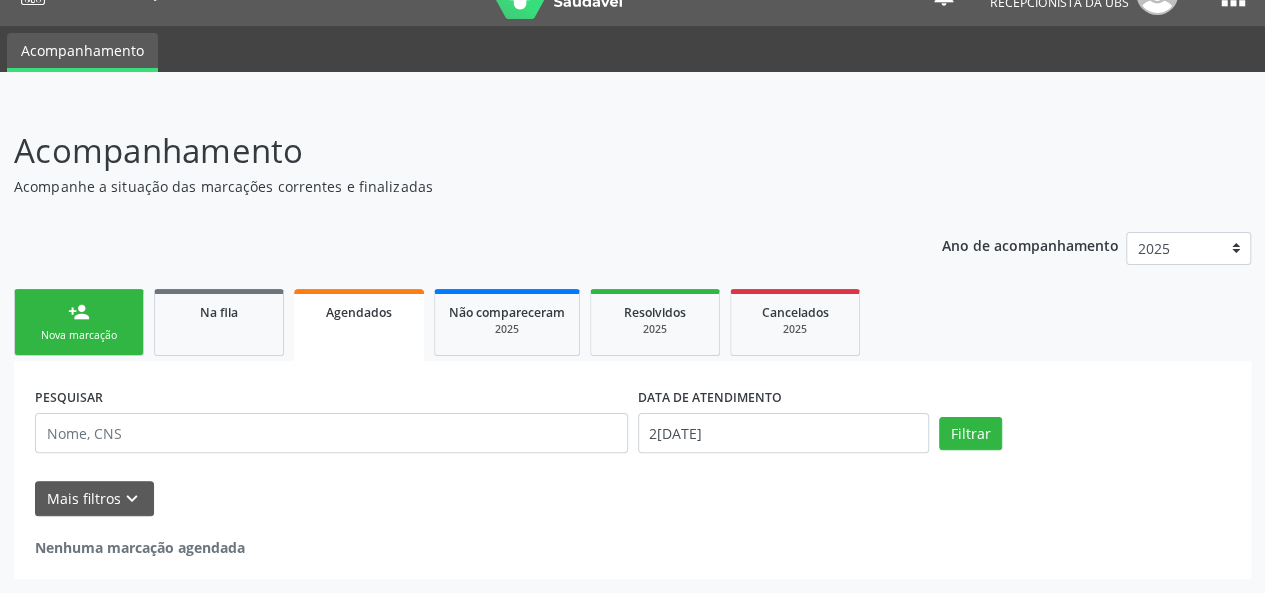 scroll, scrollTop: 36, scrollLeft: 0, axis: vertical 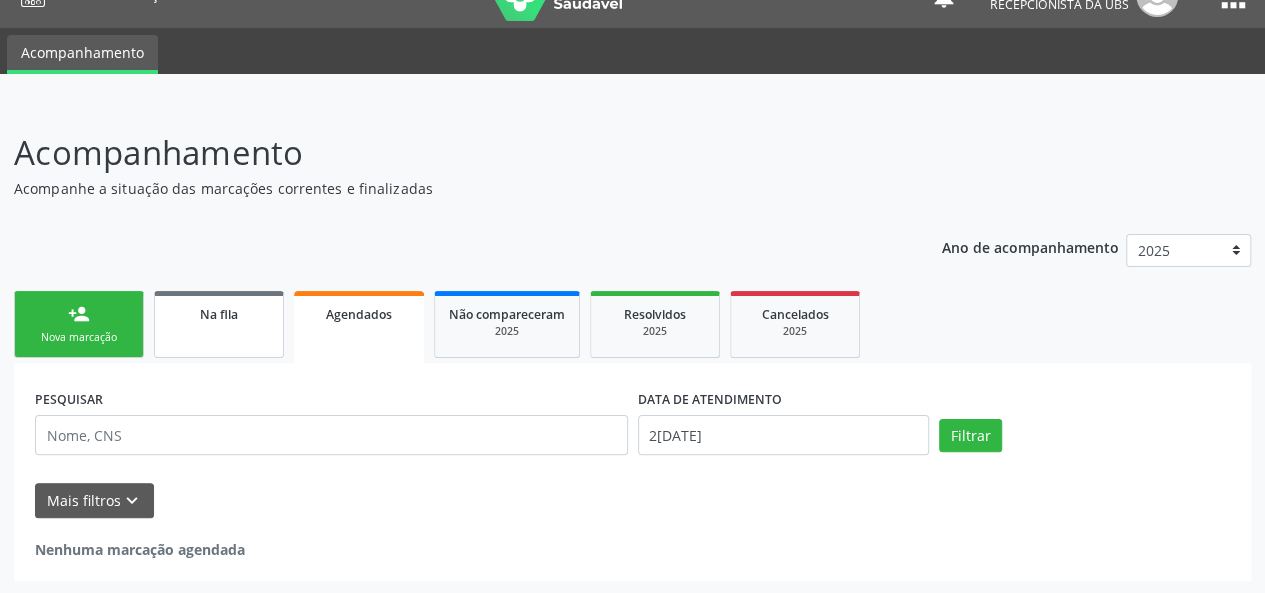 click on "Na fila" at bounding box center (219, 324) 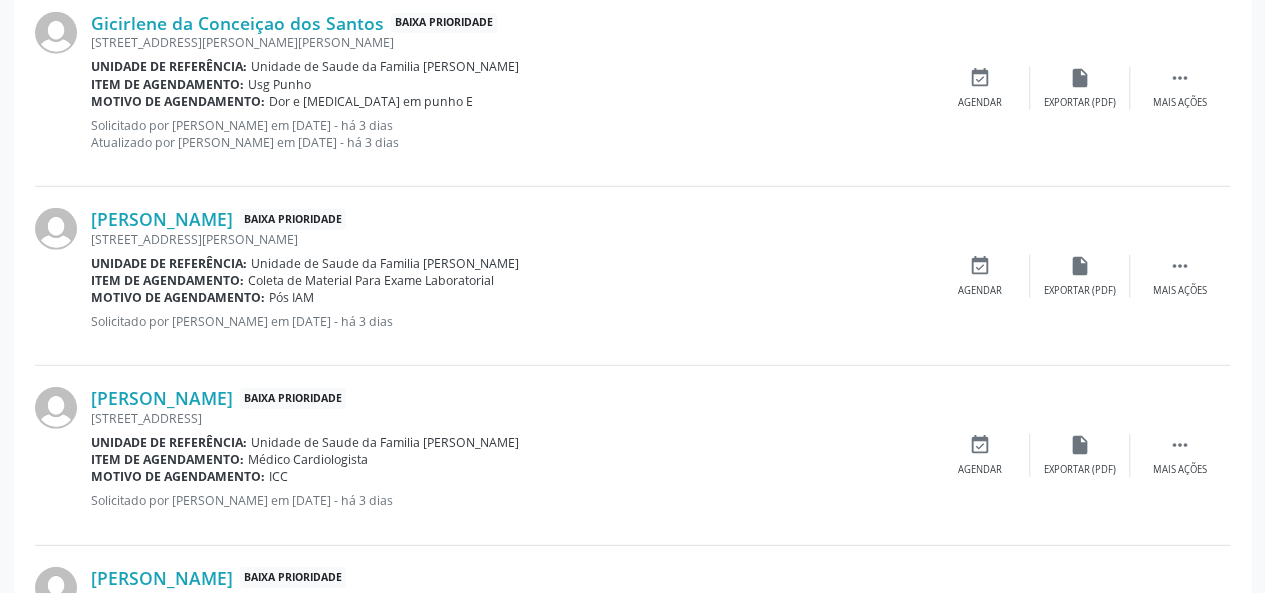 scroll, scrollTop: 2812, scrollLeft: 0, axis: vertical 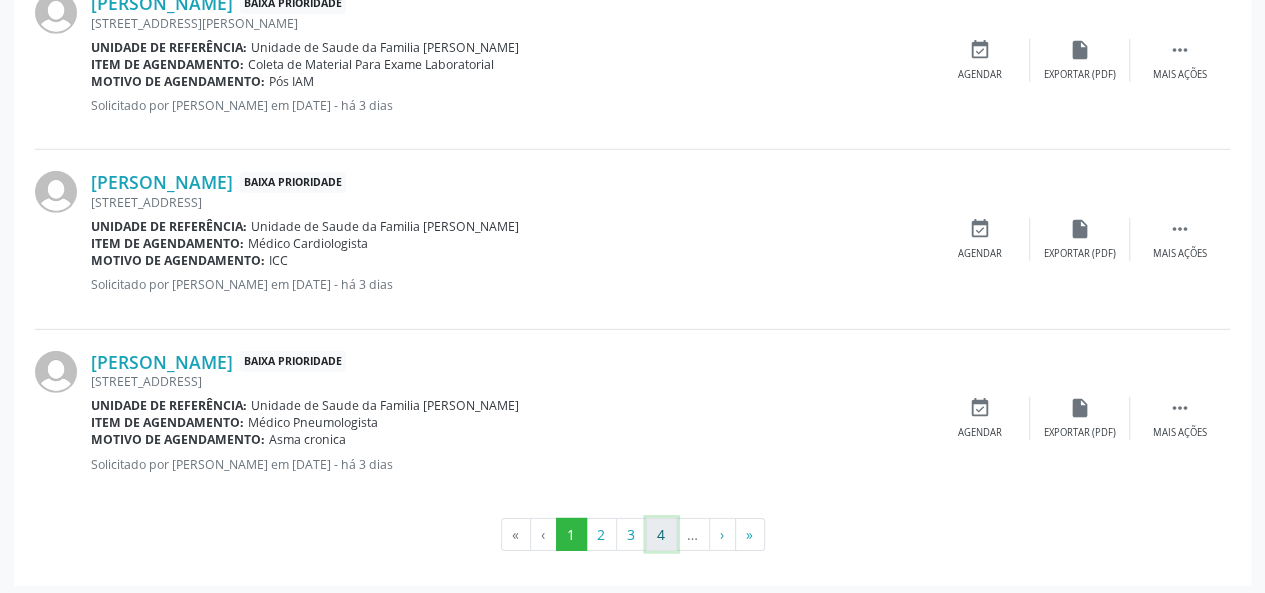 click on "4" at bounding box center (661, 535) 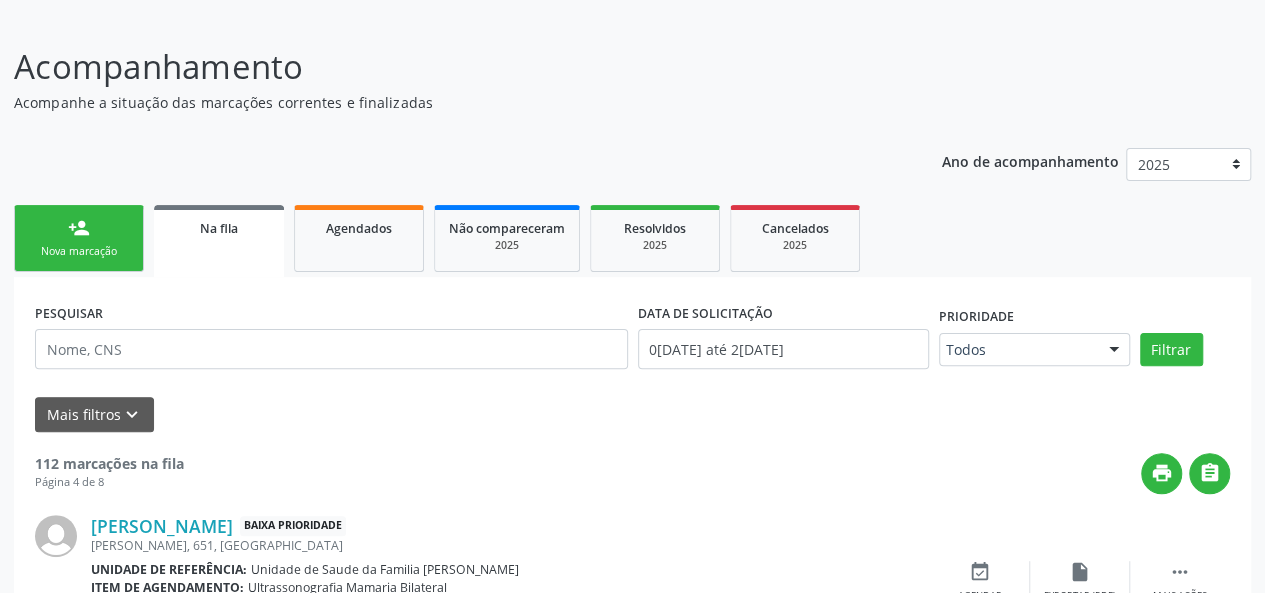scroll, scrollTop: 2846, scrollLeft: 0, axis: vertical 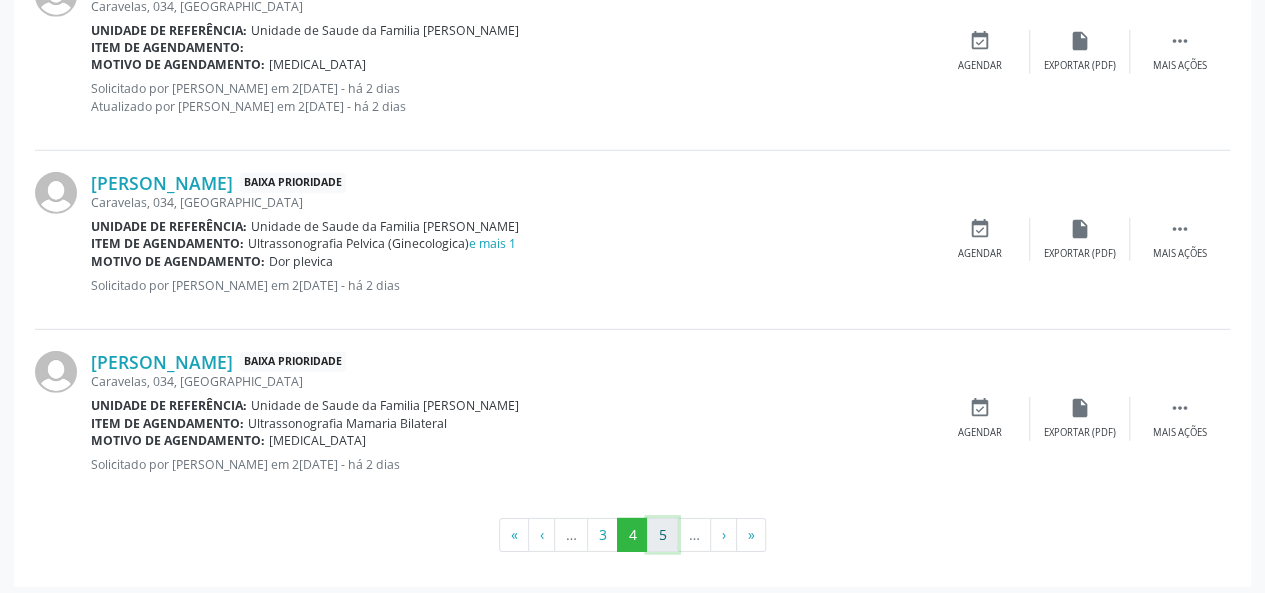 click on "5" at bounding box center [662, 535] 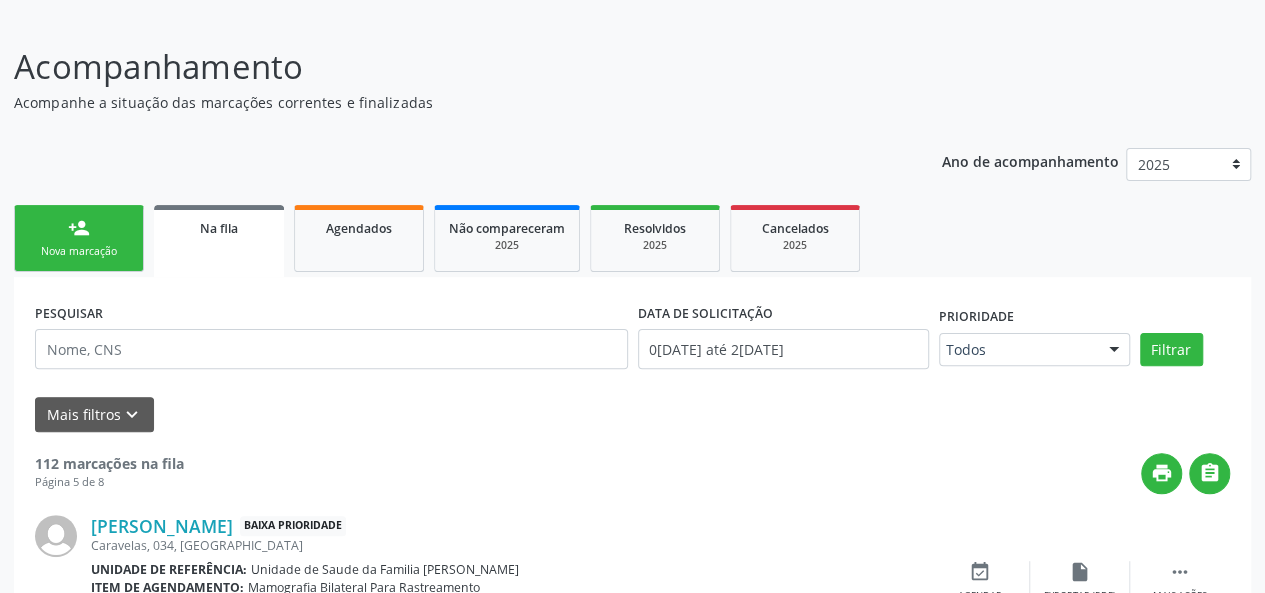 scroll, scrollTop: 2812, scrollLeft: 0, axis: vertical 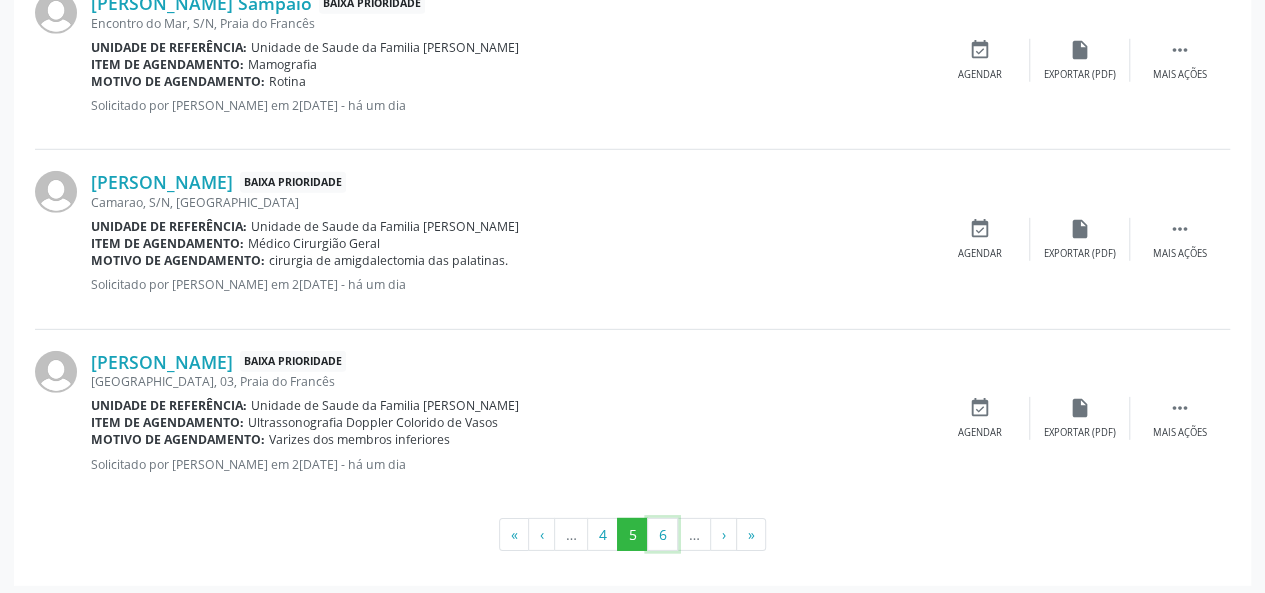 click on "6" at bounding box center [662, 535] 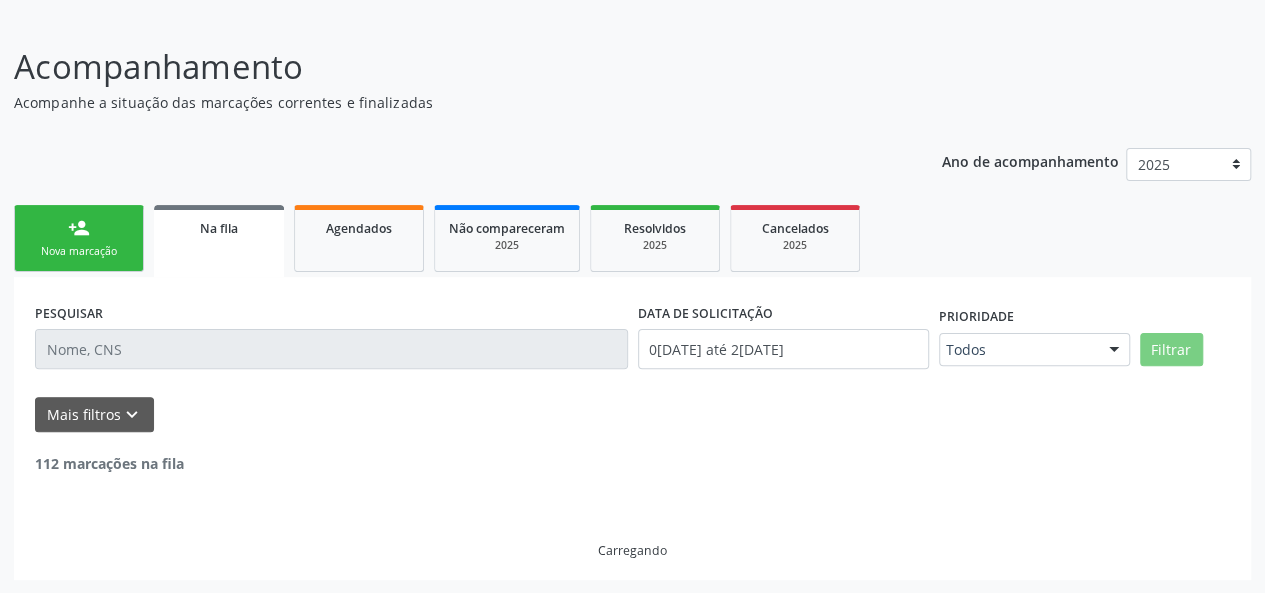 scroll, scrollTop: 2829, scrollLeft: 0, axis: vertical 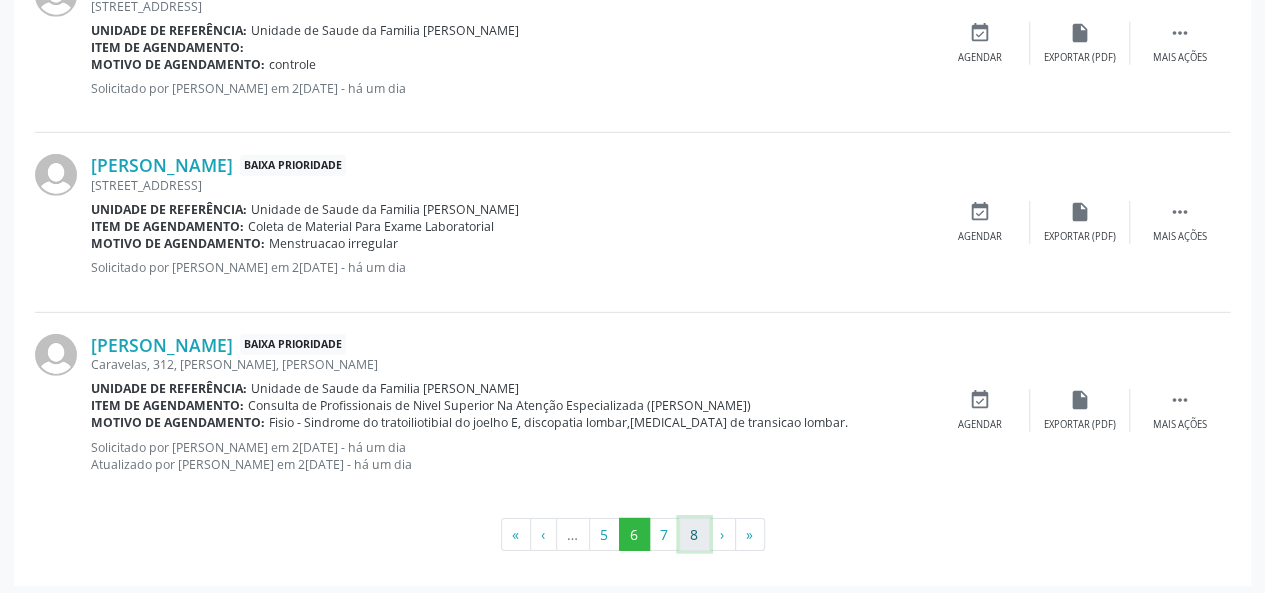 click on "8" at bounding box center [694, 535] 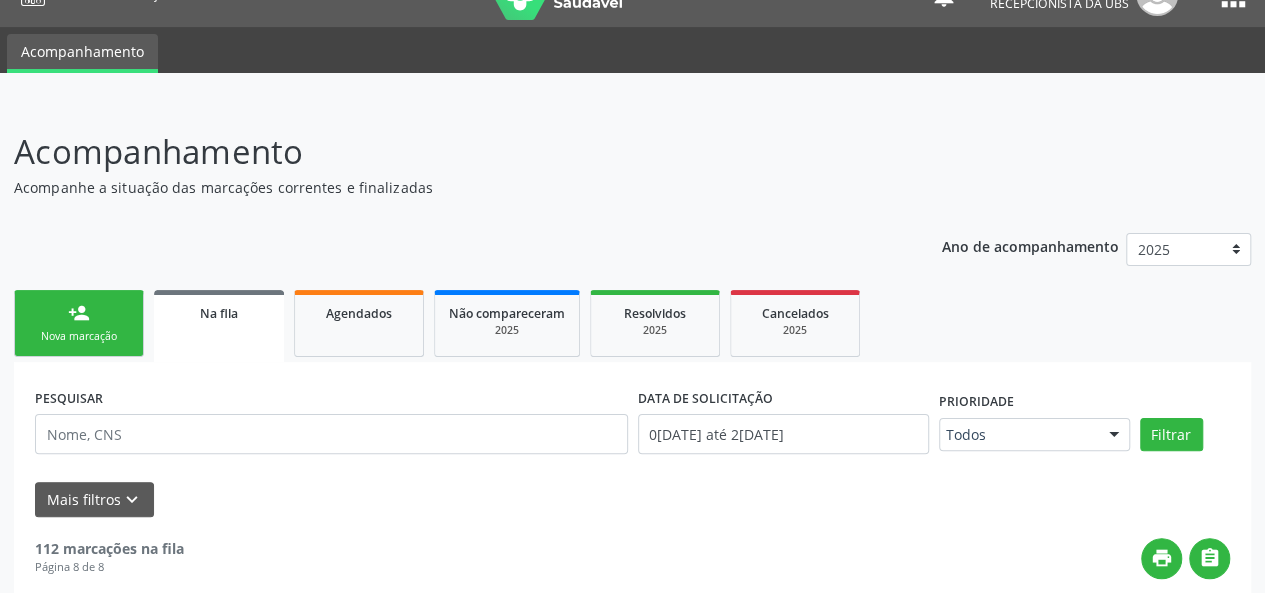 scroll, scrollTop: 0, scrollLeft: 0, axis: both 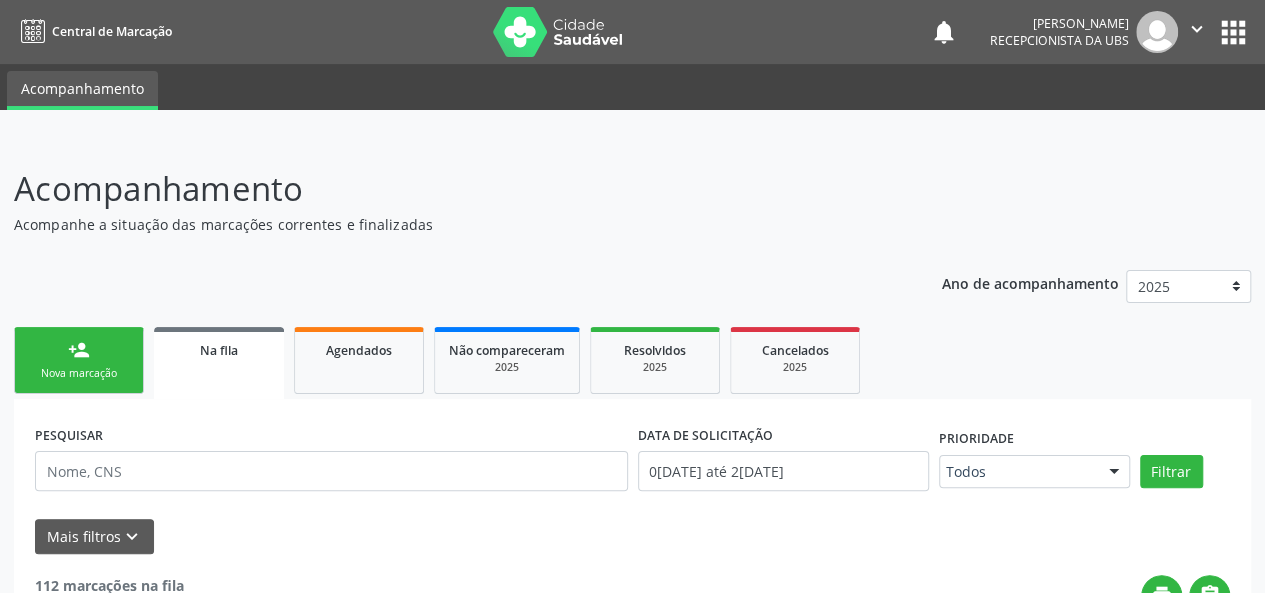 click on "person_add
Nova marcação" at bounding box center (79, 360) 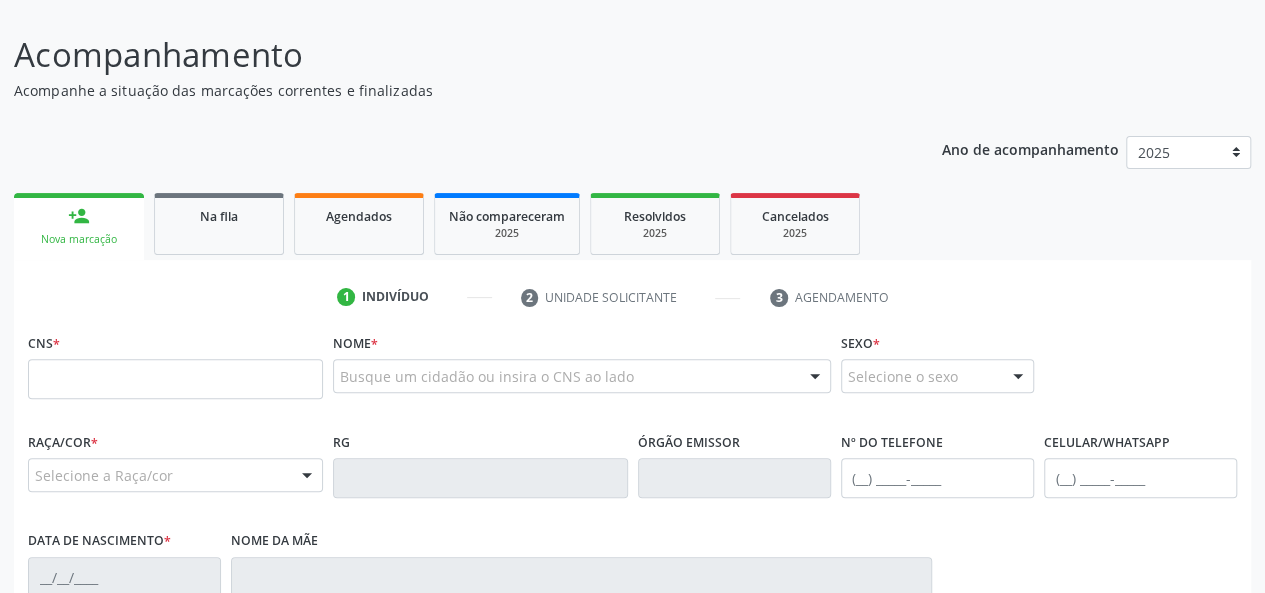 scroll, scrollTop: 200, scrollLeft: 0, axis: vertical 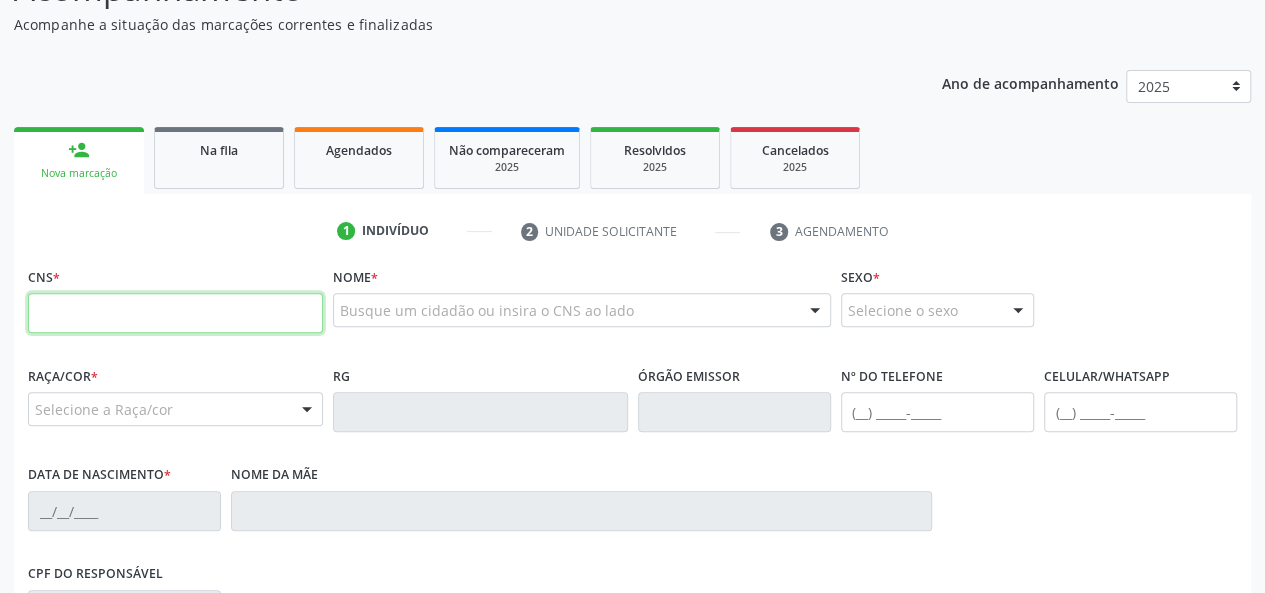 click at bounding box center [175, 313] 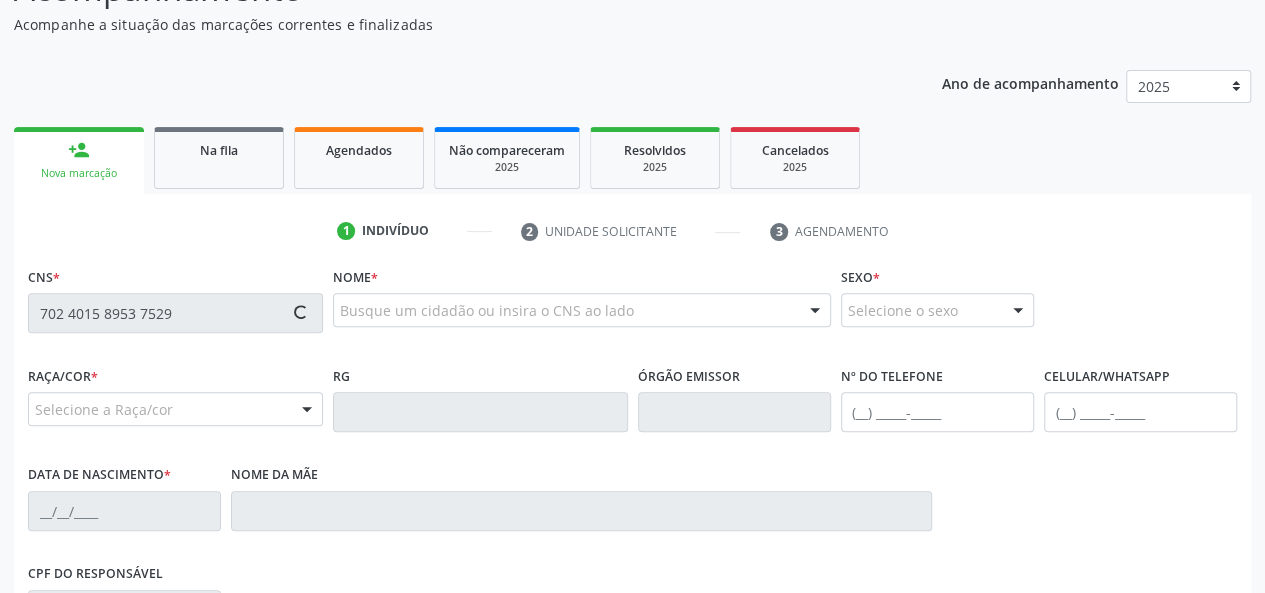 type on "702 4015 8953 7529" 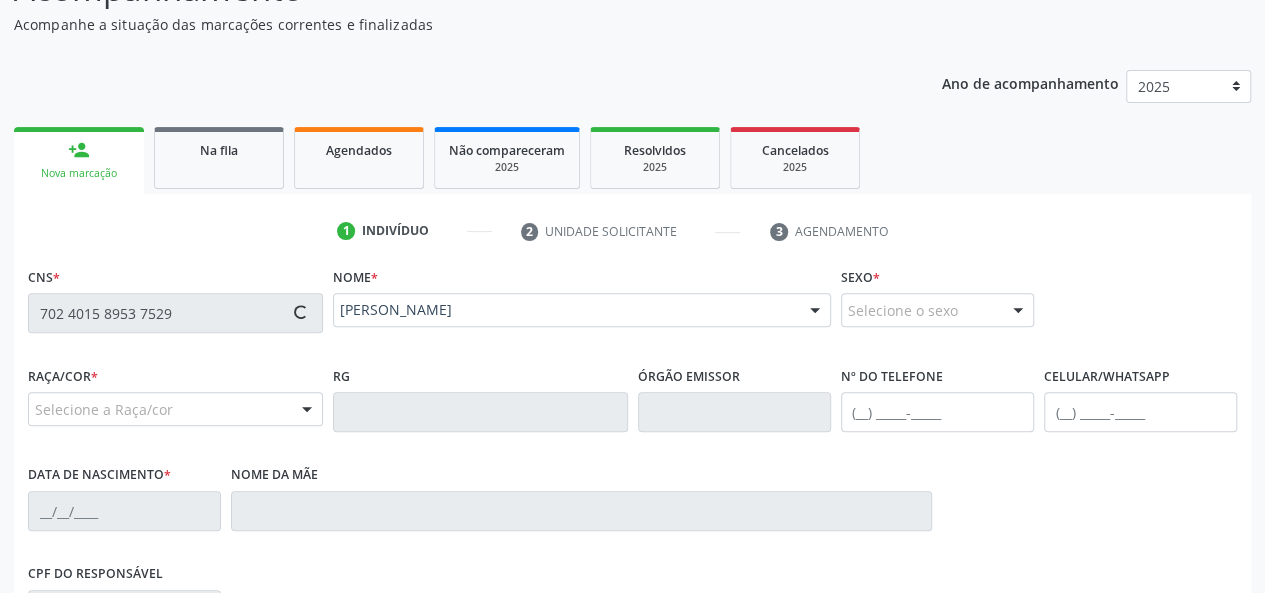 type on "[PHONE_NUMBER]" 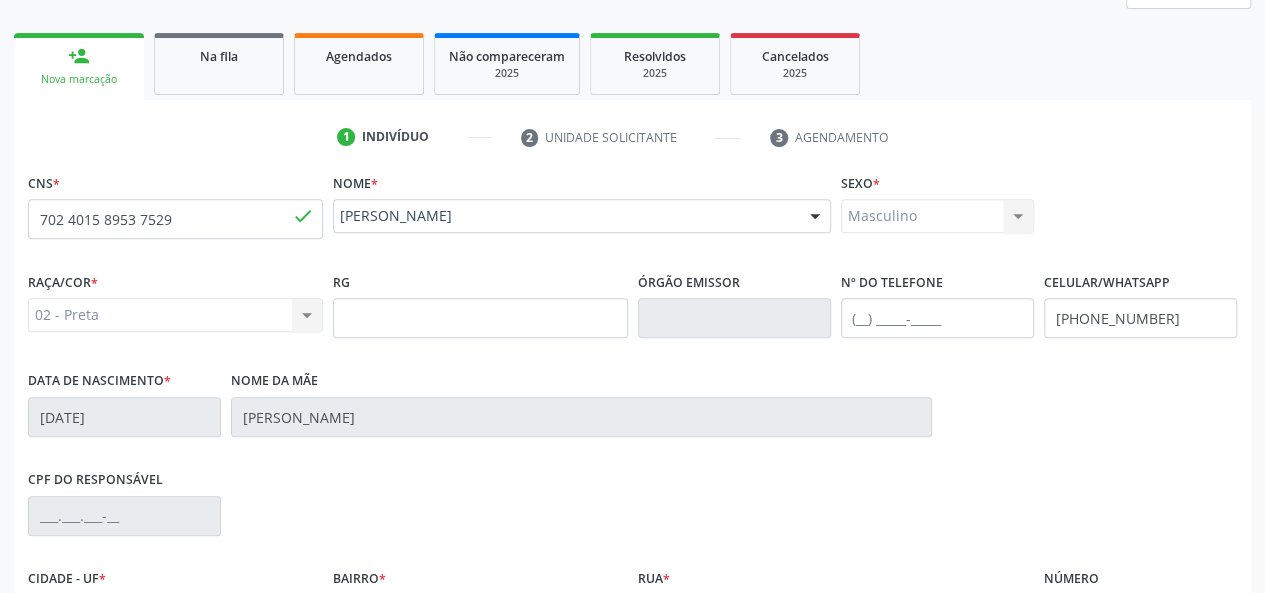 scroll, scrollTop: 518, scrollLeft: 0, axis: vertical 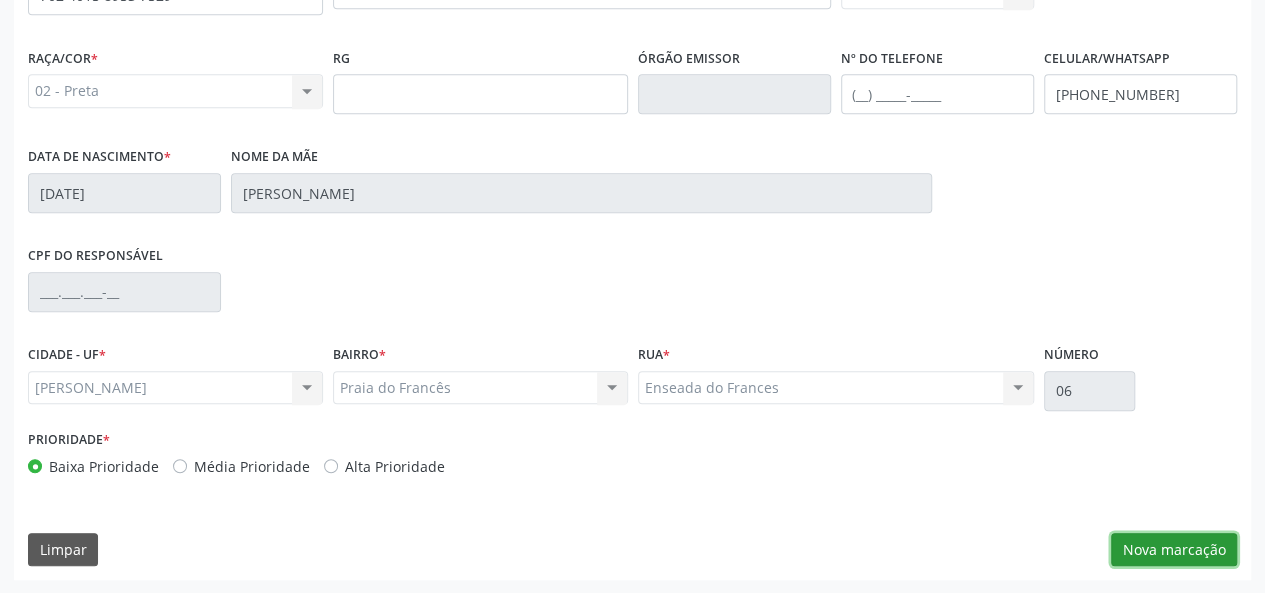 click on "Nova marcação" at bounding box center [1174, 550] 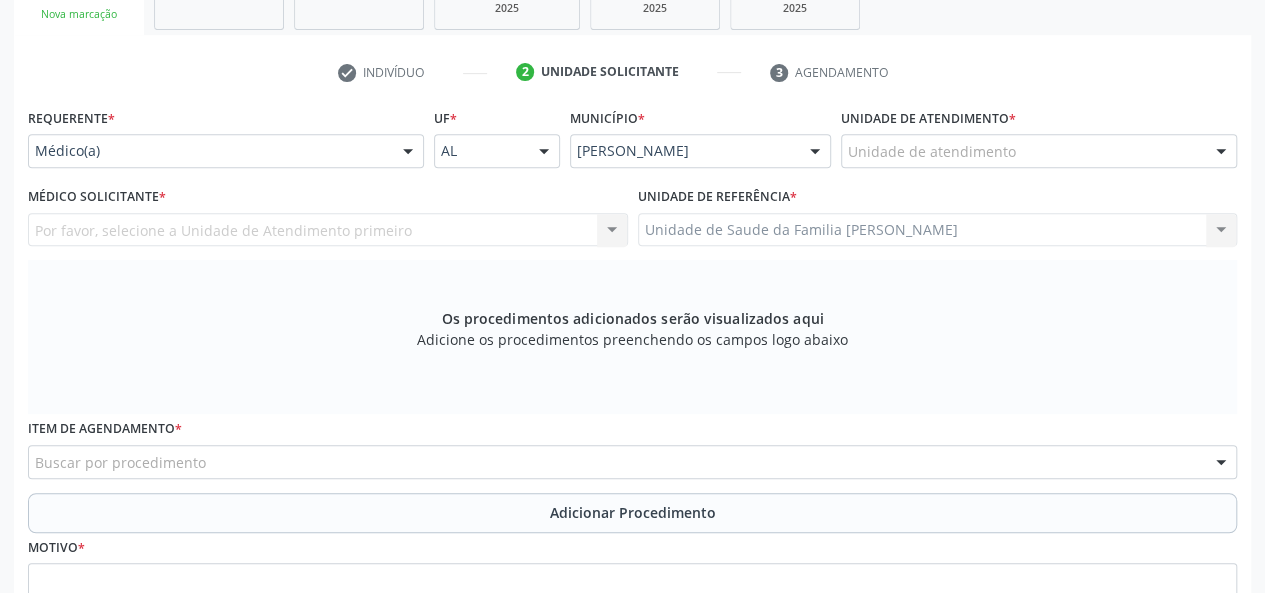 scroll, scrollTop: 318, scrollLeft: 0, axis: vertical 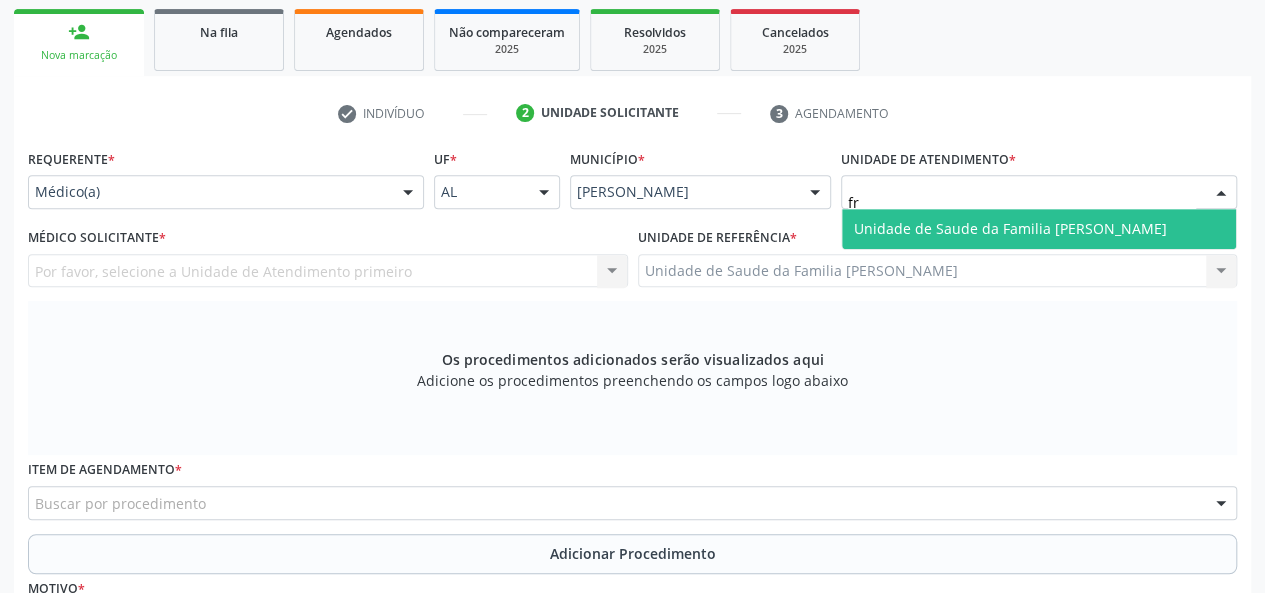 type on "fra" 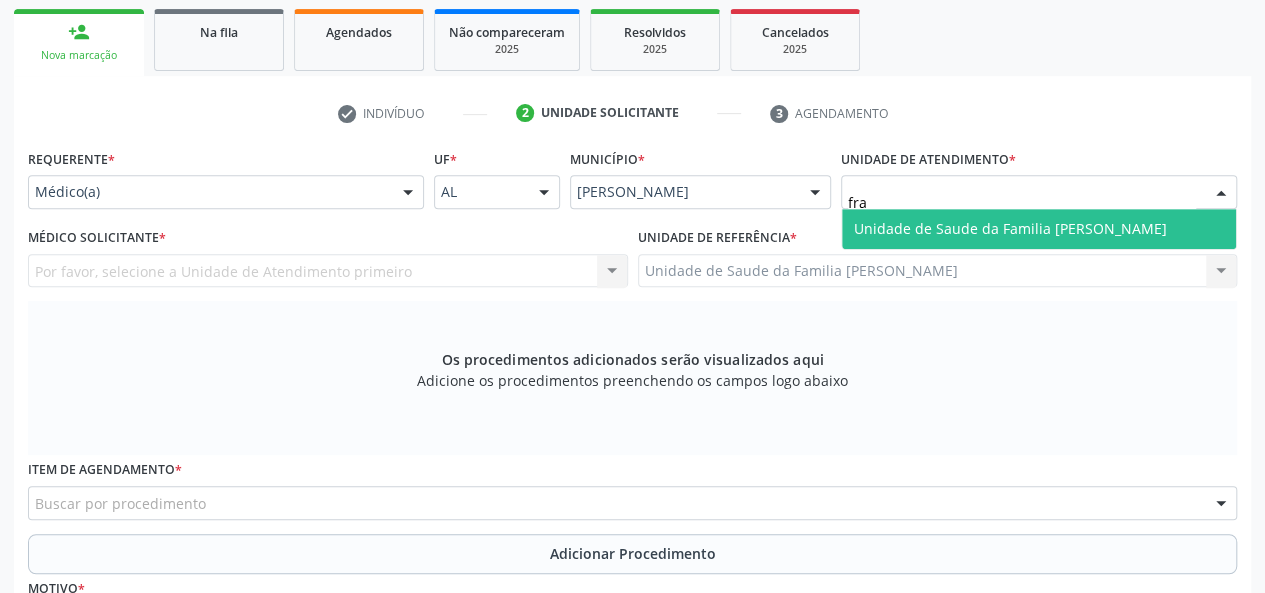 click on "Unidade de Saude da Familia [PERSON_NAME]" at bounding box center (1010, 228) 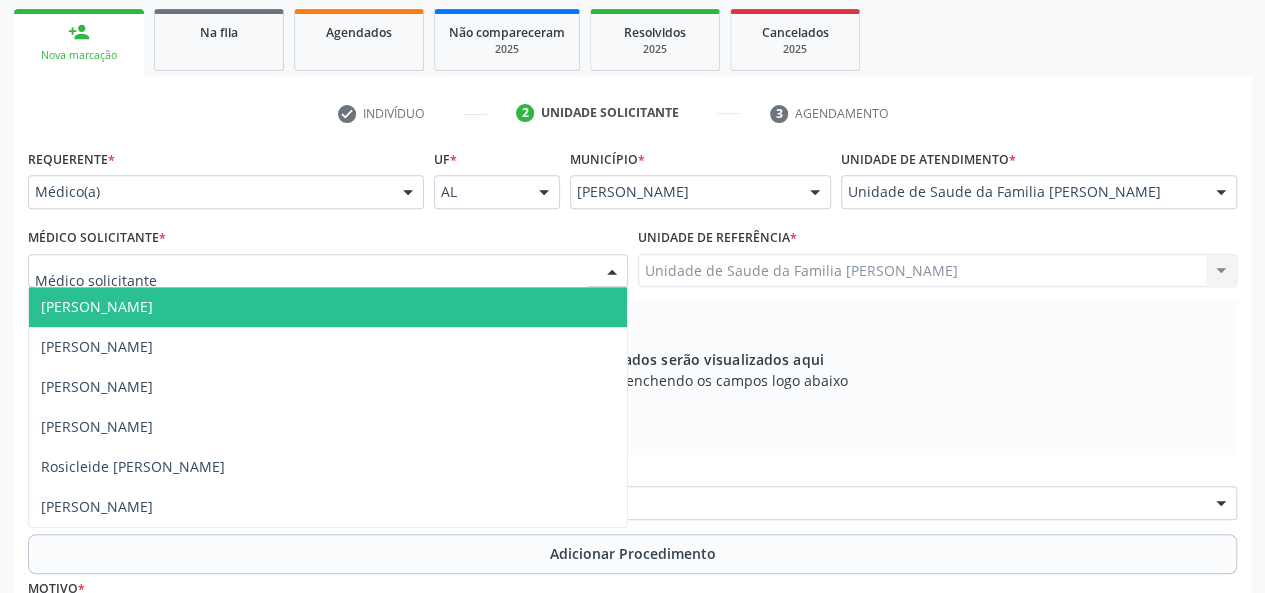 click at bounding box center (328, 271) 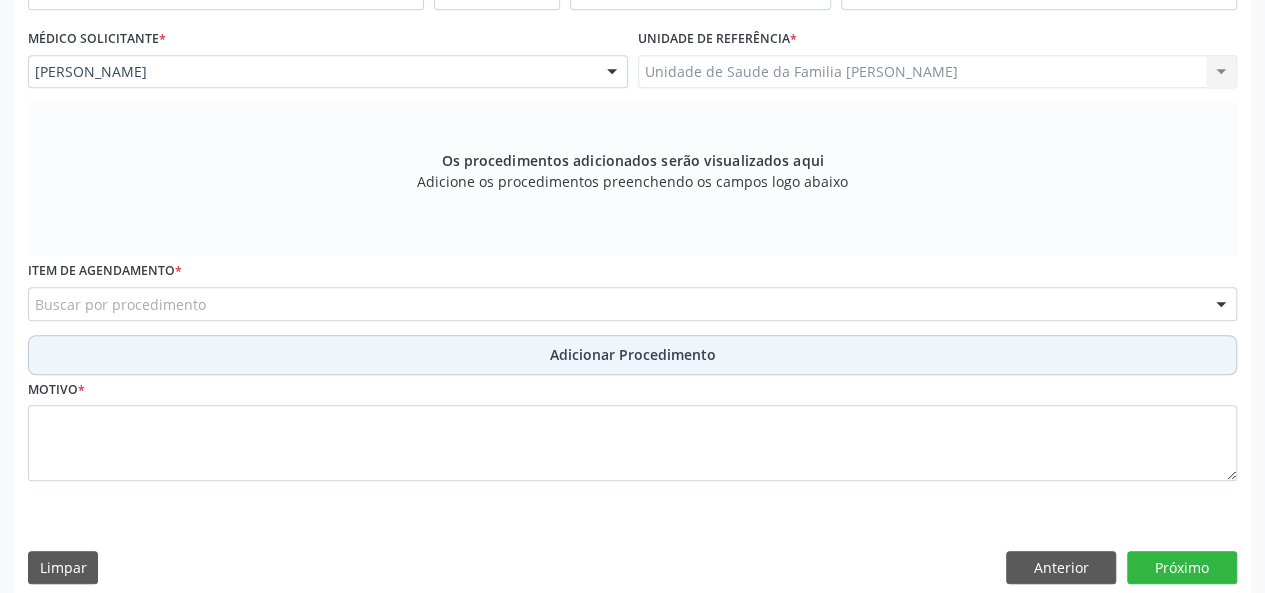scroll, scrollTop: 518, scrollLeft: 0, axis: vertical 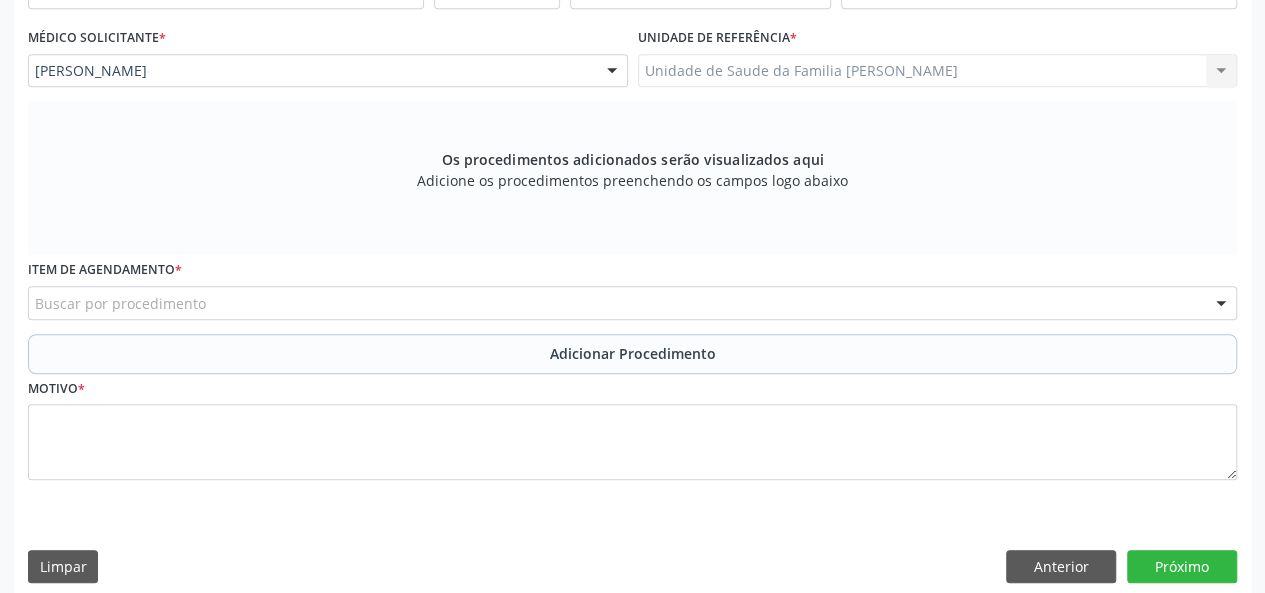 click on "Buscar por procedimento" at bounding box center [632, 303] 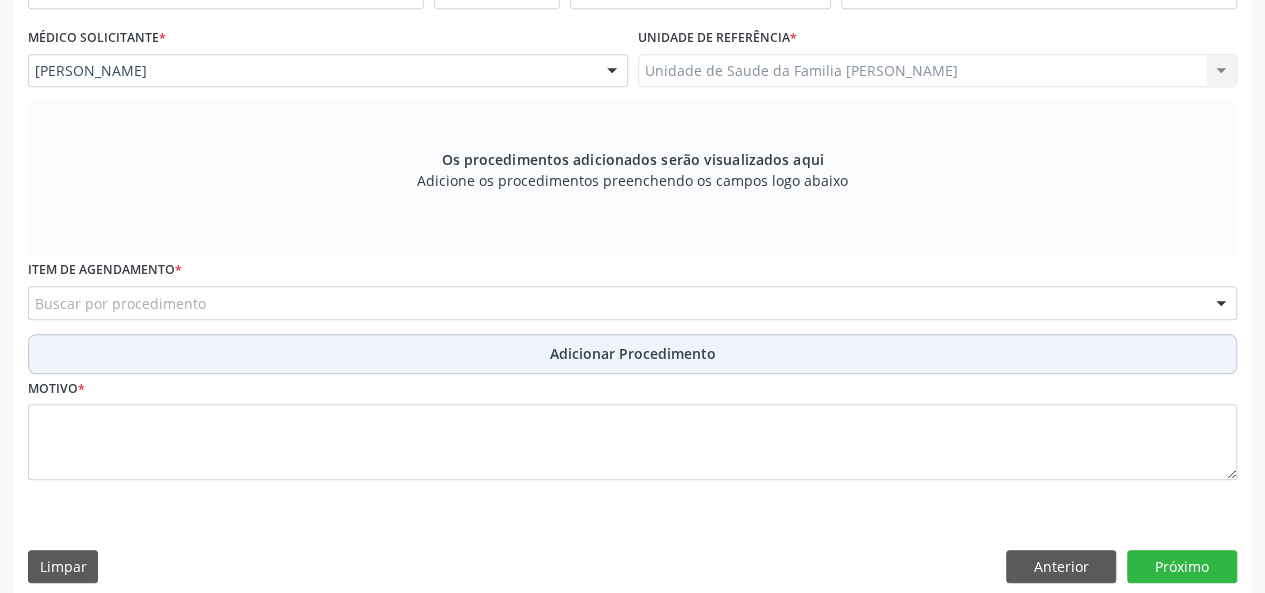 click on "Adicionar Procedimento" at bounding box center (632, 354) 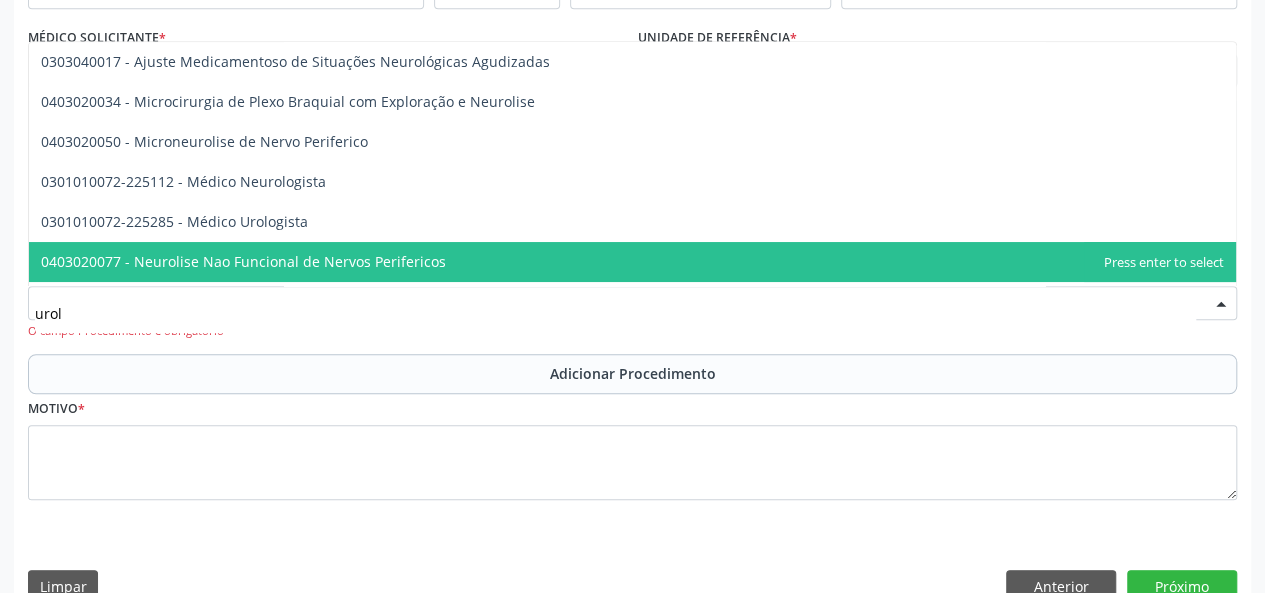 type on "urolo" 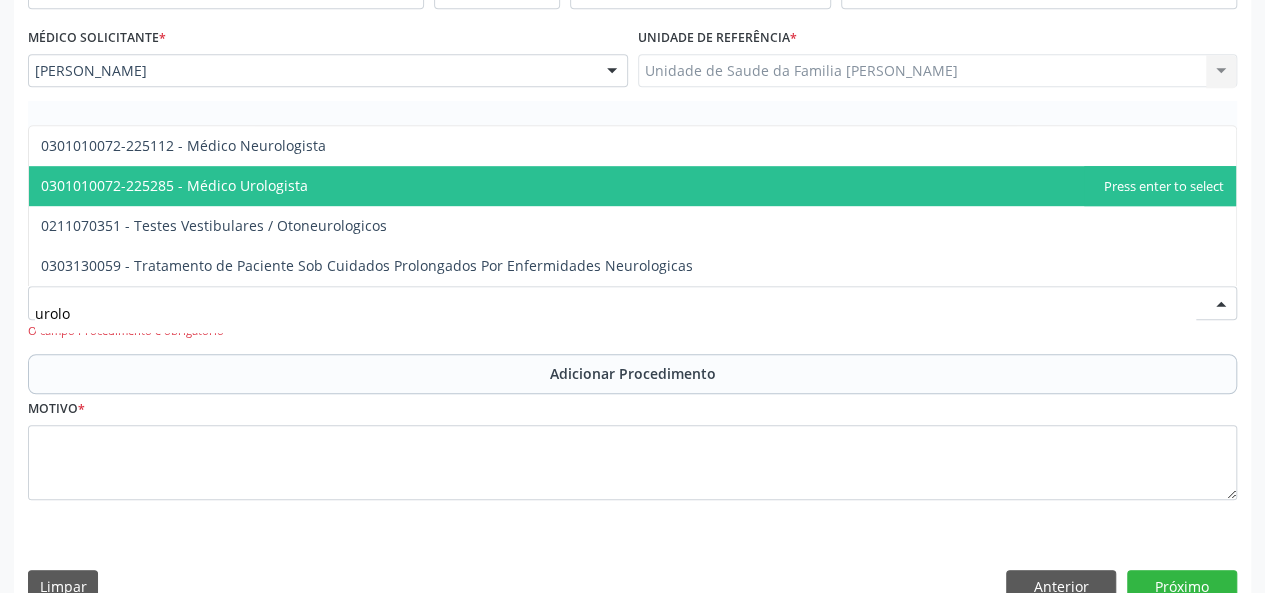click on "0301010072-225285 - Médico Urologista" at bounding box center (174, 185) 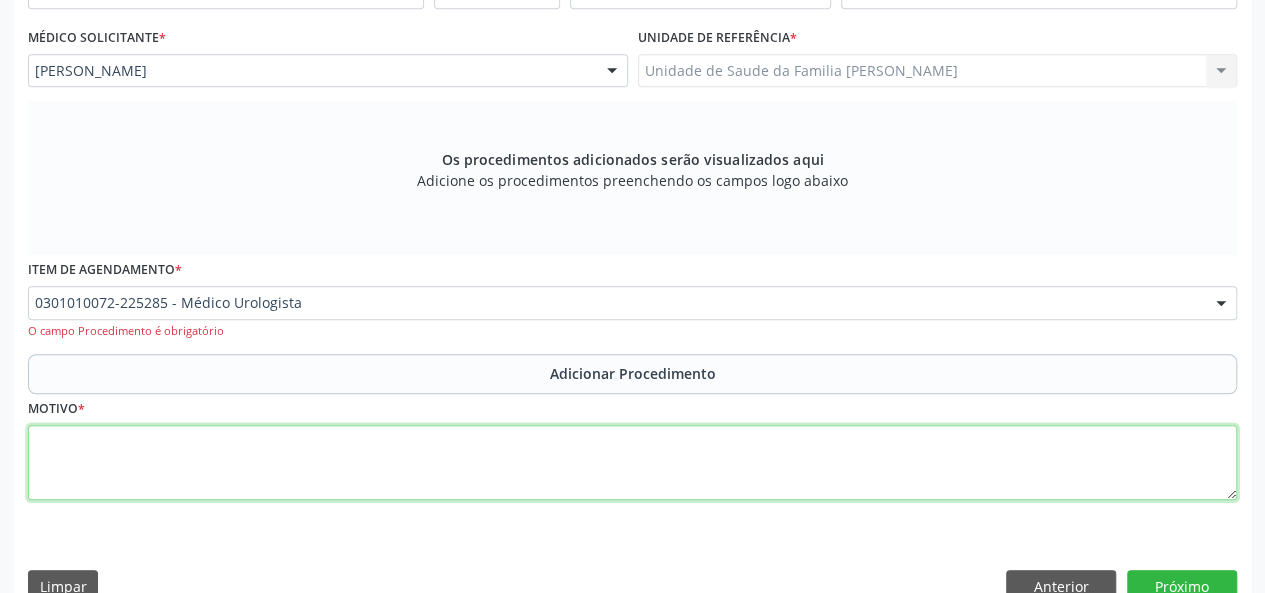 click at bounding box center [632, 463] 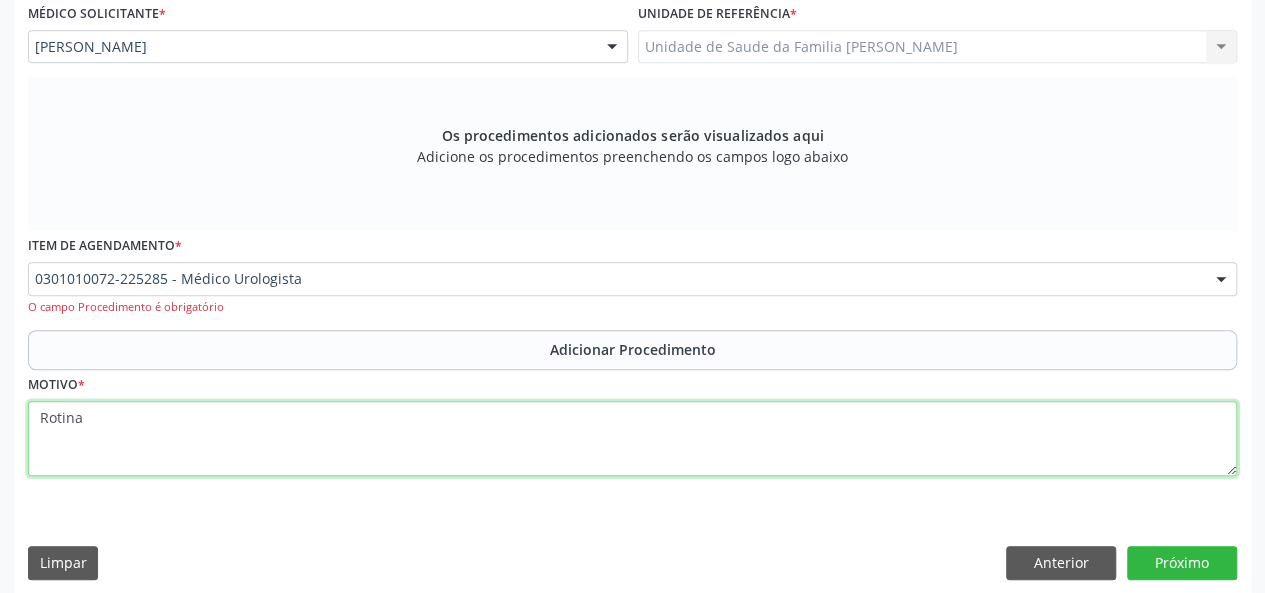 scroll, scrollTop: 555, scrollLeft: 0, axis: vertical 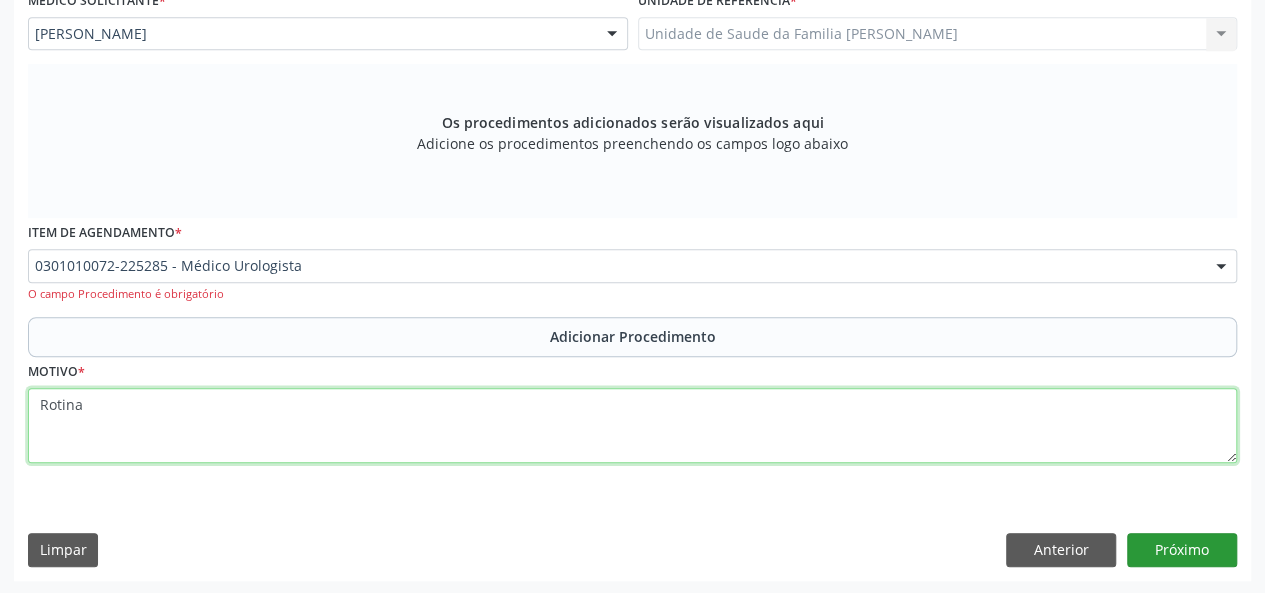 type on "Rotina" 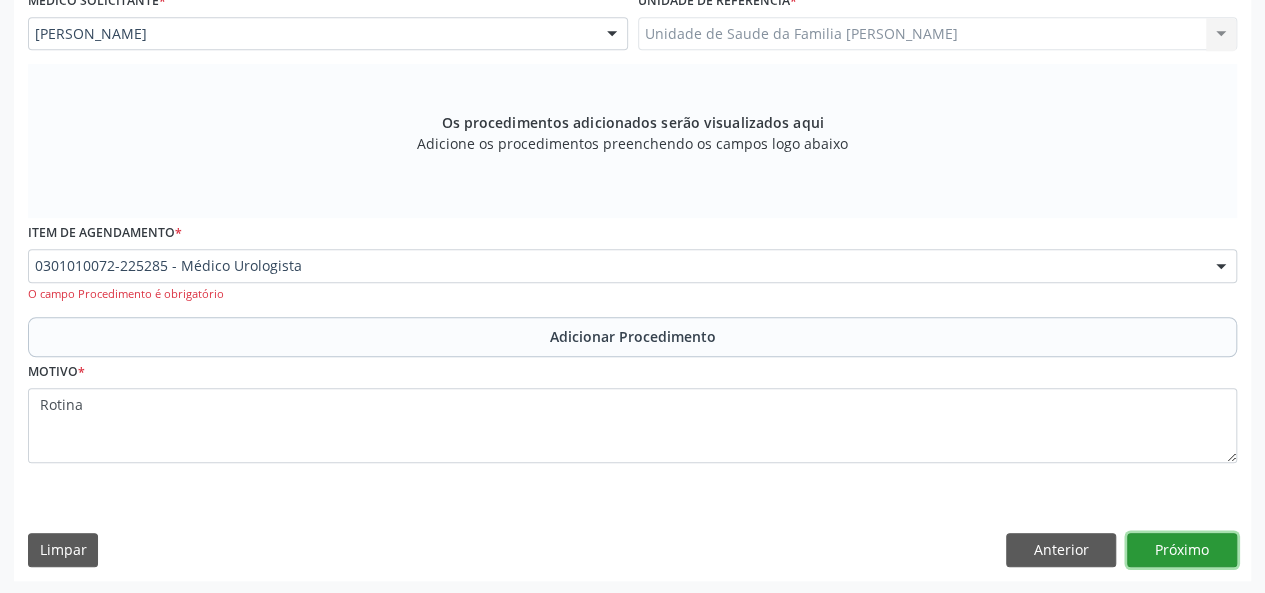 click on "Próximo" at bounding box center [1182, 550] 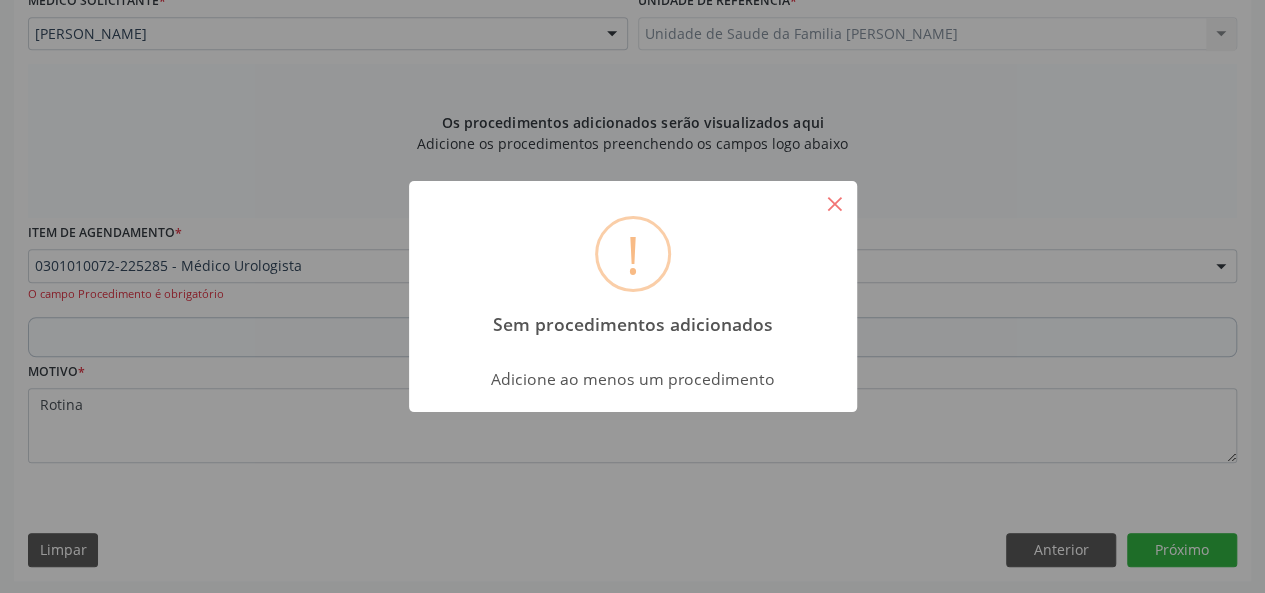 click on "×" at bounding box center [835, 203] 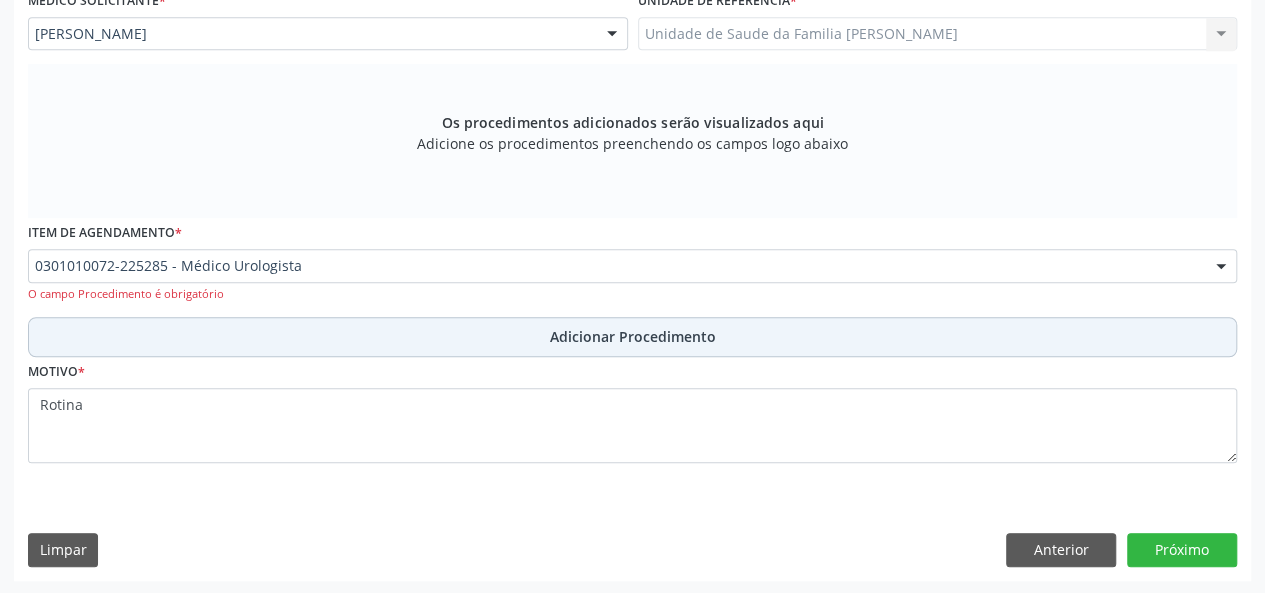 click on "Adicionar Procedimento" at bounding box center [632, 337] 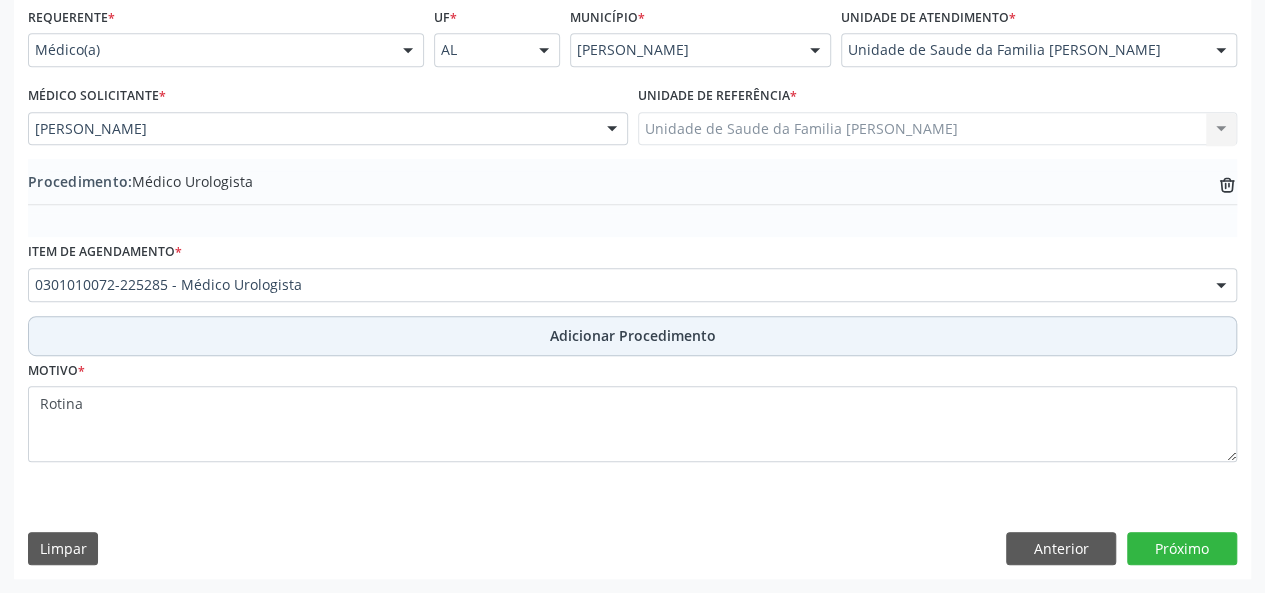 scroll, scrollTop: 458, scrollLeft: 0, axis: vertical 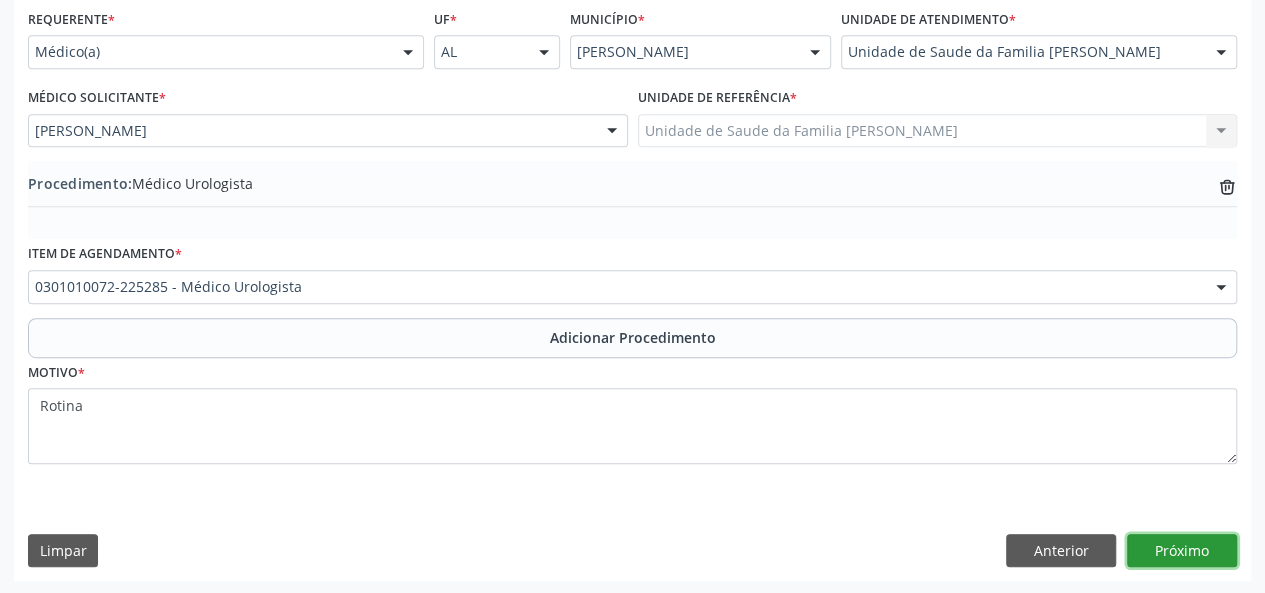 click on "Próximo" at bounding box center [1182, 551] 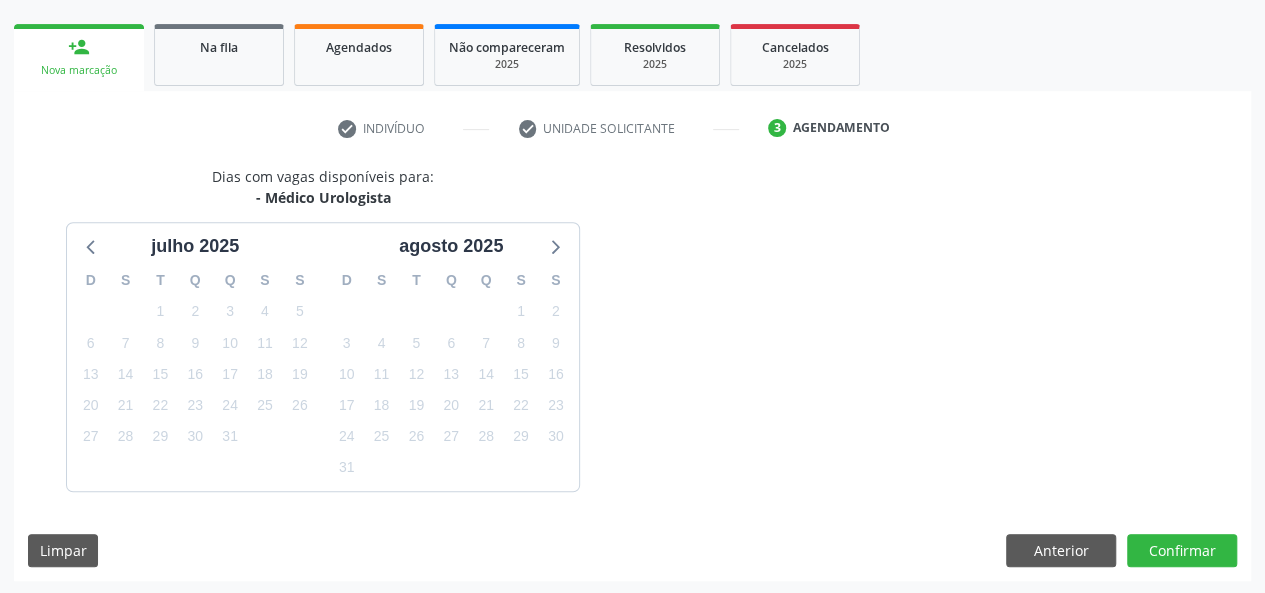 scroll, scrollTop: 362, scrollLeft: 0, axis: vertical 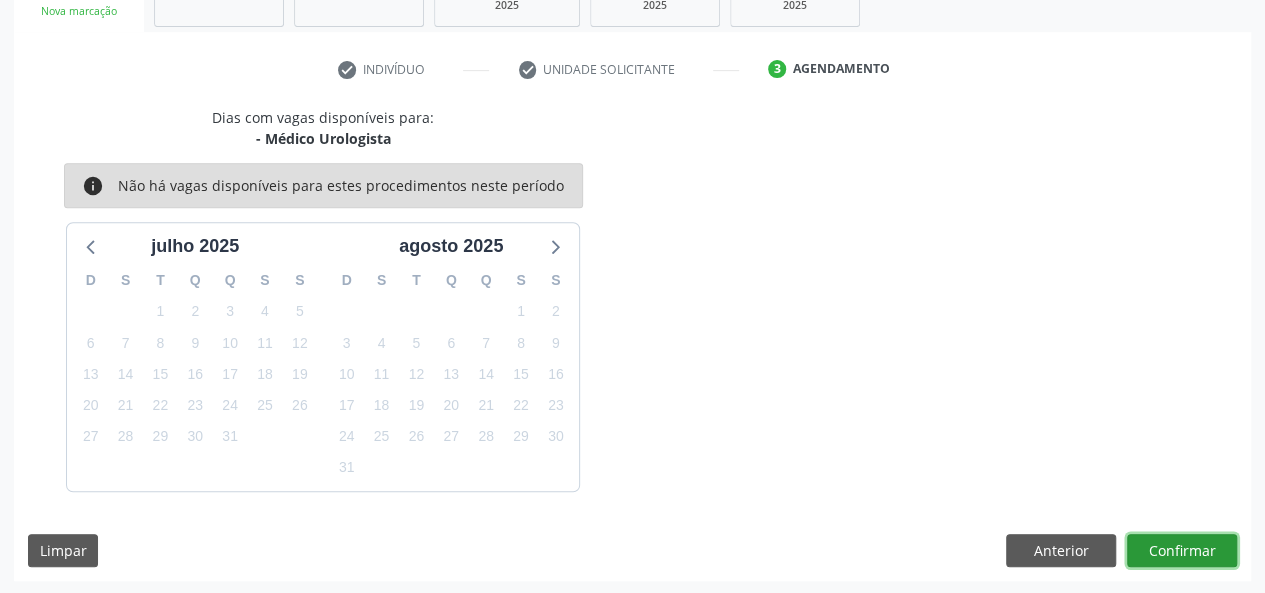 click on "Confirmar" at bounding box center [1182, 551] 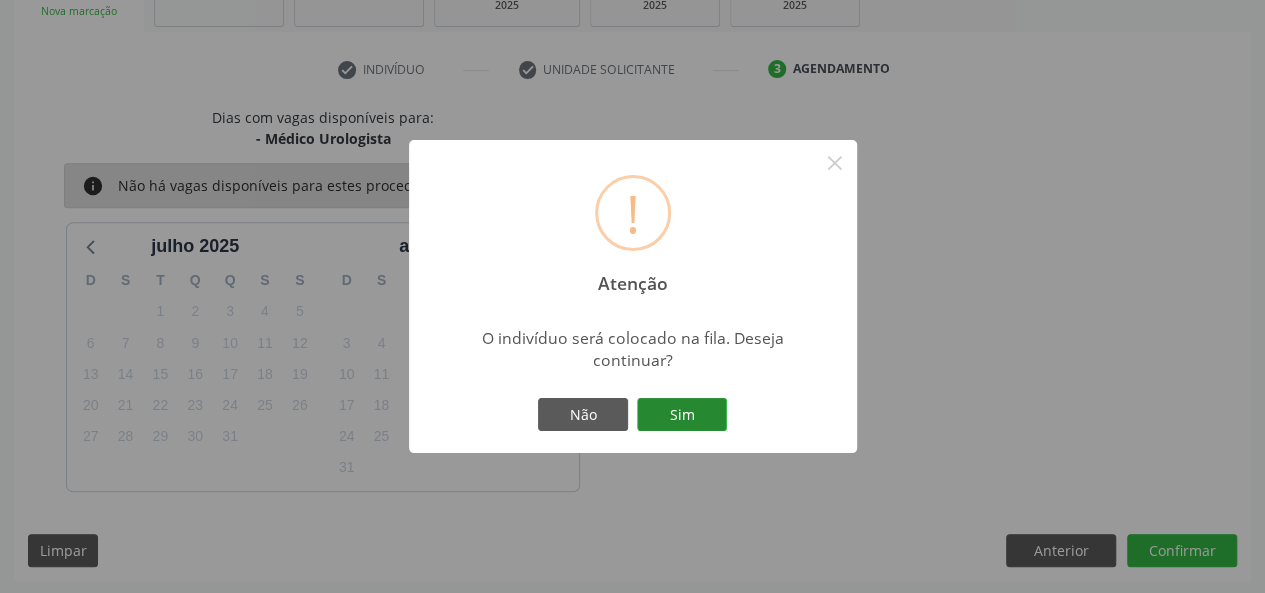 click on "Sim" at bounding box center (682, 415) 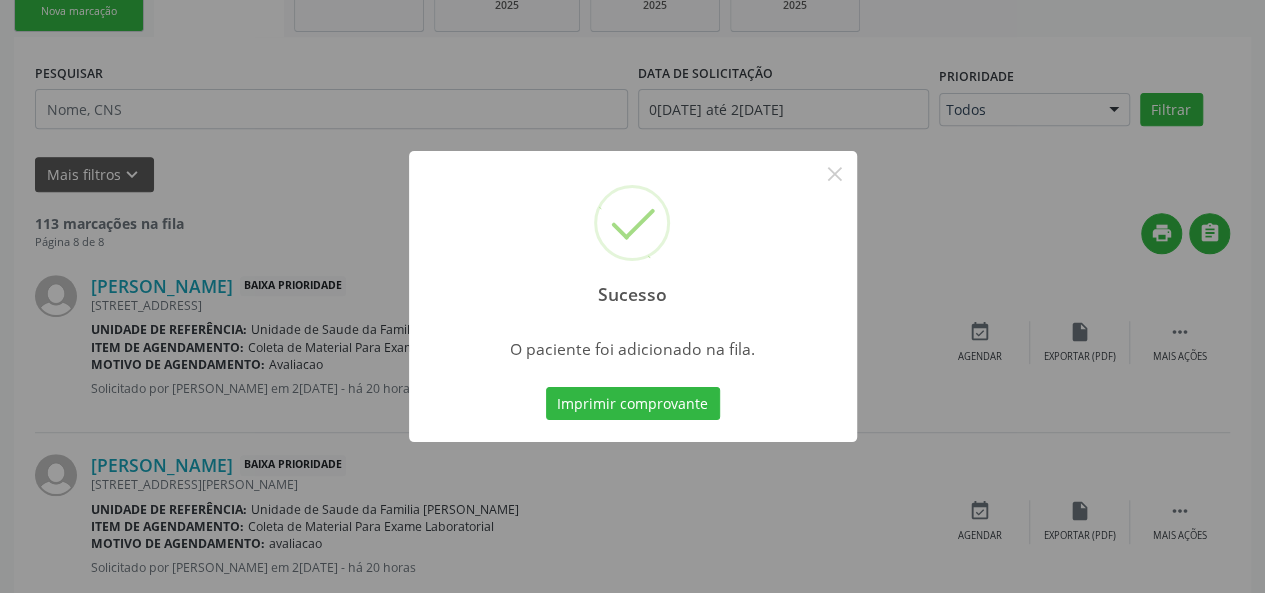 scroll, scrollTop: 100, scrollLeft: 0, axis: vertical 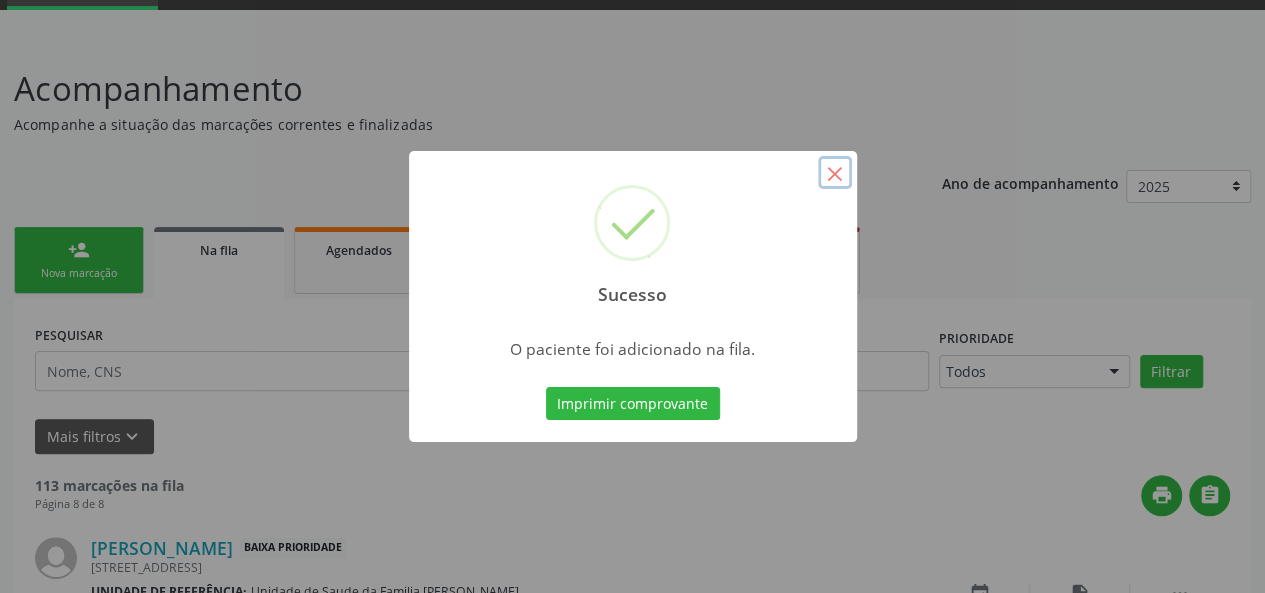 click on "×" at bounding box center (835, 173) 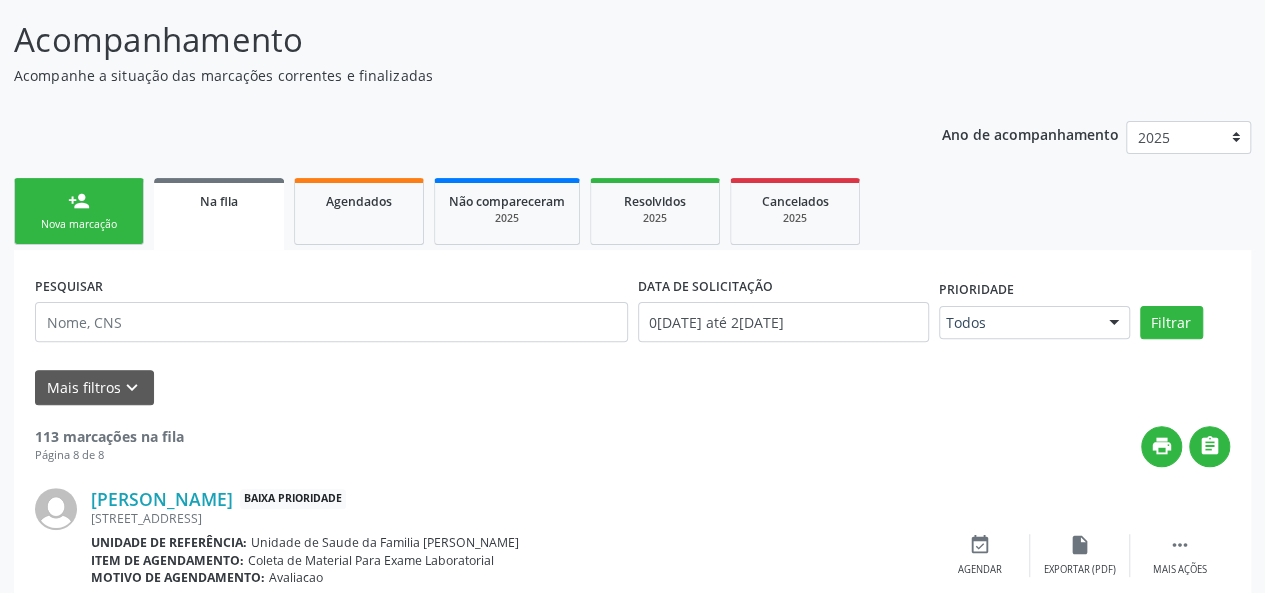 scroll, scrollTop: 143, scrollLeft: 0, axis: vertical 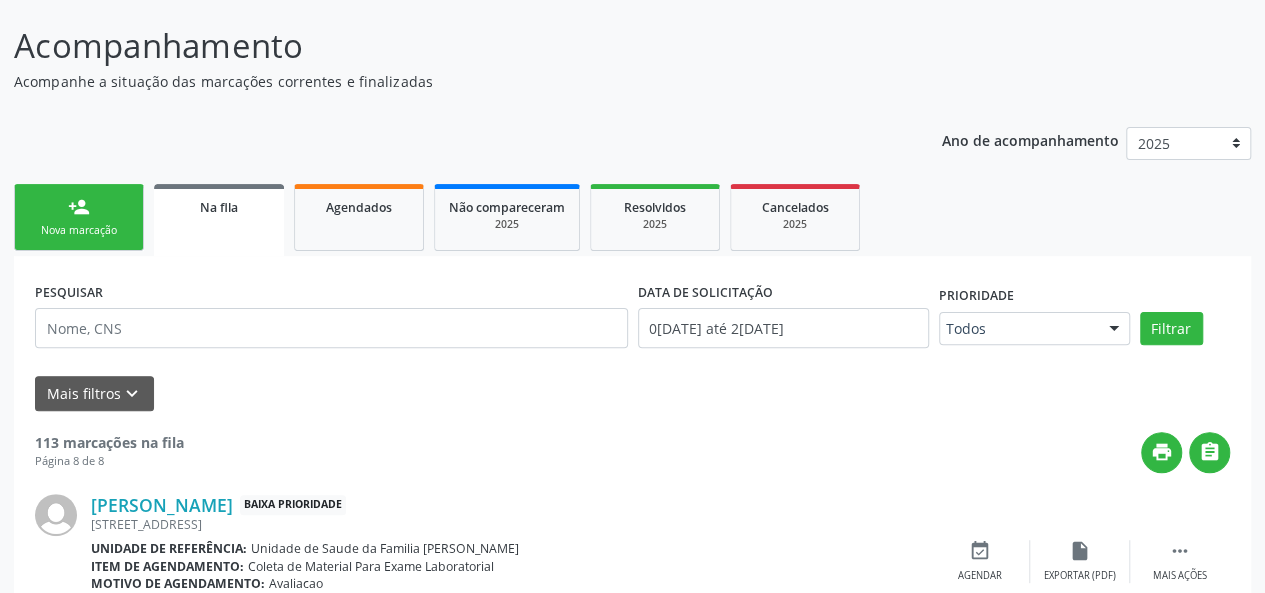 click on "person_add" at bounding box center (79, 207) 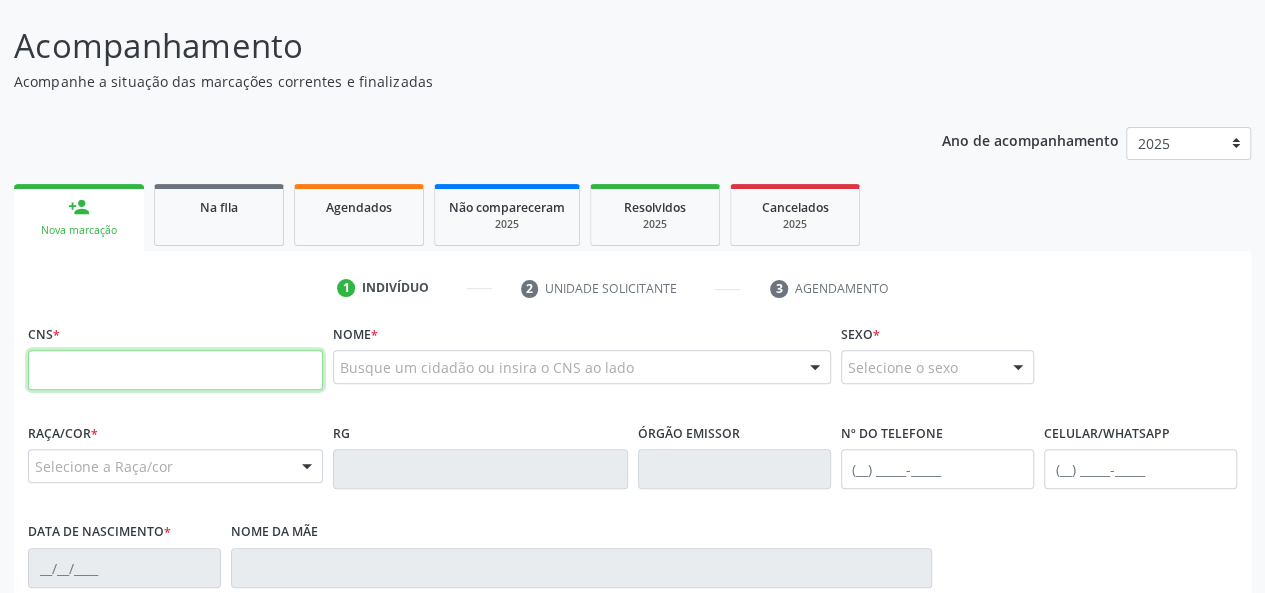 click at bounding box center [175, 370] 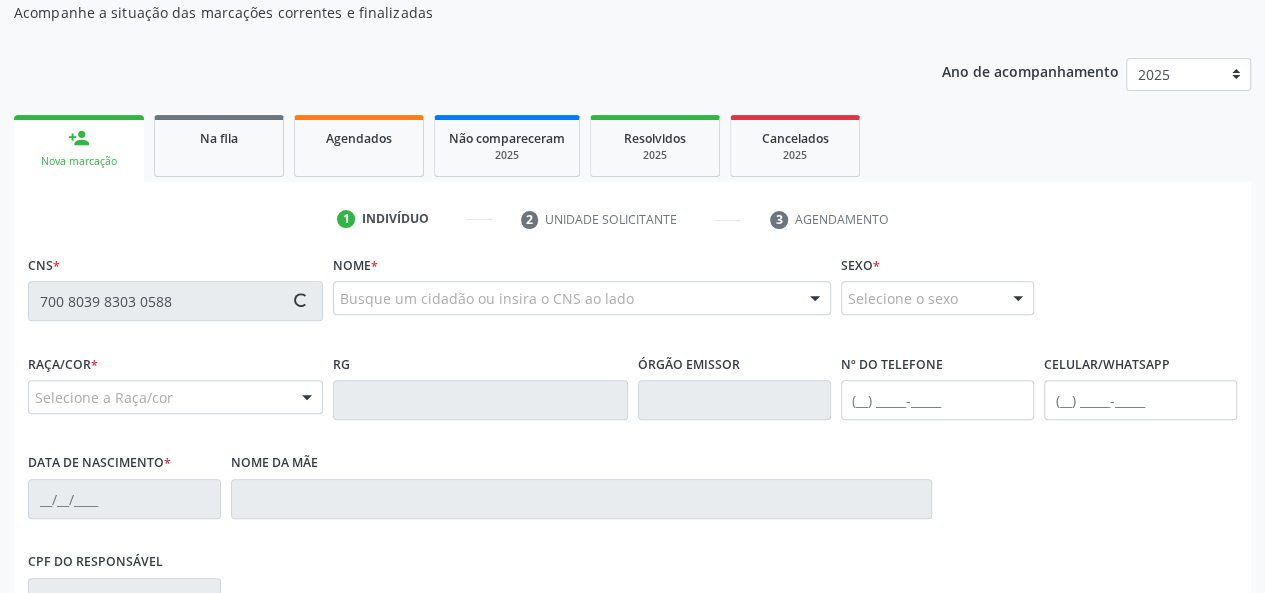 scroll, scrollTop: 243, scrollLeft: 0, axis: vertical 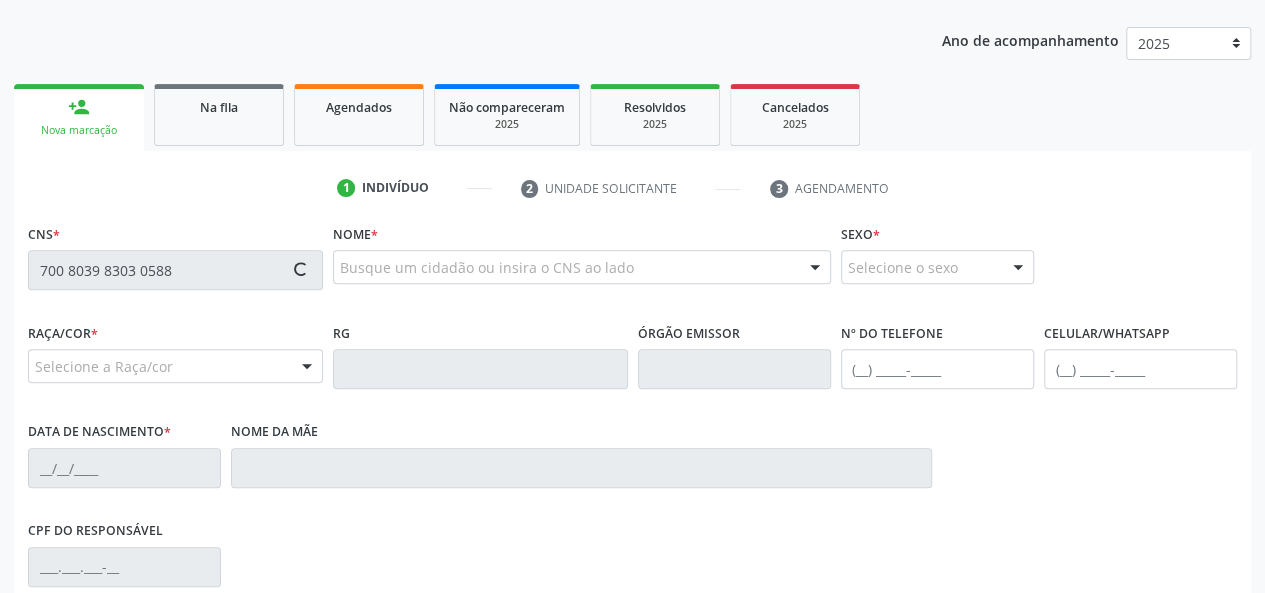 type on "700 8039 8303 0588" 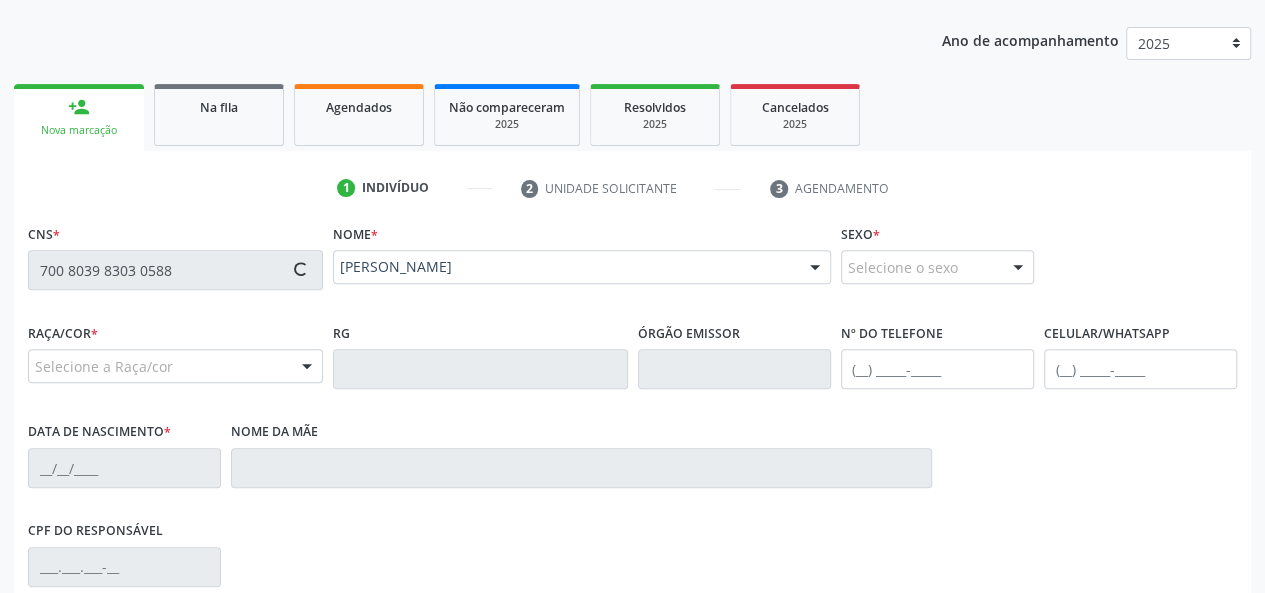 type on "[PHONE_NUMBER]" 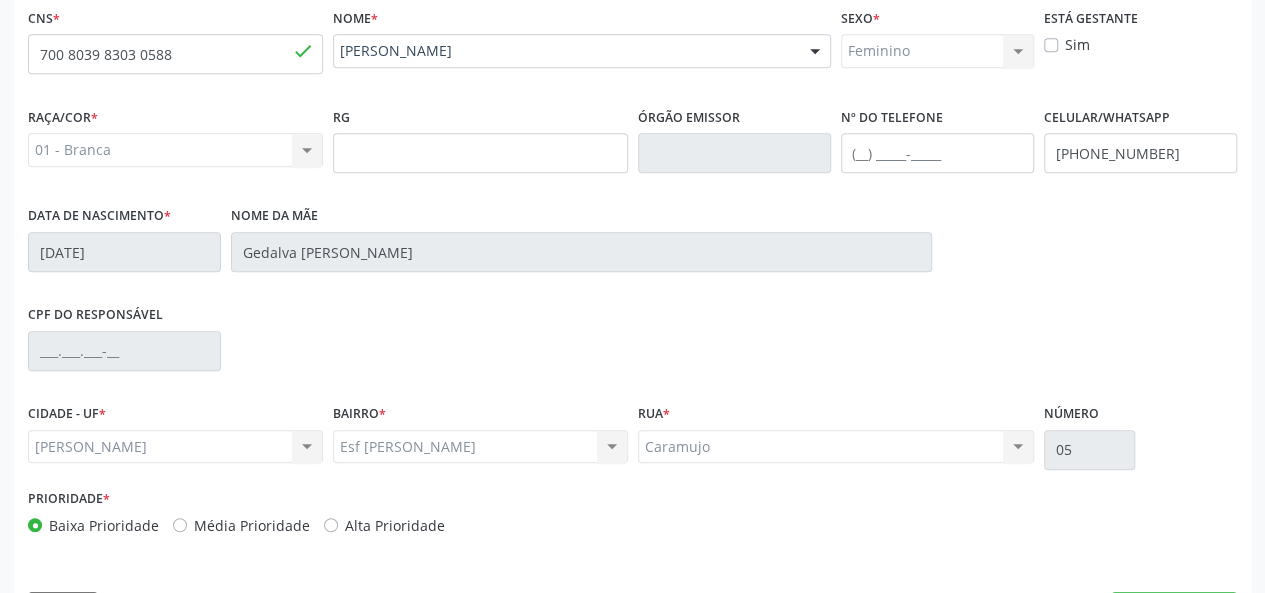 scroll, scrollTop: 518, scrollLeft: 0, axis: vertical 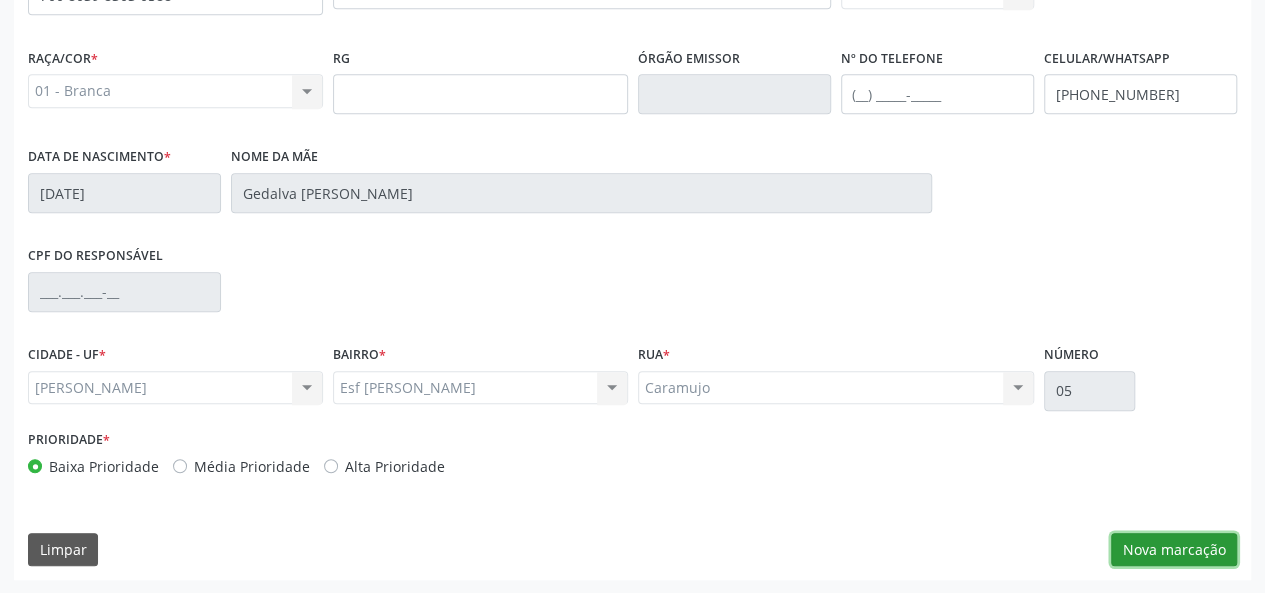 click on "Nova marcação" at bounding box center [1174, 550] 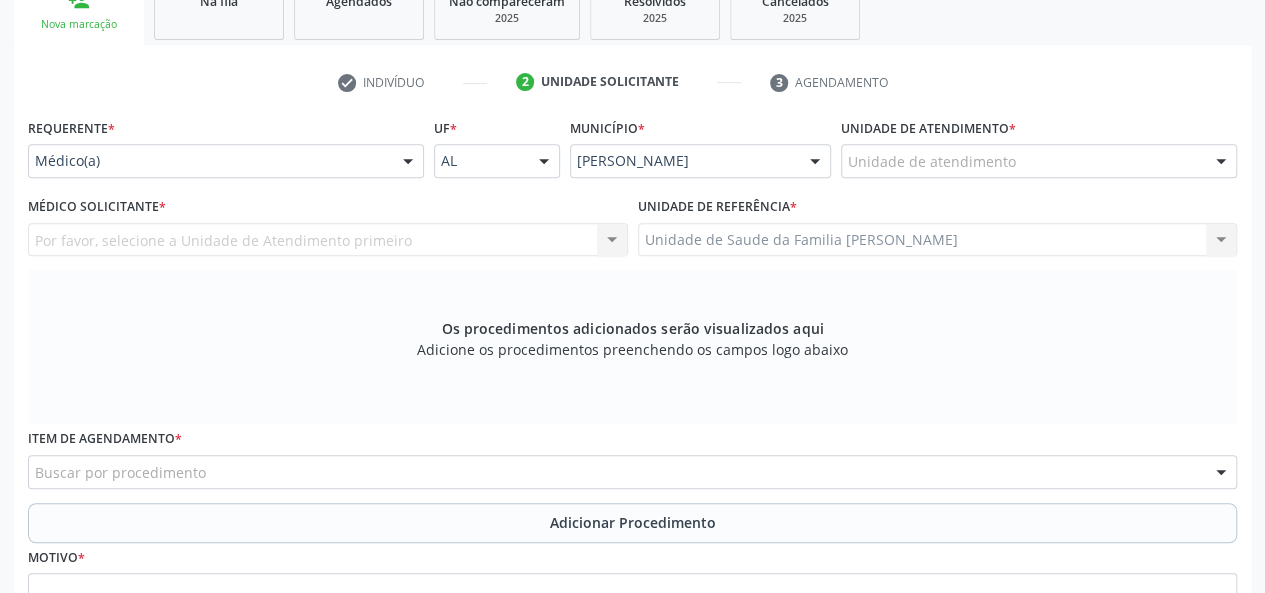 scroll, scrollTop: 318, scrollLeft: 0, axis: vertical 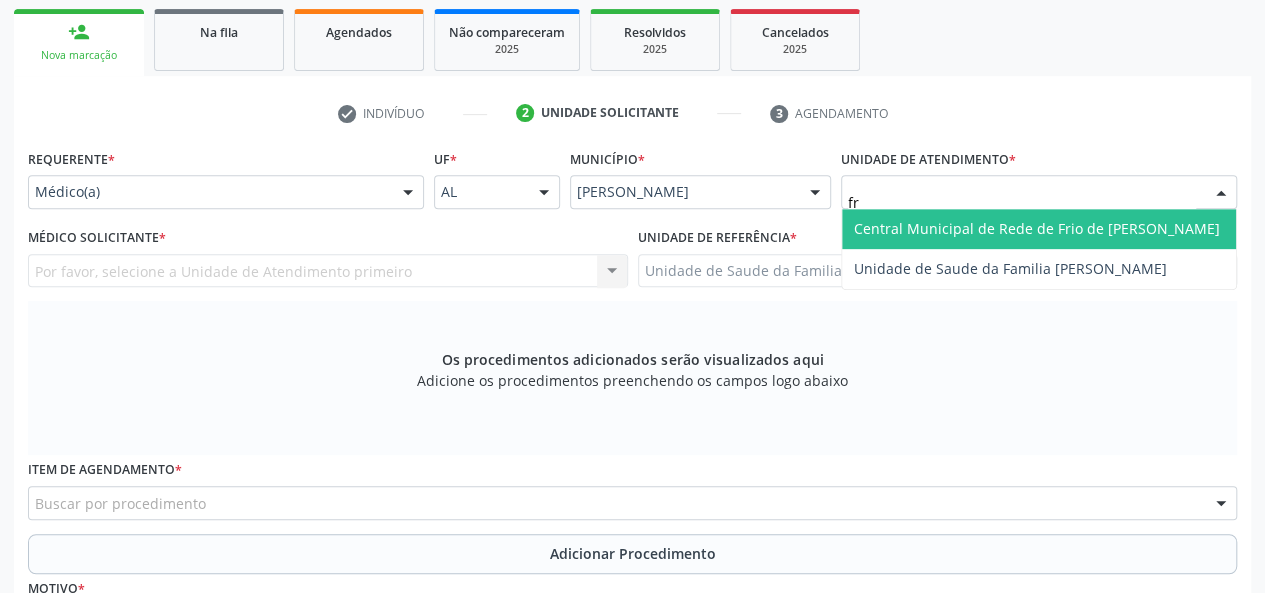 type on "fra" 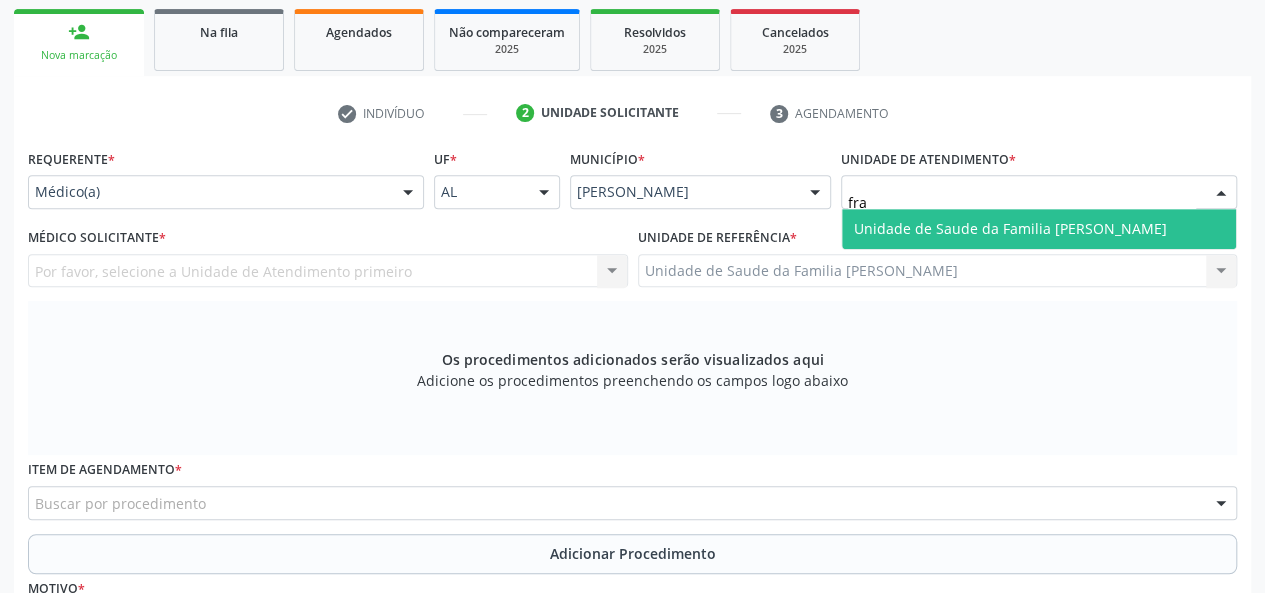 click on "Unidade de Saude da Familia [PERSON_NAME]" at bounding box center [1010, 228] 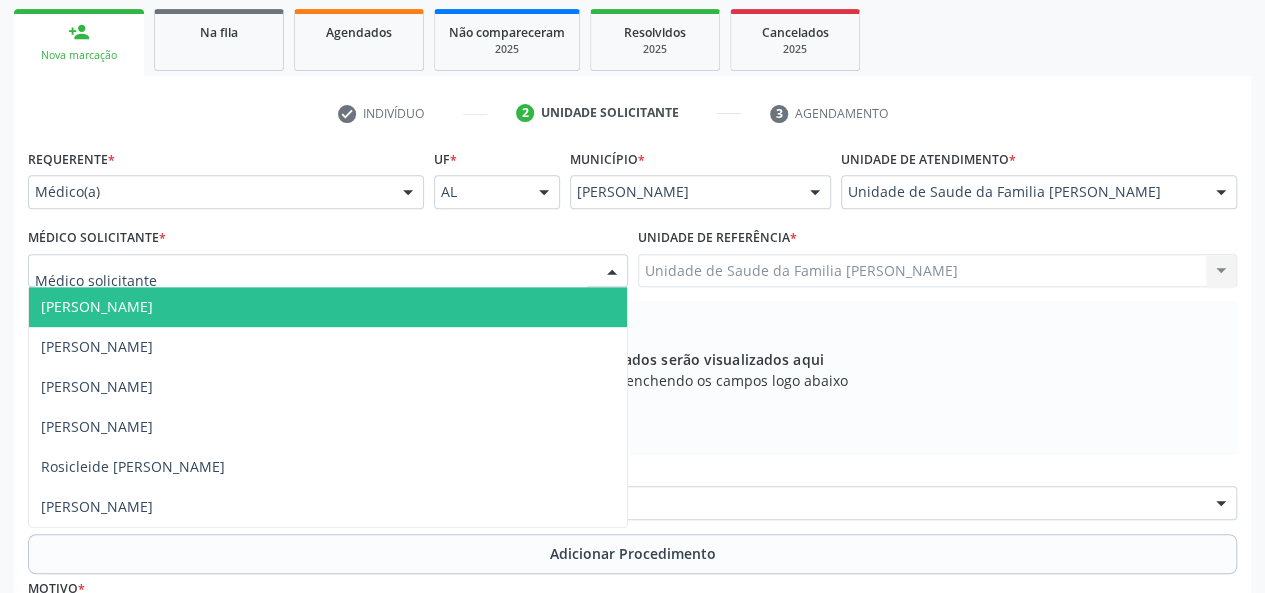 click at bounding box center [328, 271] 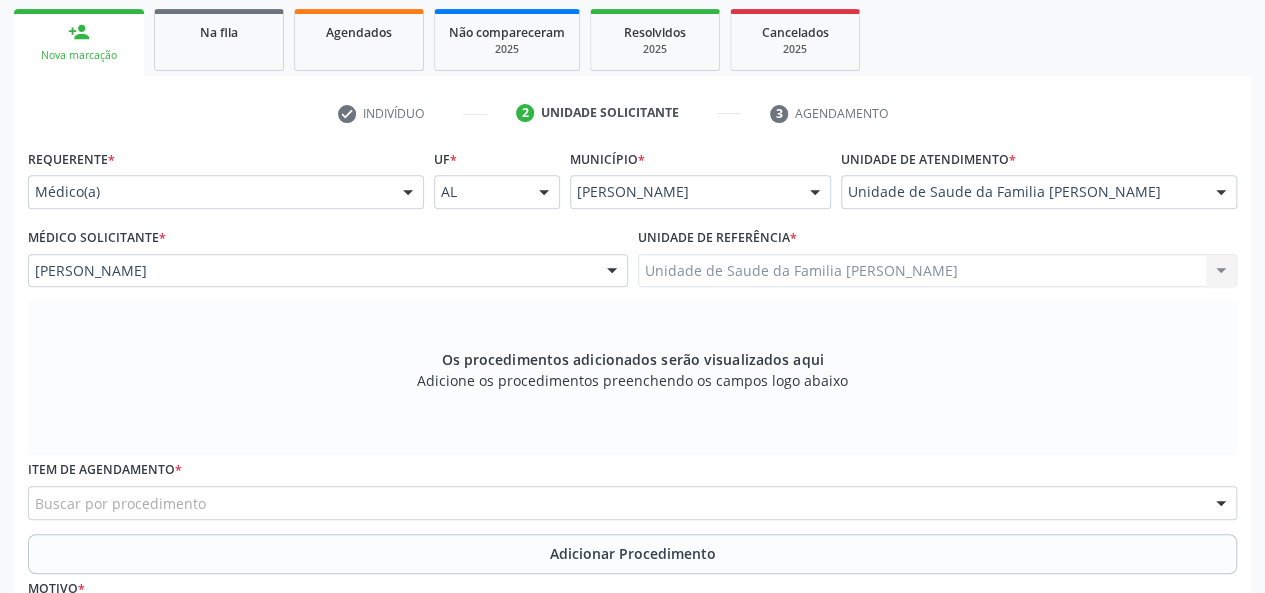 scroll, scrollTop: 518, scrollLeft: 0, axis: vertical 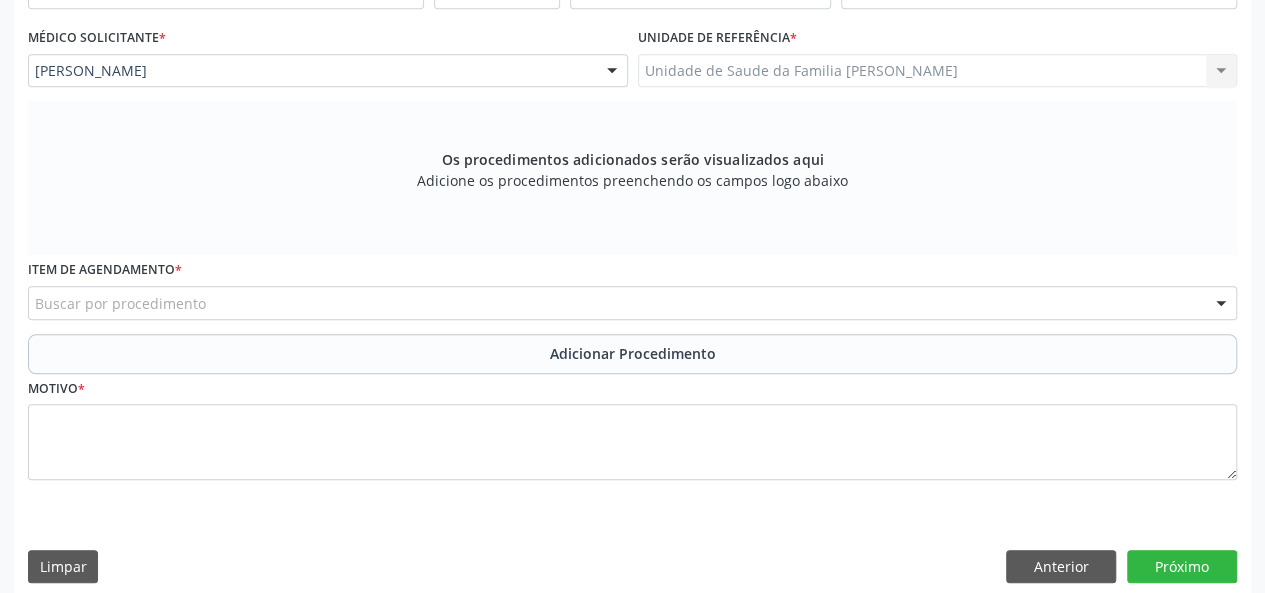 click on "Buscar por procedimento" at bounding box center [632, 303] 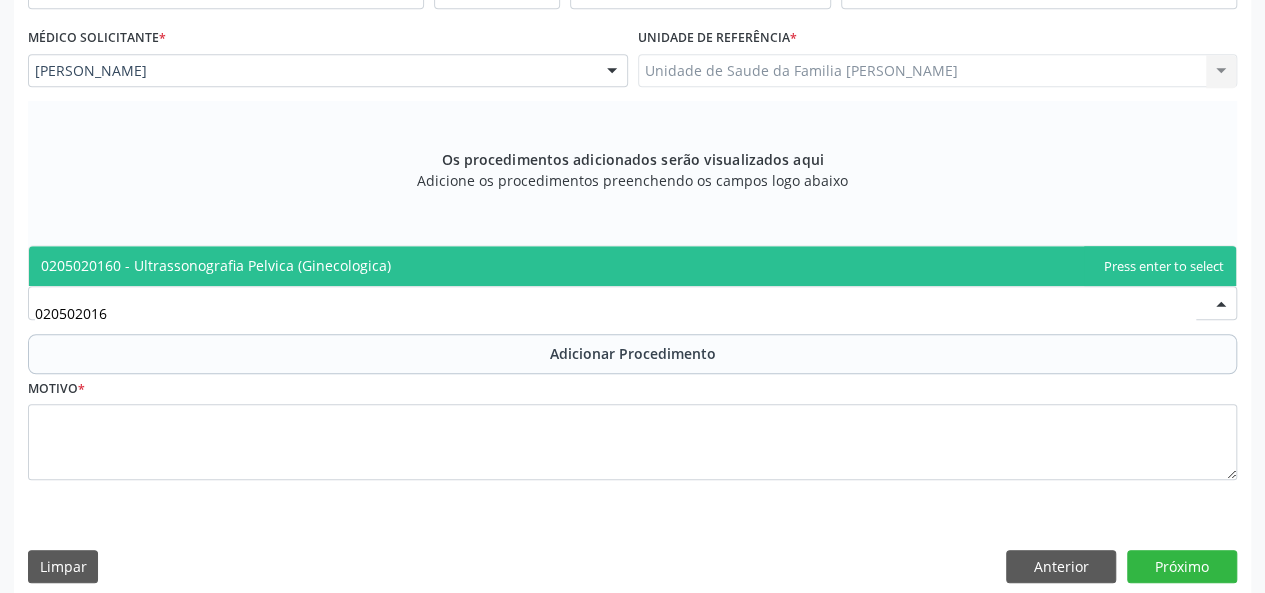 type on "0205020160" 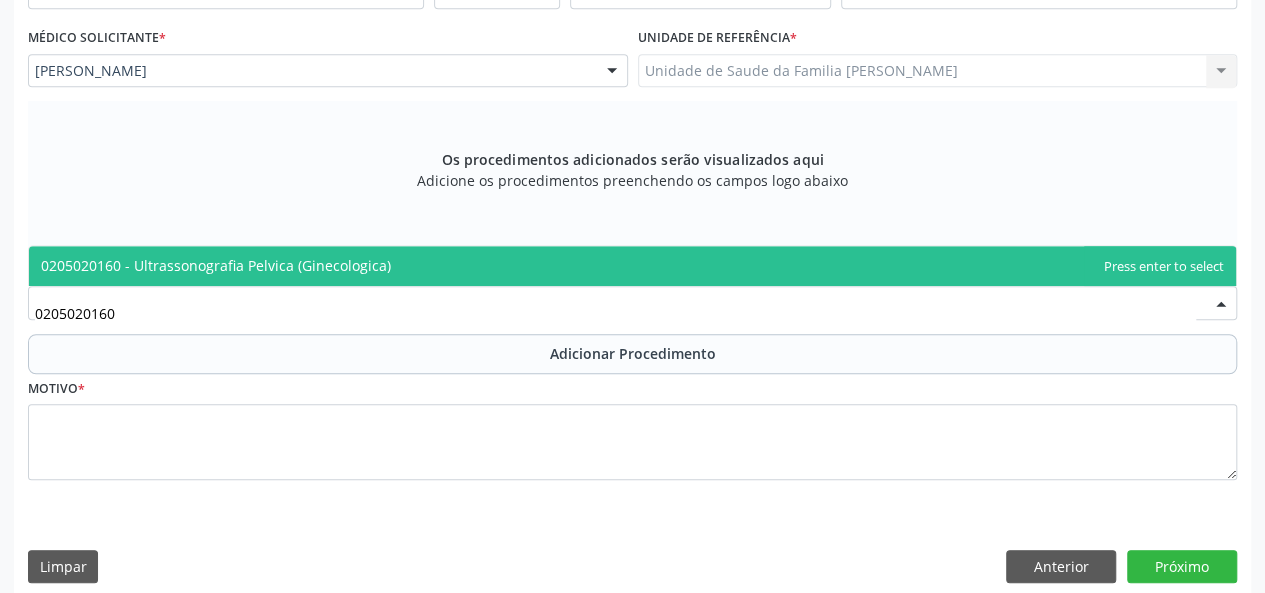 click on "0205020160 - Ultrassonografia Pelvica (Ginecologica)" at bounding box center (632, 266) 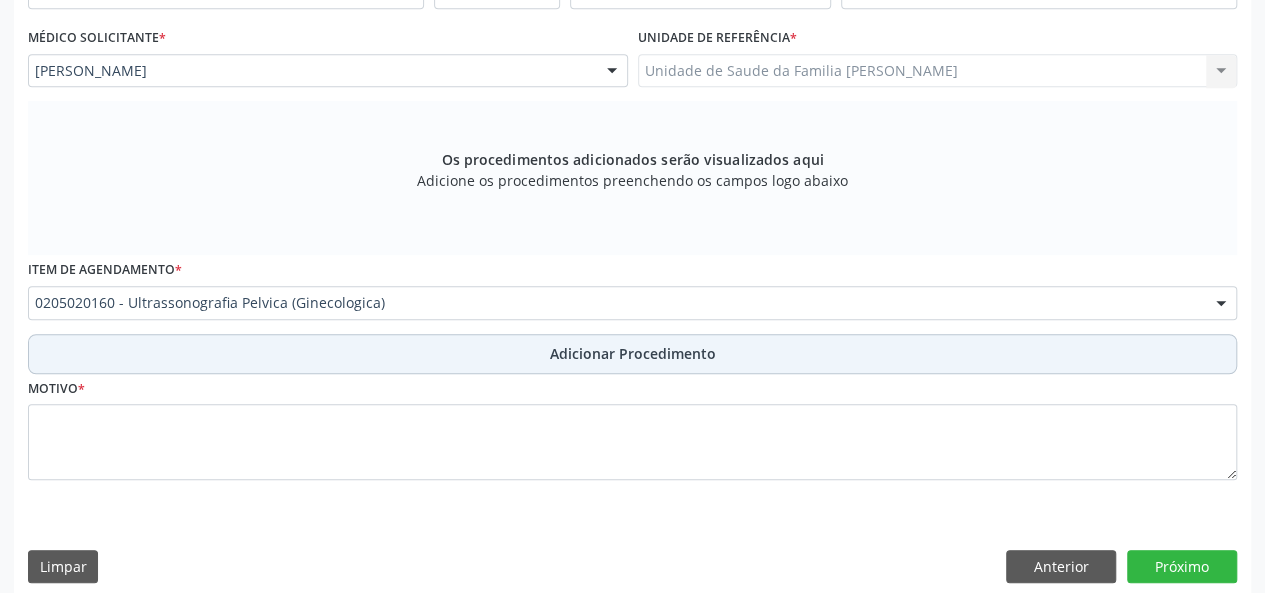 click on "Adicionar Procedimento" at bounding box center (633, 353) 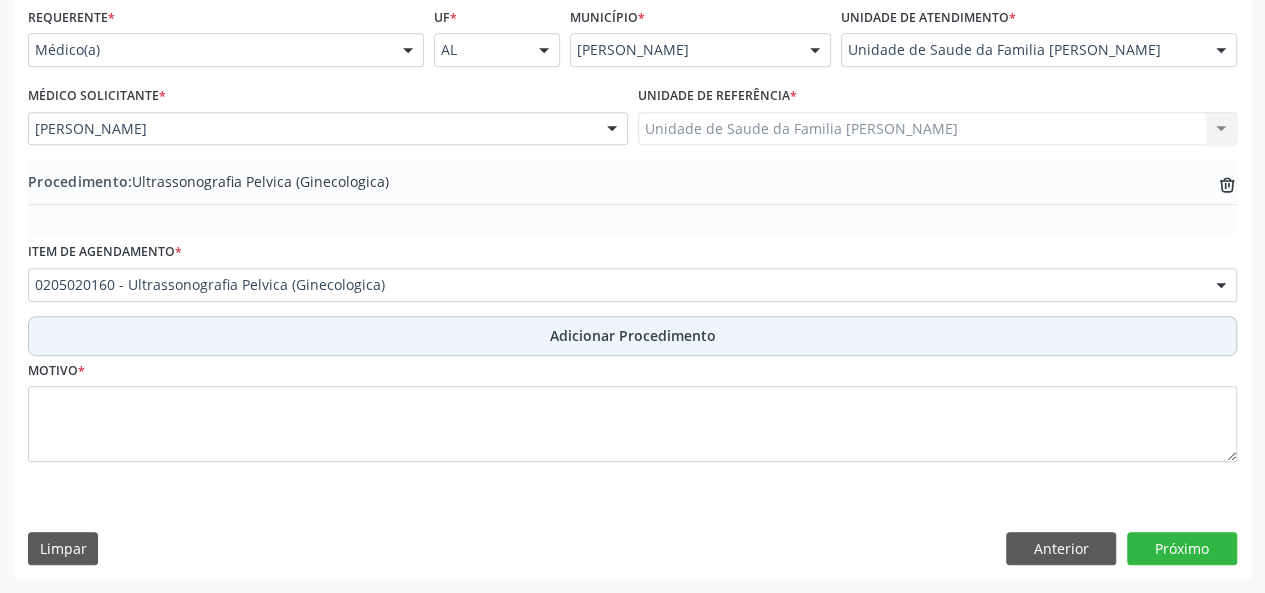 scroll, scrollTop: 458, scrollLeft: 0, axis: vertical 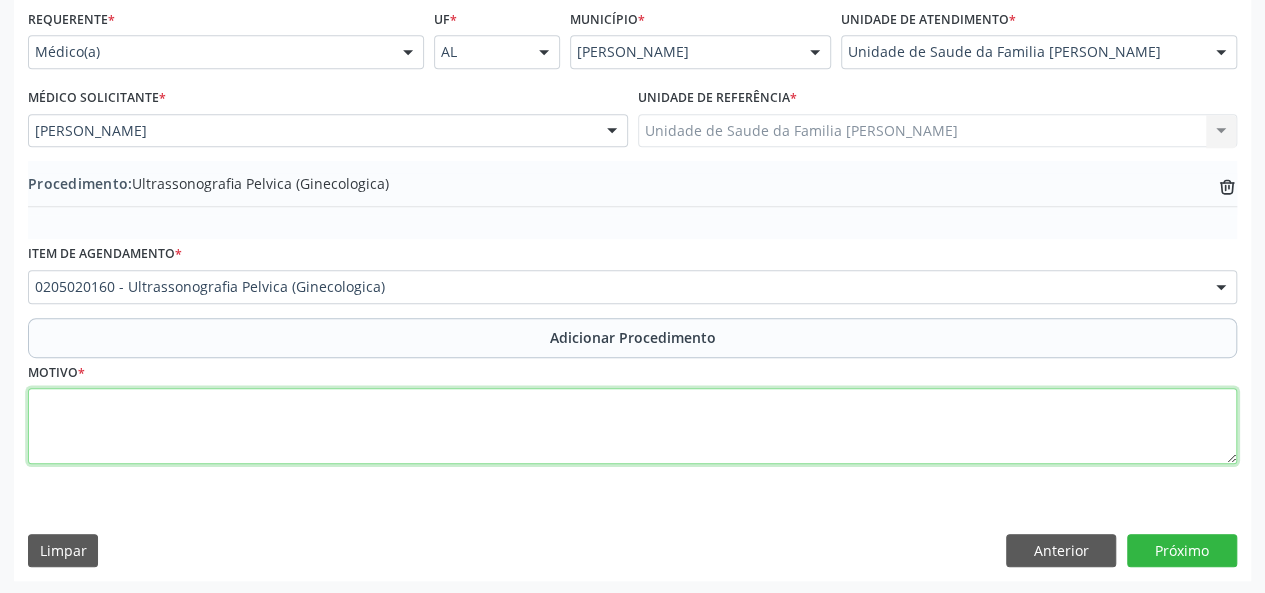 click at bounding box center [632, 426] 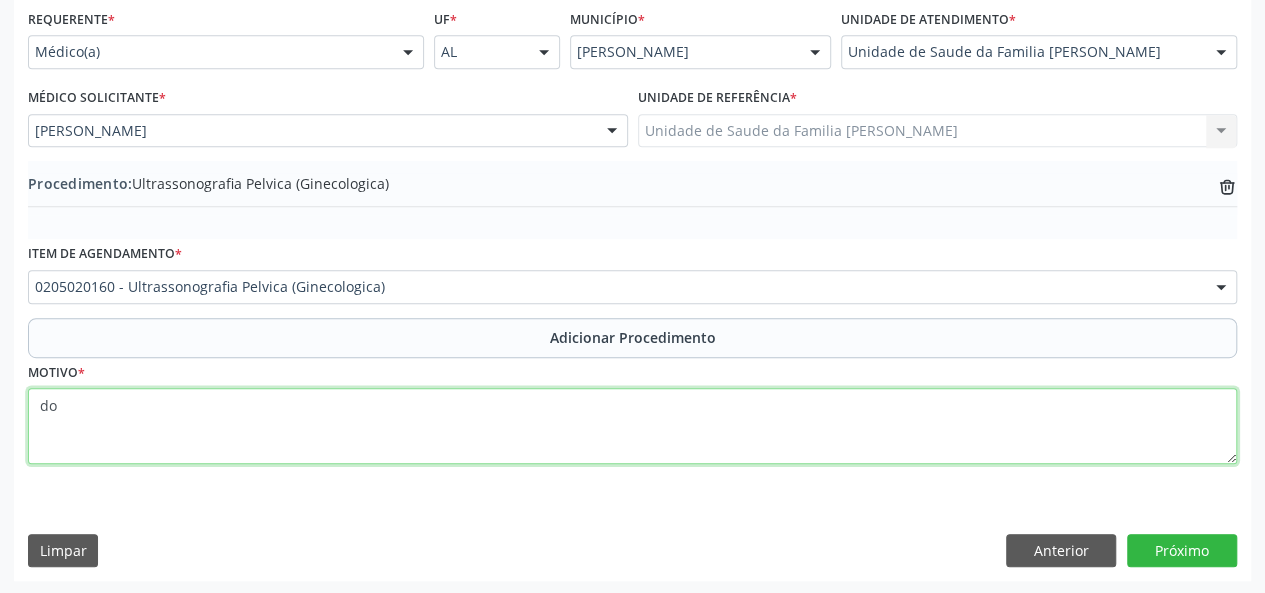 type on "d" 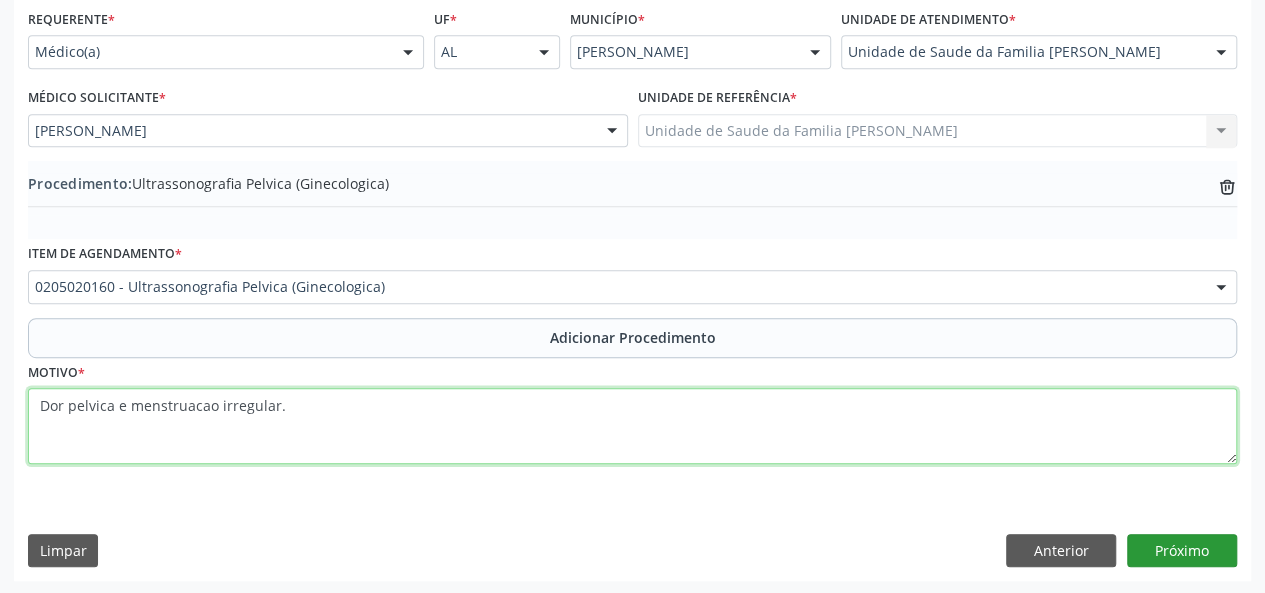 type on "Dor pelvica e menstruacao irregular." 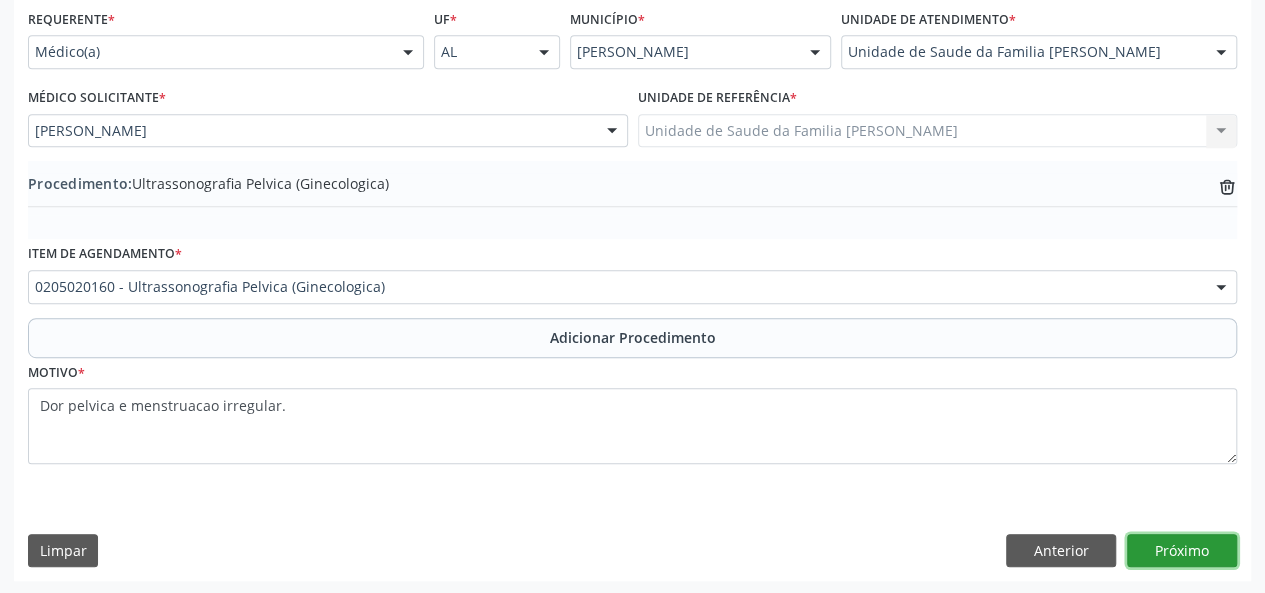 click on "Próximo" at bounding box center [1182, 551] 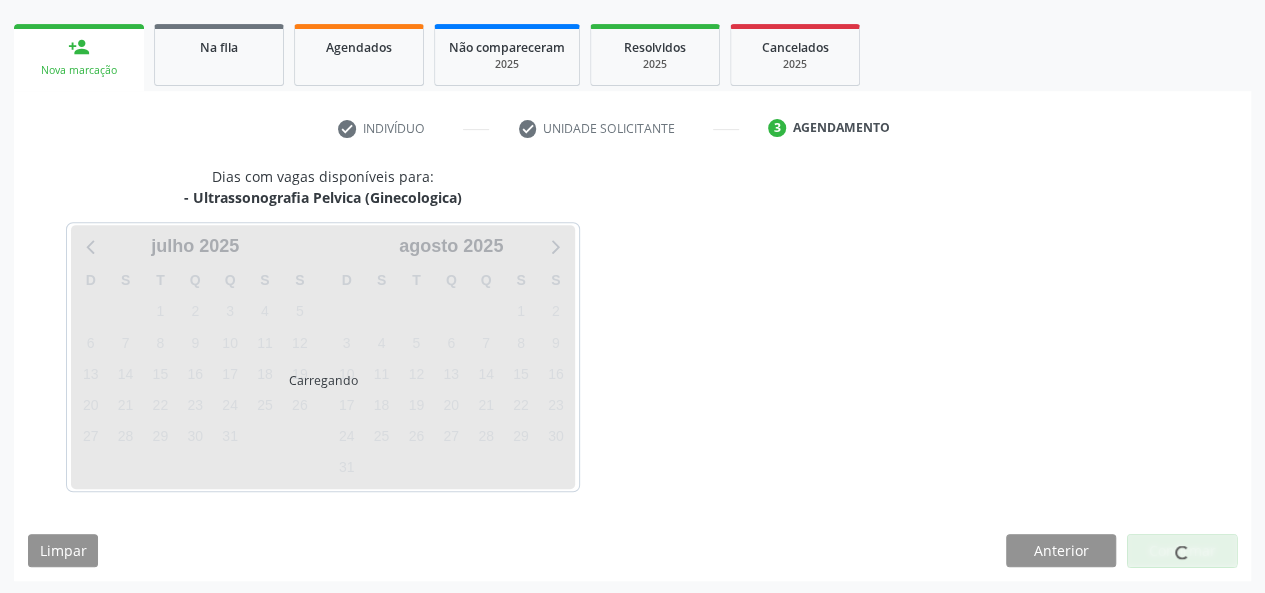 scroll, scrollTop: 362, scrollLeft: 0, axis: vertical 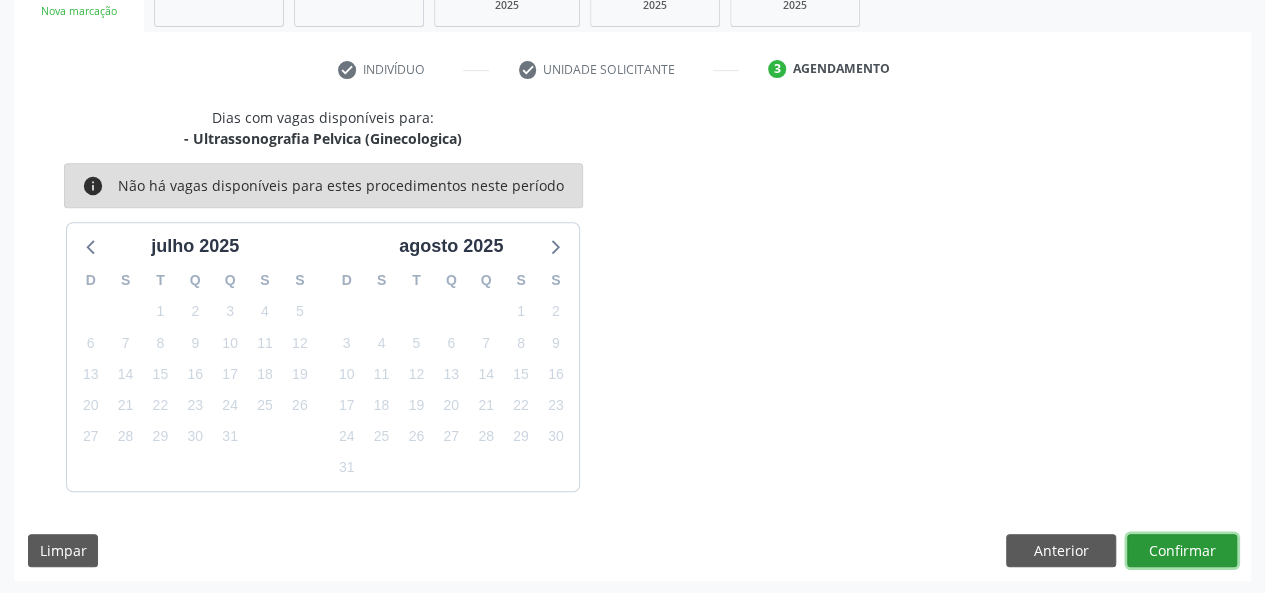 click on "Confirmar" at bounding box center [1182, 551] 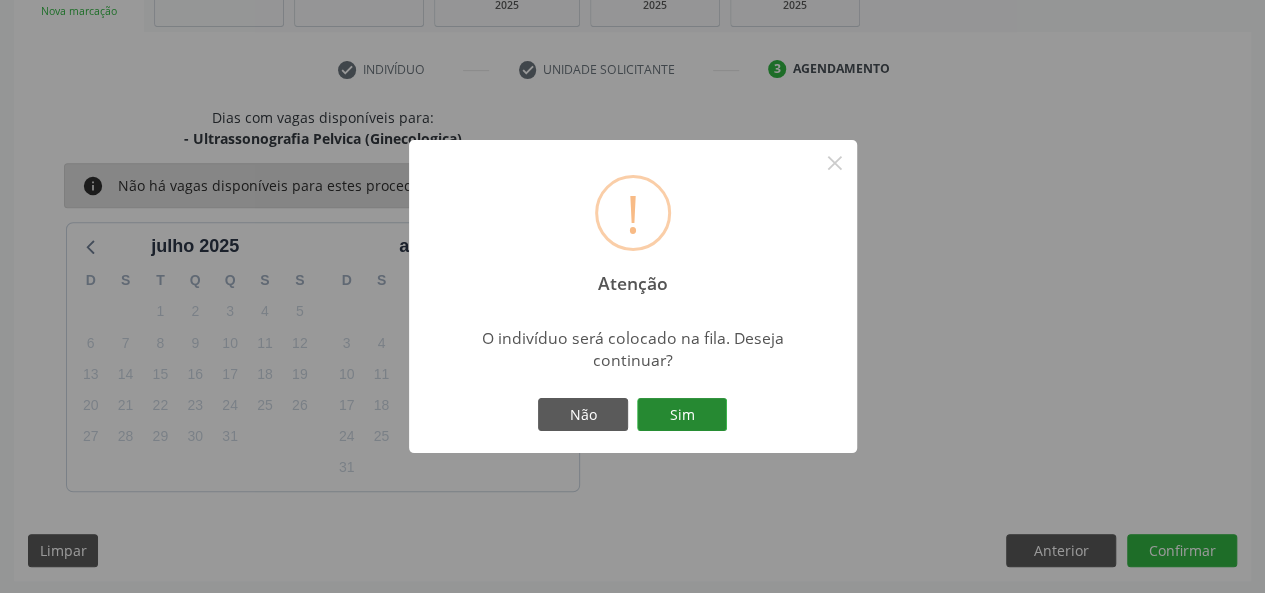 click on "Sim" at bounding box center [682, 415] 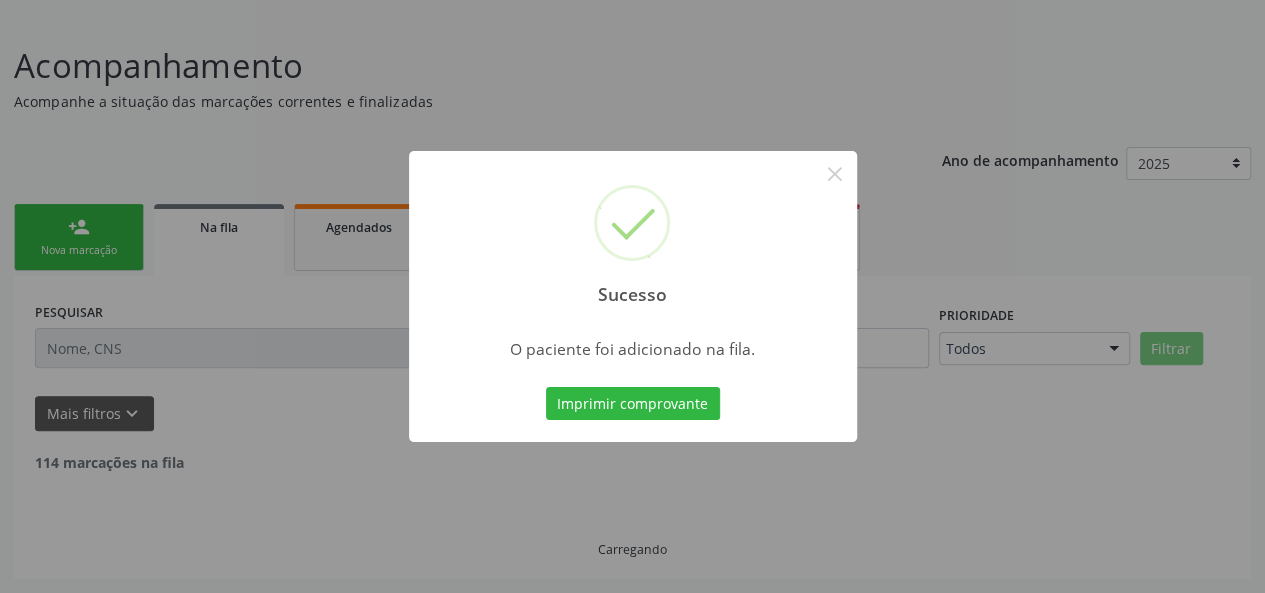 scroll, scrollTop: 100, scrollLeft: 0, axis: vertical 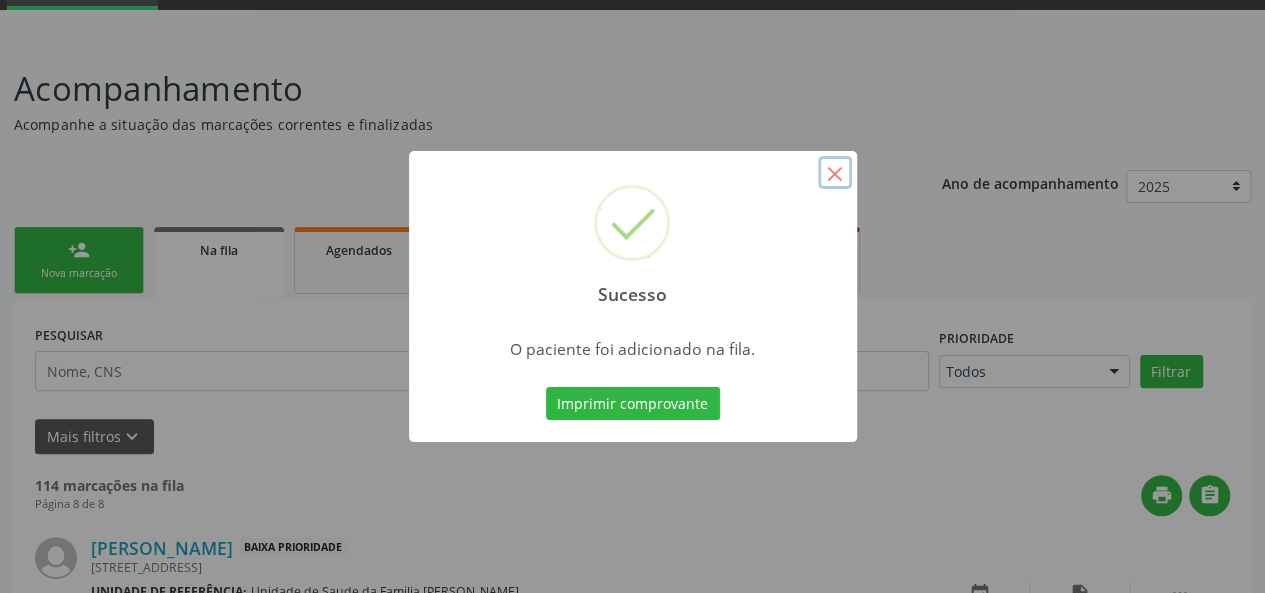 click on "×" at bounding box center [835, 173] 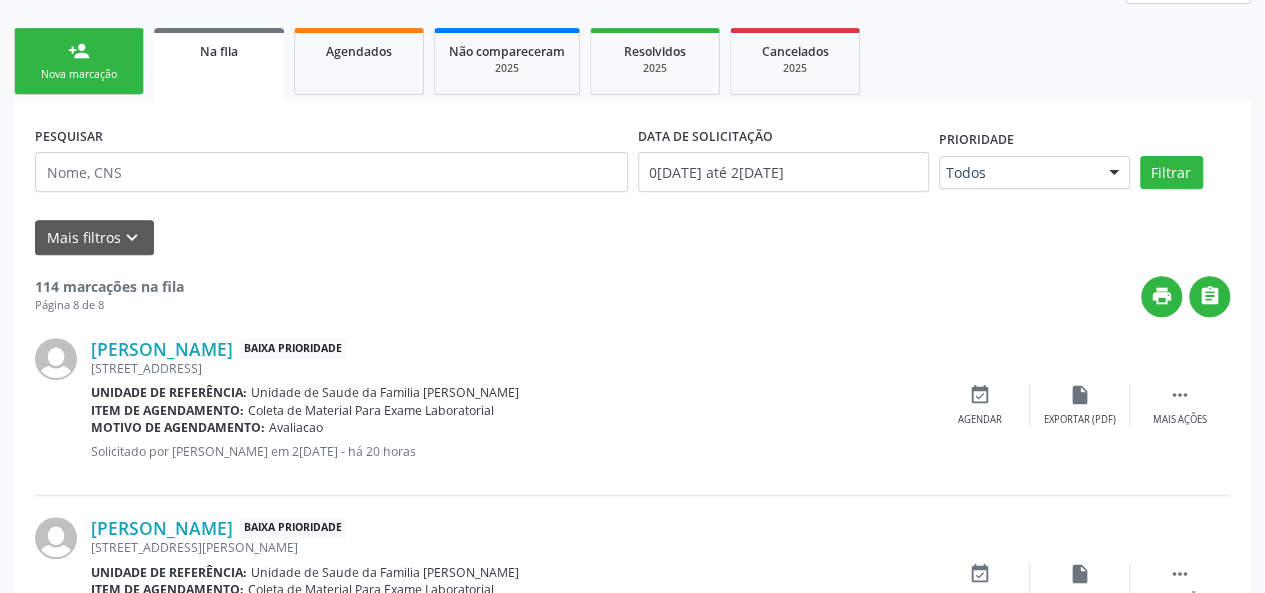 scroll, scrollTop: 200, scrollLeft: 0, axis: vertical 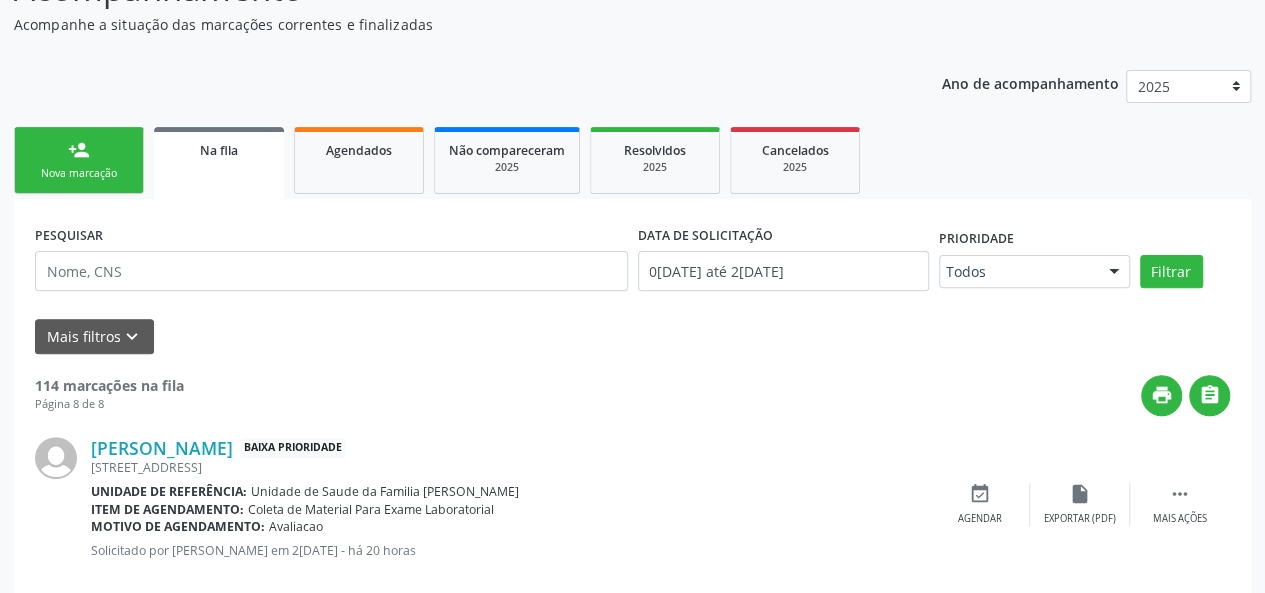 click on "person_add" at bounding box center [79, 150] 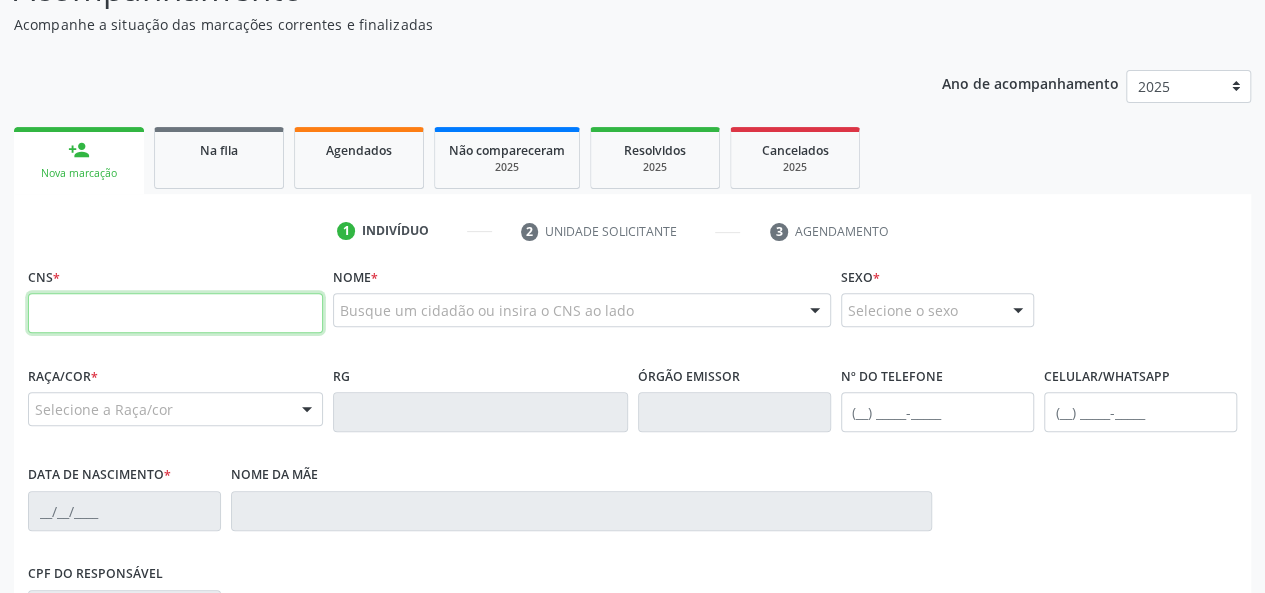 paste on "700 8039 8303 0588" 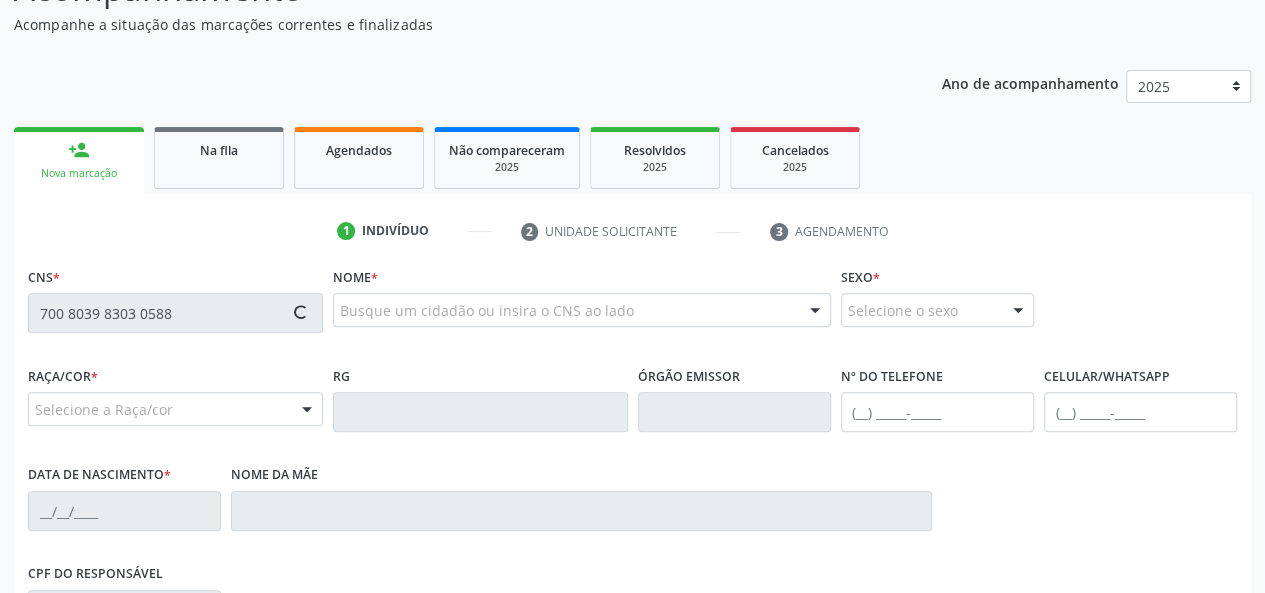 type on "700 8039 8303 0588" 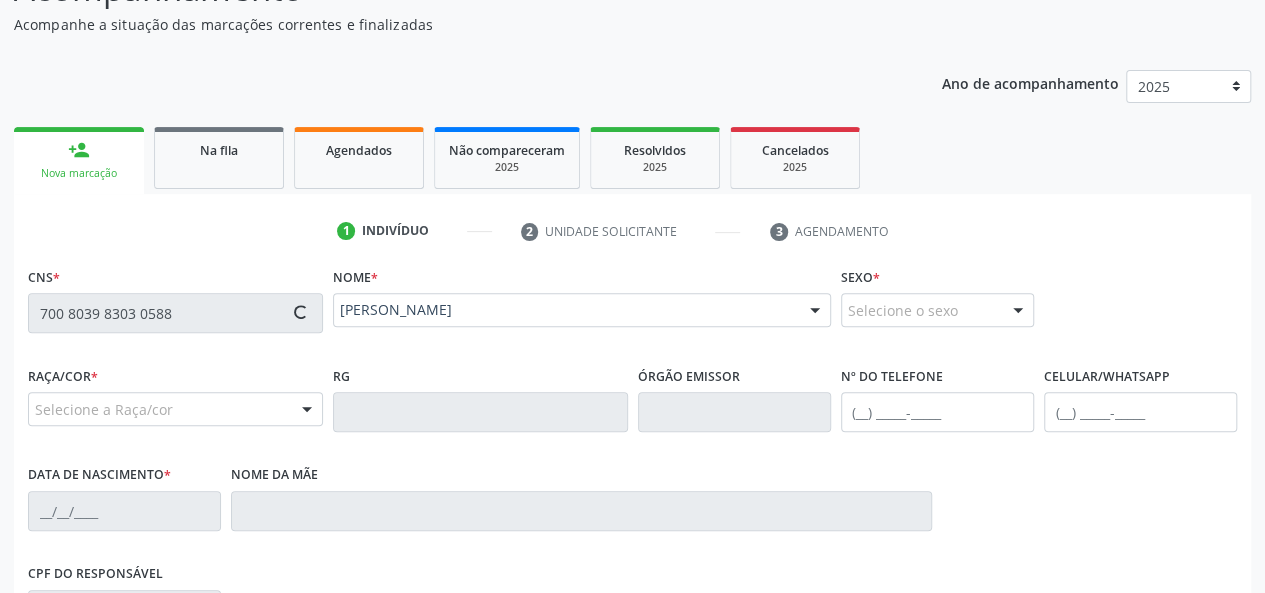 type on "[PHONE_NUMBER]" 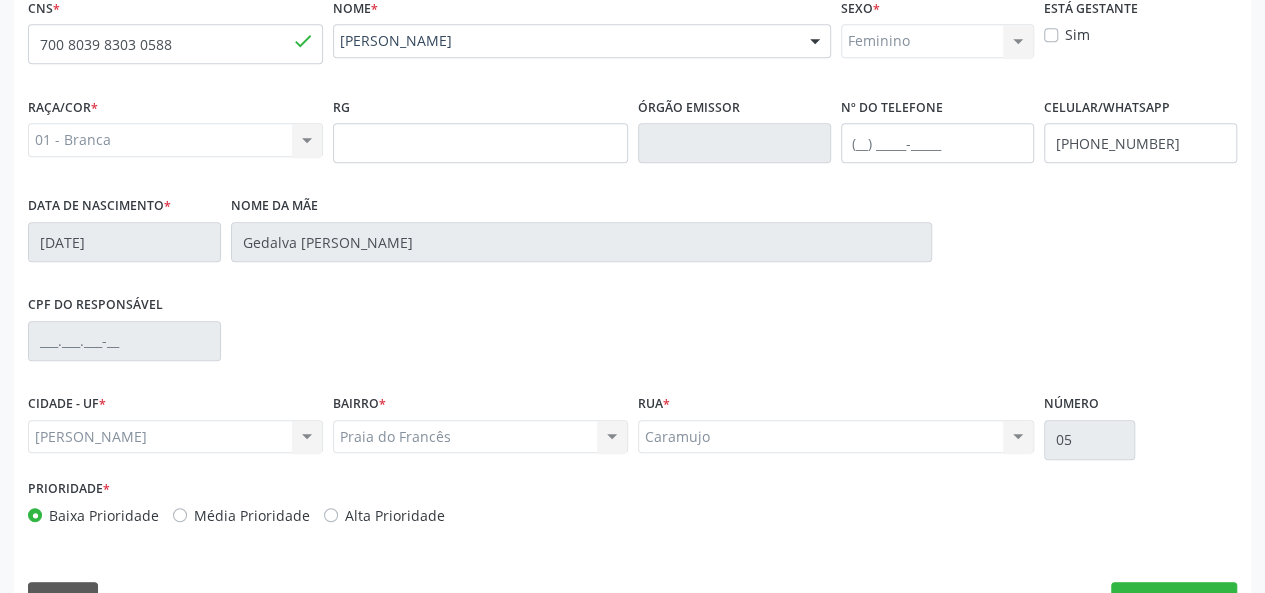 scroll, scrollTop: 500, scrollLeft: 0, axis: vertical 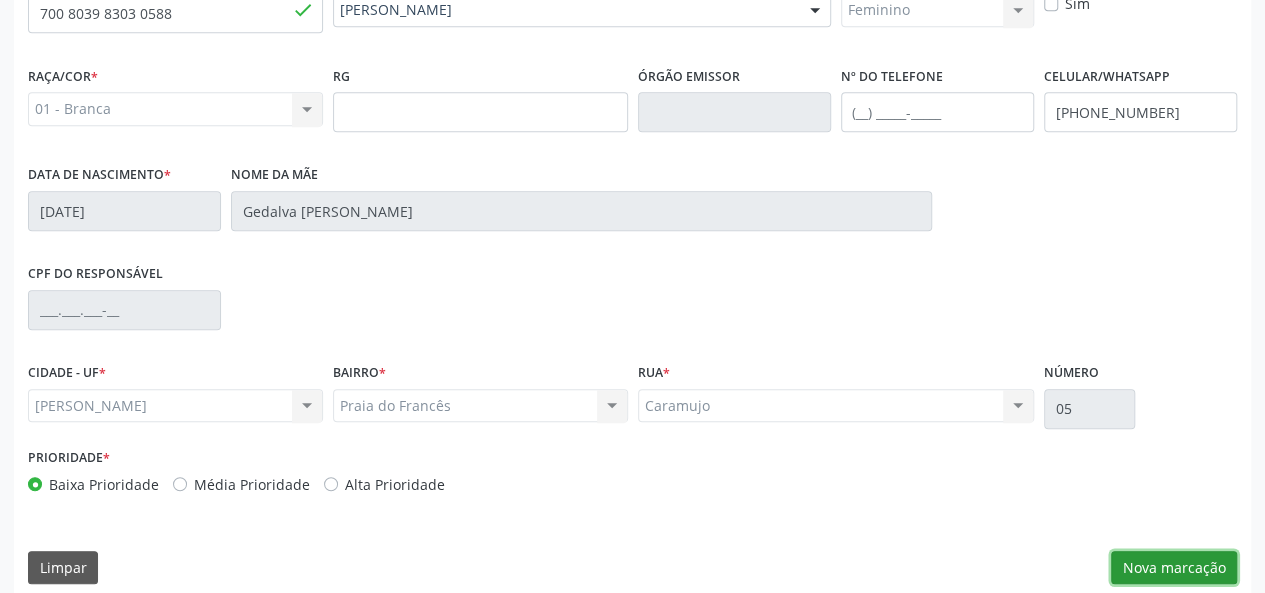 click on "Nova marcação" at bounding box center [1174, 568] 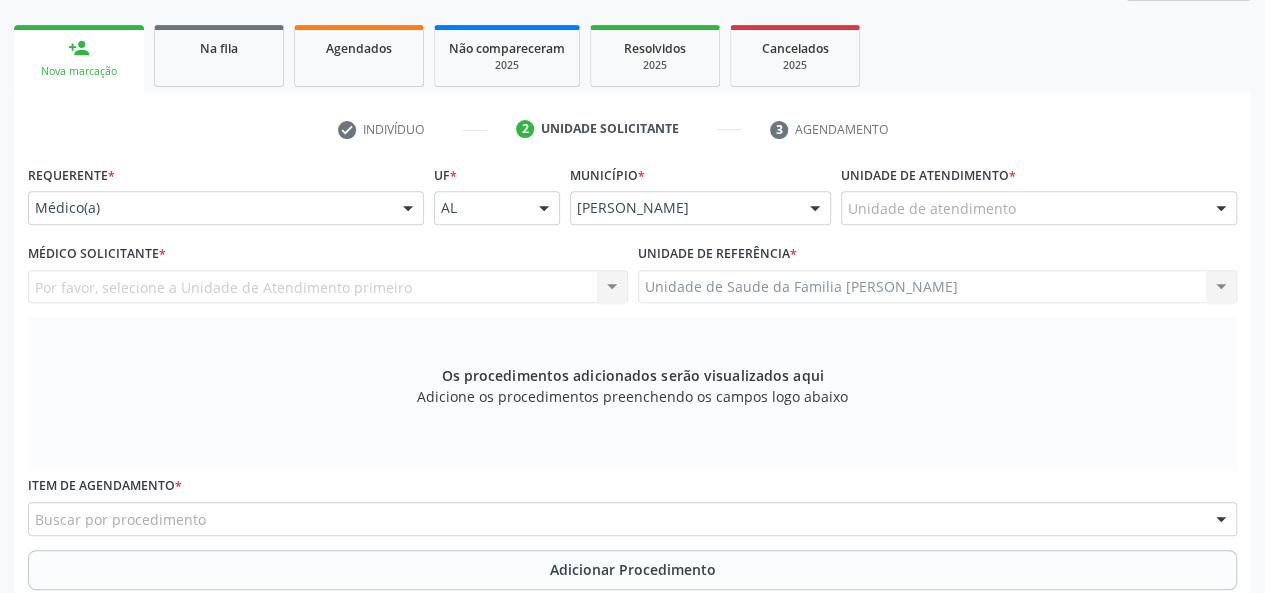 scroll, scrollTop: 300, scrollLeft: 0, axis: vertical 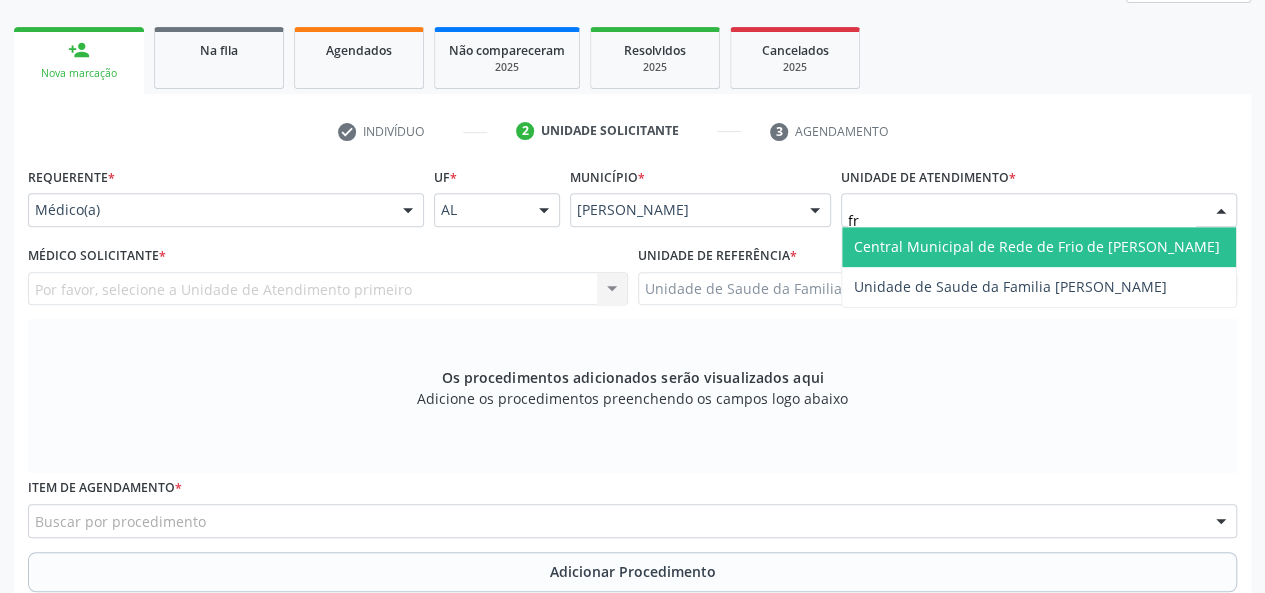 type on "fra" 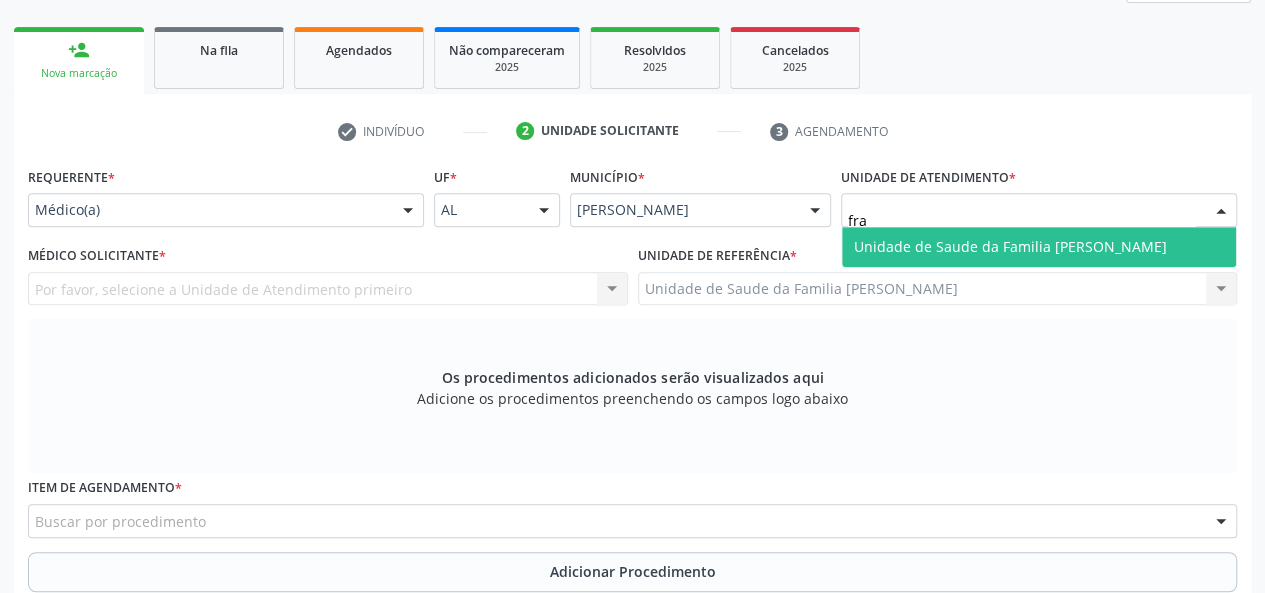 click on "Unidade de Saude da Familia [PERSON_NAME]" at bounding box center (1010, 246) 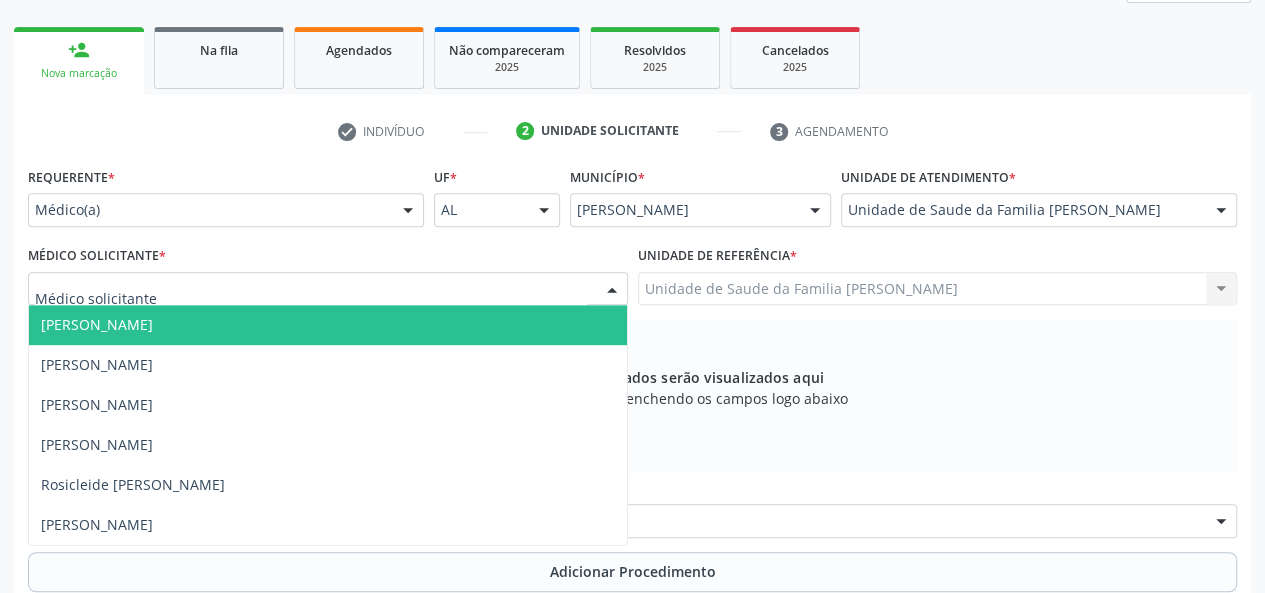 click at bounding box center (328, 289) 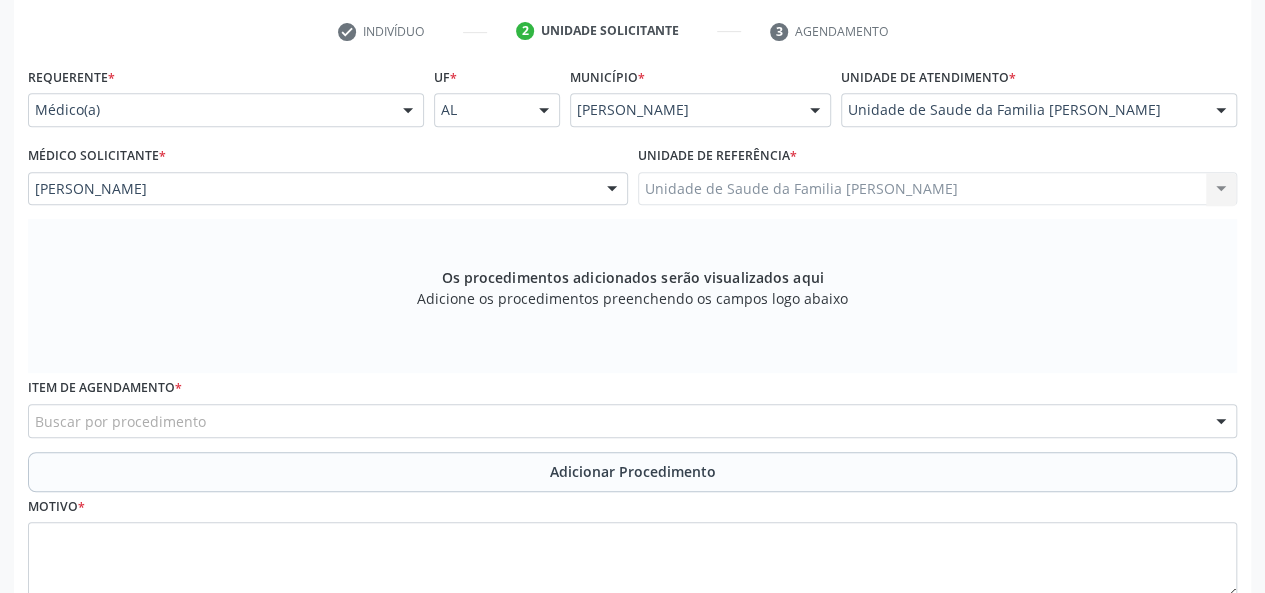 scroll, scrollTop: 500, scrollLeft: 0, axis: vertical 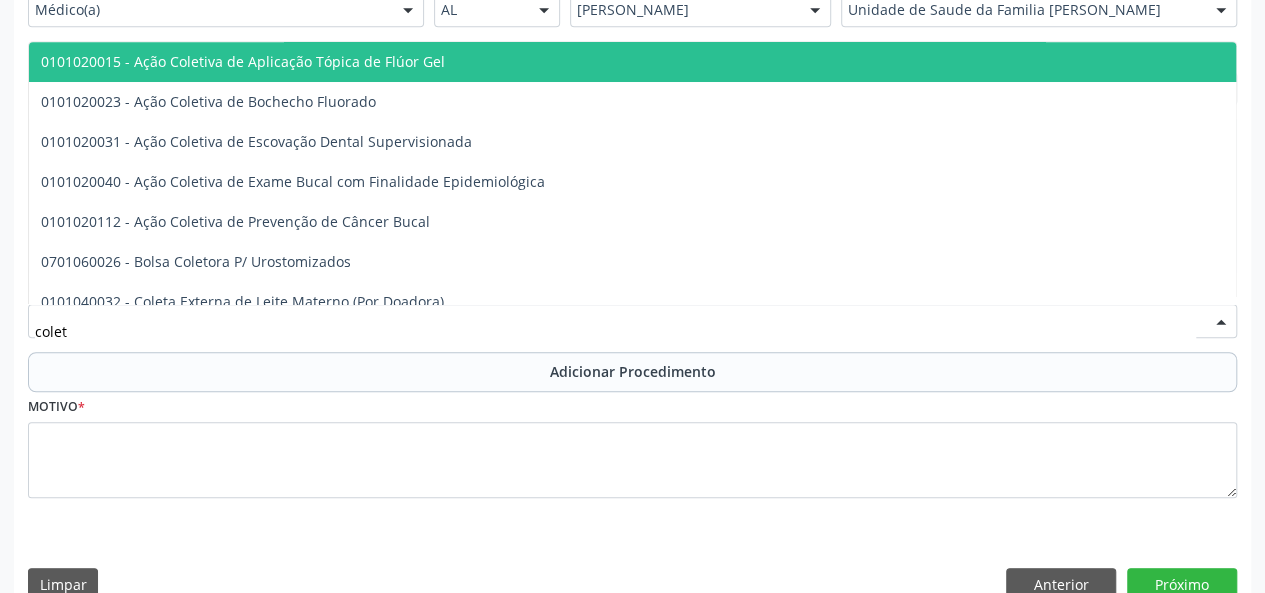 type on "coleta" 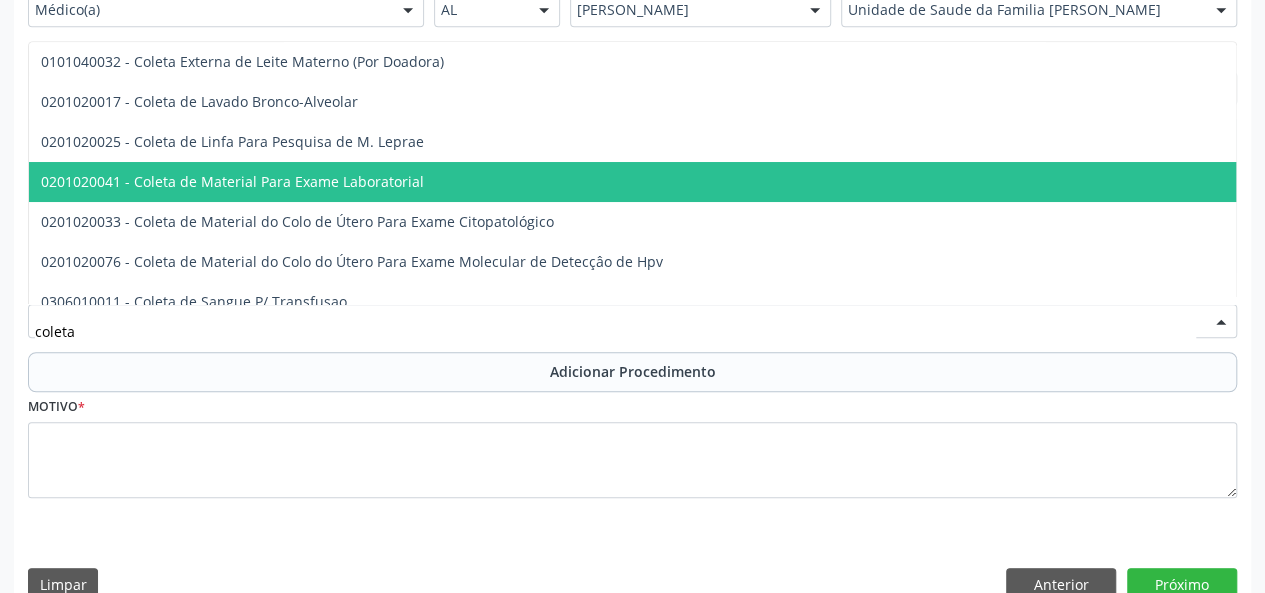 click on "0201020041 - Coleta de Material Para Exame Laboratorial" at bounding box center [750, 182] 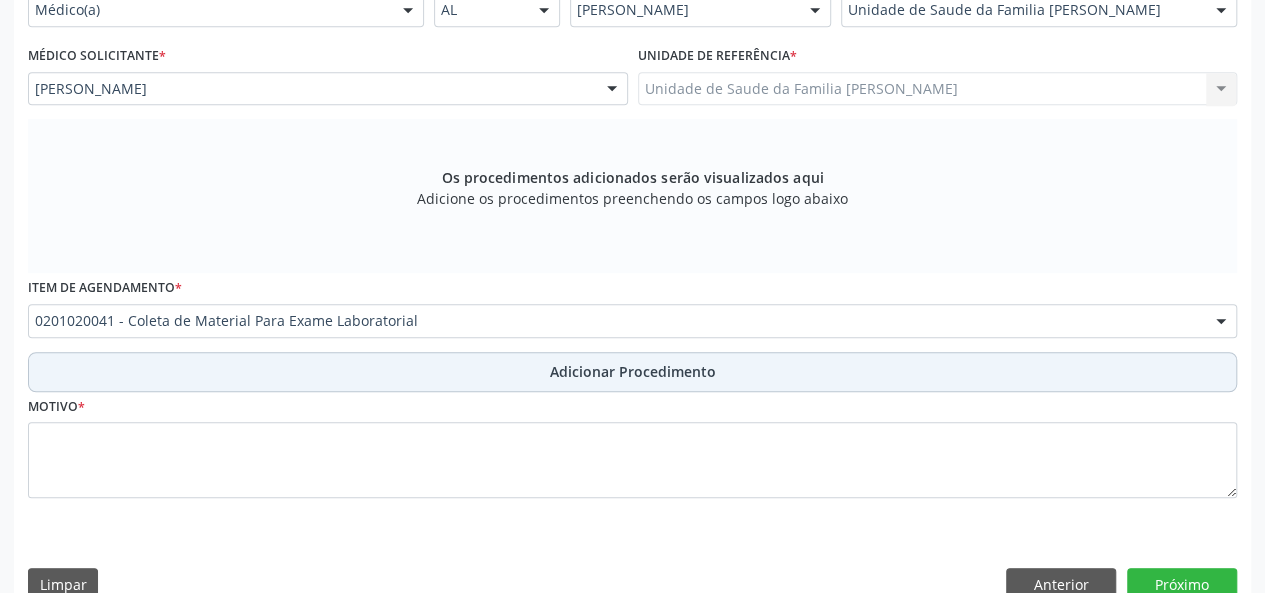 click on "Adicionar Procedimento" at bounding box center (633, 371) 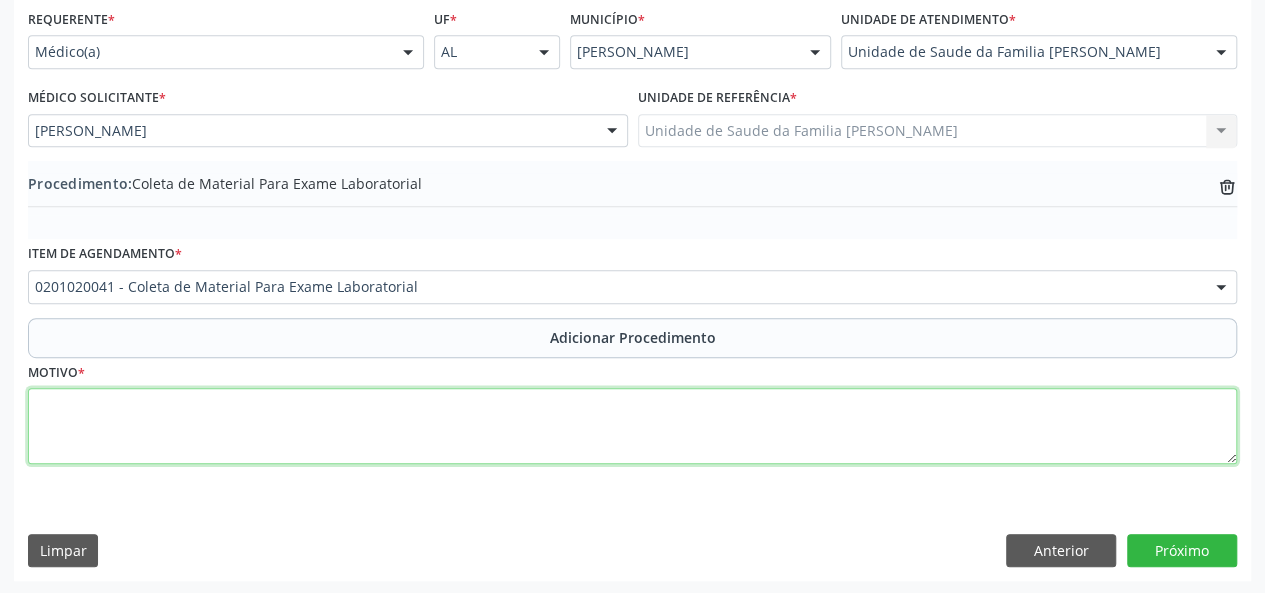 click at bounding box center (632, 426) 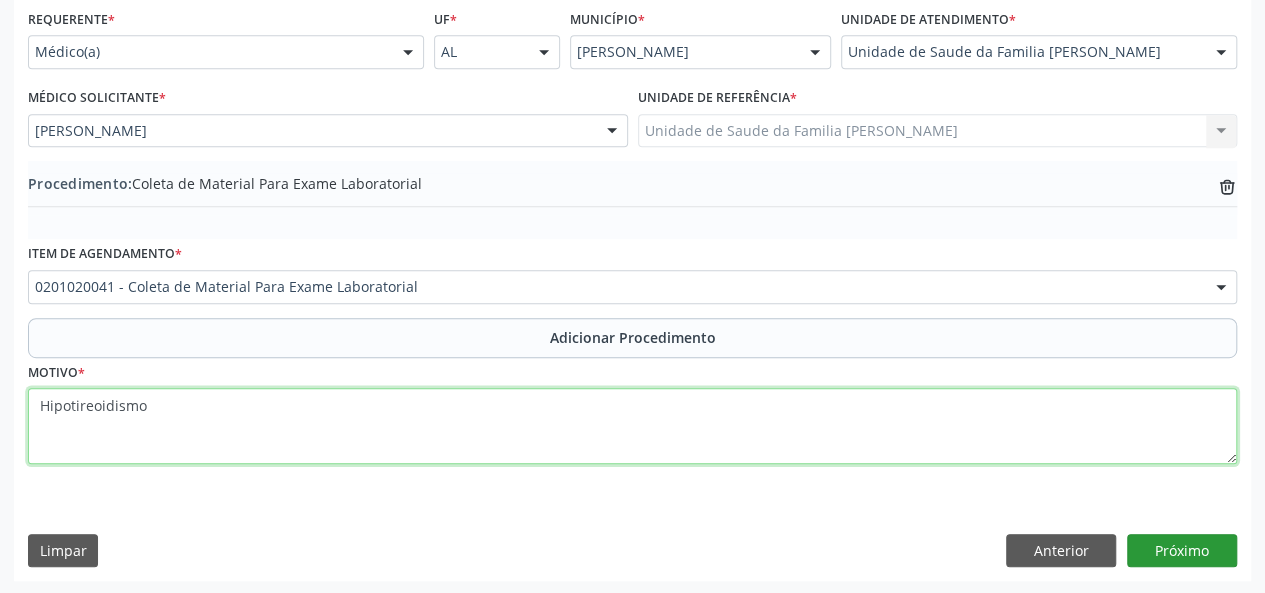 type on "Hipotireoidismo" 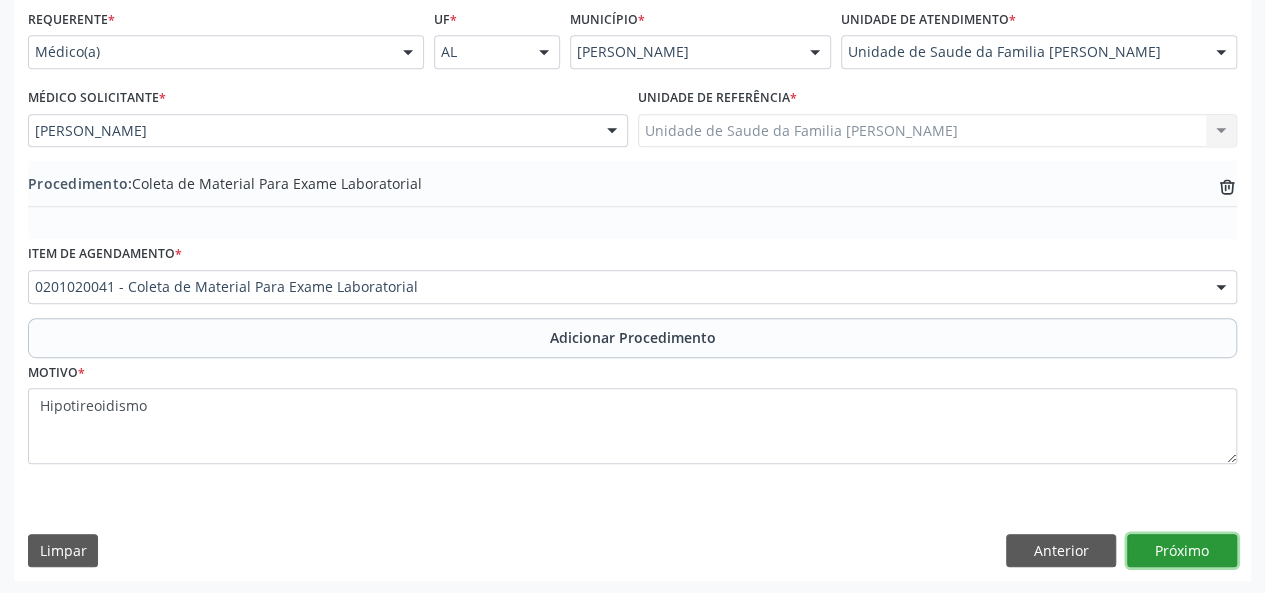 click on "Próximo" at bounding box center [1182, 551] 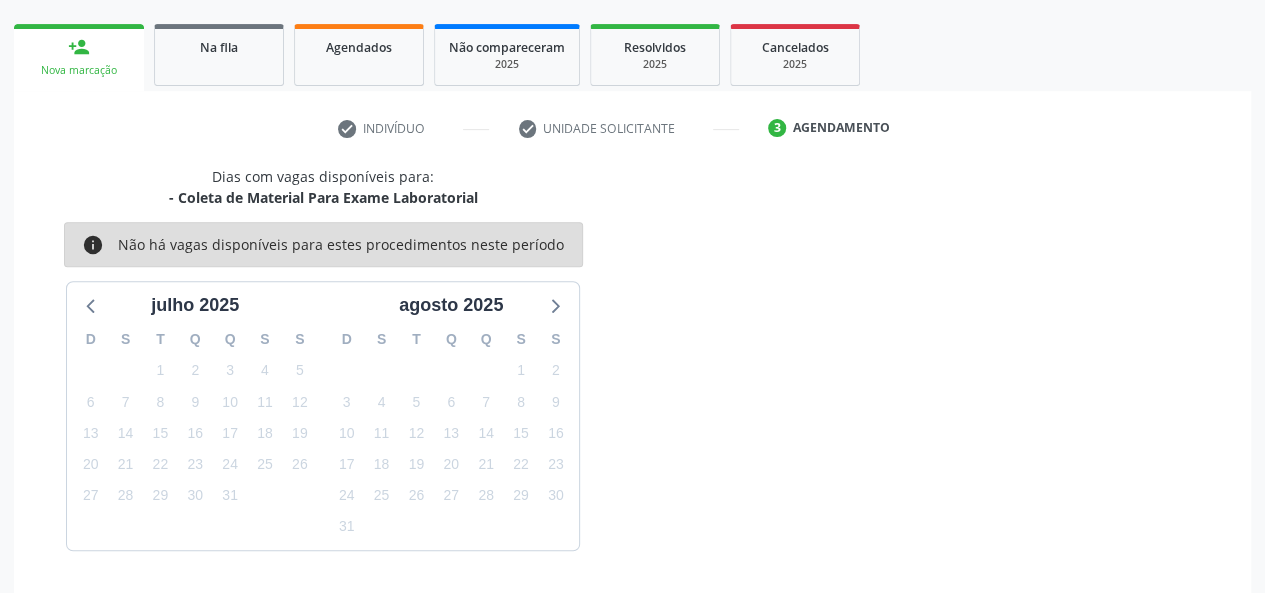 scroll, scrollTop: 362, scrollLeft: 0, axis: vertical 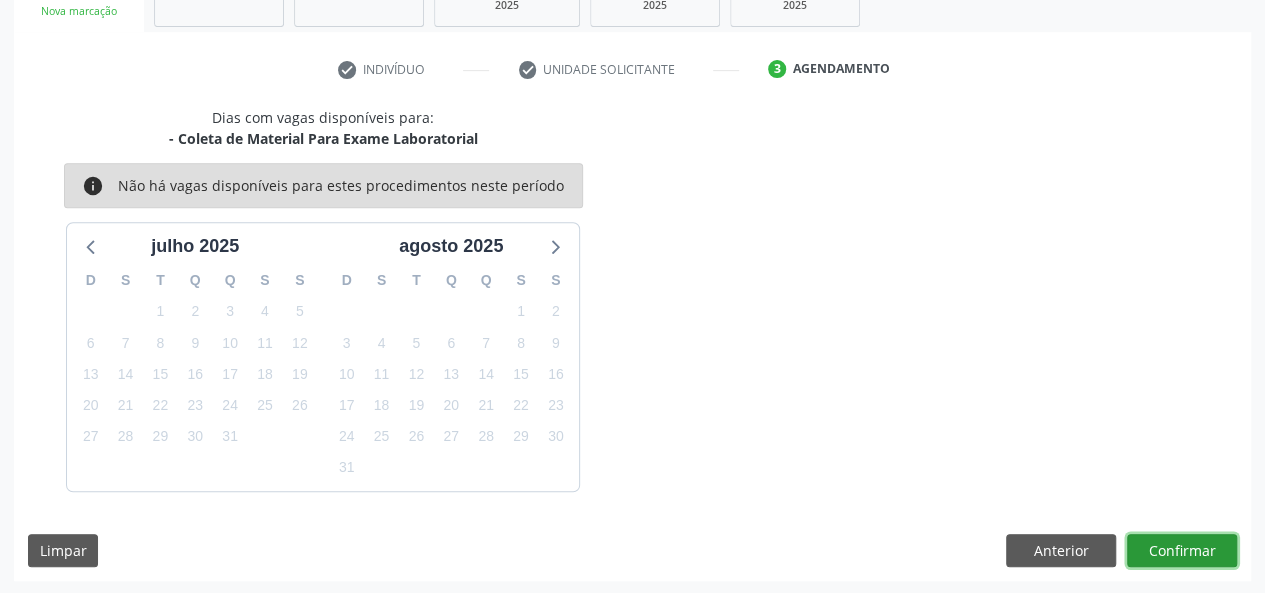 click on "Confirmar" at bounding box center (1182, 551) 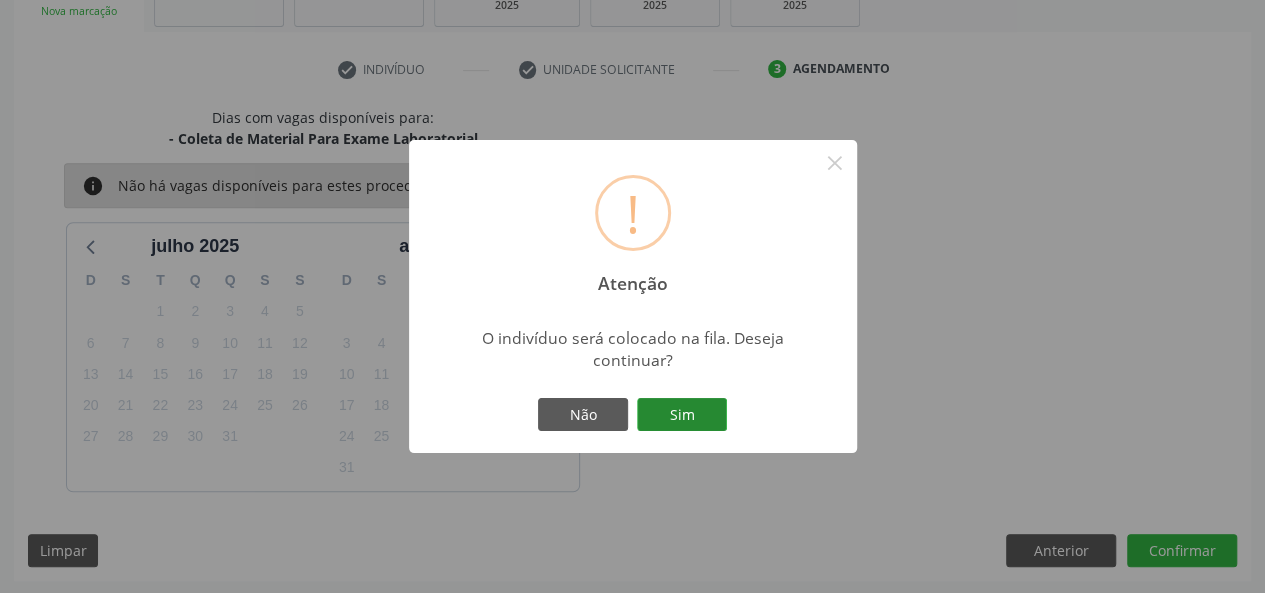 click on "Sim" at bounding box center [682, 415] 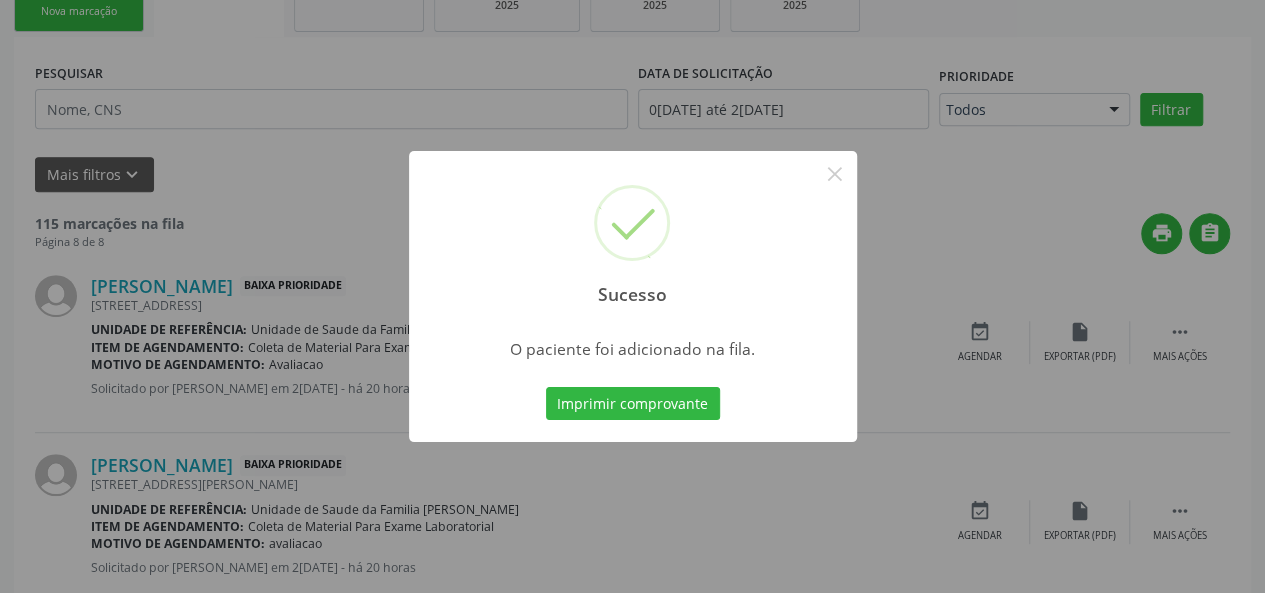 scroll, scrollTop: 100, scrollLeft: 0, axis: vertical 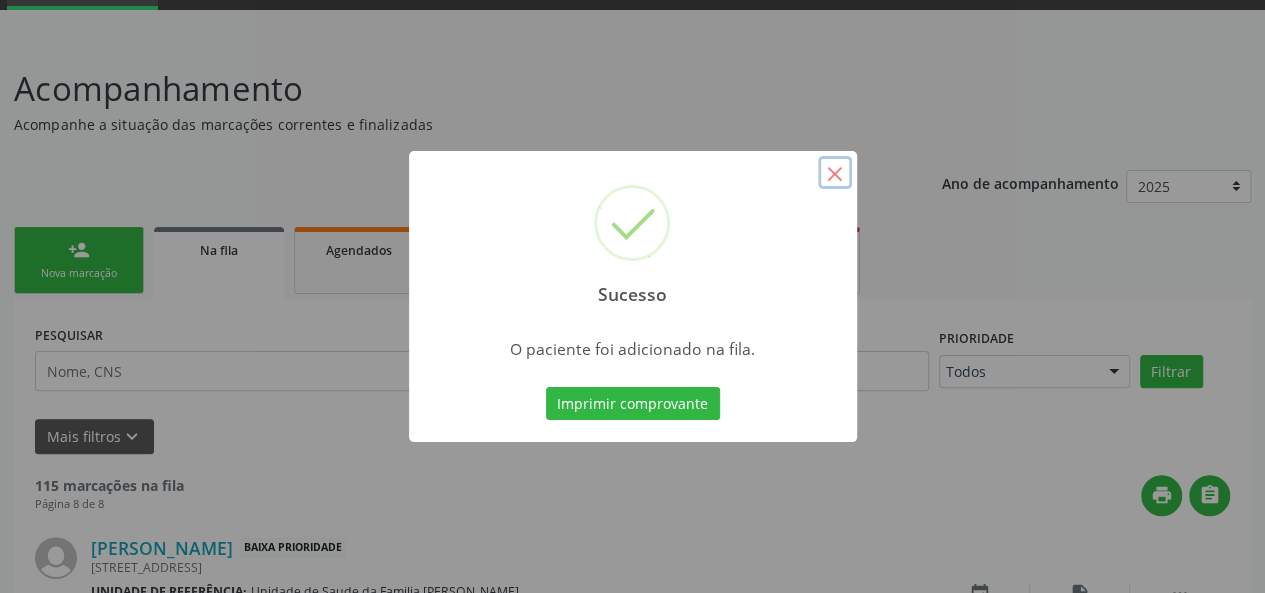 click on "×" at bounding box center [835, 173] 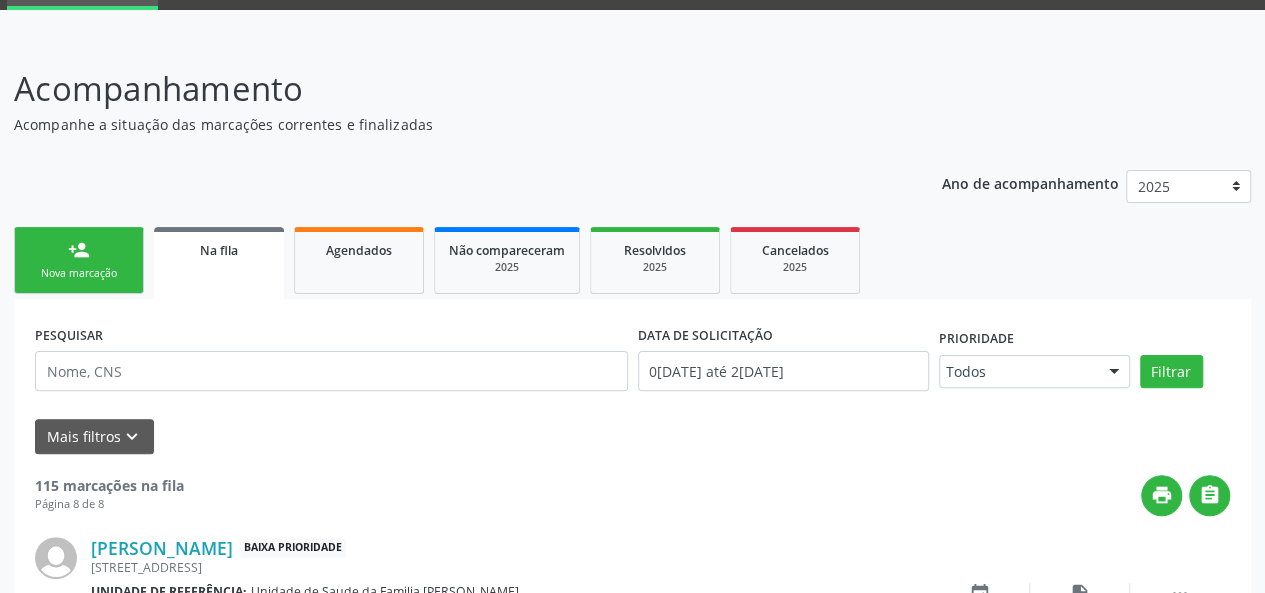 click on "person_add
Nova marcação" at bounding box center (79, 260) 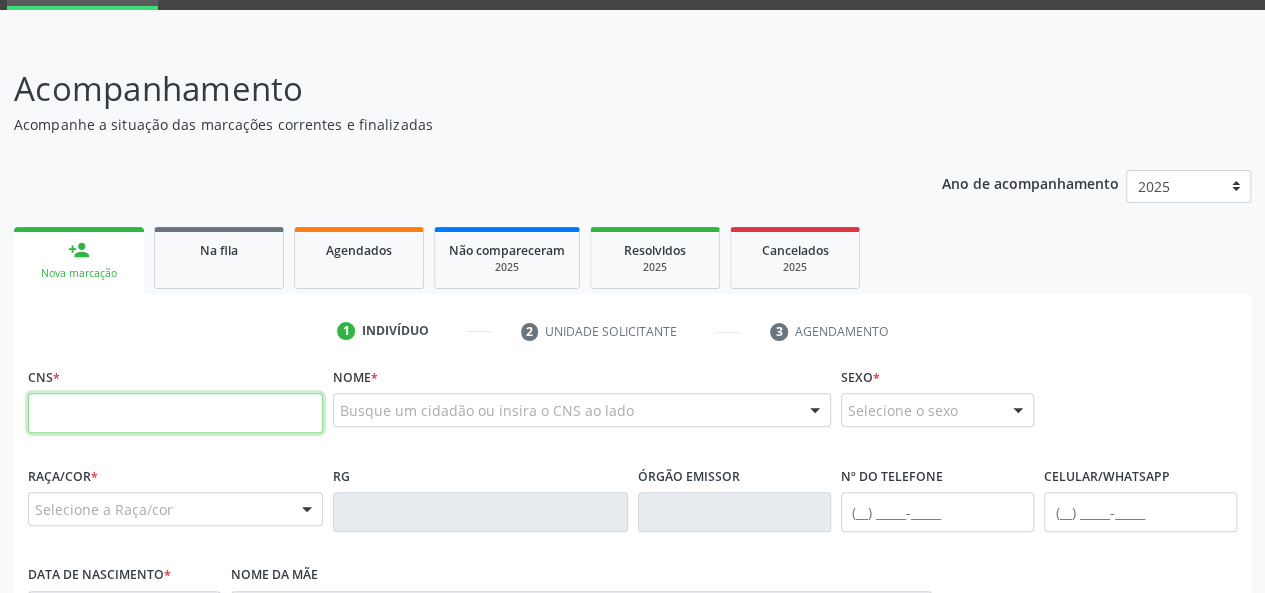 paste on "701 8082 2844 1172" 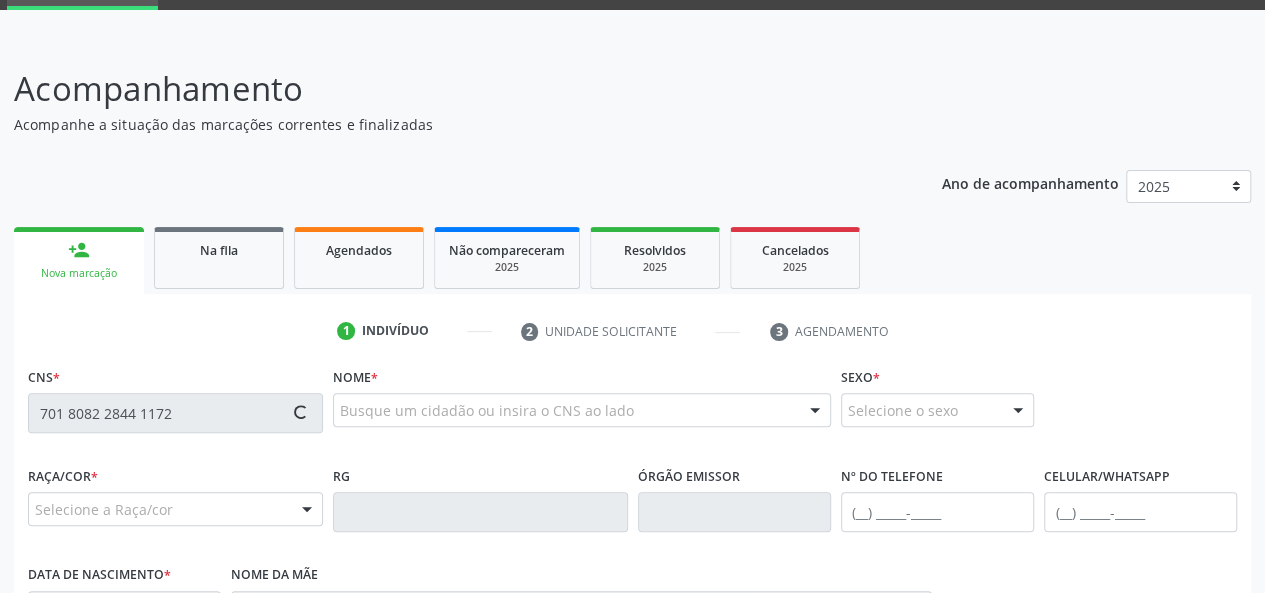 scroll, scrollTop: 300, scrollLeft: 0, axis: vertical 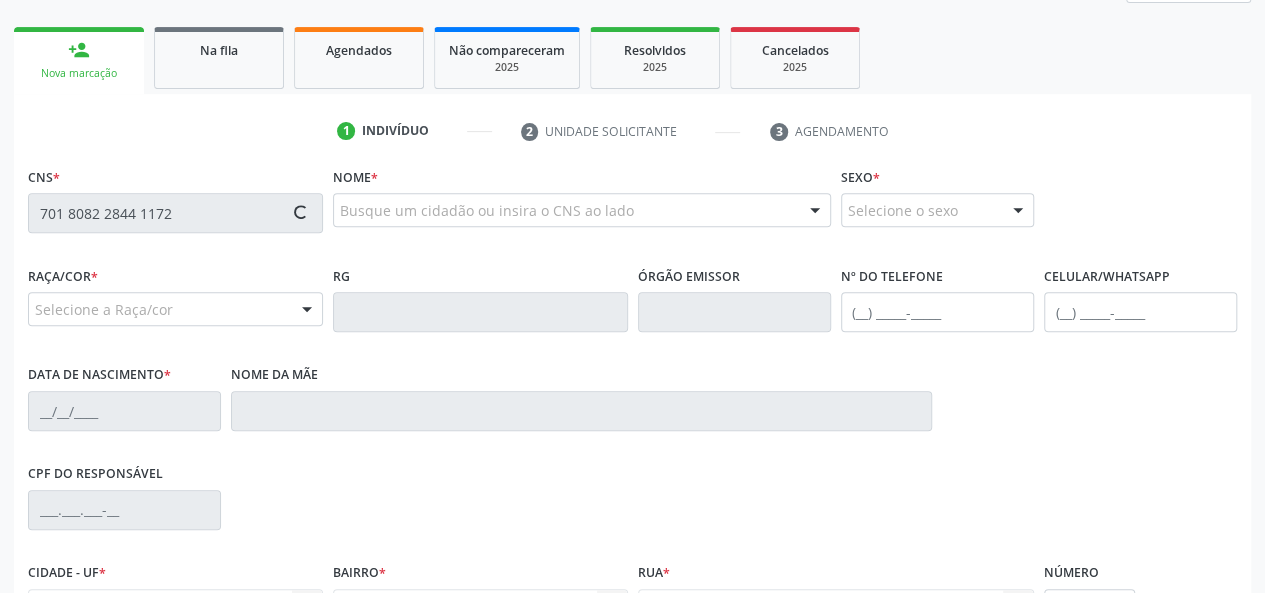 type on "701 8082 2844 1172" 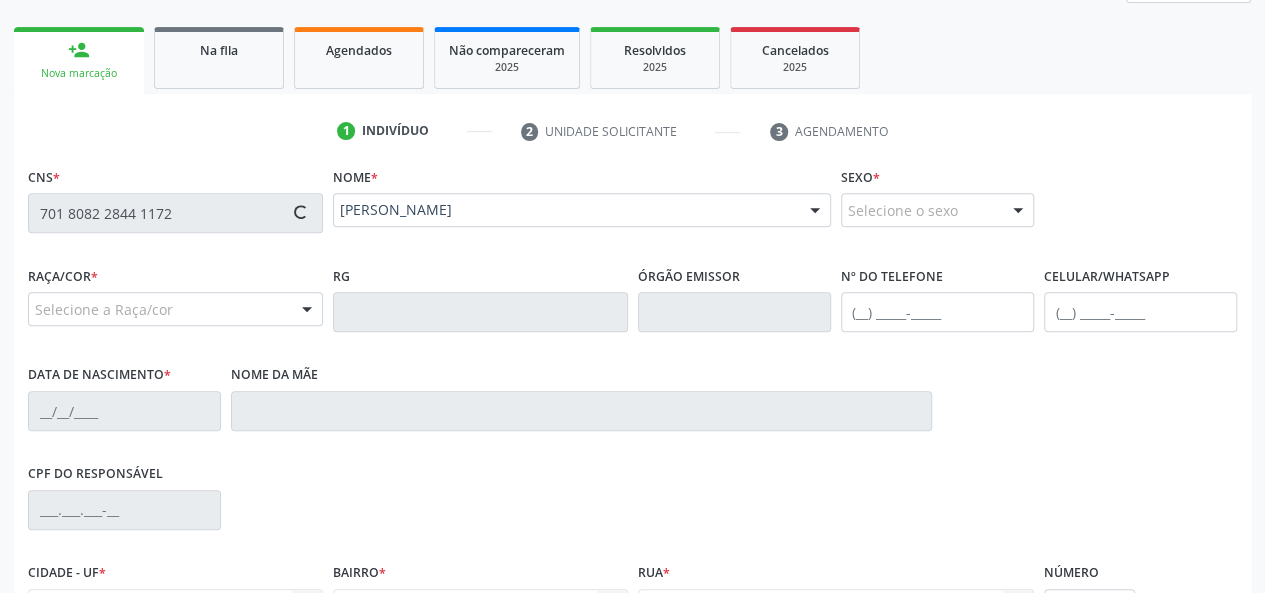 type on "[PHONE_NUMBER]" 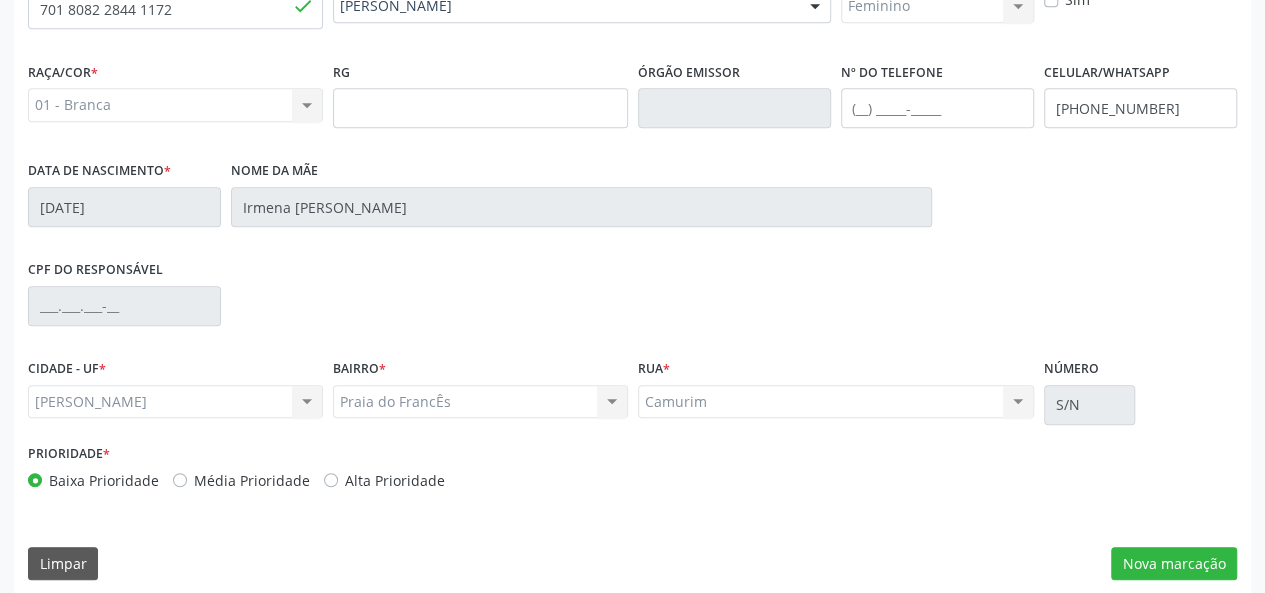 scroll, scrollTop: 518, scrollLeft: 0, axis: vertical 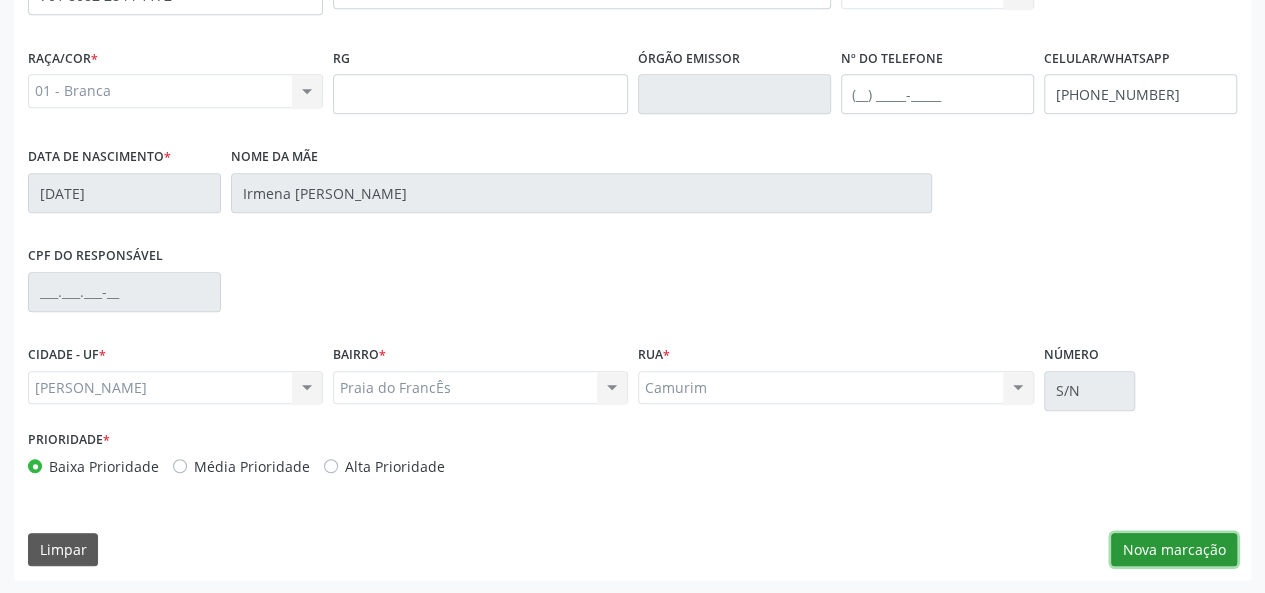 click on "Nova marcação" at bounding box center (1174, 550) 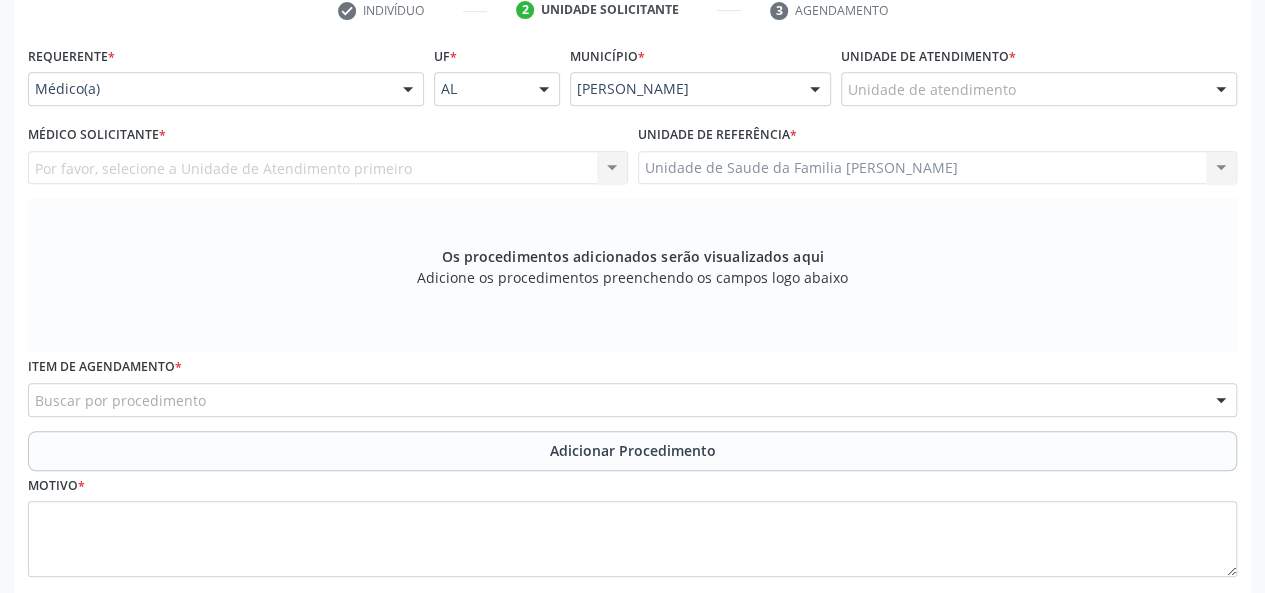 scroll, scrollTop: 218, scrollLeft: 0, axis: vertical 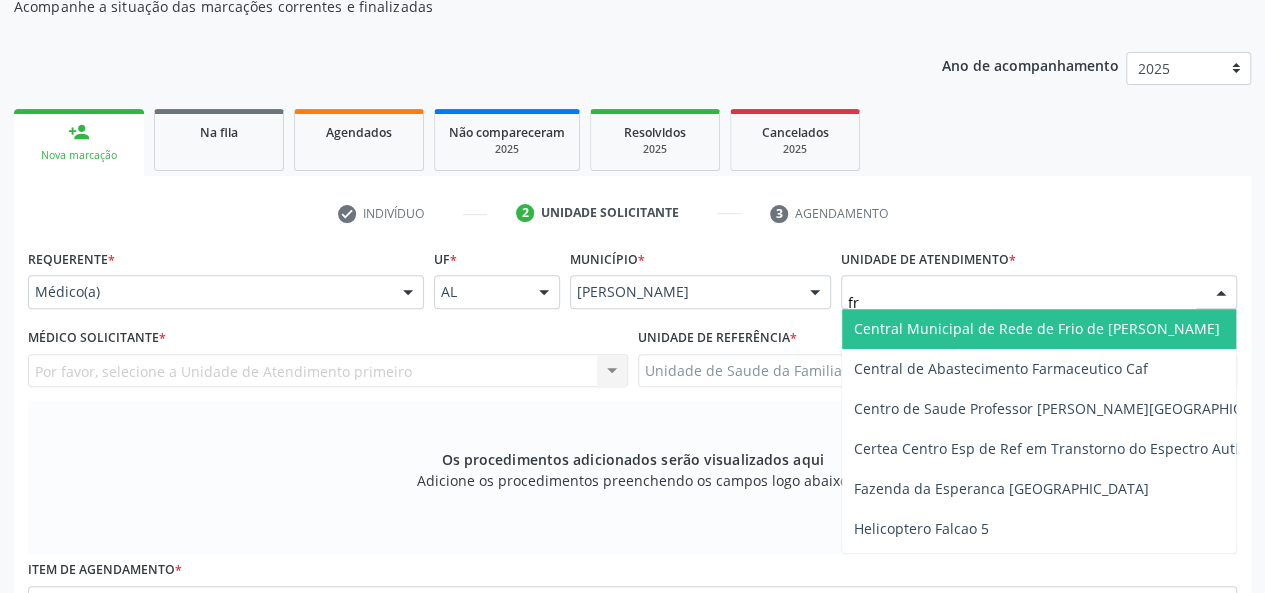 type on "fra" 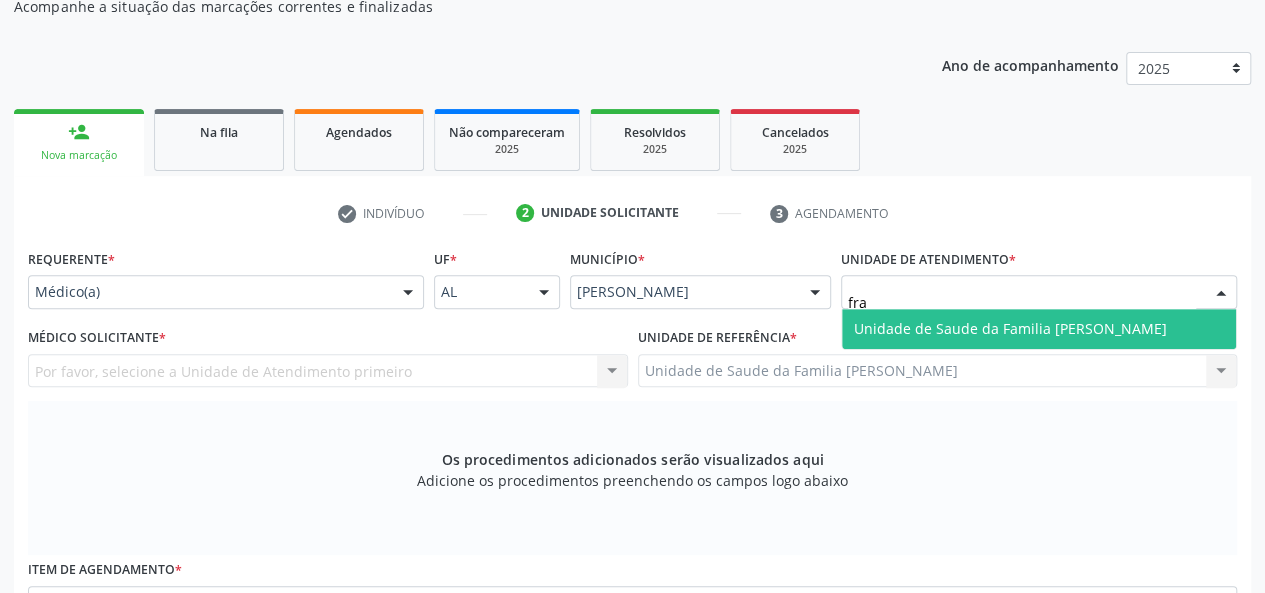 click on "Unidade de Saude da Familia [PERSON_NAME]" at bounding box center [1010, 328] 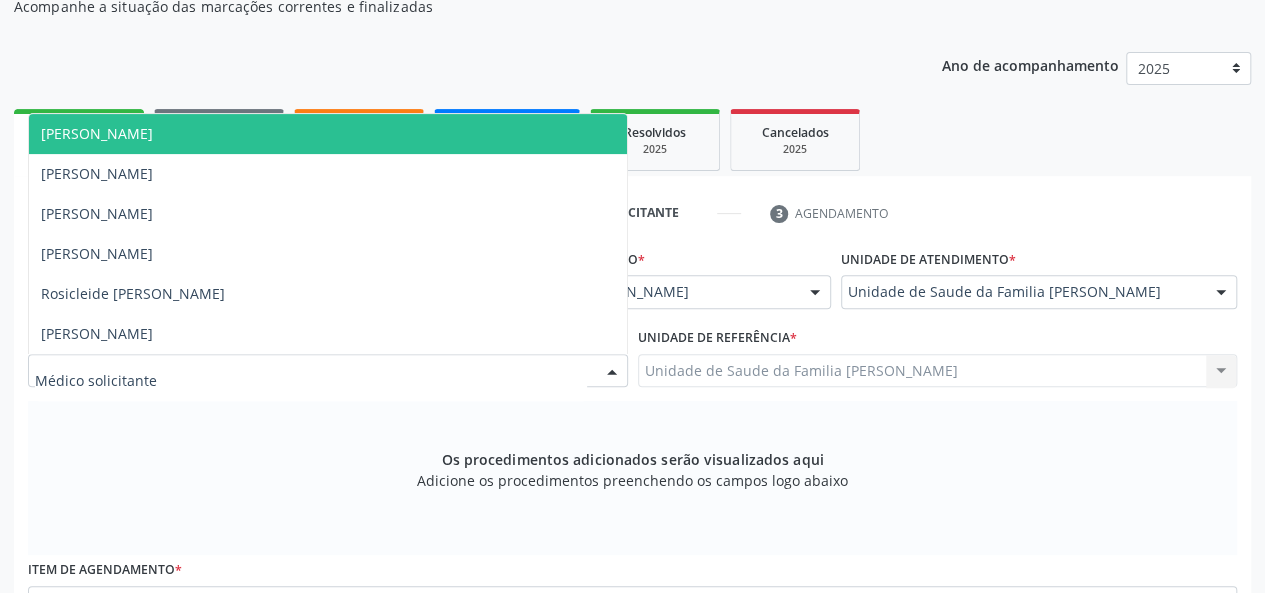 click on "[PERSON_NAME]" at bounding box center [97, 133] 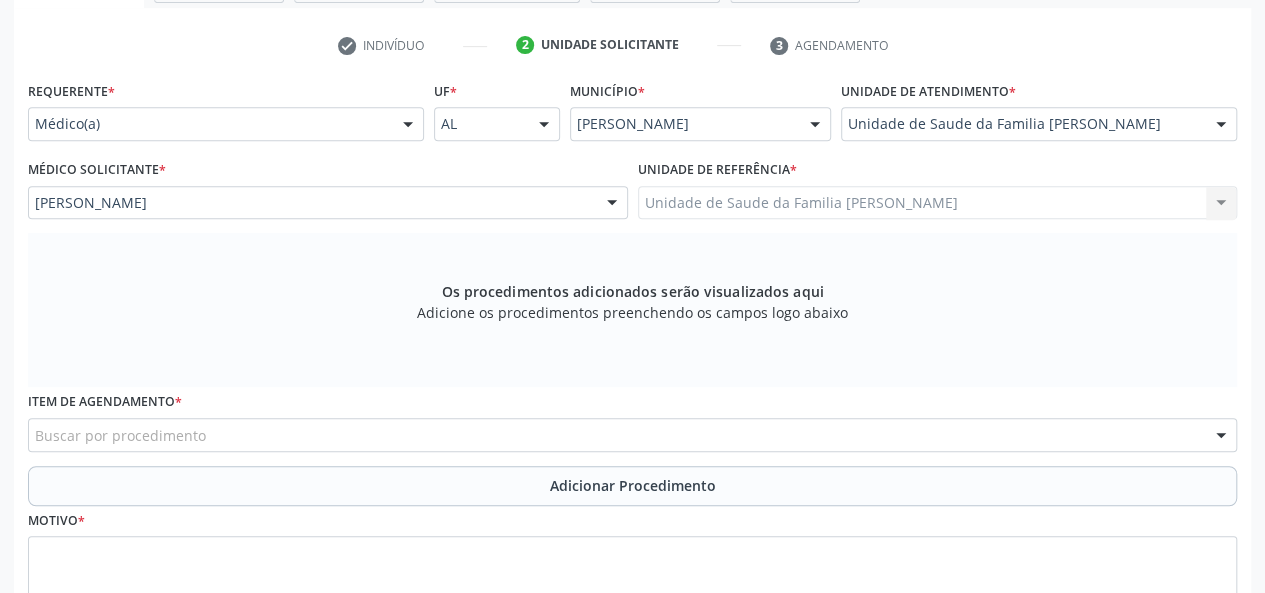 scroll, scrollTop: 418, scrollLeft: 0, axis: vertical 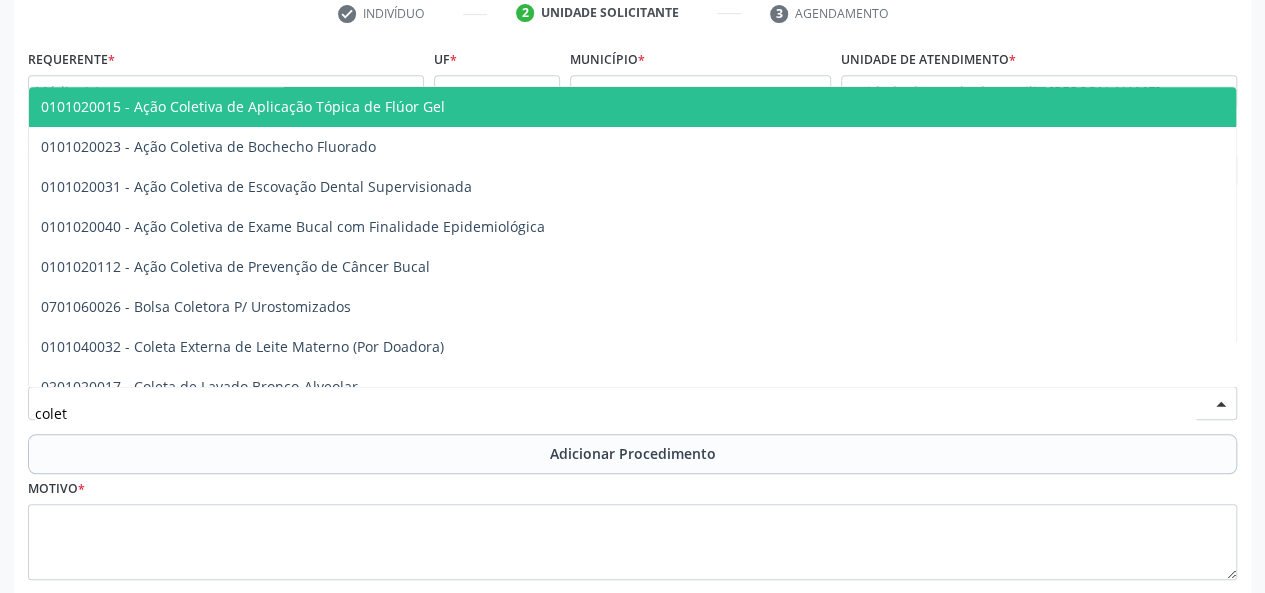 type on "coleta" 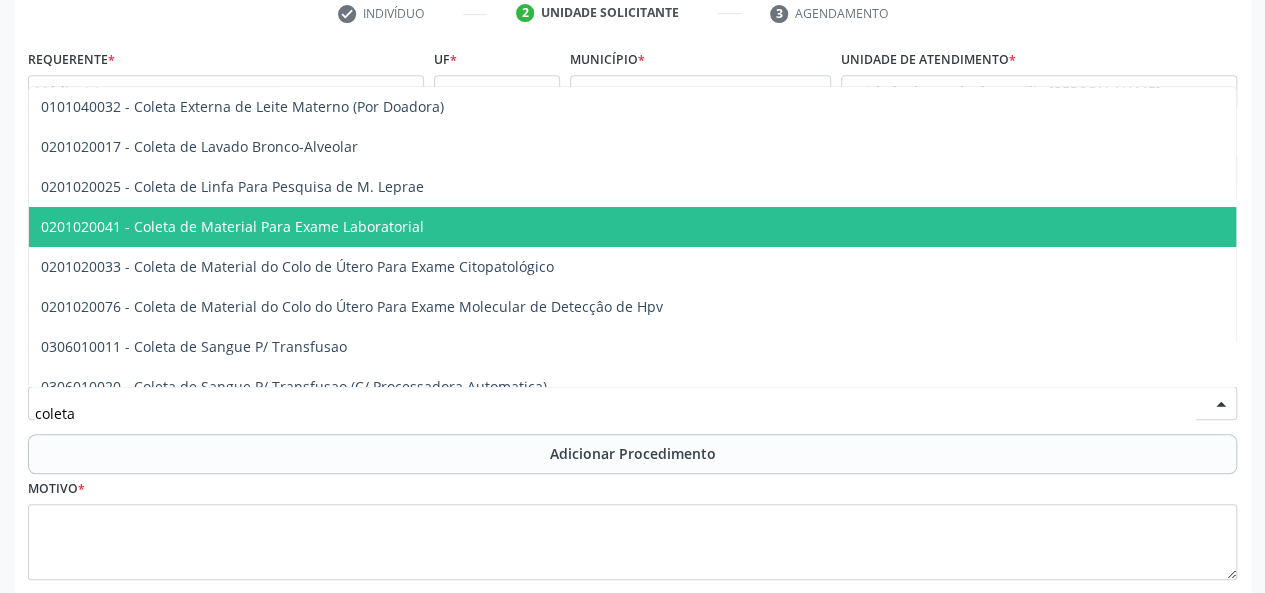 click on "0201020041 - Coleta de Material Para Exame Laboratorial" at bounding box center (232, 226) 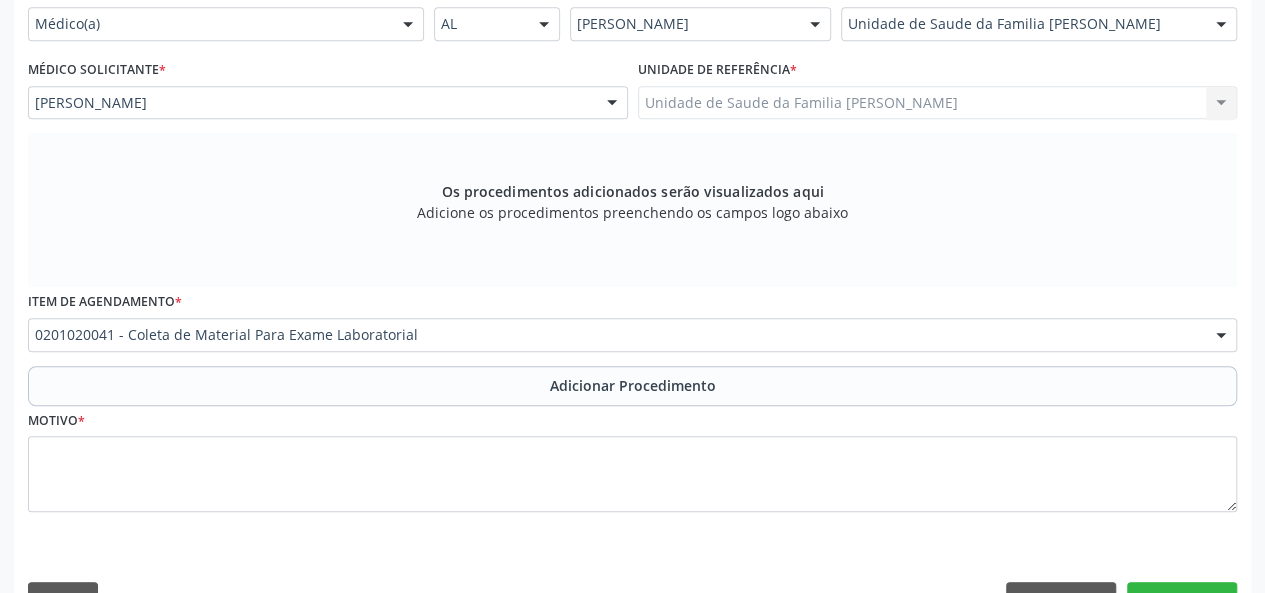 scroll, scrollTop: 534, scrollLeft: 0, axis: vertical 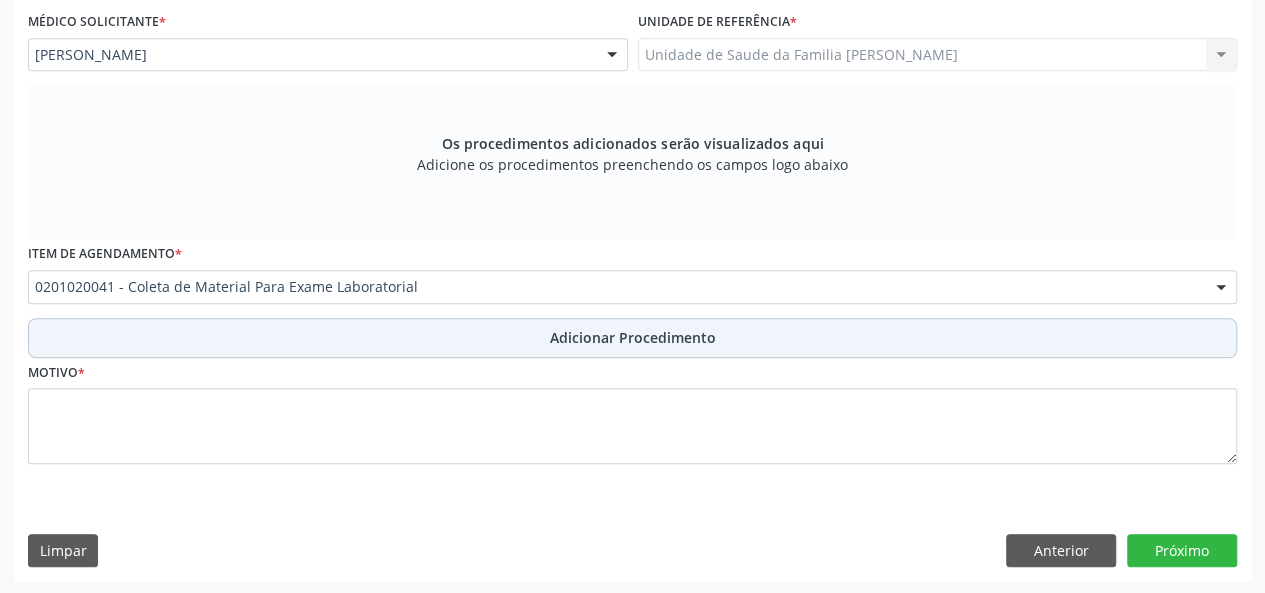 click on "Adicionar Procedimento" at bounding box center (633, 337) 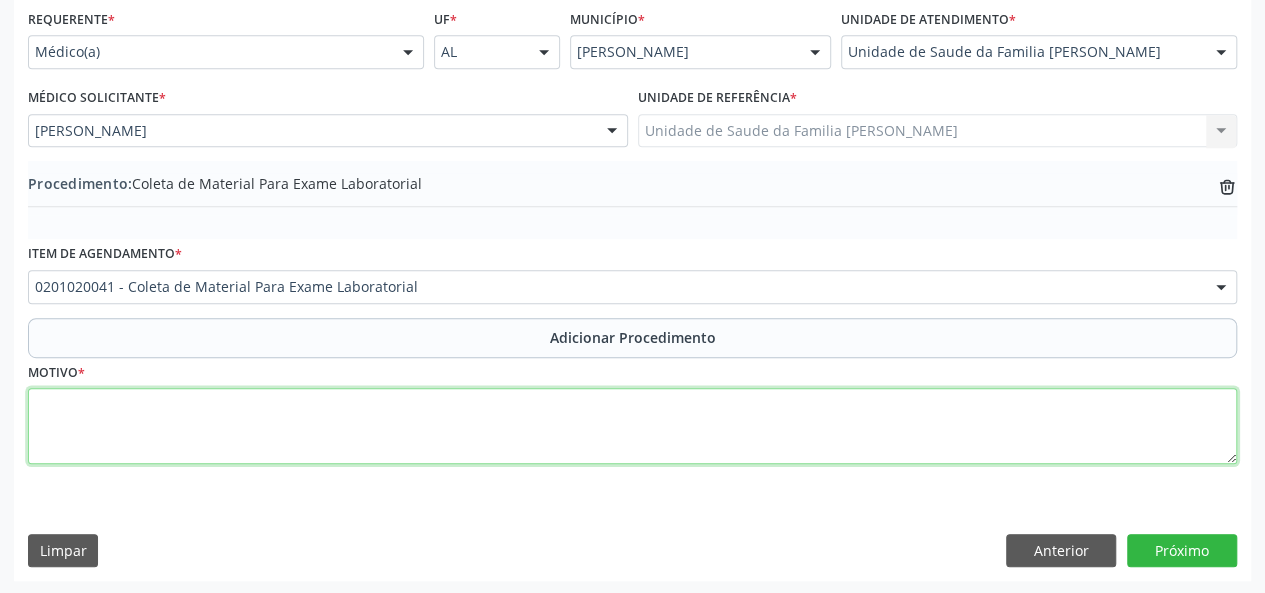 click at bounding box center [632, 426] 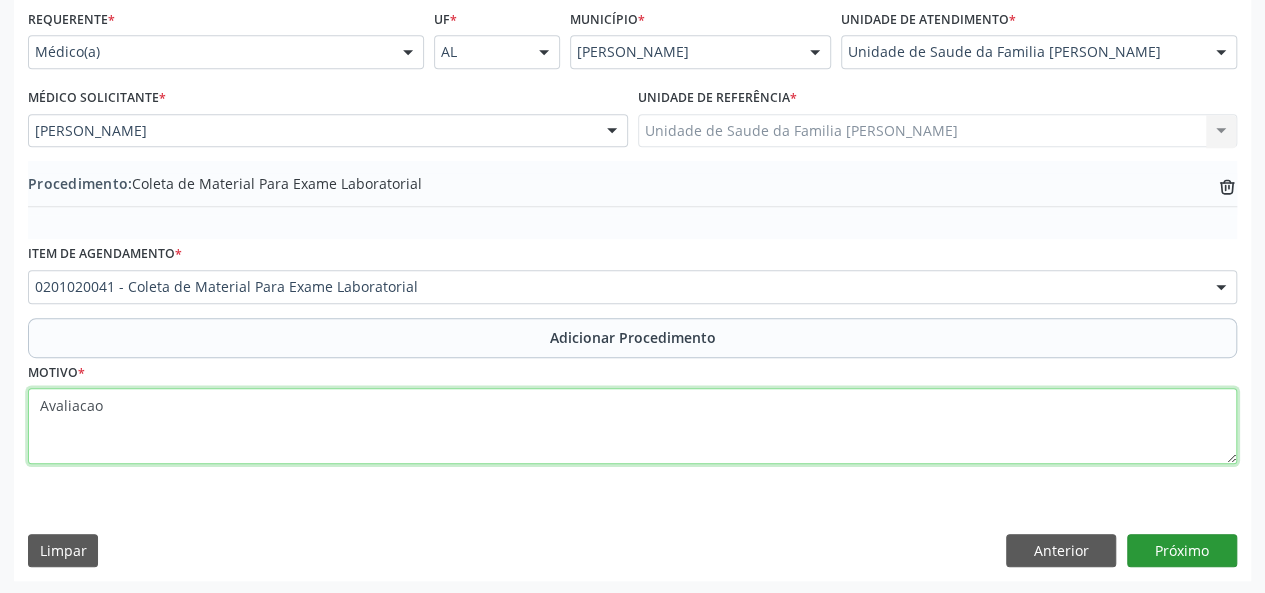 type on "Avaliacao" 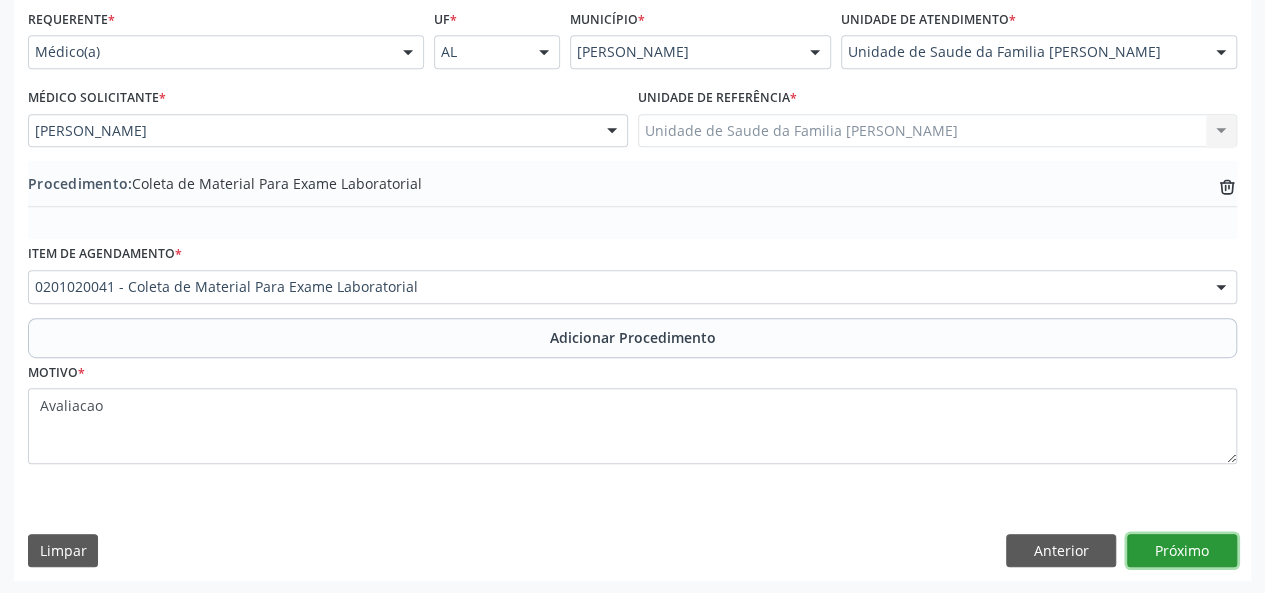 click on "Próximo" at bounding box center [1182, 551] 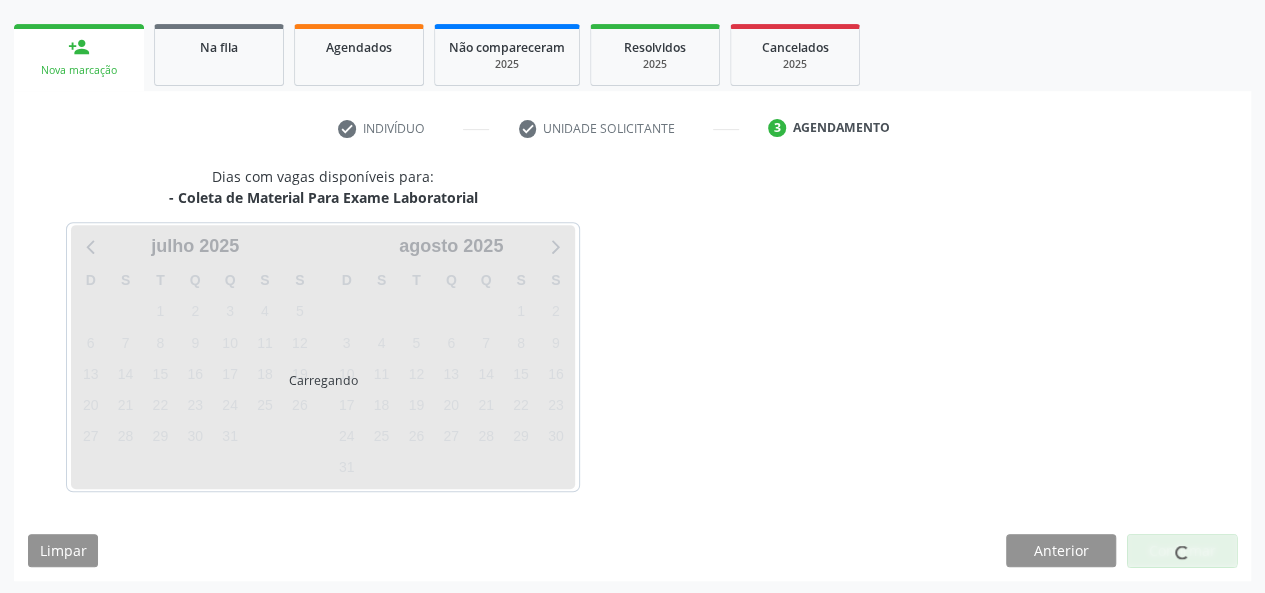 scroll, scrollTop: 362, scrollLeft: 0, axis: vertical 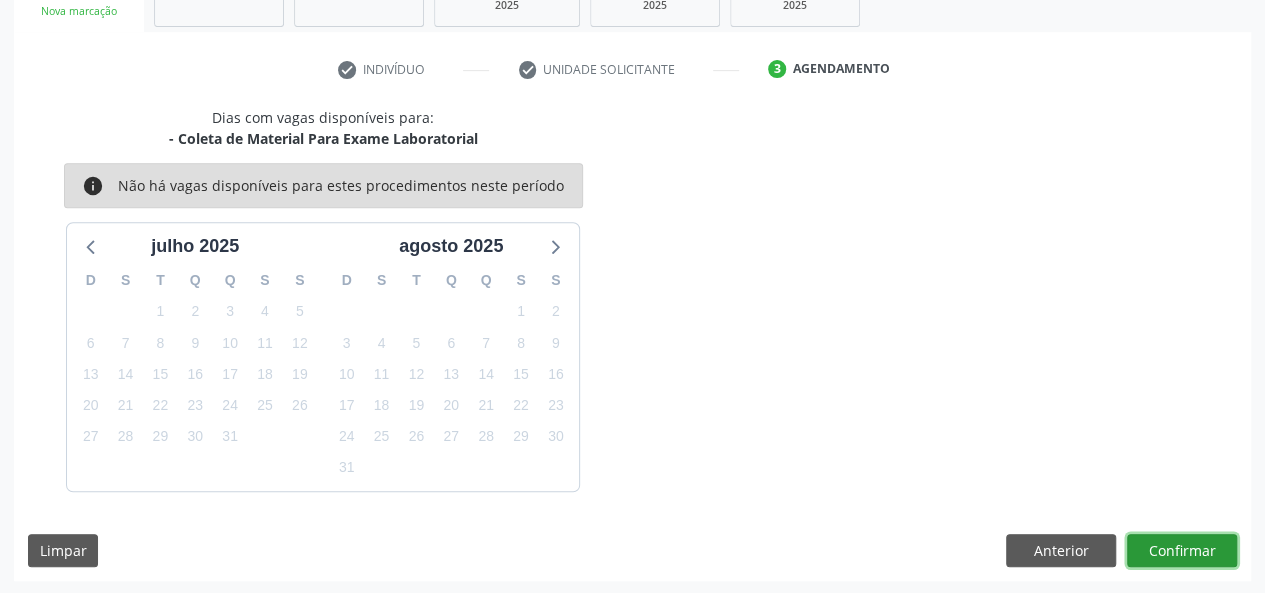 click on "Confirmar" at bounding box center (1182, 551) 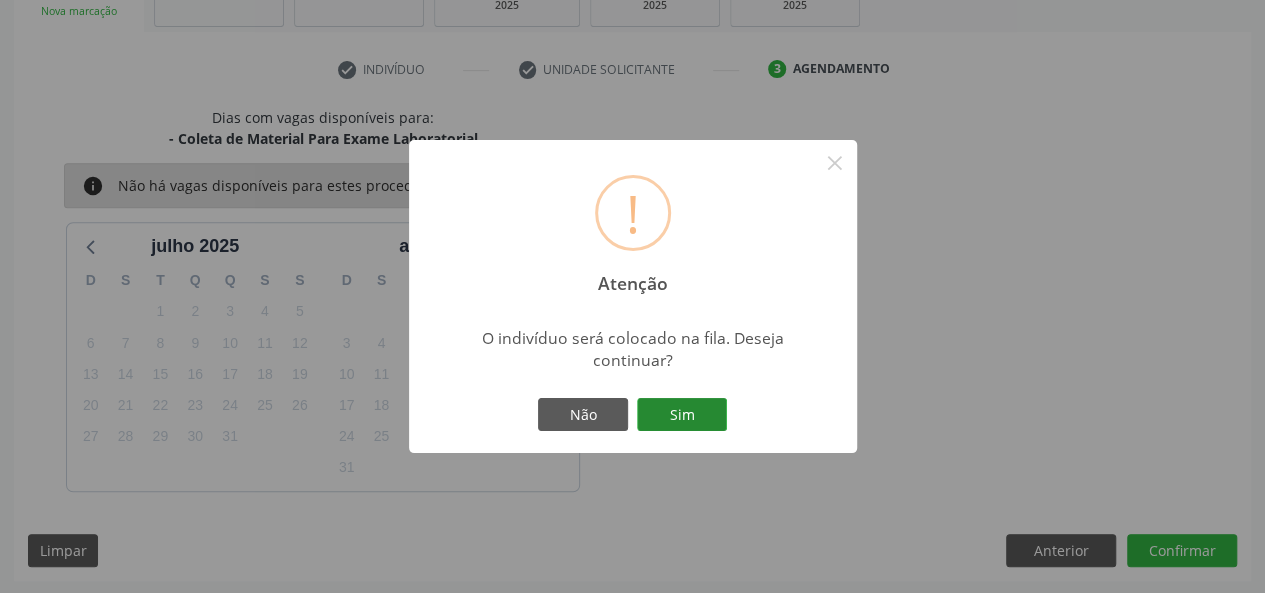 click on "Sim" at bounding box center [682, 415] 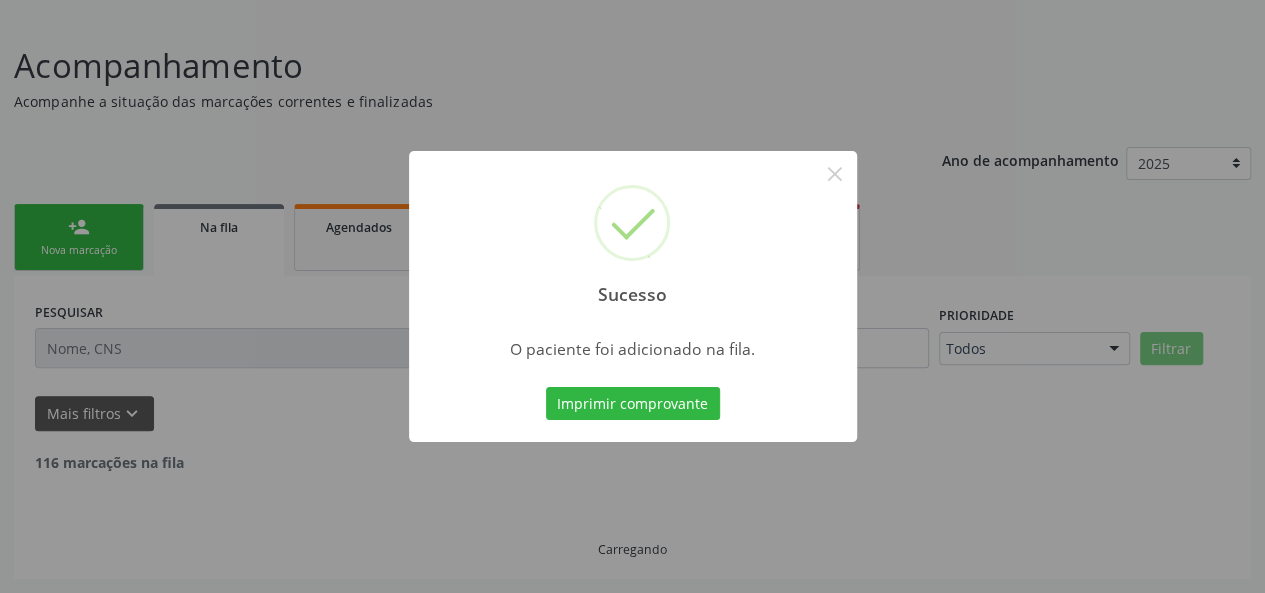 scroll, scrollTop: 100, scrollLeft: 0, axis: vertical 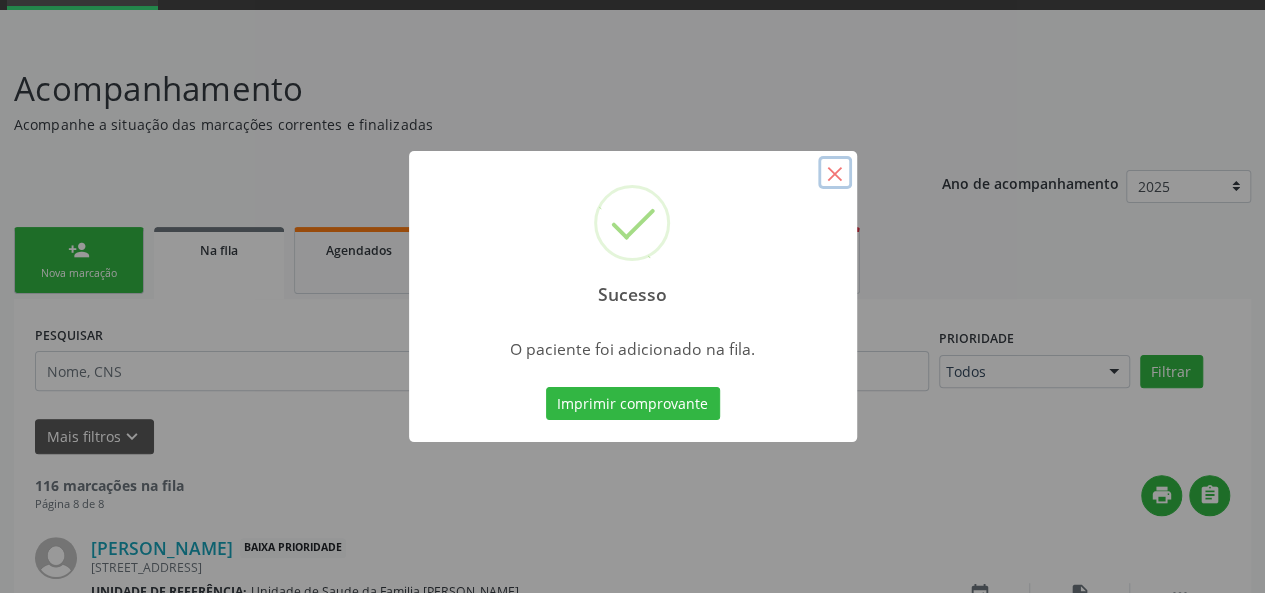 click on "×" at bounding box center (835, 173) 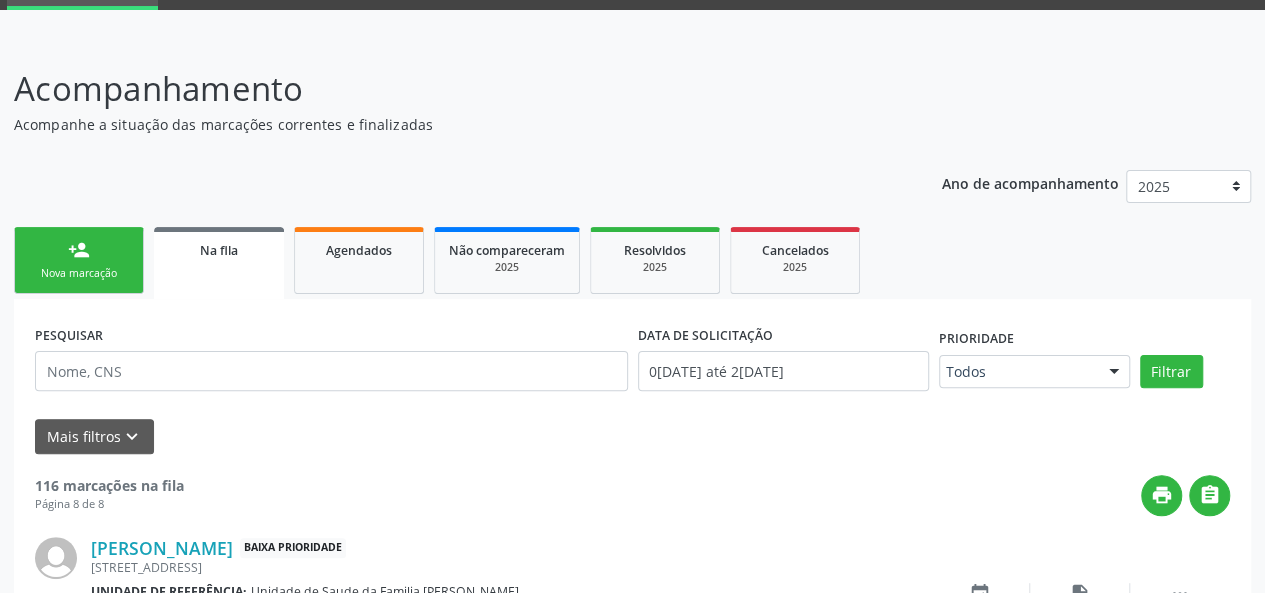 click on "Nova marcação" at bounding box center [79, 273] 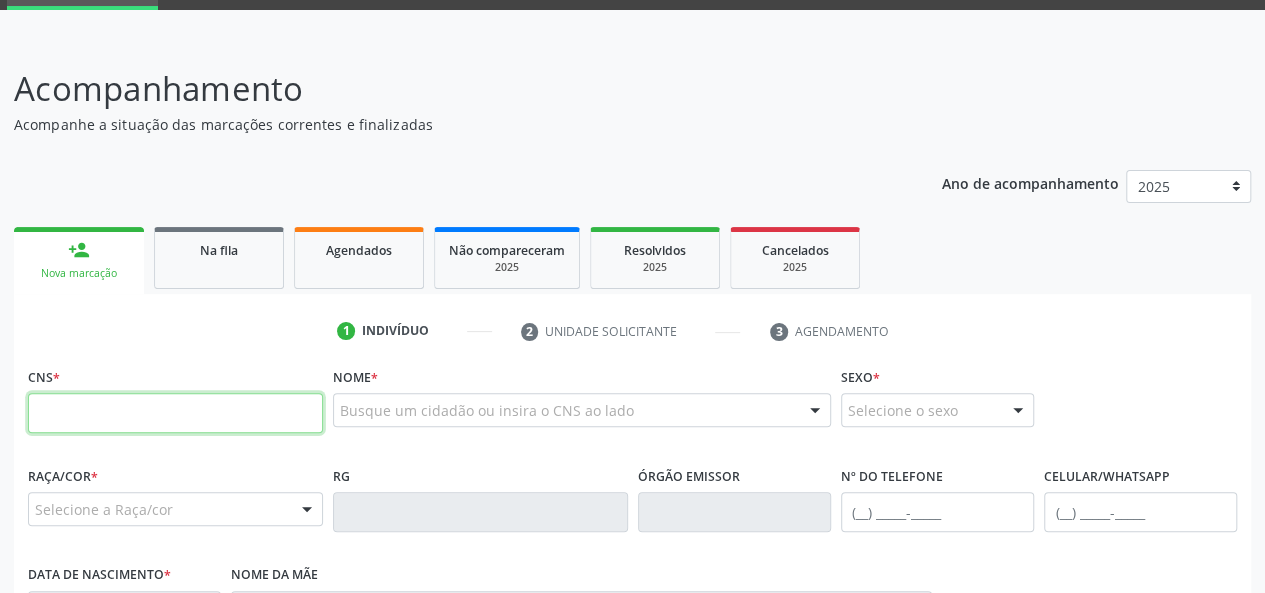 click at bounding box center [175, 413] 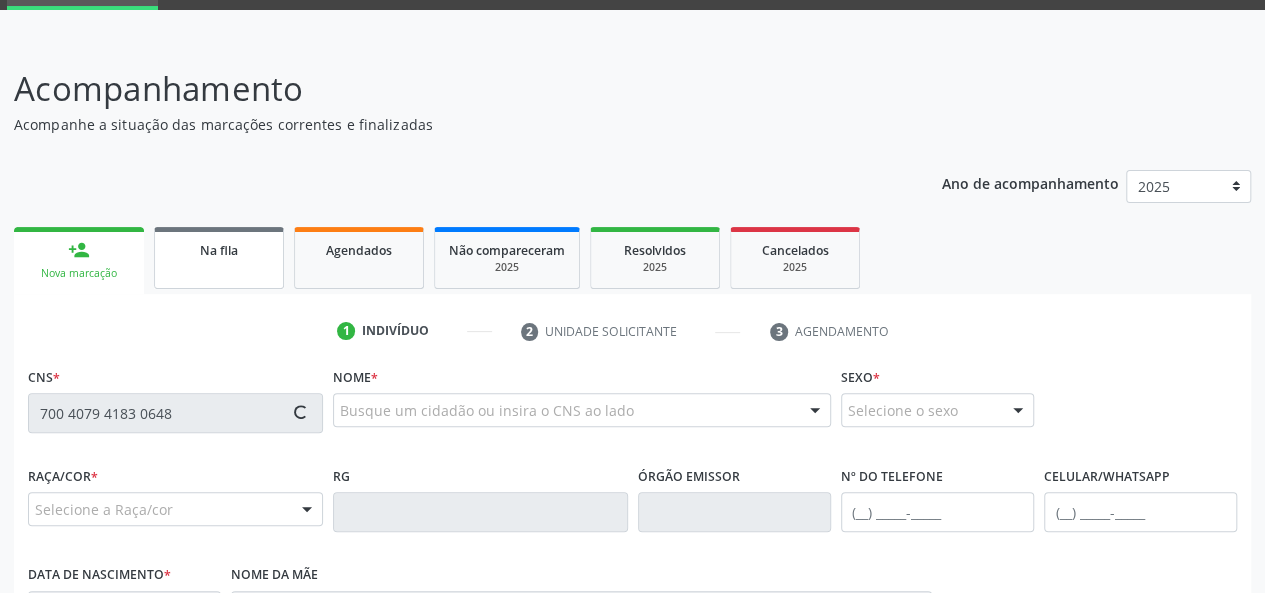 type on "700 4079 4183 0648" 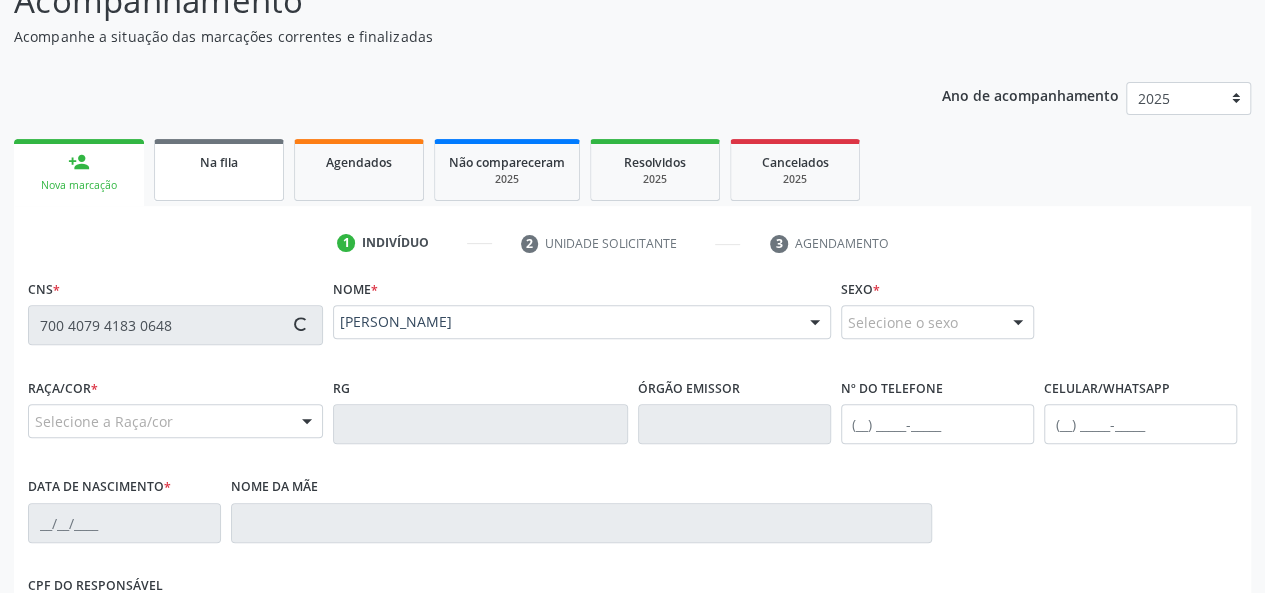 scroll, scrollTop: 300, scrollLeft: 0, axis: vertical 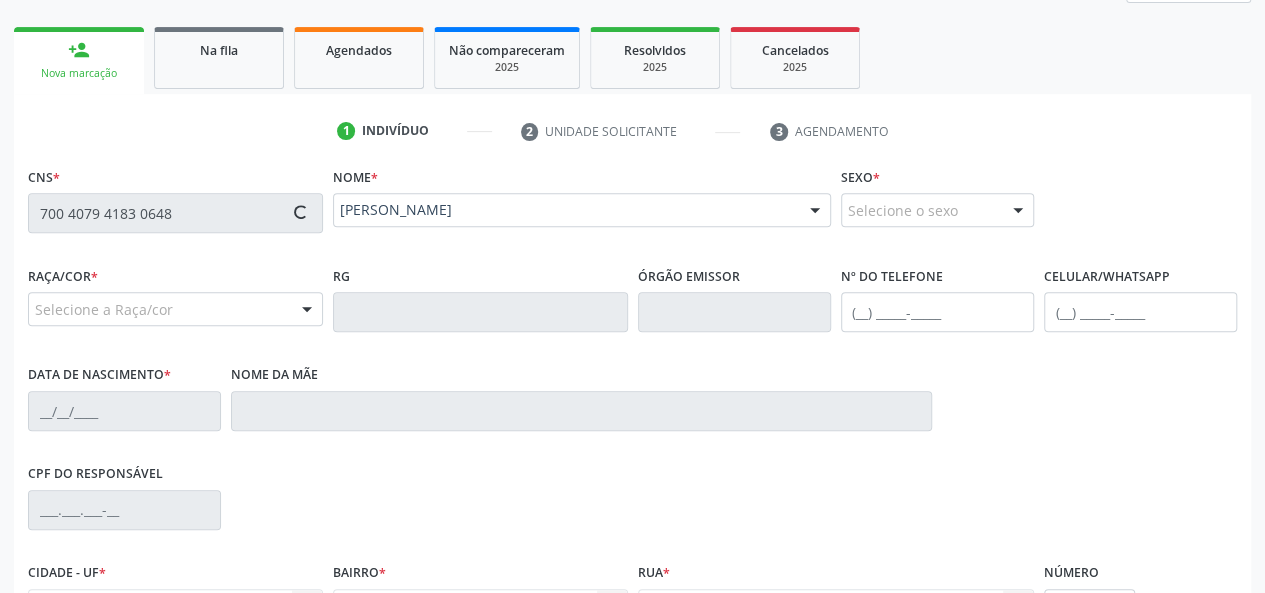 type on "[PHONE_NUMBER]" 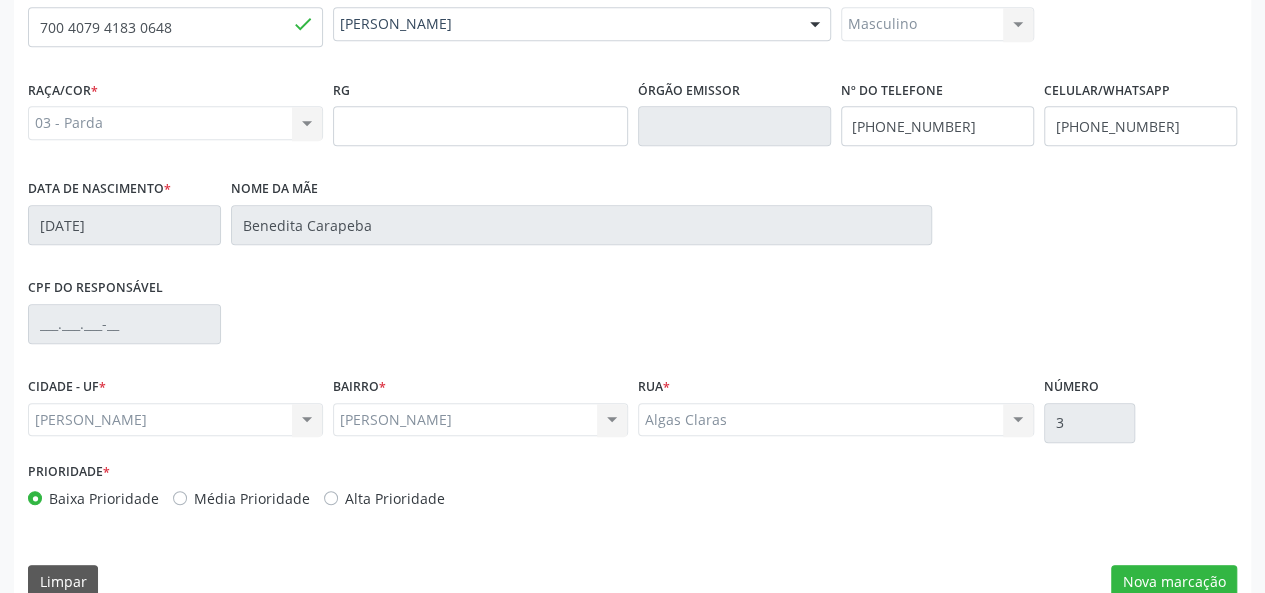 scroll, scrollTop: 518, scrollLeft: 0, axis: vertical 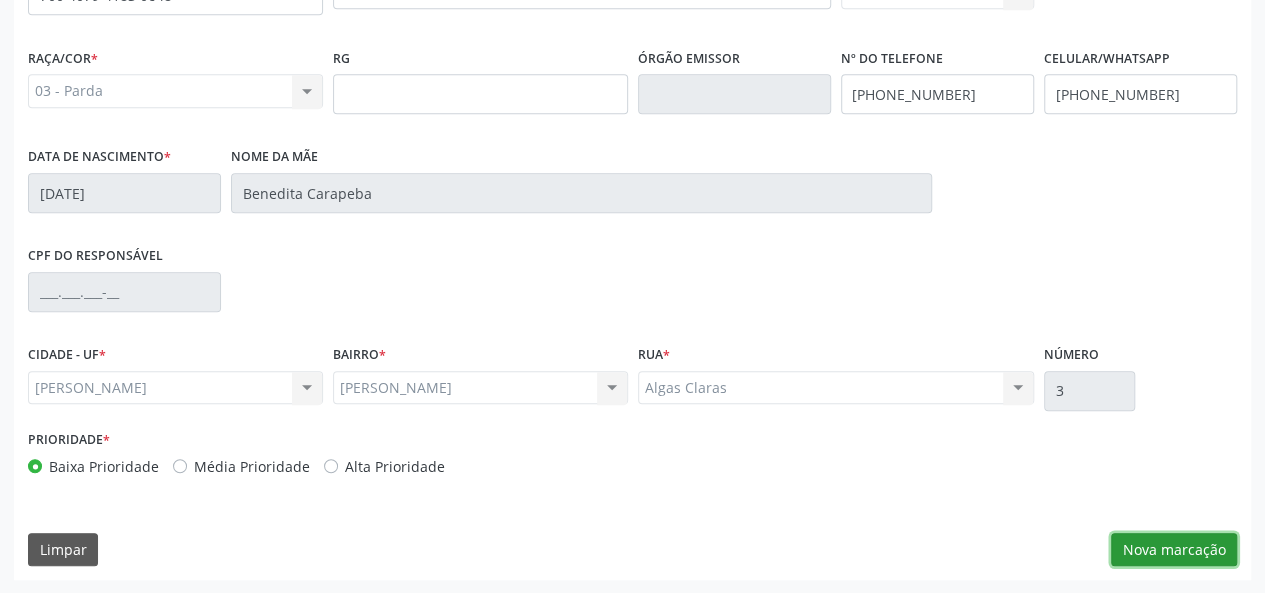 click on "Nova marcação" at bounding box center (1174, 550) 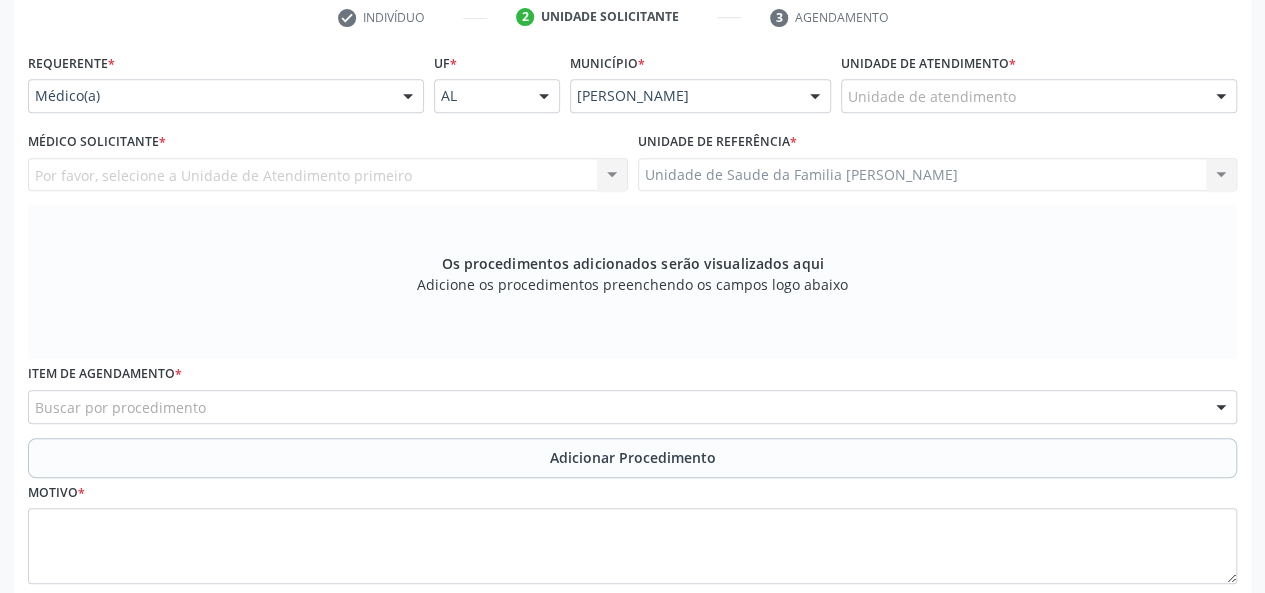 scroll, scrollTop: 318, scrollLeft: 0, axis: vertical 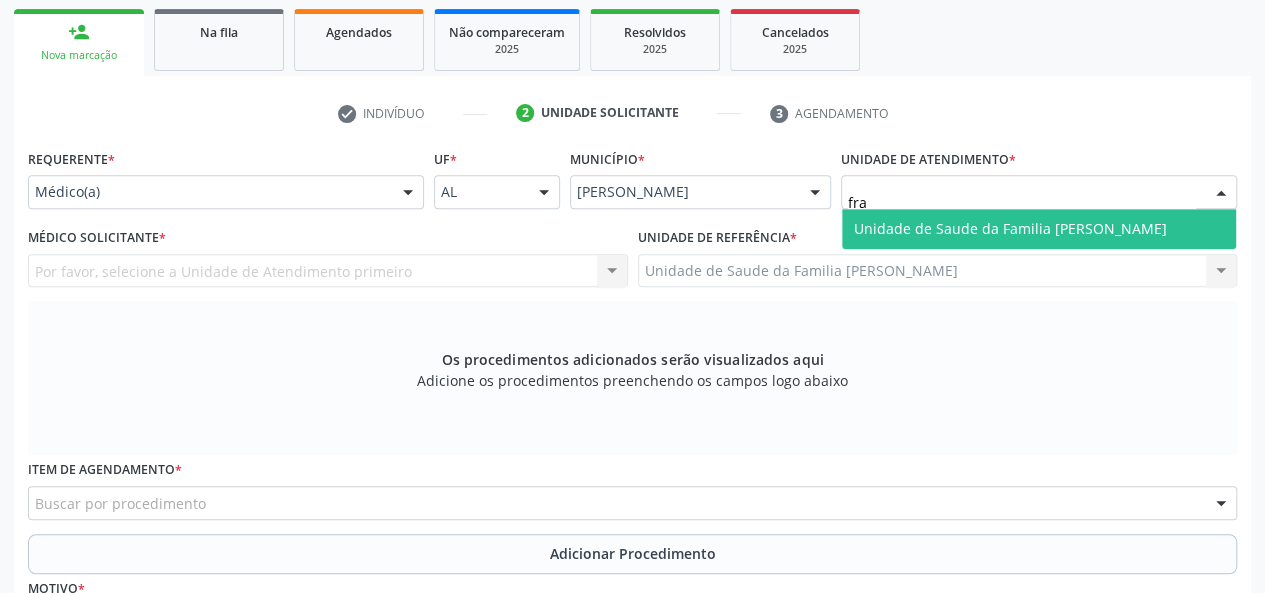 click on "Unidade de Saude da Familia [PERSON_NAME]" at bounding box center [1010, 228] 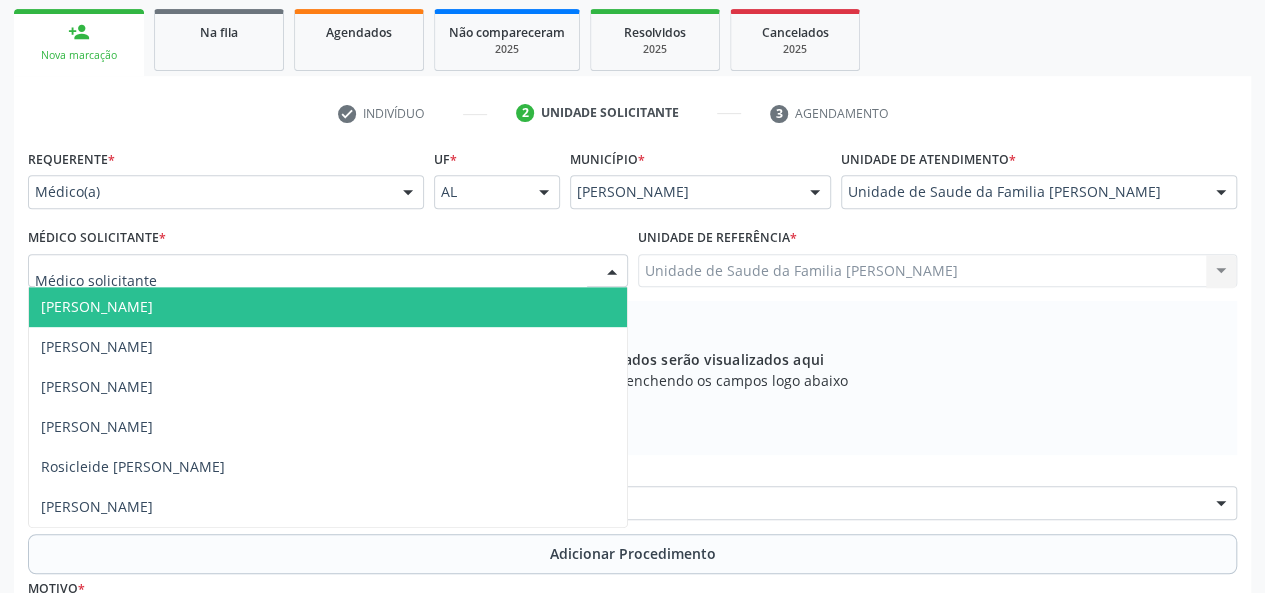 click on "[PERSON_NAME]" at bounding box center [97, 306] 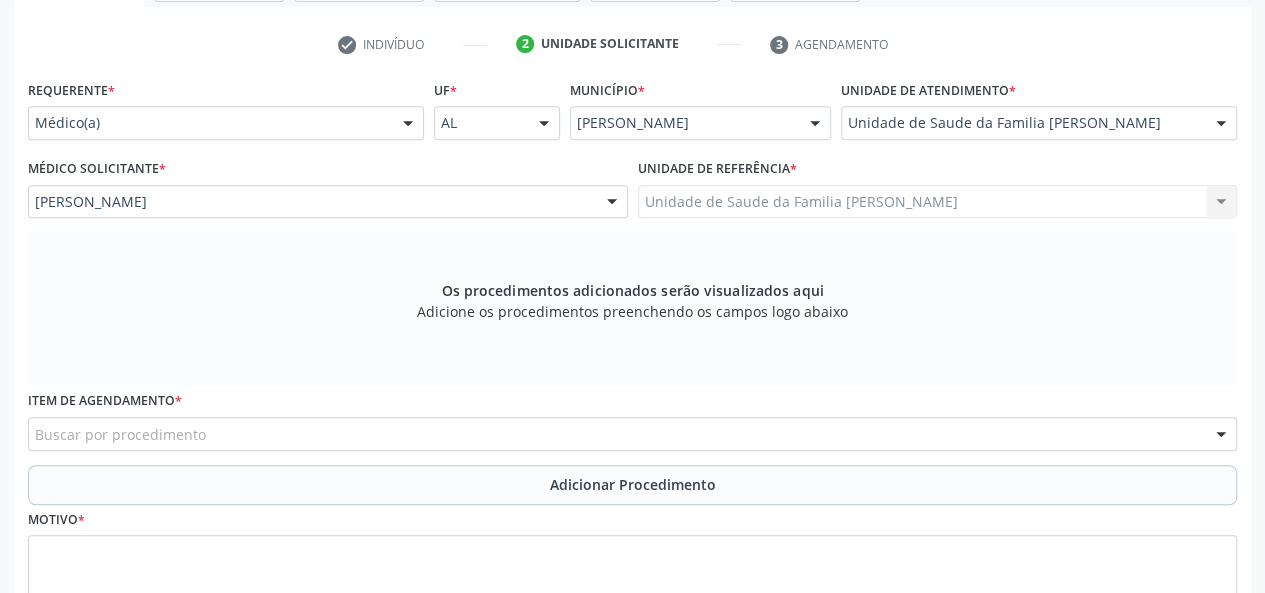 scroll, scrollTop: 418, scrollLeft: 0, axis: vertical 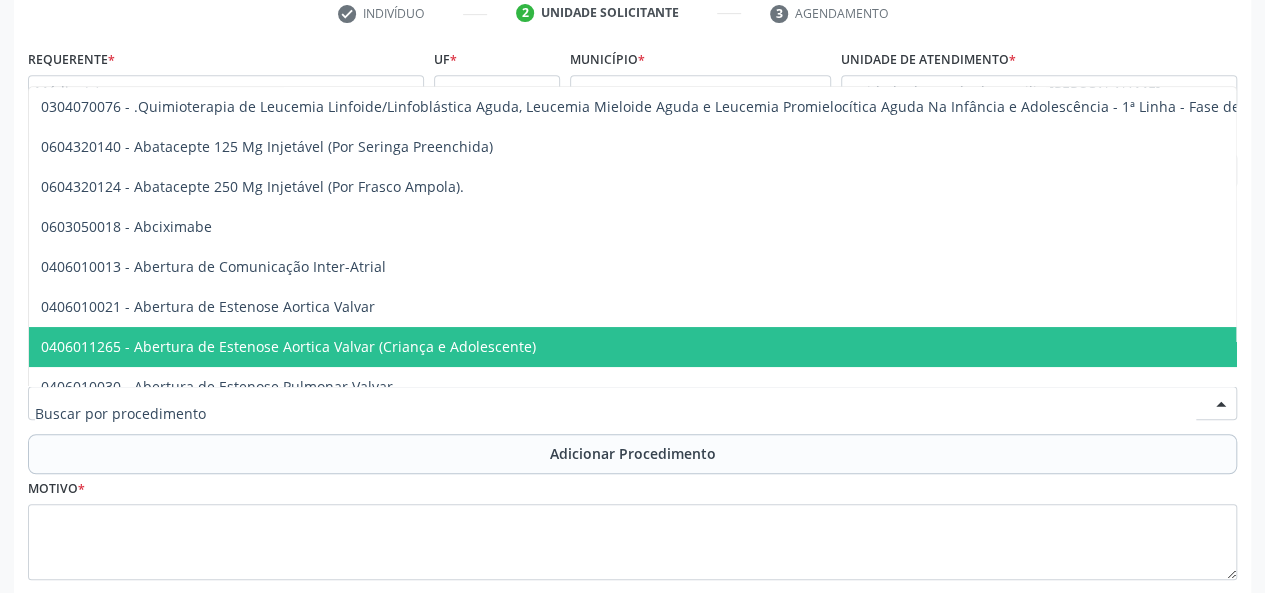 click at bounding box center (615, 413) 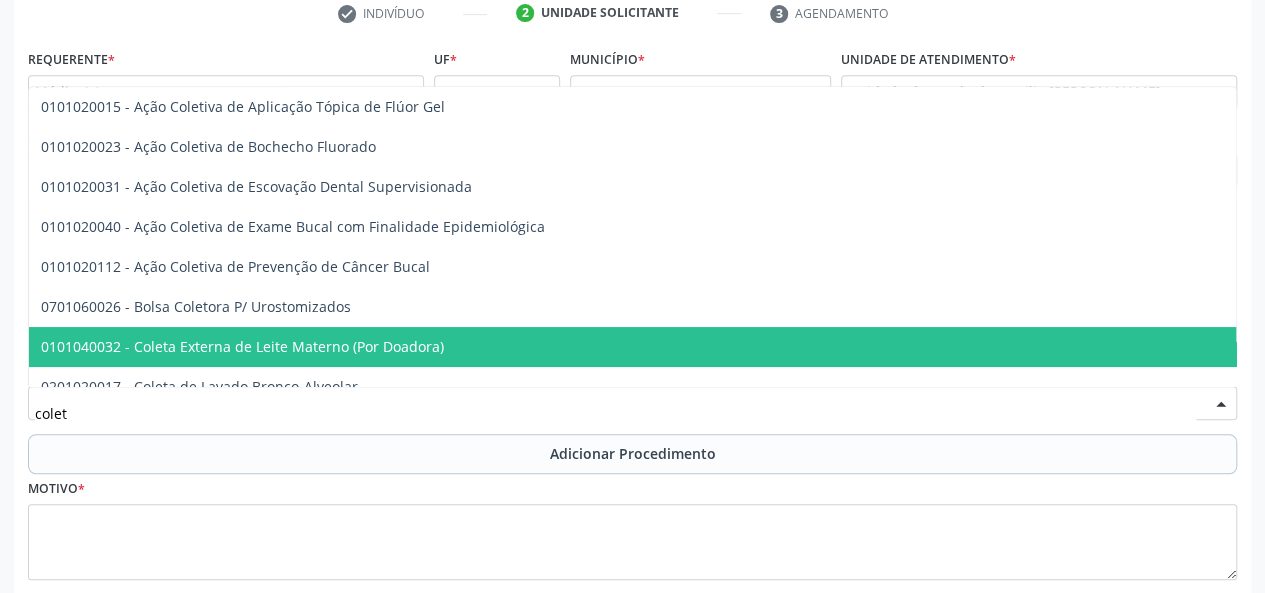 type on "coleta" 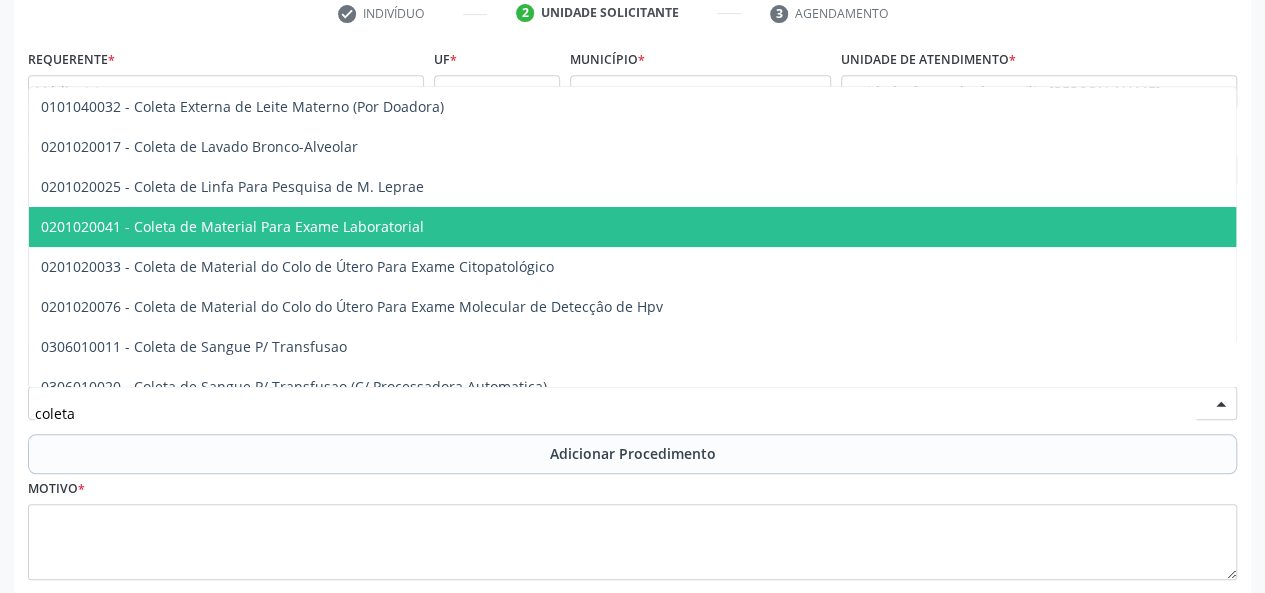 click on "0201020041 - Coleta de Material Para Exame Laboratorial" at bounding box center [750, 227] 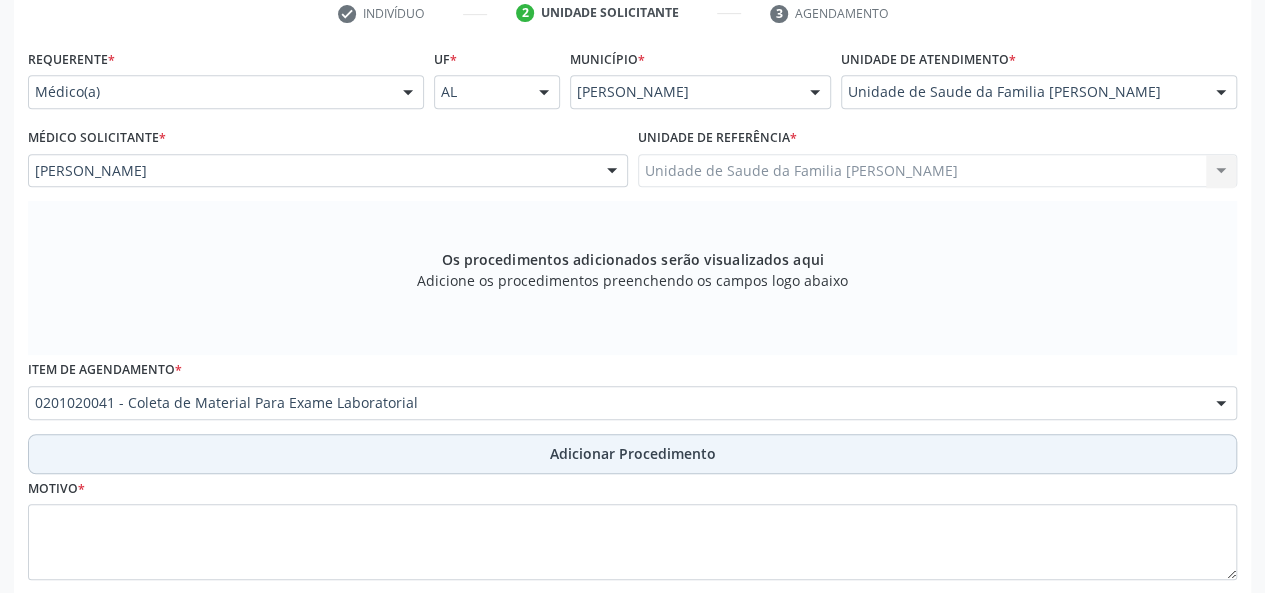 click on "Adicionar Procedimento" at bounding box center (633, 453) 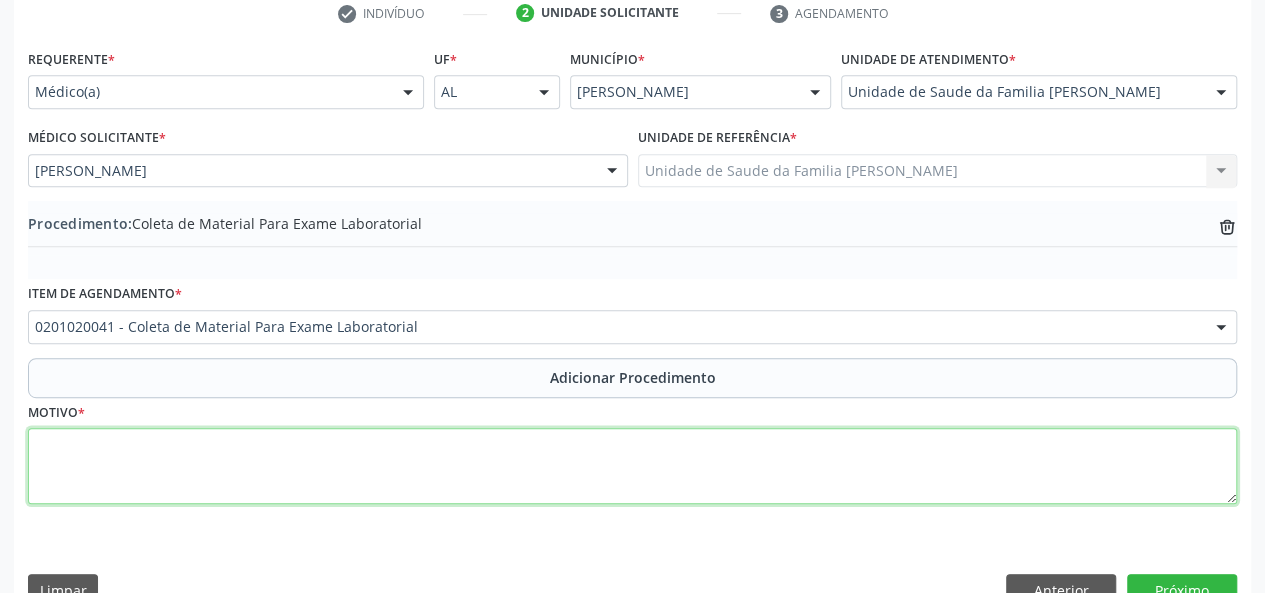 click at bounding box center (632, 466) 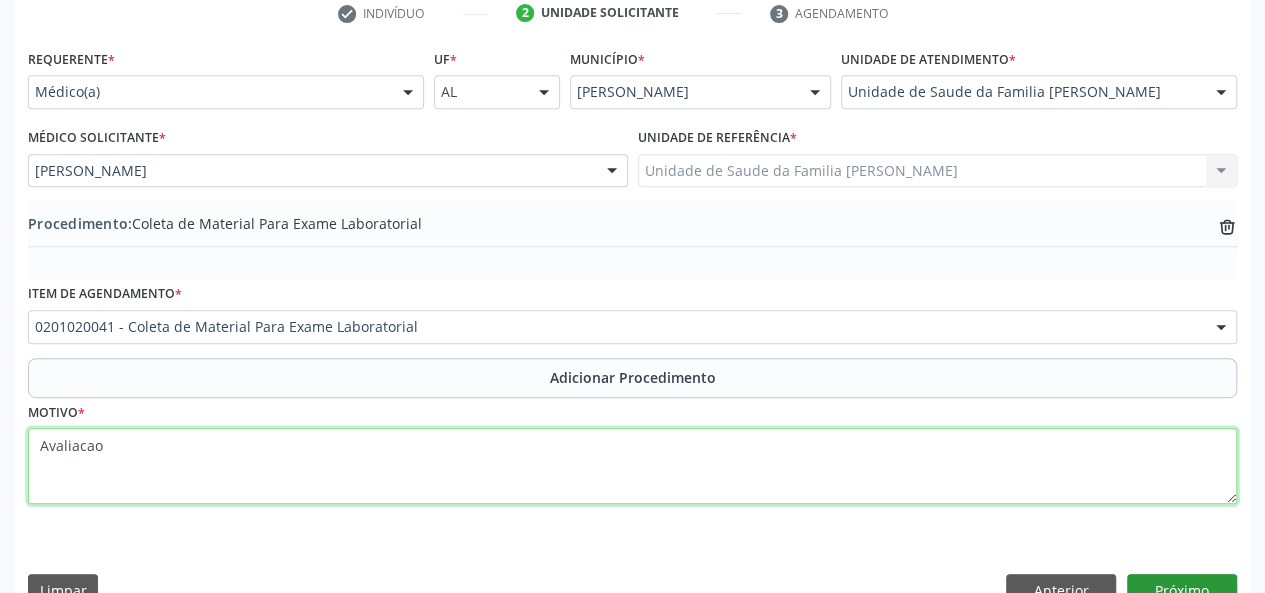 type on "Avaliacao" 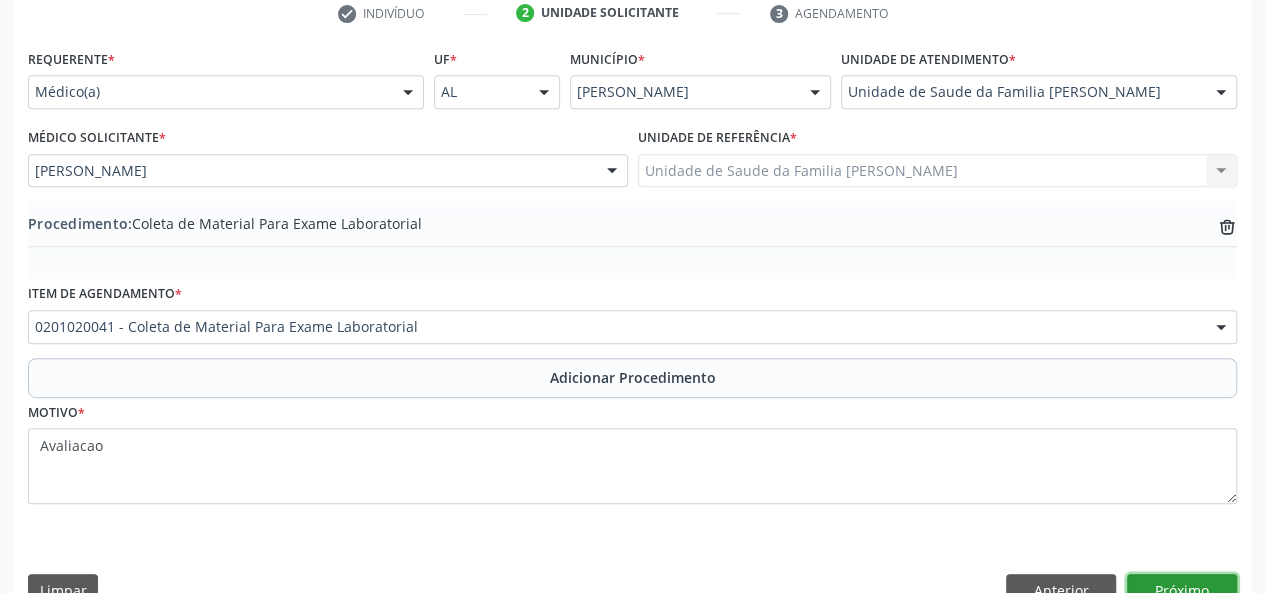 click on "Próximo" at bounding box center [1182, 591] 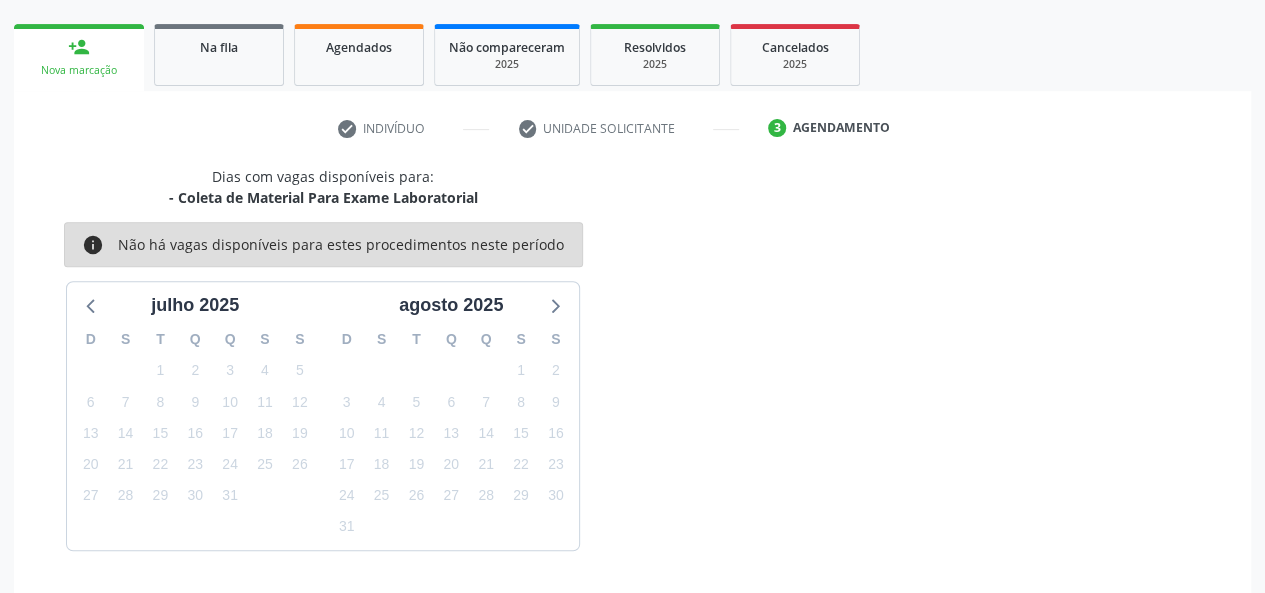 scroll, scrollTop: 362, scrollLeft: 0, axis: vertical 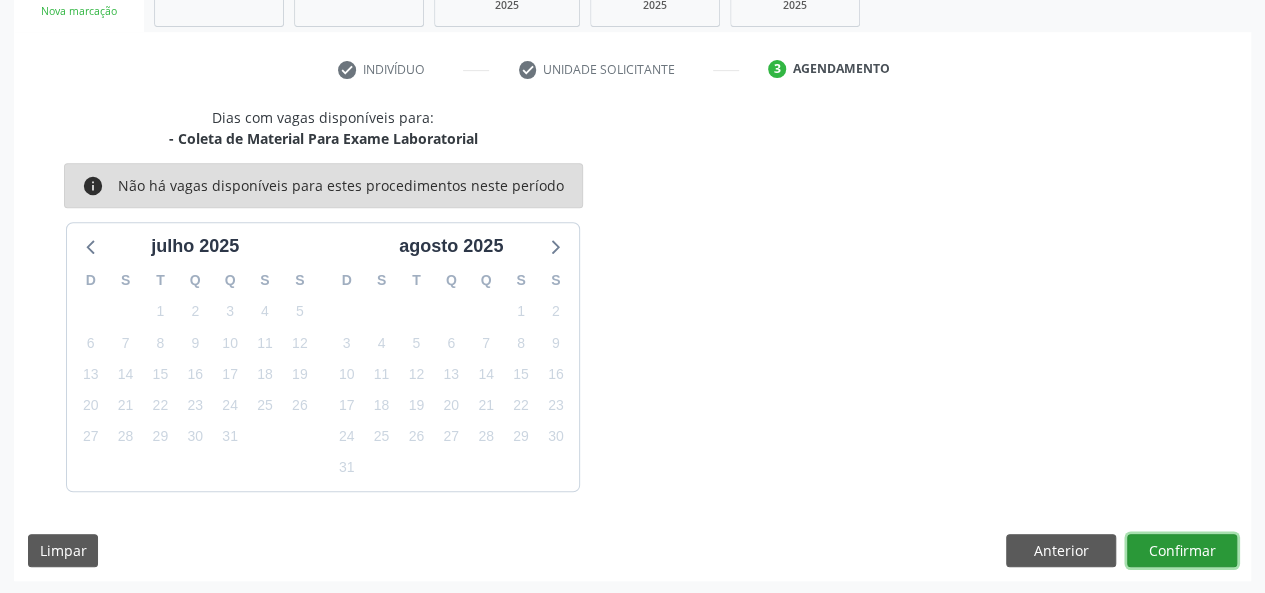 click on "Confirmar" at bounding box center (1182, 551) 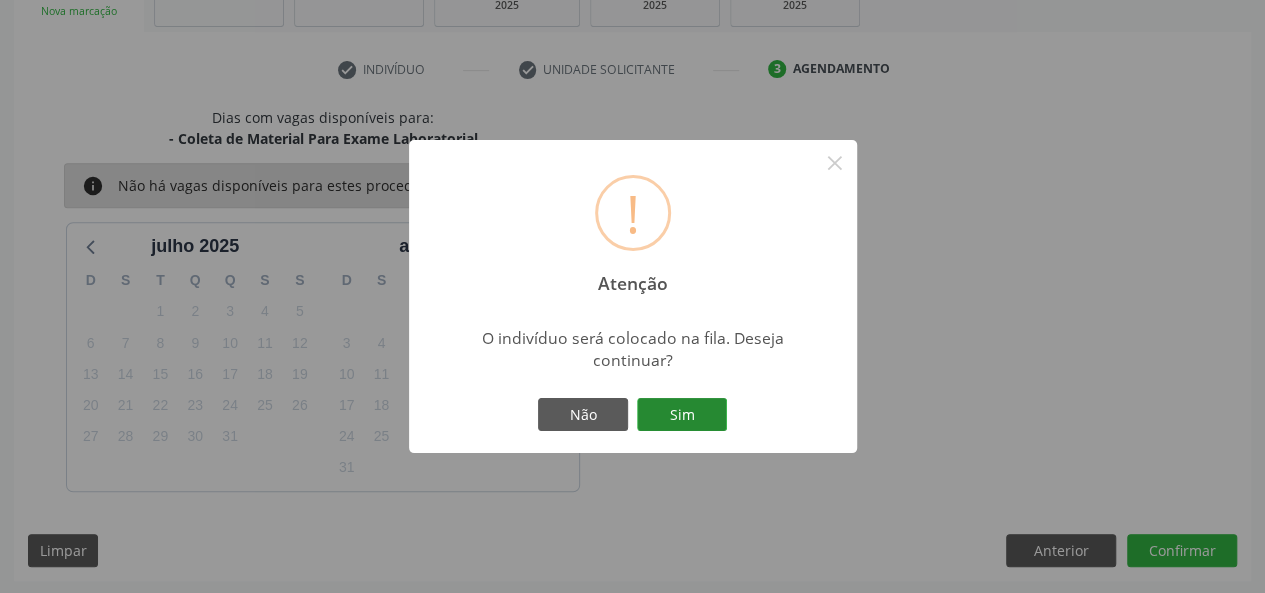 click on "Sim" at bounding box center (682, 415) 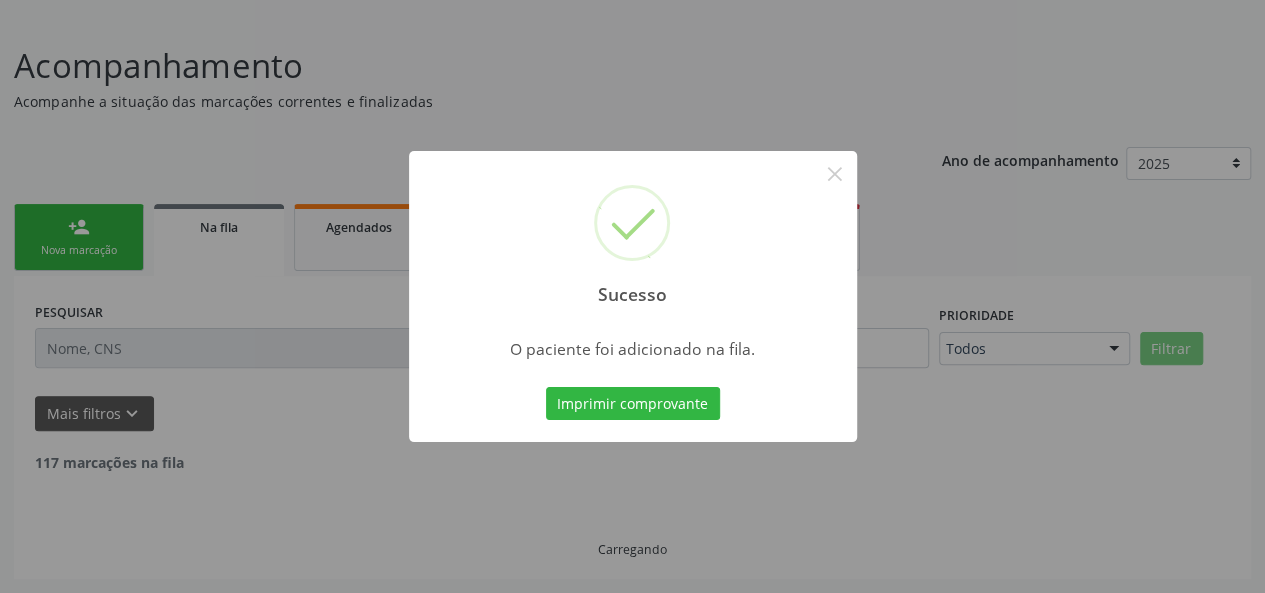 scroll, scrollTop: 100, scrollLeft: 0, axis: vertical 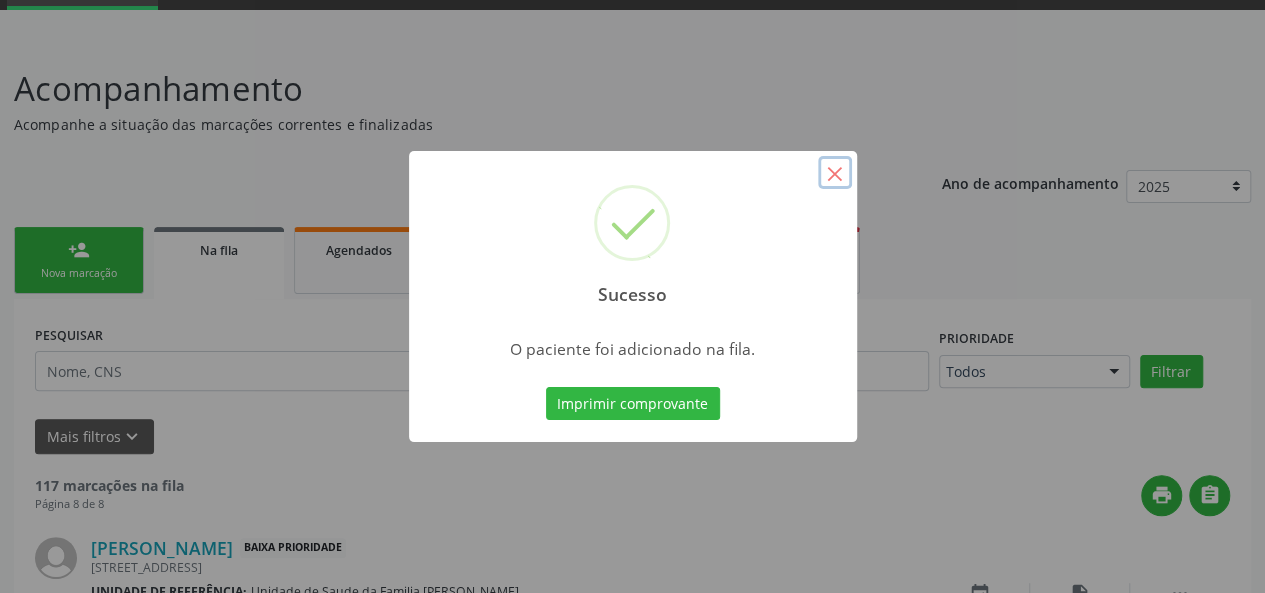 click on "×" at bounding box center (835, 173) 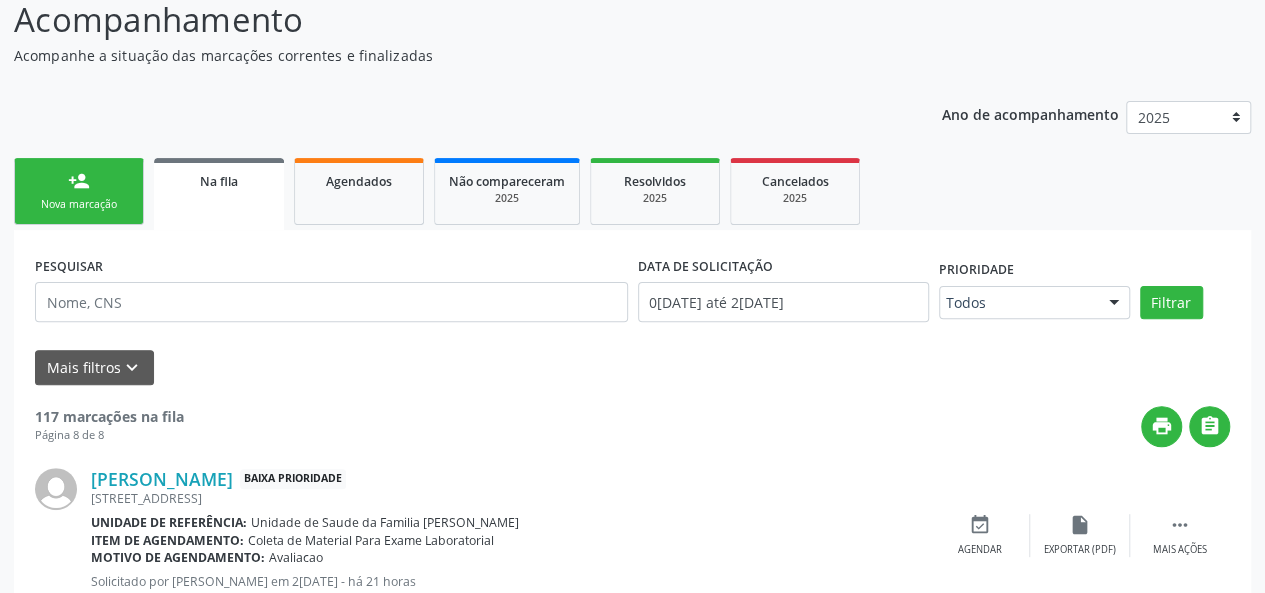 scroll, scrollTop: 200, scrollLeft: 0, axis: vertical 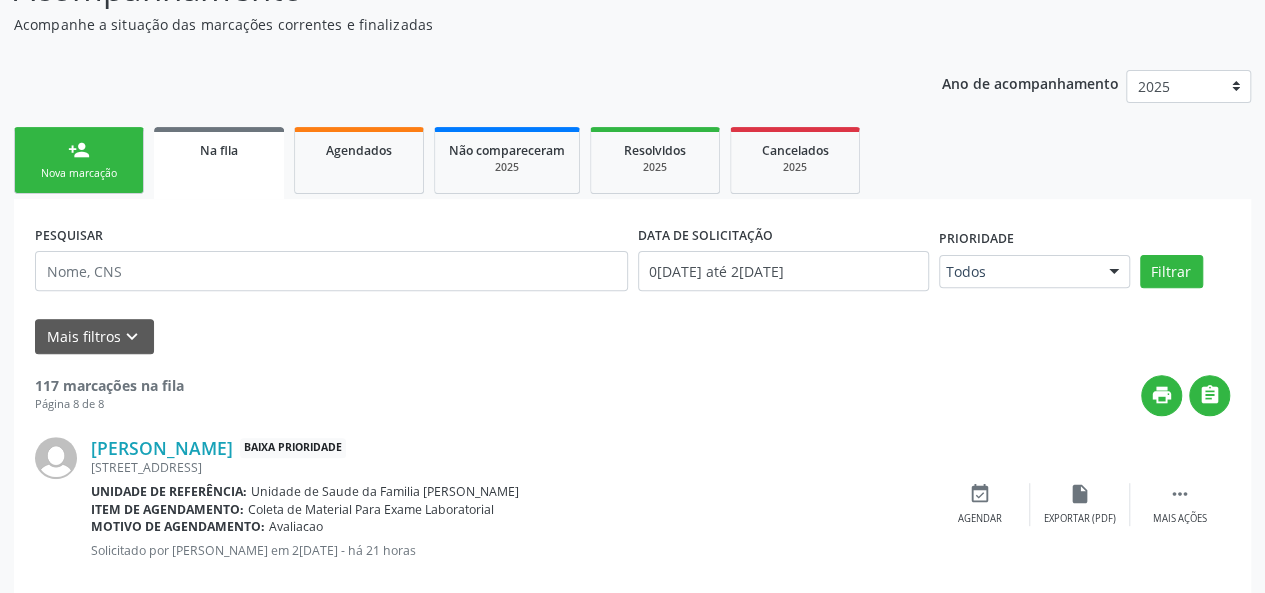 click on "person_add" at bounding box center [79, 150] 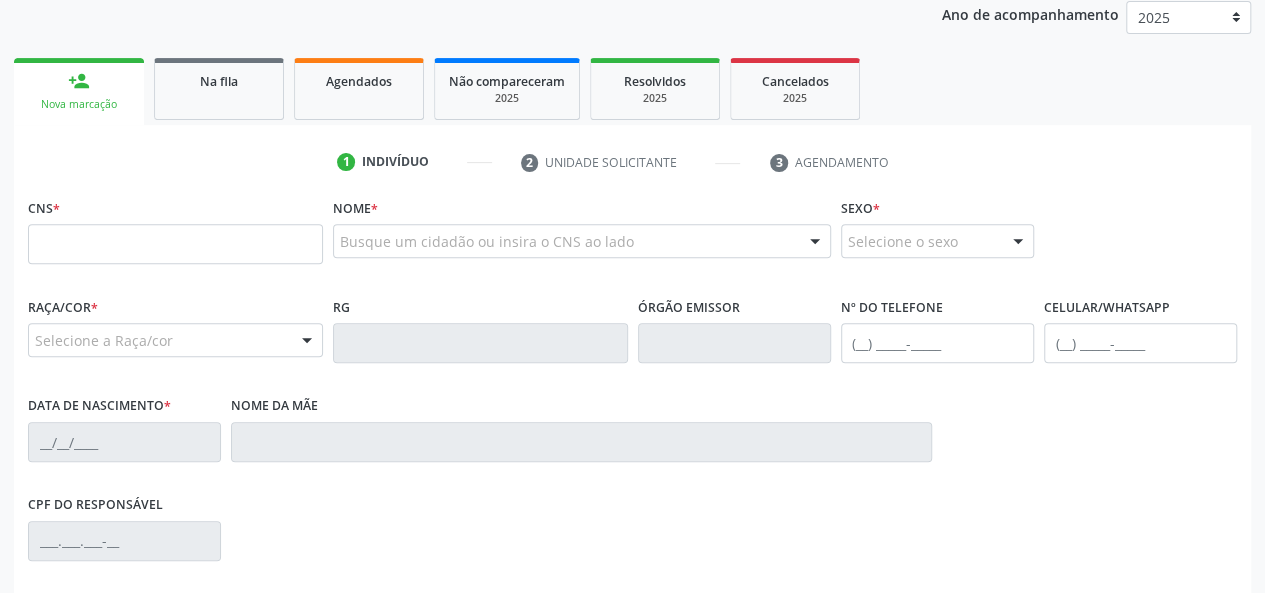 scroll, scrollTop: 300, scrollLeft: 0, axis: vertical 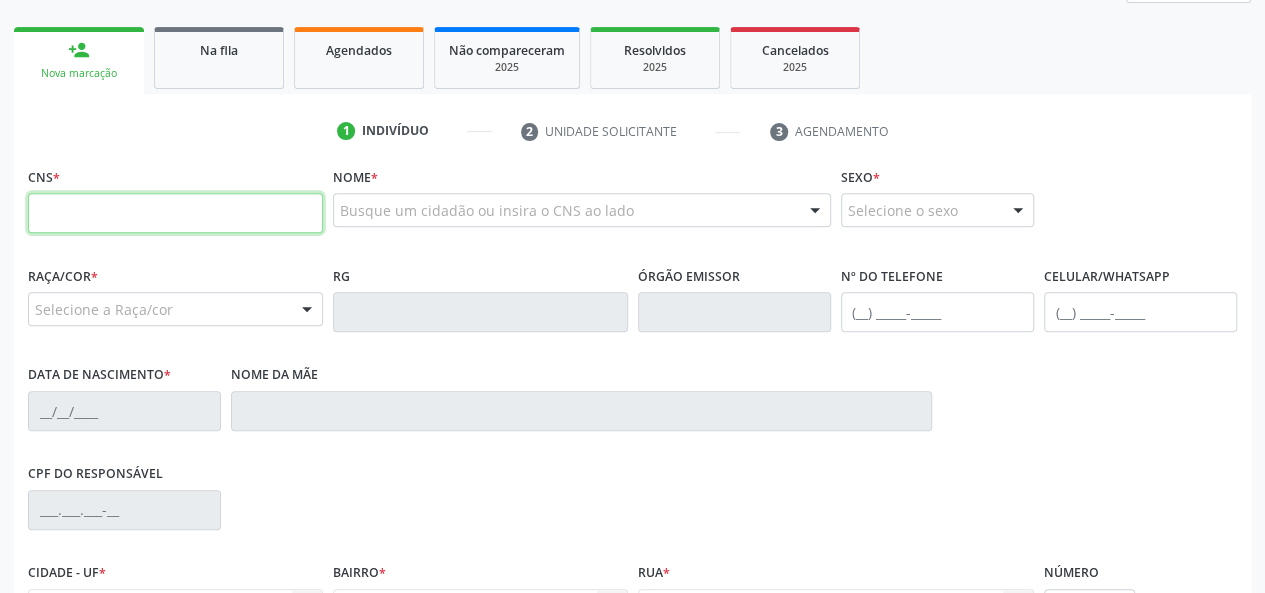 paste on "700 4079 4183 0648" 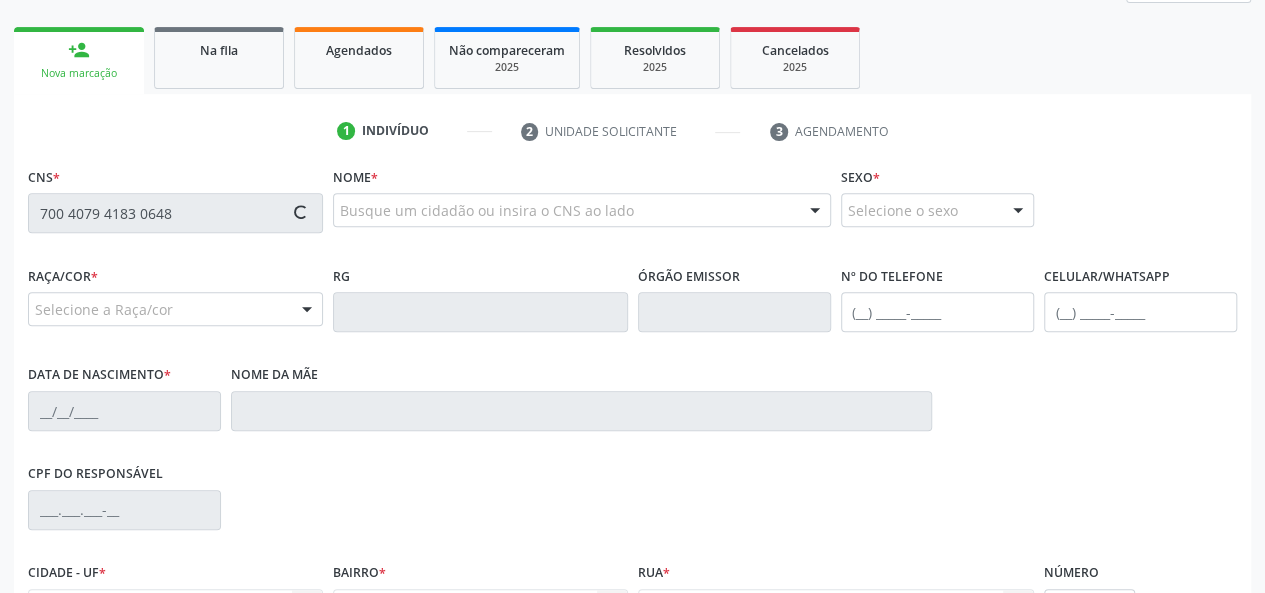 type on "700 4079 4183 0648" 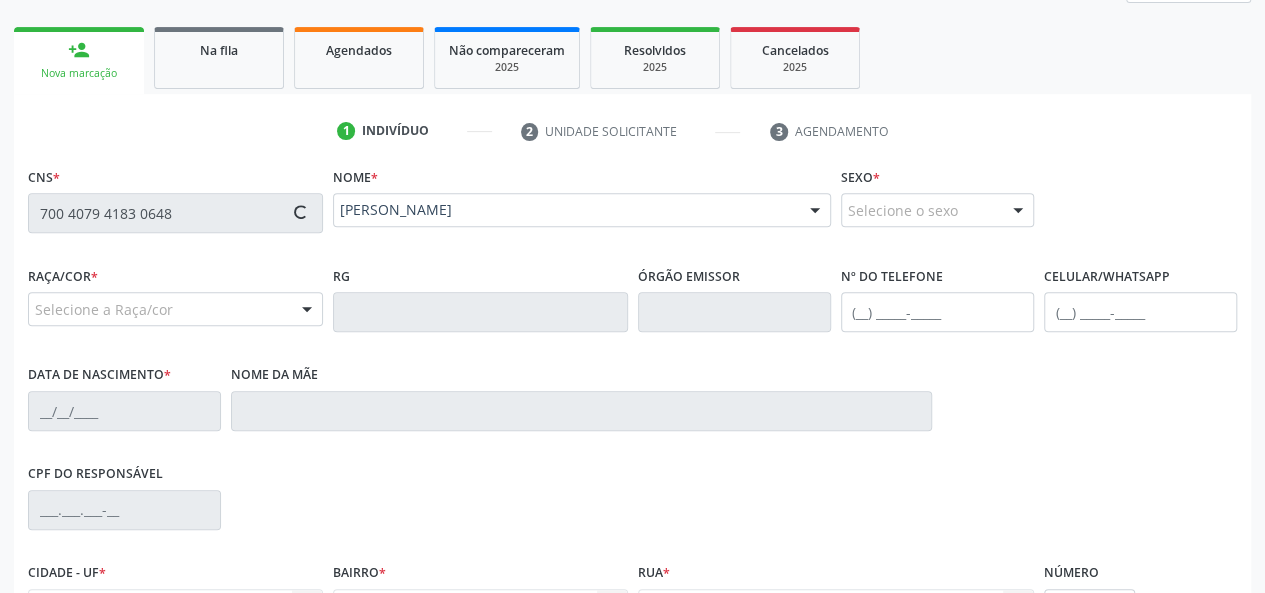 type on "[PHONE_NUMBER]" 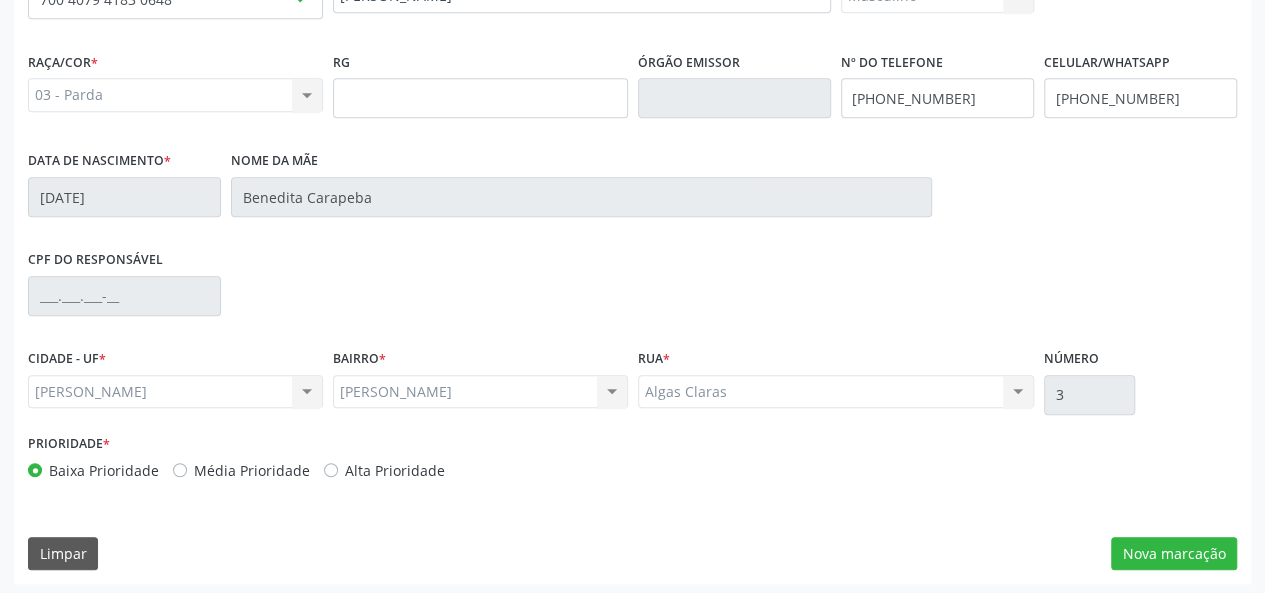 scroll, scrollTop: 518, scrollLeft: 0, axis: vertical 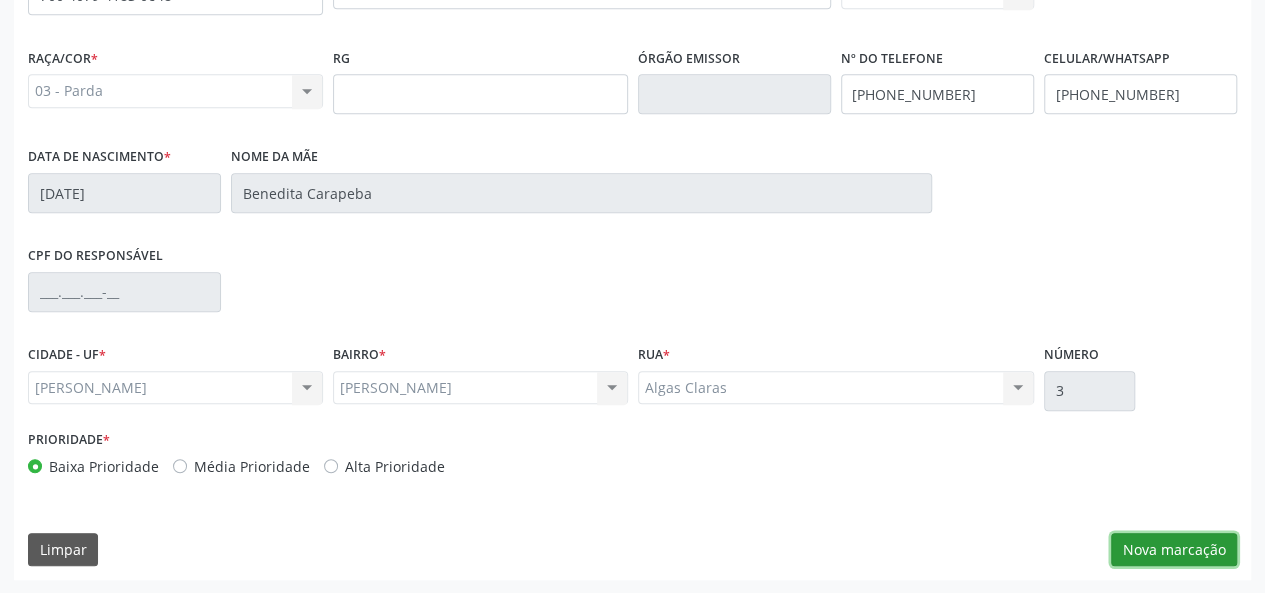click on "Nova marcação" at bounding box center [1174, 550] 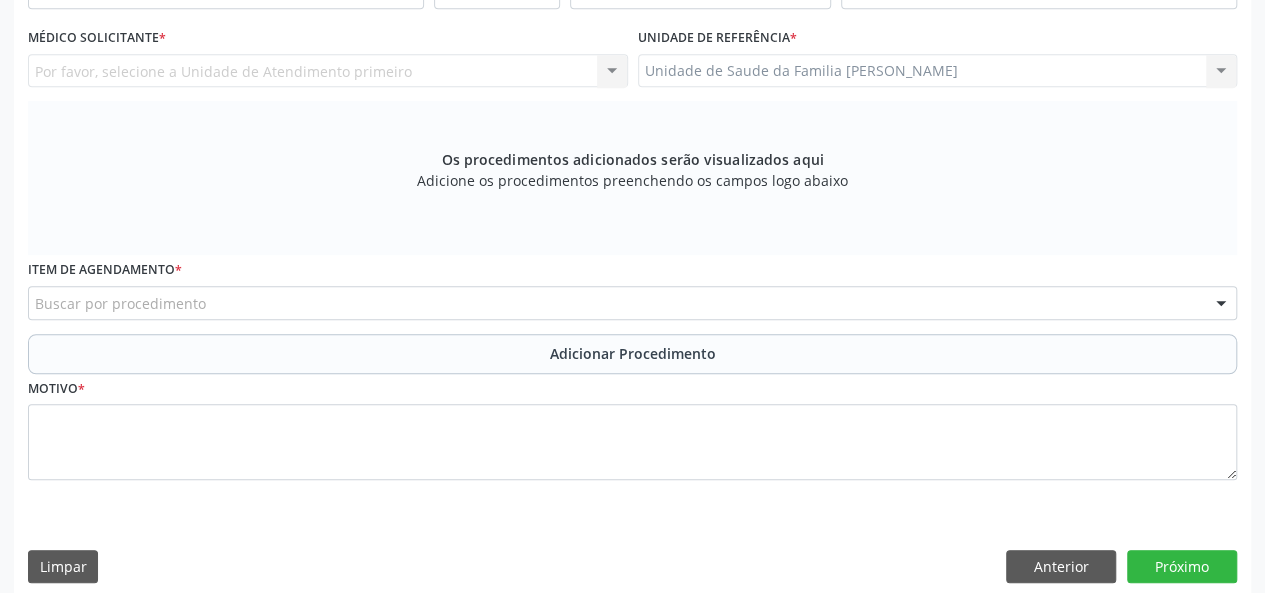 scroll, scrollTop: 318, scrollLeft: 0, axis: vertical 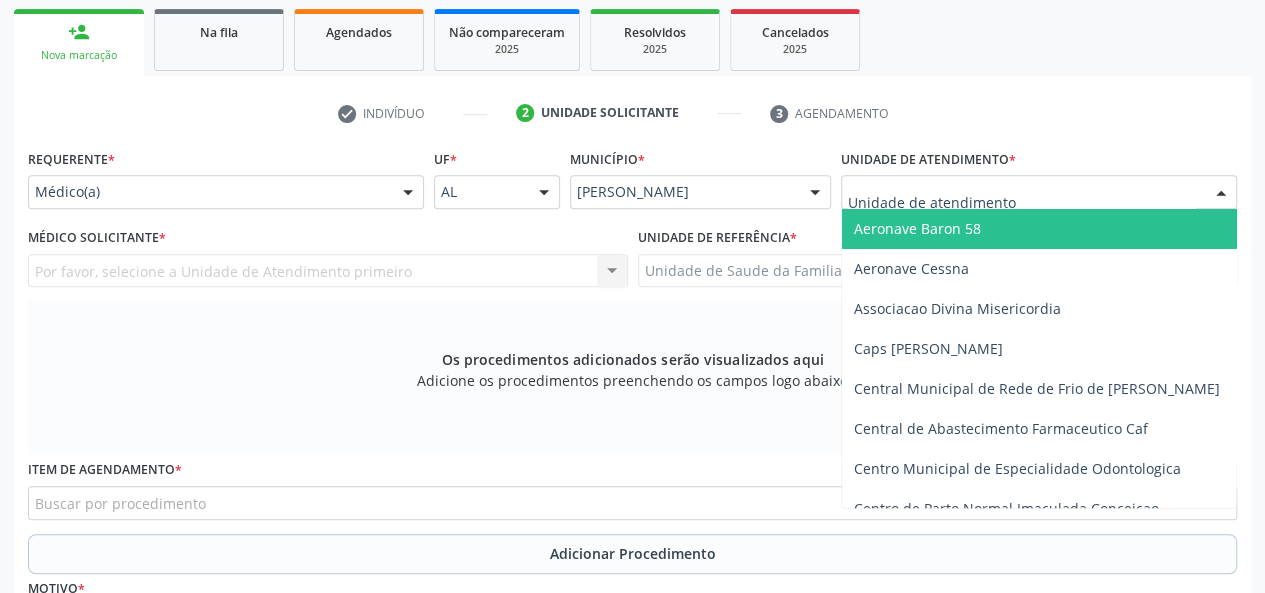click at bounding box center (1039, 192) 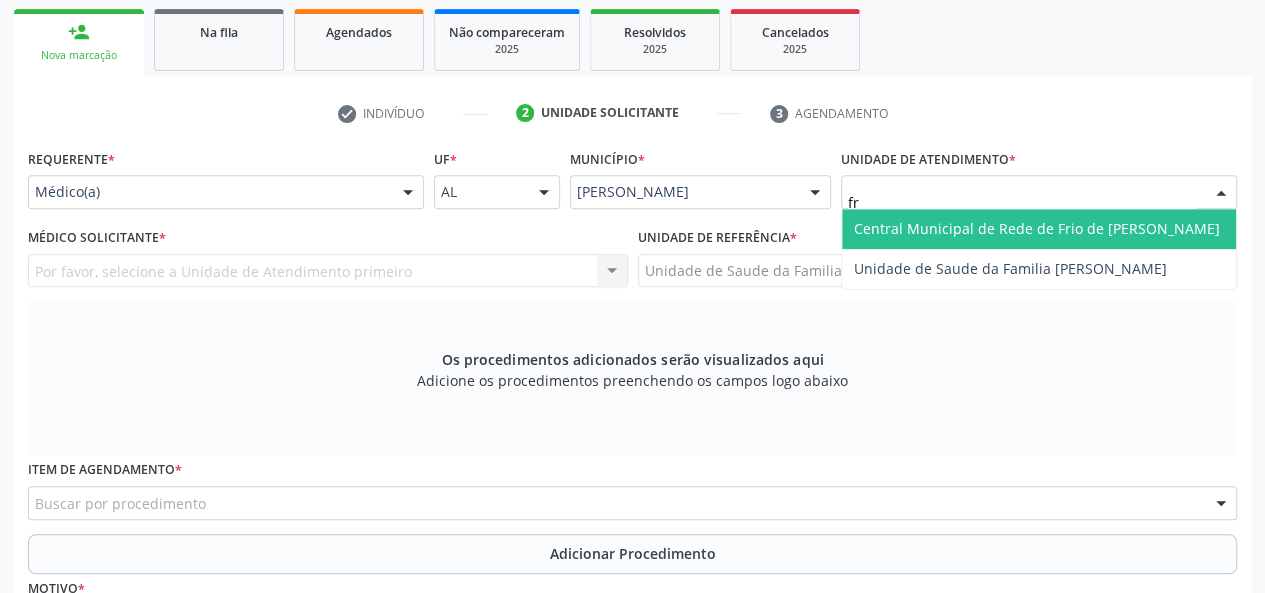 type on "fra" 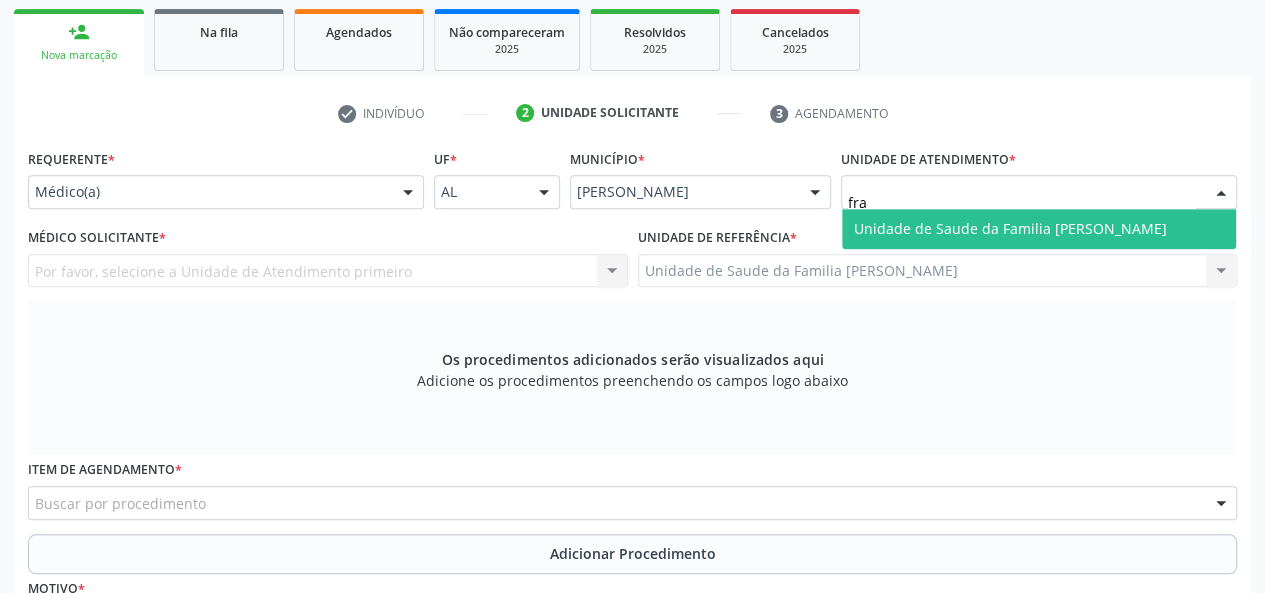 click on "Unidade de Saude da Familia [PERSON_NAME]" at bounding box center (1010, 228) 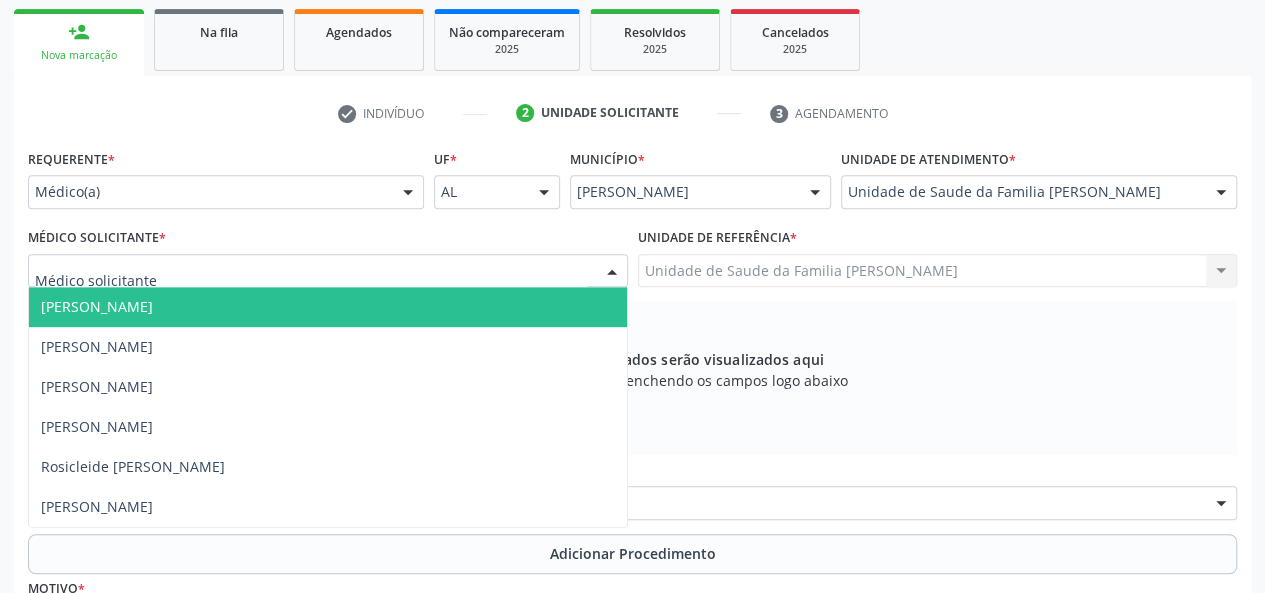 click on "[PERSON_NAME]" at bounding box center [97, 306] 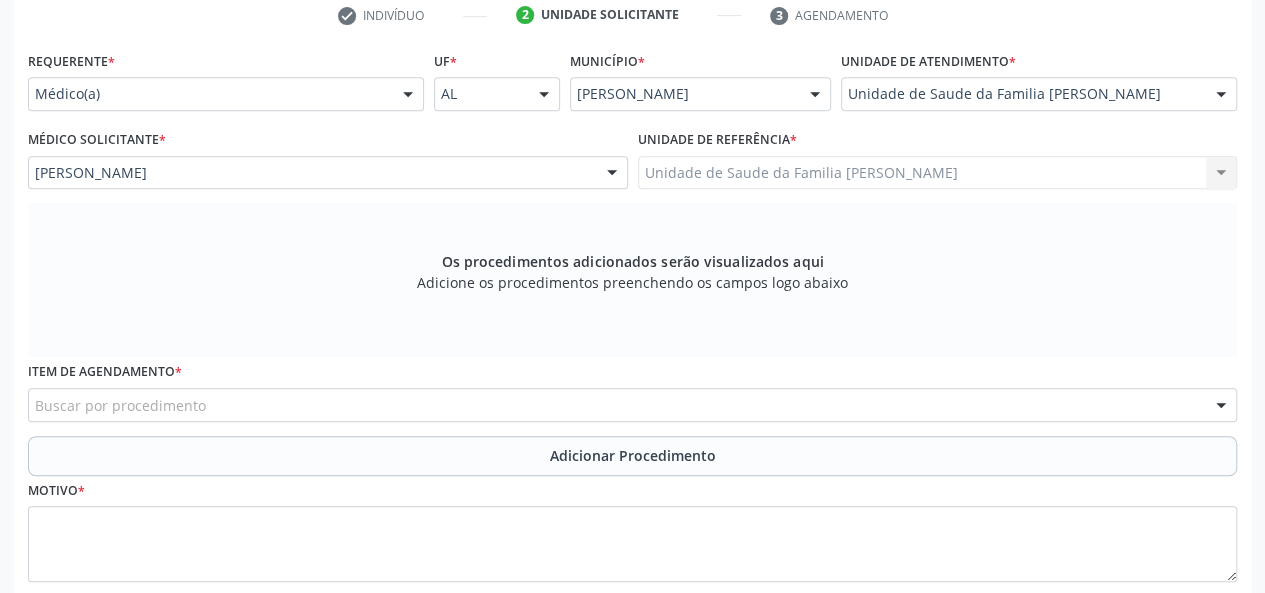 scroll, scrollTop: 534, scrollLeft: 0, axis: vertical 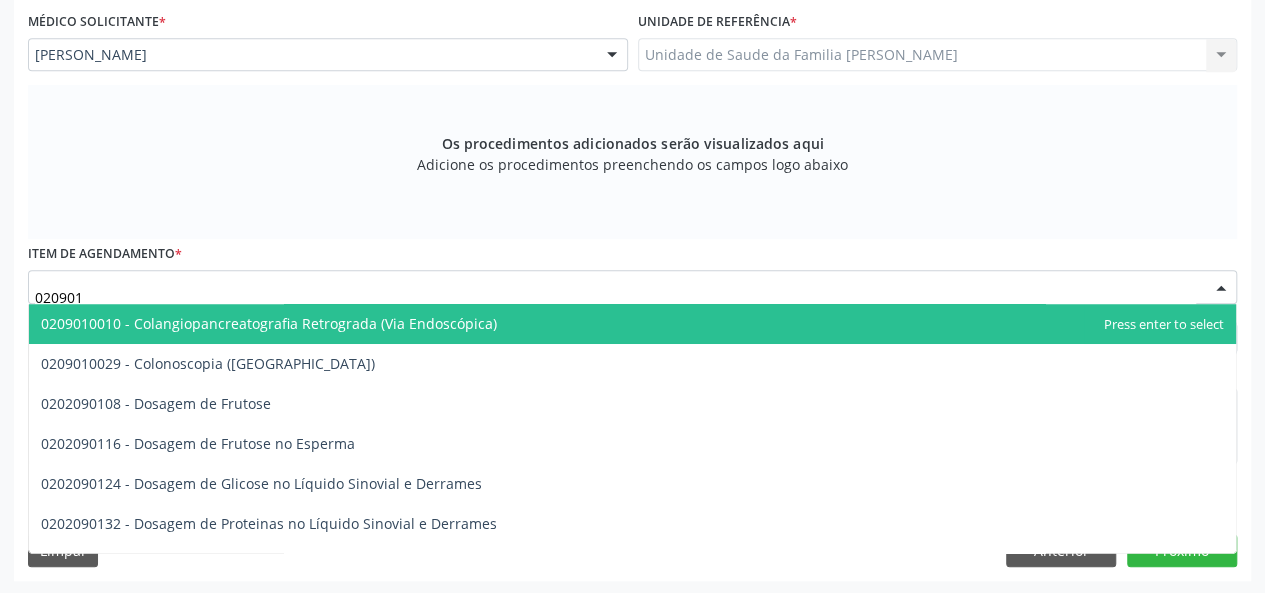 type on "0209010" 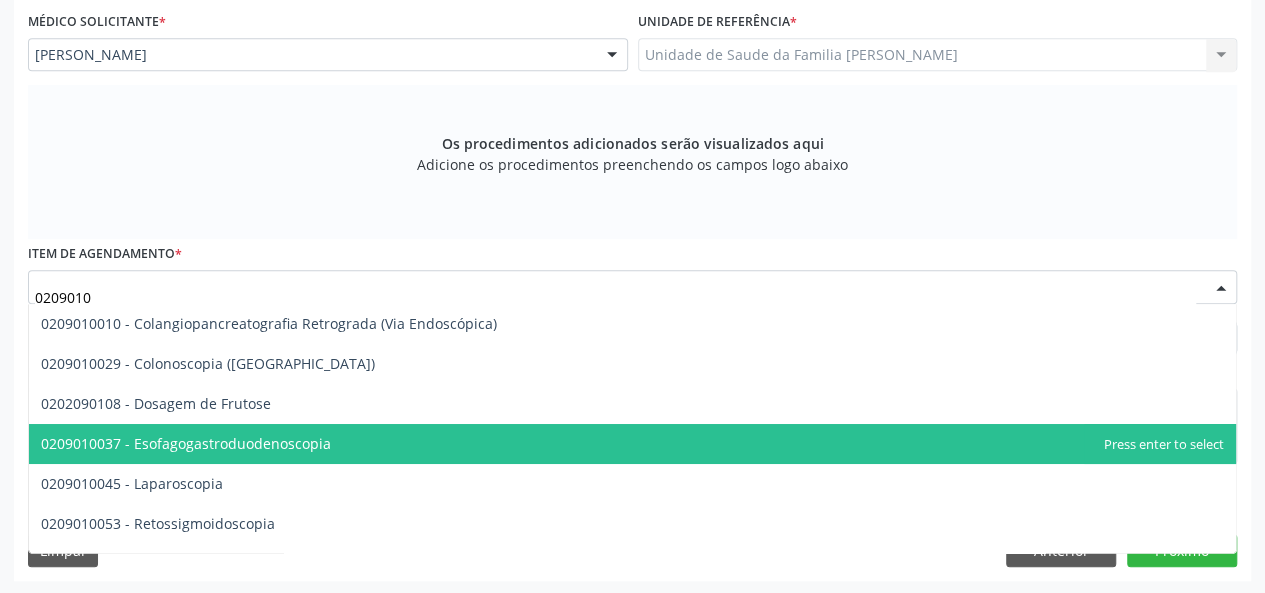 click on "0209010037 - Esofagogastroduodenoscopia" at bounding box center (186, 443) 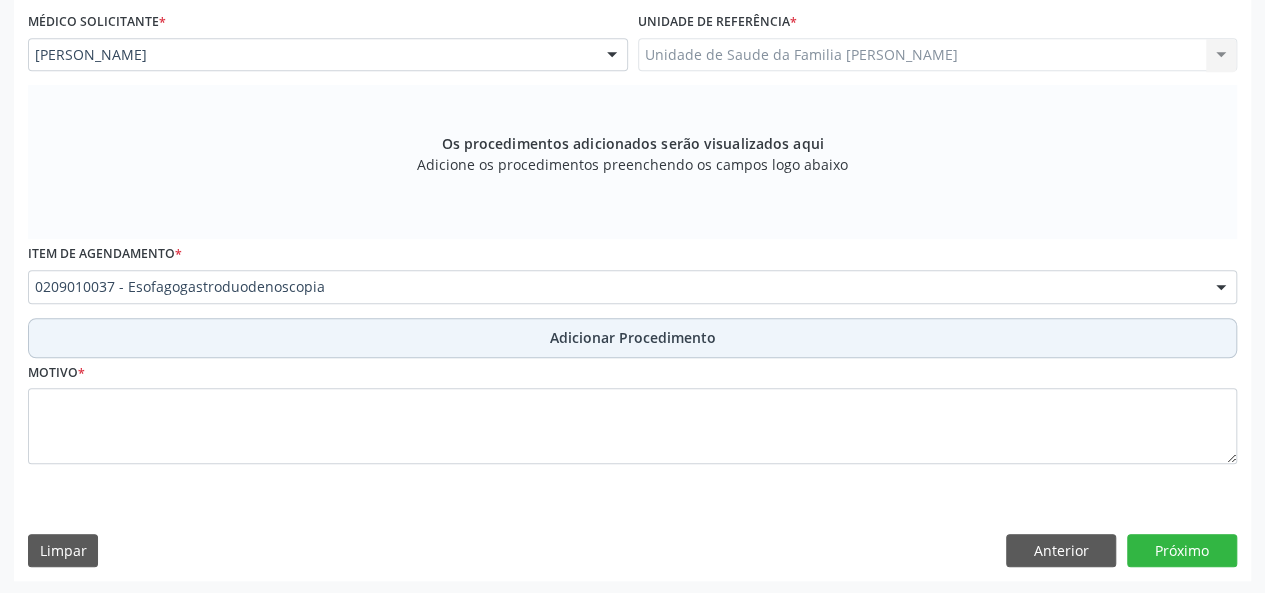 click on "Adicionar Procedimento" at bounding box center (633, 337) 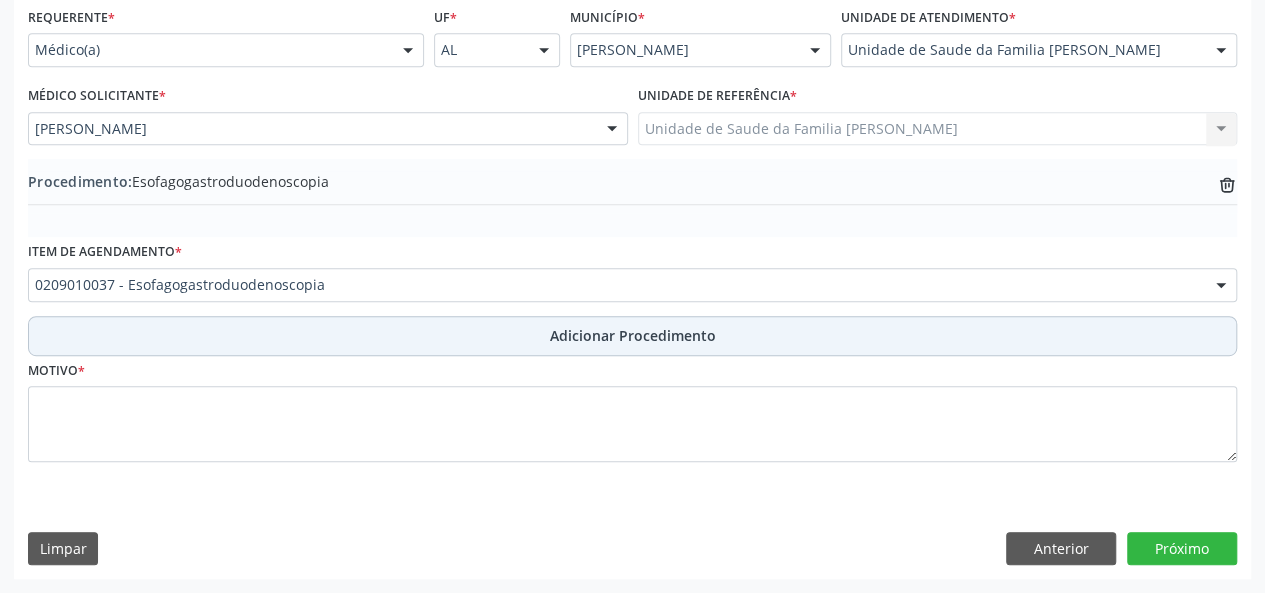 scroll, scrollTop: 458, scrollLeft: 0, axis: vertical 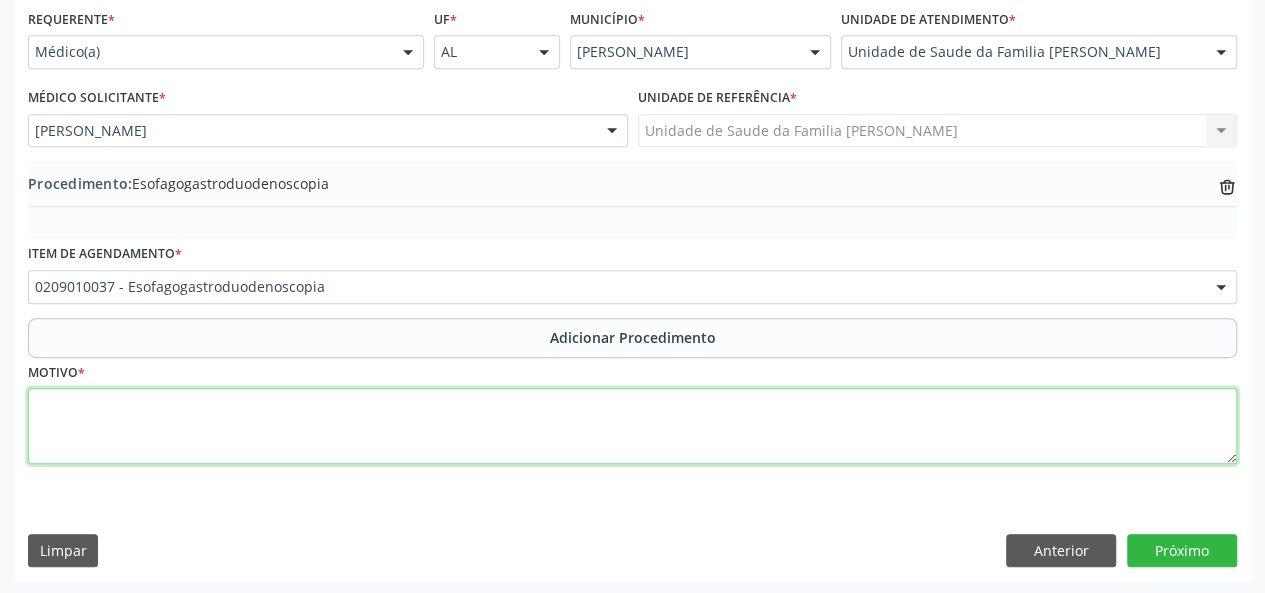 click at bounding box center [632, 426] 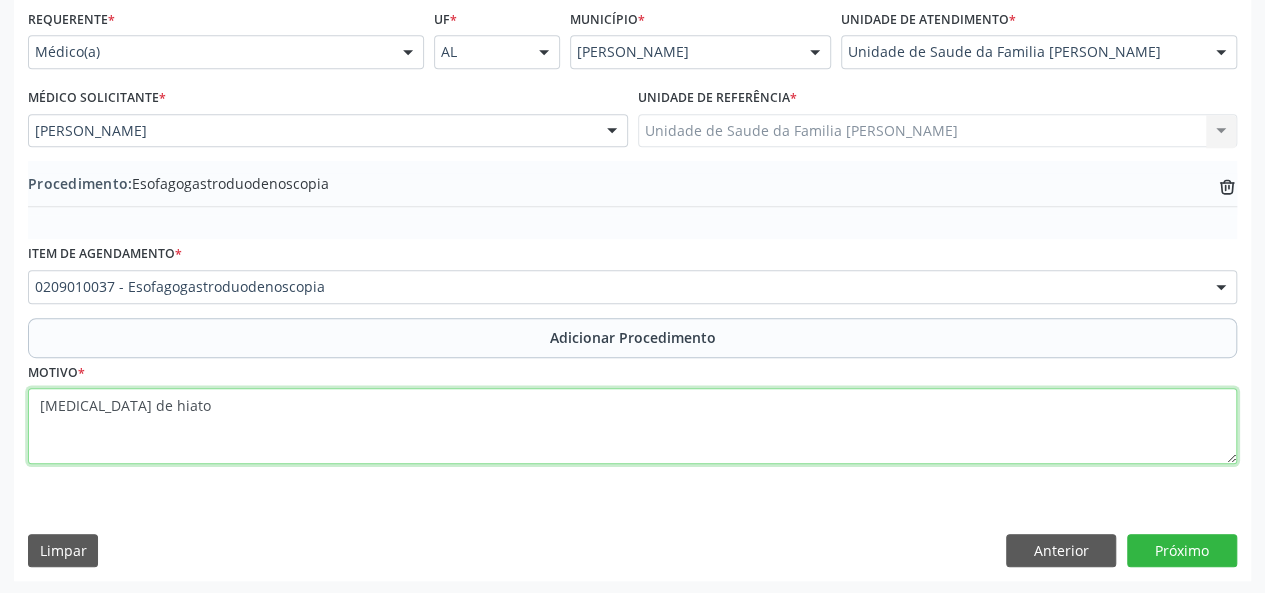 type on "[MEDICAL_DATA] de hiato" 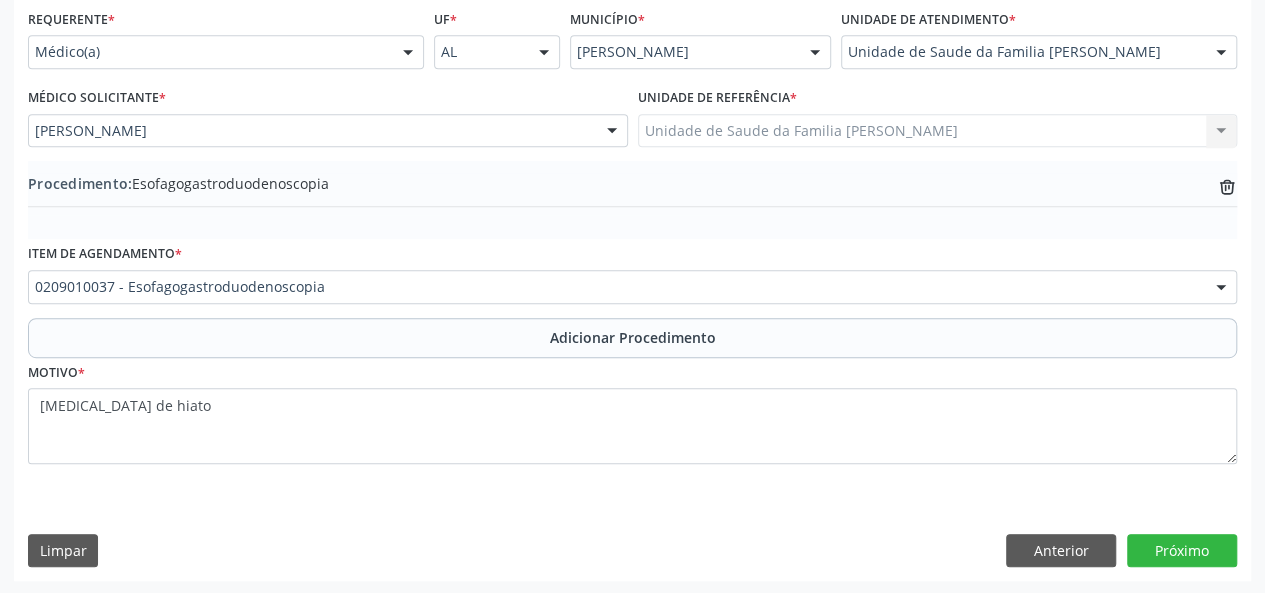 click on "Requerente
*
Médico(a)         Médico(a)   Enfermeiro(a)   Paciente
Nenhum resultado encontrado para: "   "
Não há nenhuma opção para ser exibida.
UF
*
AL         AL
Nenhum resultado encontrado para: "   "
Não há nenhuma opção para ser exibida.
Município
*
[PERSON_NAME] resultado encontrado para: "   "
Não há nenhuma opção para ser exibida.
Unidade de atendimento
*
Unidade de Saude da Familia [PERSON_NAME] Baron 58   Aeronave Cessna   Associacao Divina Misericordia   Caps [PERSON_NAME] Sarmento   Central Municipal de Rede de Frio de Marechal Deodoro   Central de Abastecimento Farmaceutico Caf   Centro Municipal de Especialidade Odontologica   Centro de Parto Normal Imaculada Conceicao   Centro de Saude Professor Estacio de Lima                   Labmar" at bounding box center [632, 292] 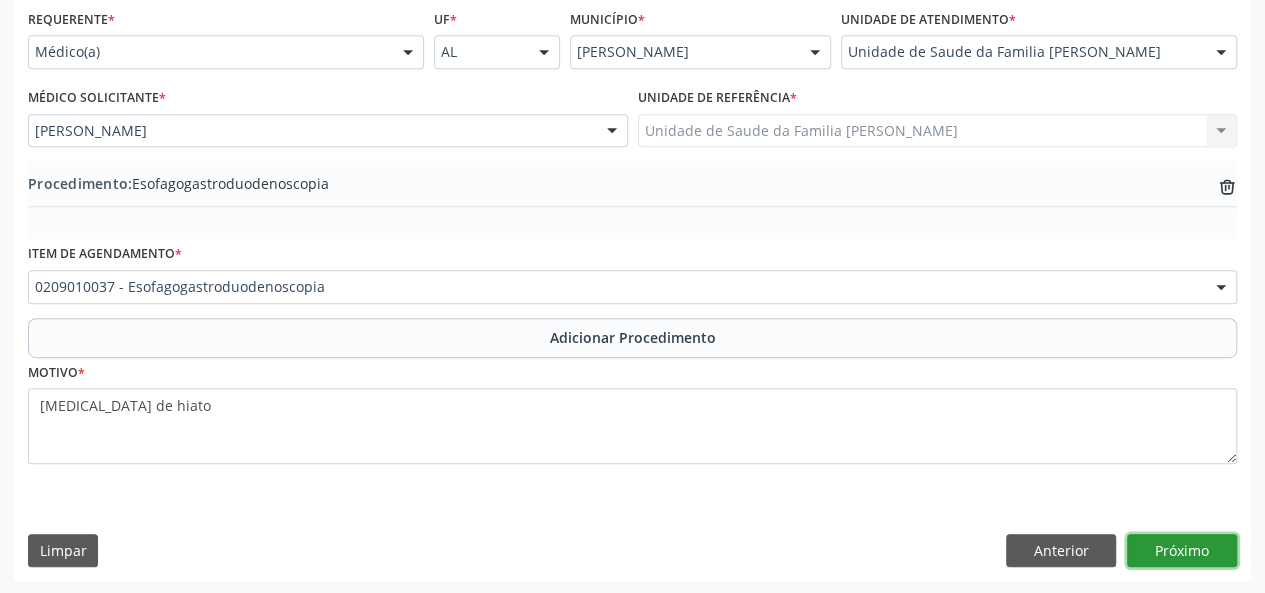 click on "Próximo" at bounding box center (1182, 551) 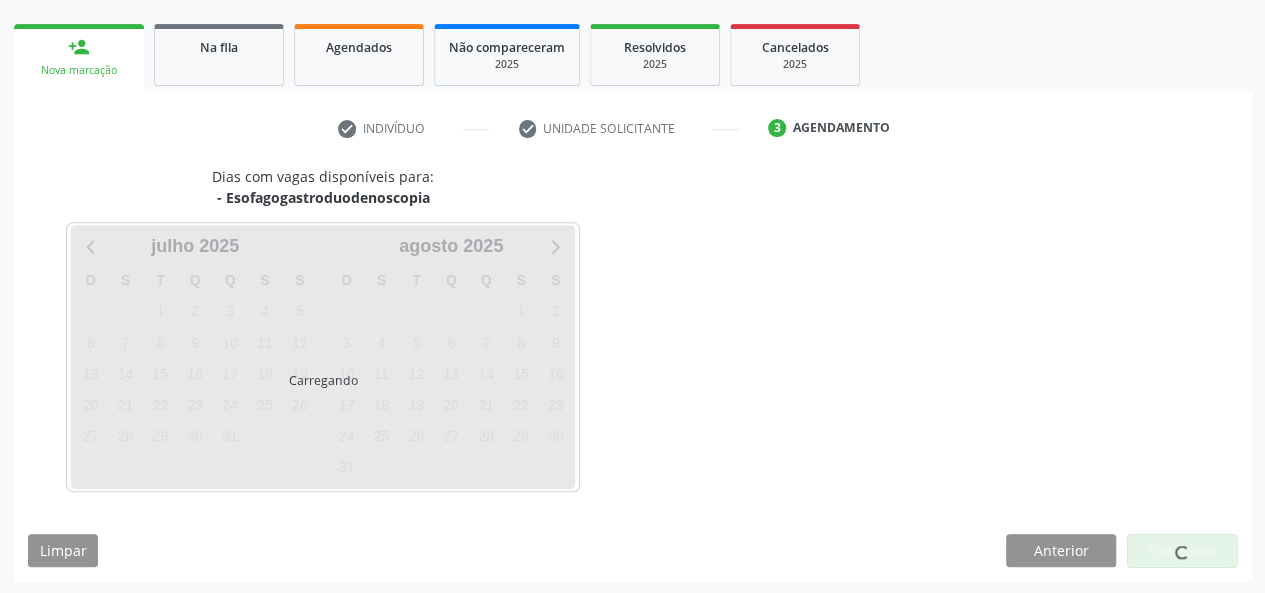 scroll, scrollTop: 362, scrollLeft: 0, axis: vertical 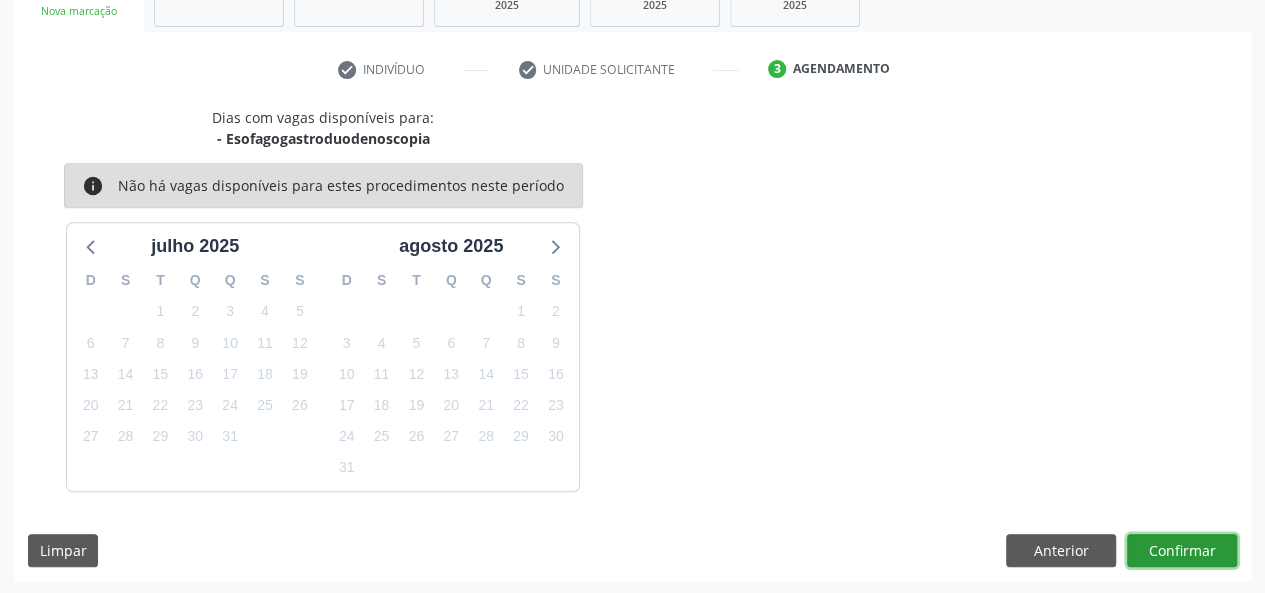 click on "Confirmar" at bounding box center [1182, 551] 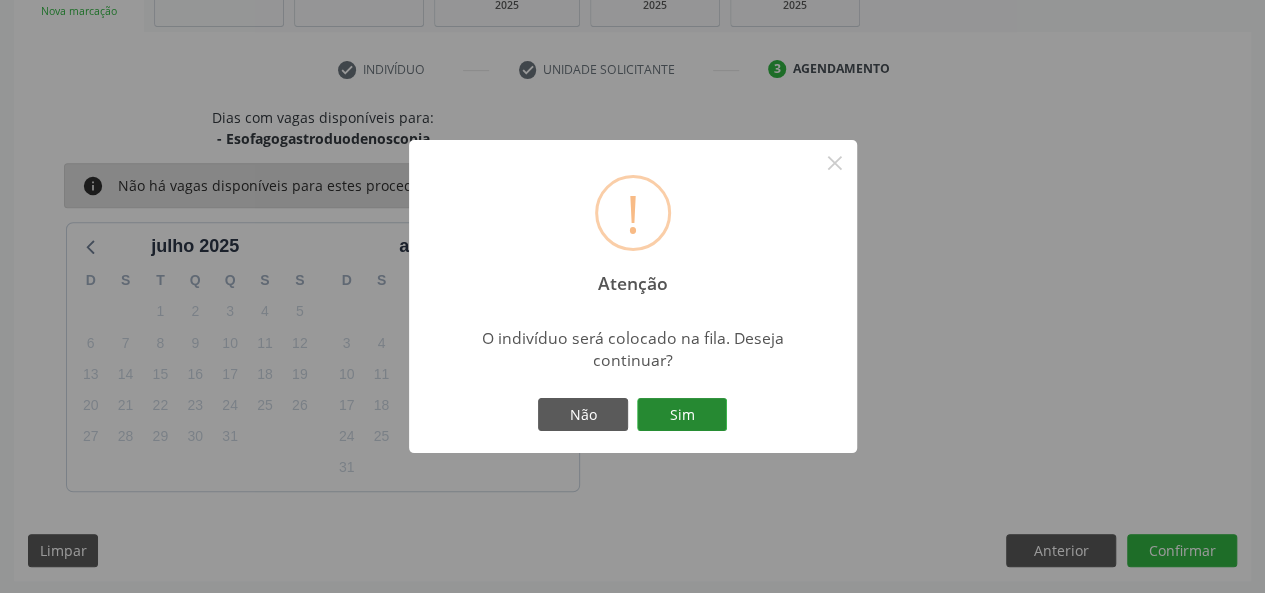 click on "Sim" at bounding box center [682, 415] 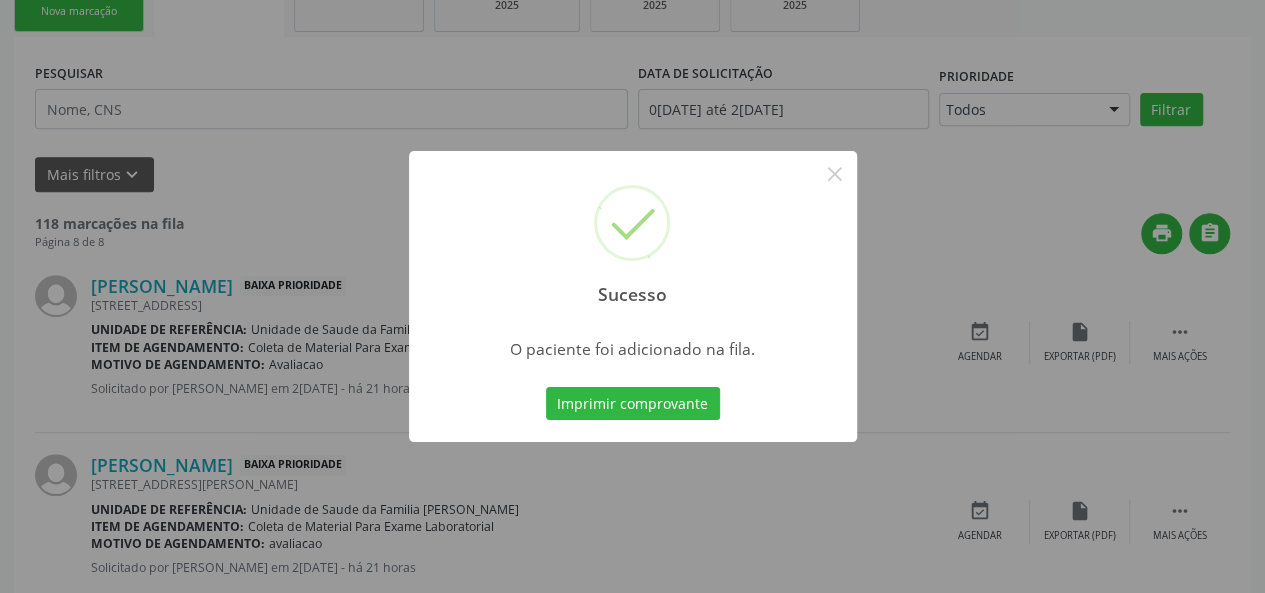 scroll, scrollTop: 100, scrollLeft: 0, axis: vertical 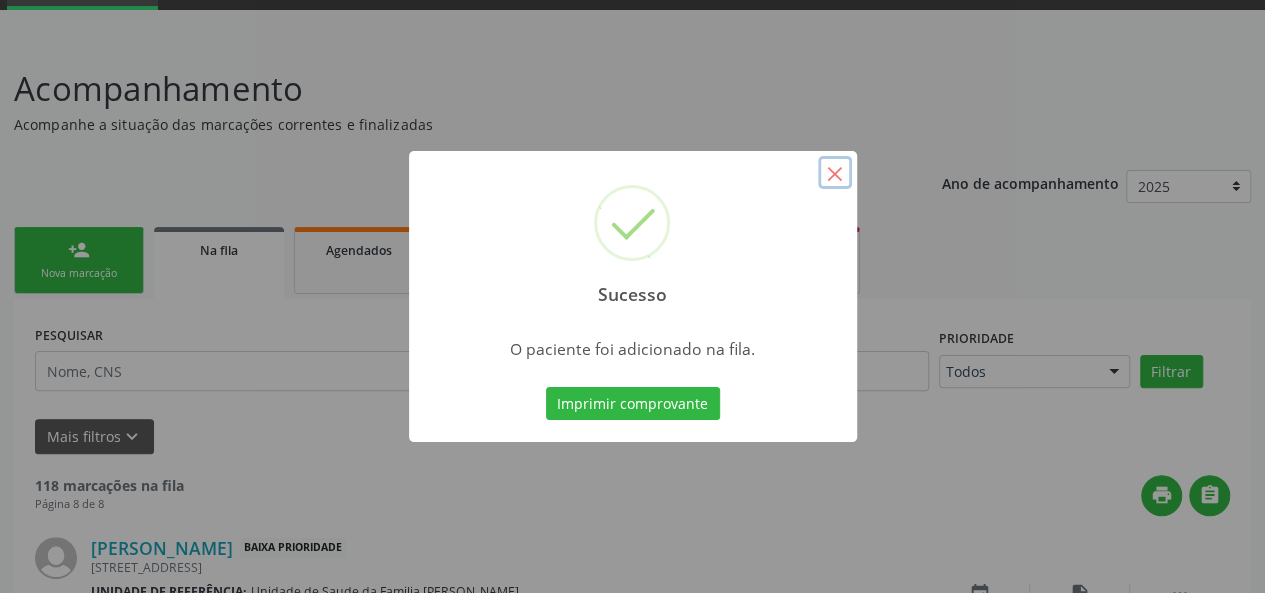 click on "×" at bounding box center (835, 173) 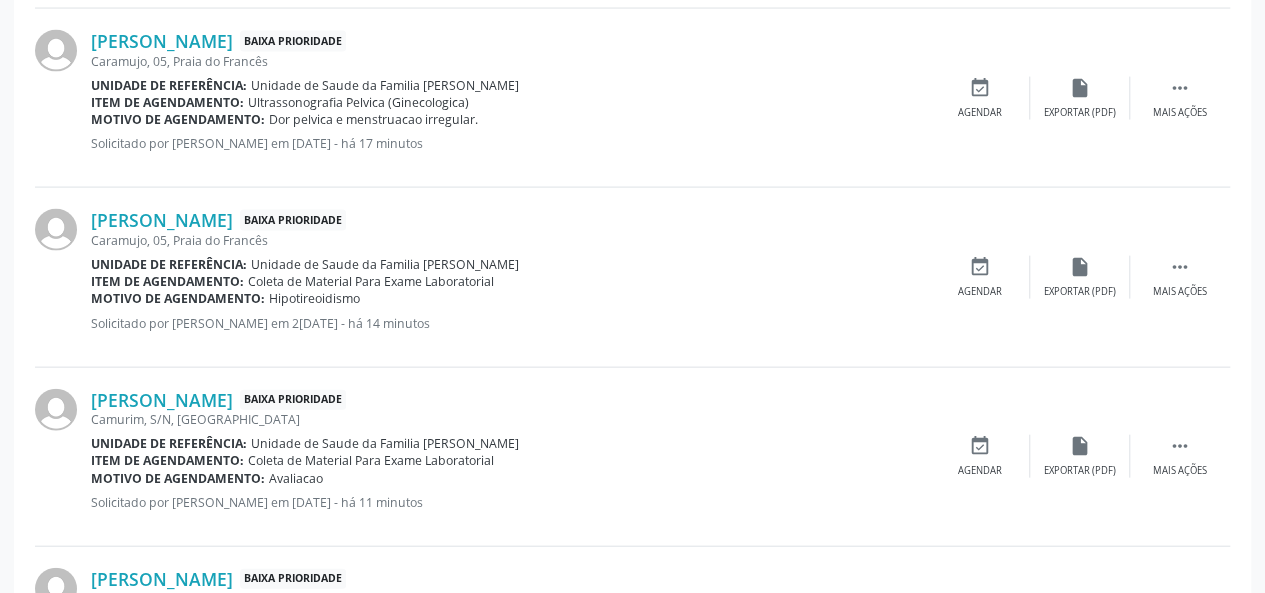 scroll, scrollTop: 2037, scrollLeft: 0, axis: vertical 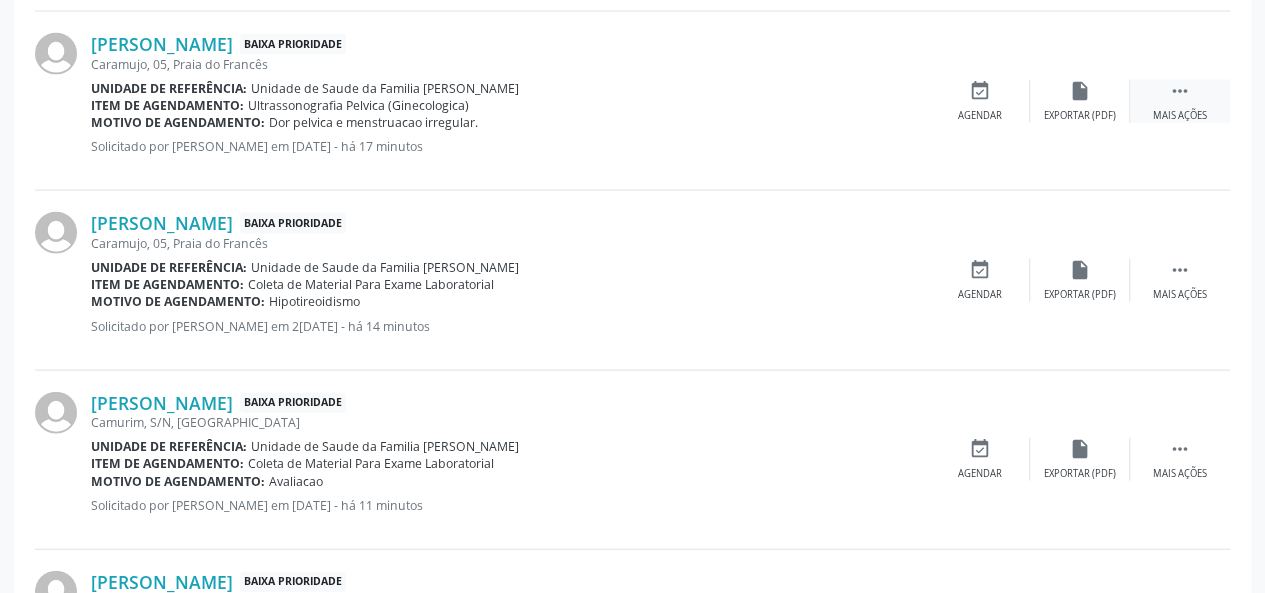 click on "" at bounding box center [1180, 91] 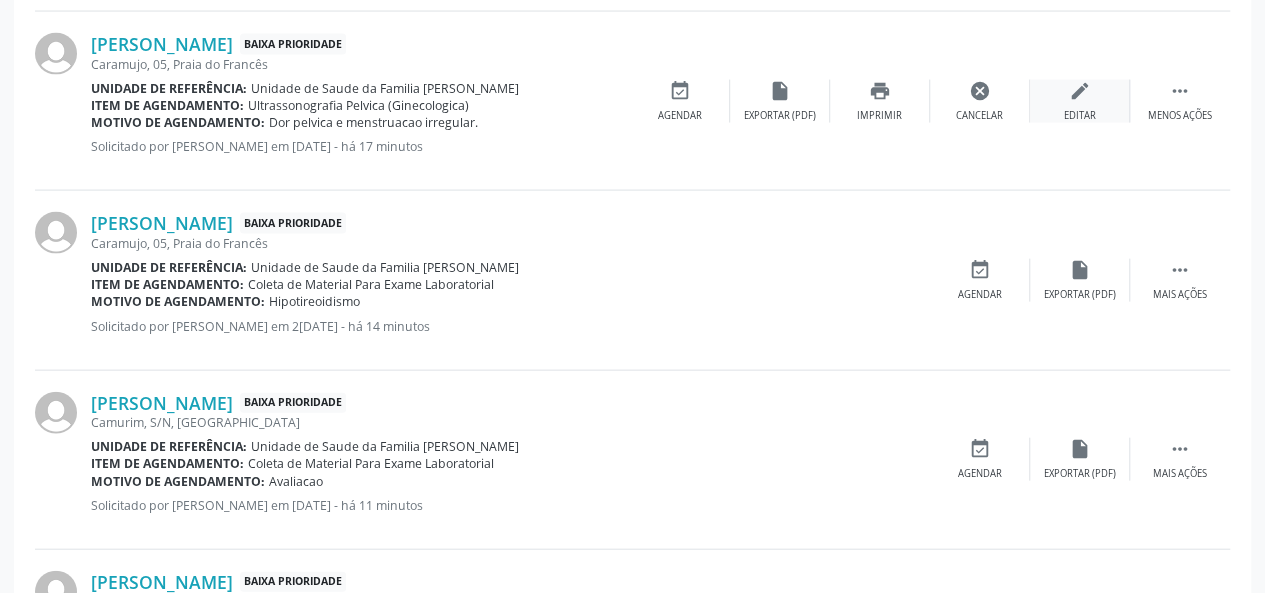 click on "edit
Editar" at bounding box center (1080, 101) 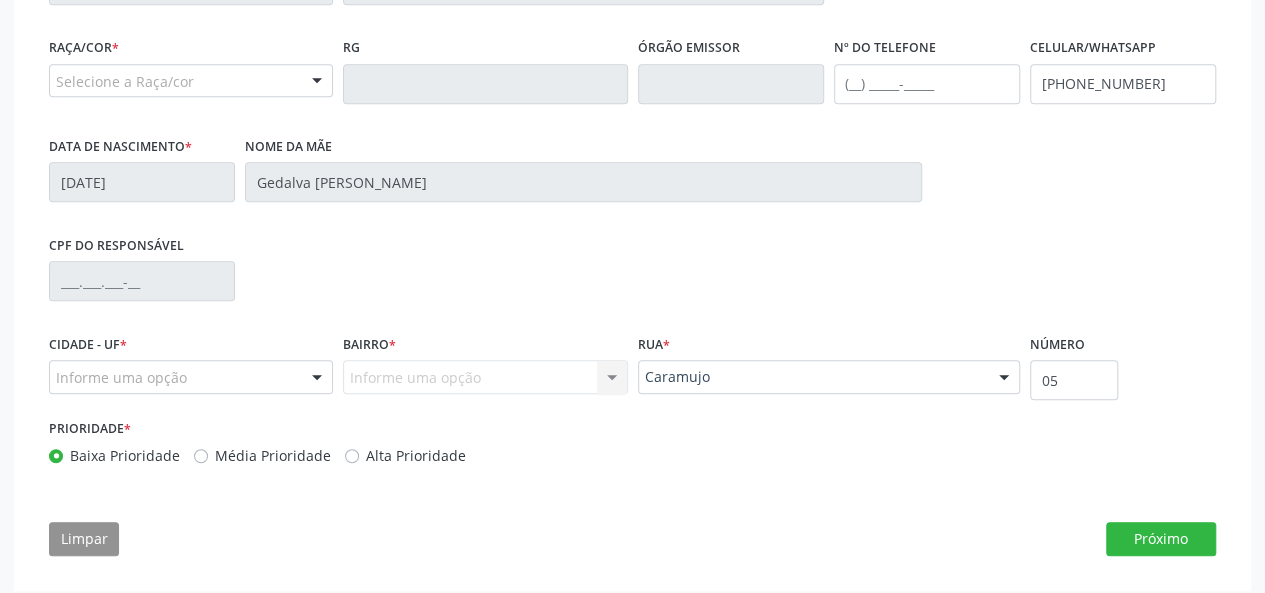 scroll, scrollTop: 544, scrollLeft: 0, axis: vertical 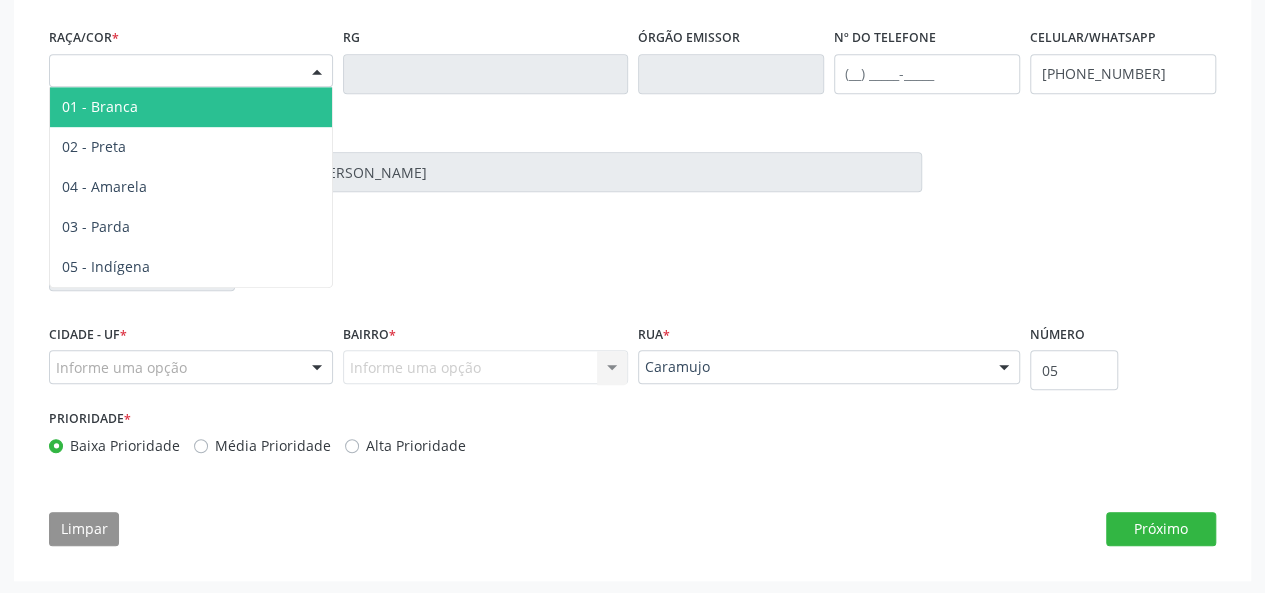 click on "Selecione a Raça/cor" at bounding box center (191, 71) 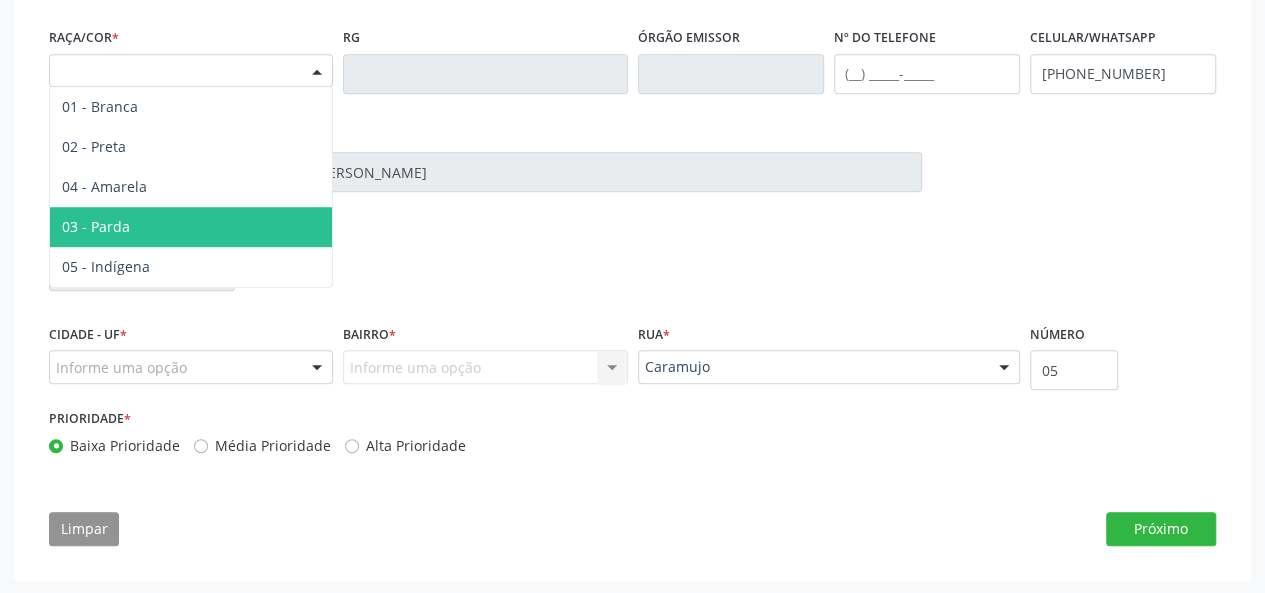 click on "03 - Parda" at bounding box center [191, 227] 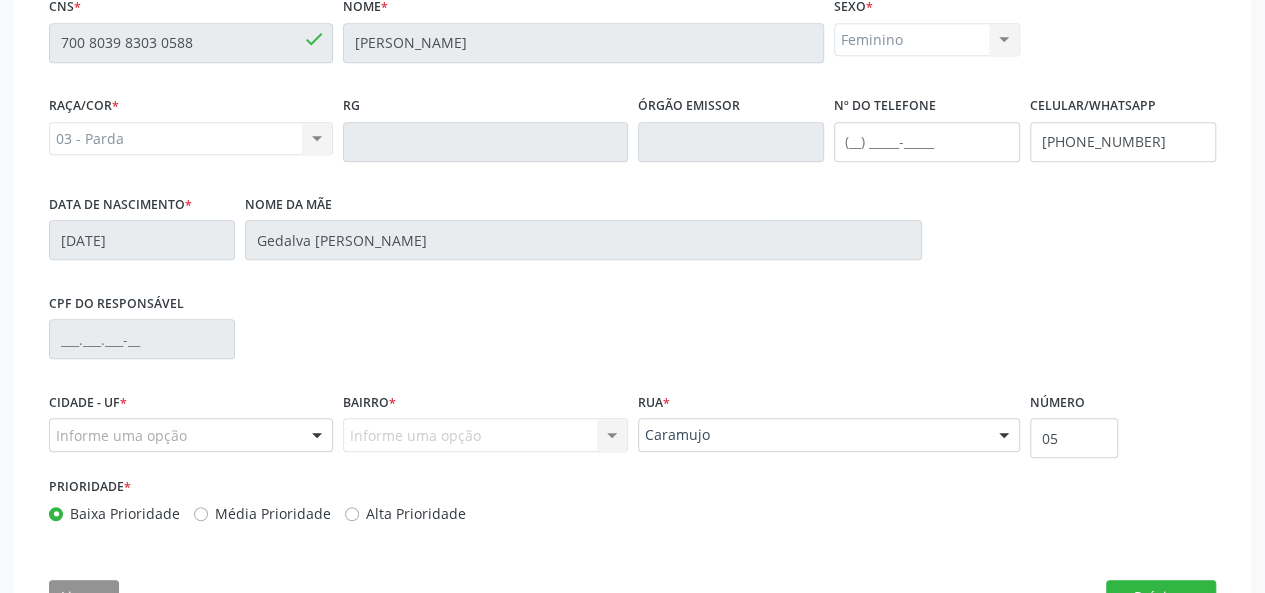 scroll, scrollTop: 444, scrollLeft: 0, axis: vertical 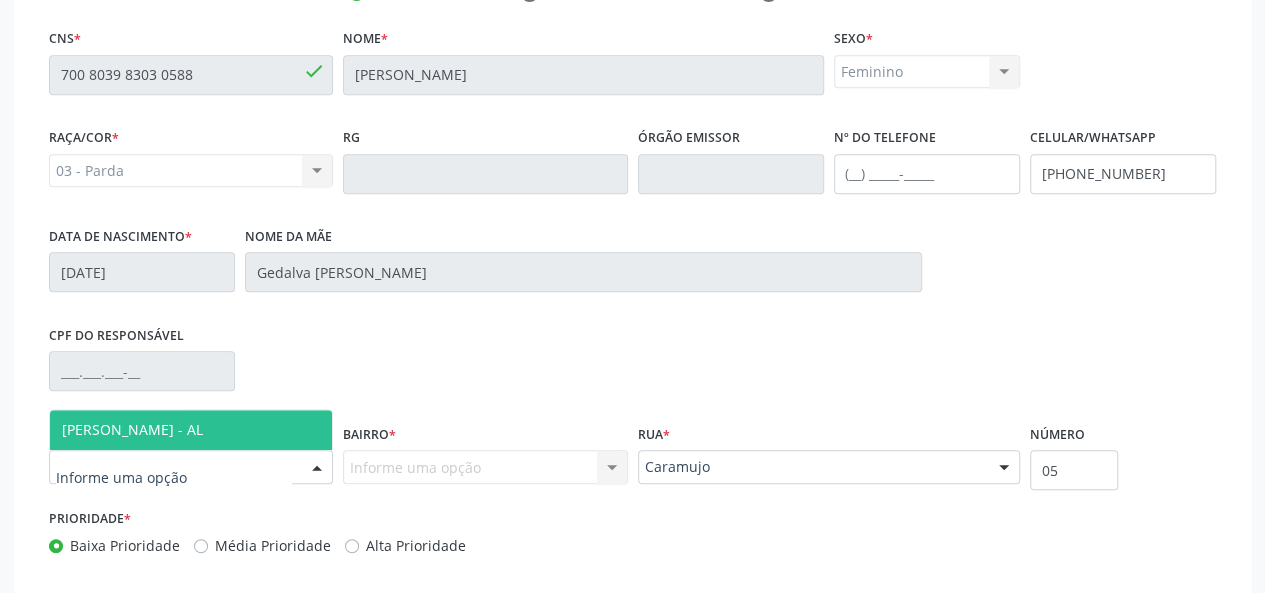 click on "[PERSON_NAME] - AL" at bounding box center (132, 429) 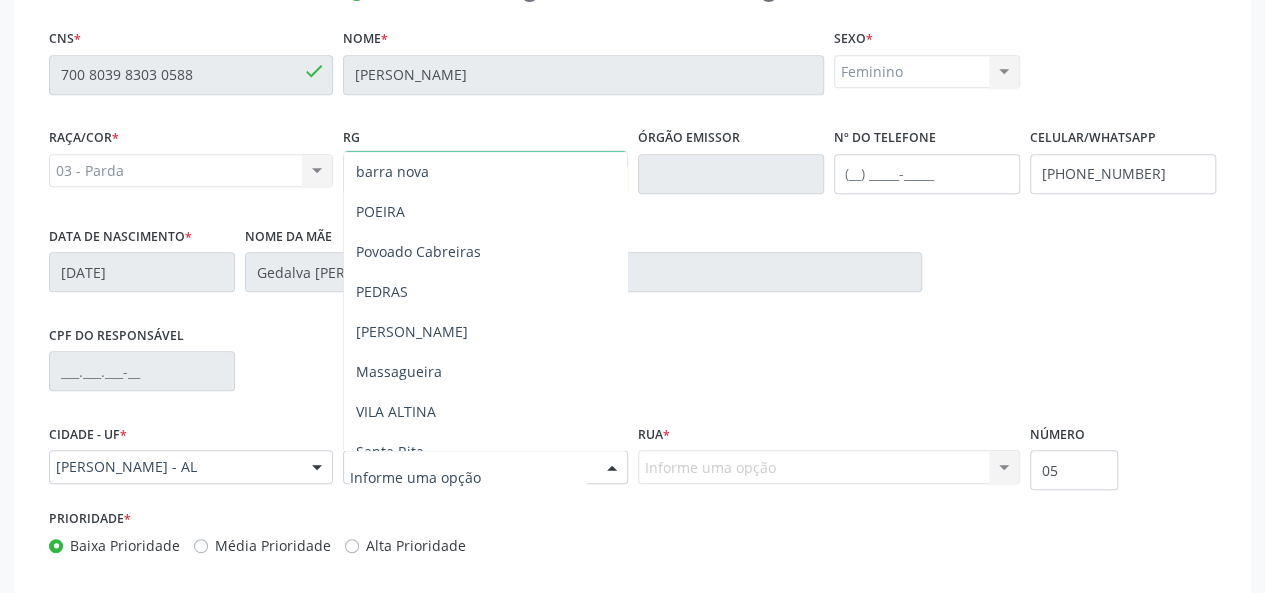 scroll, scrollTop: 260, scrollLeft: 0, axis: vertical 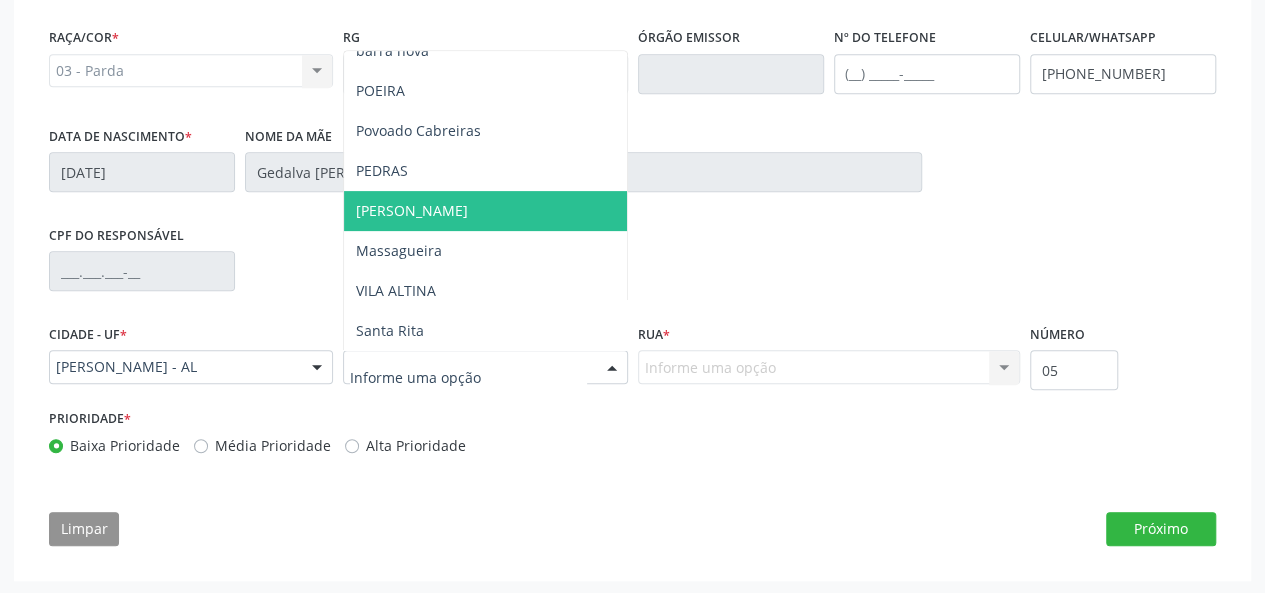 click on "[PERSON_NAME]" at bounding box center [485, 211] 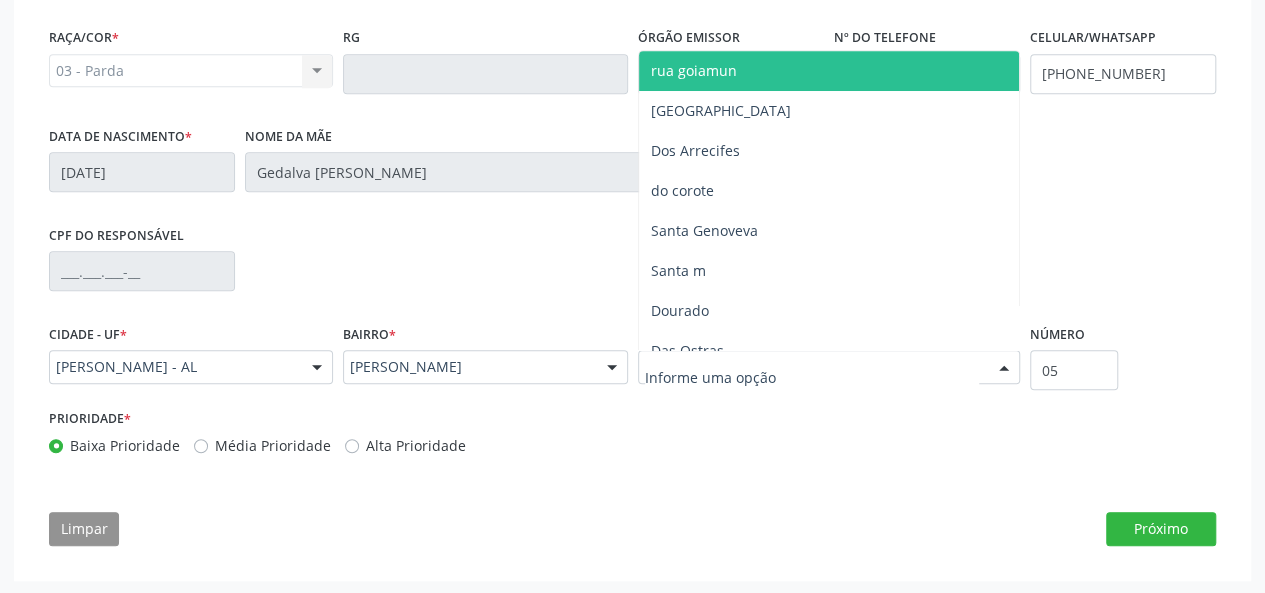 click at bounding box center [829, 367] 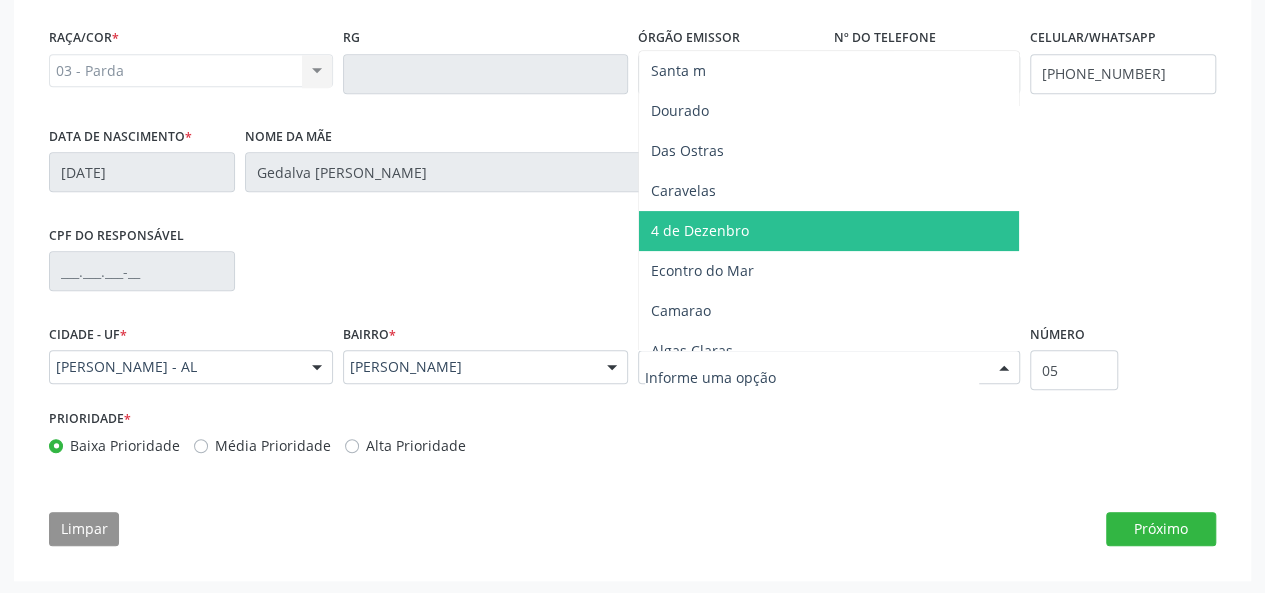 scroll, scrollTop: 220, scrollLeft: 0, axis: vertical 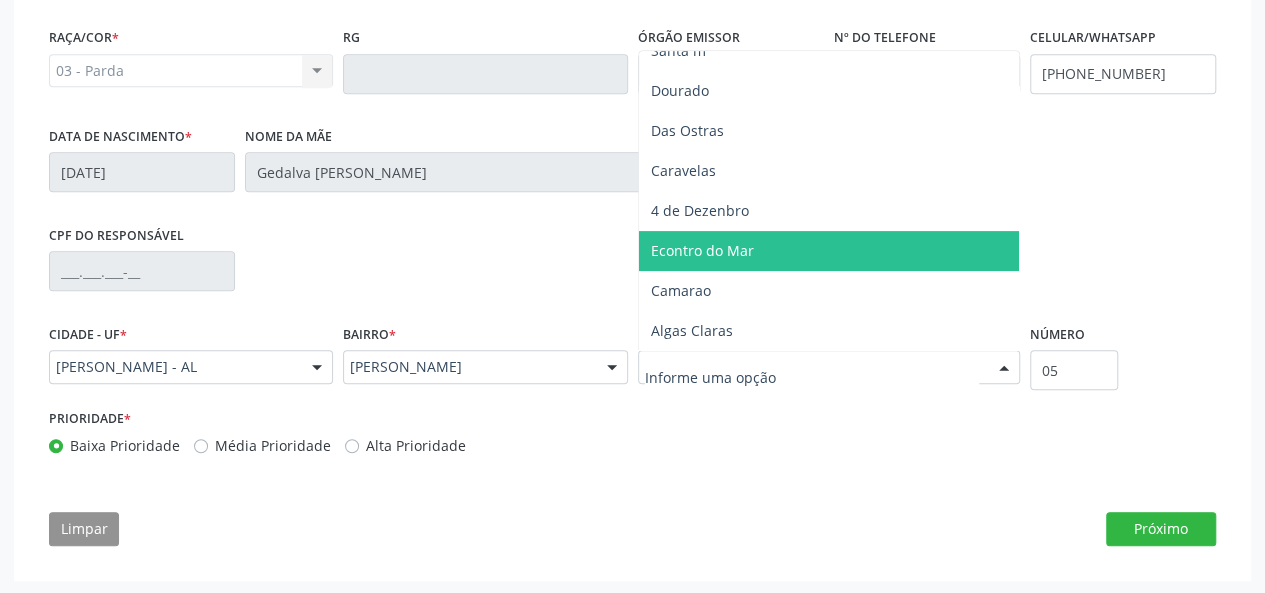 type on "V" 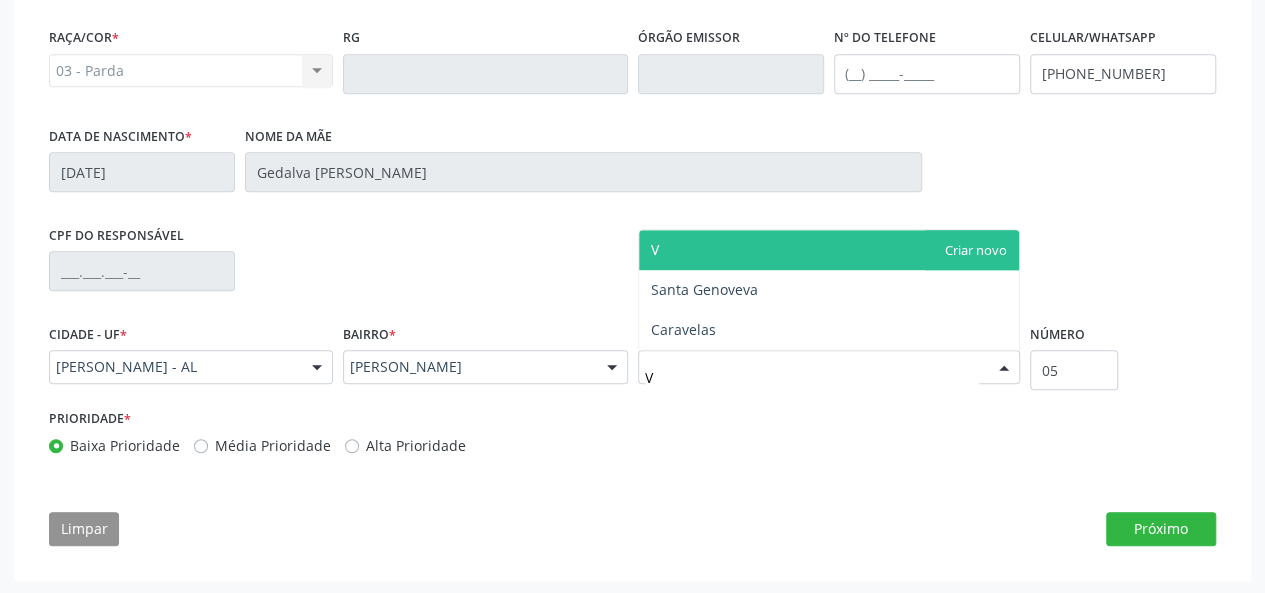 scroll, scrollTop: 0, scrollLeft: 0, axis: both 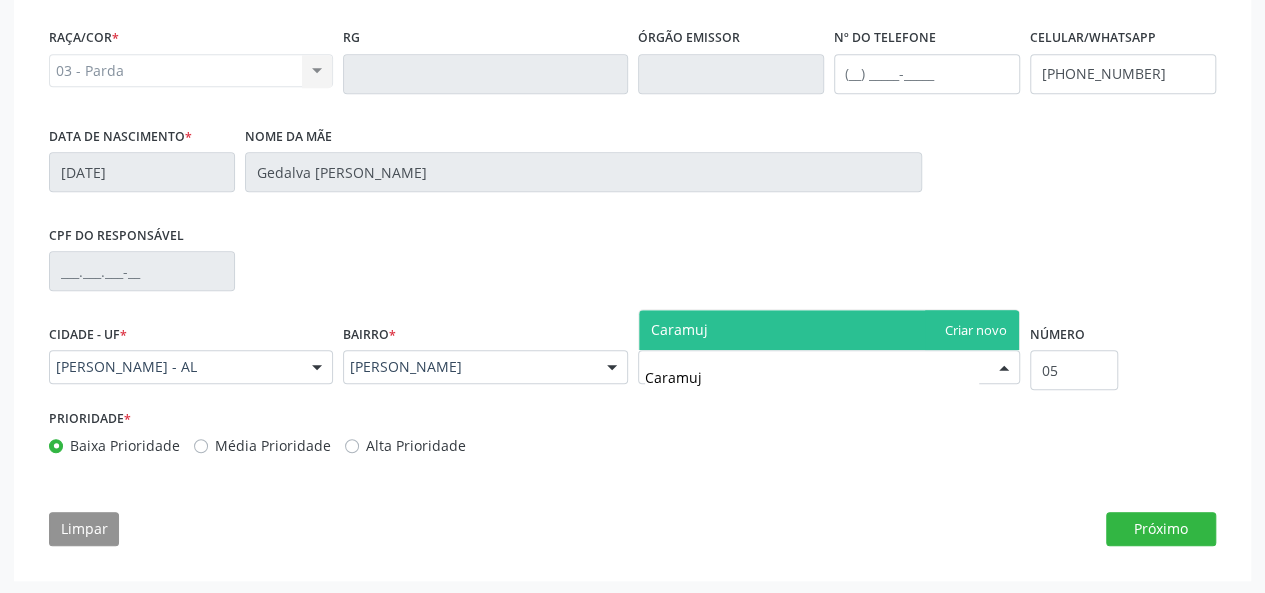 type on "Caramujo" 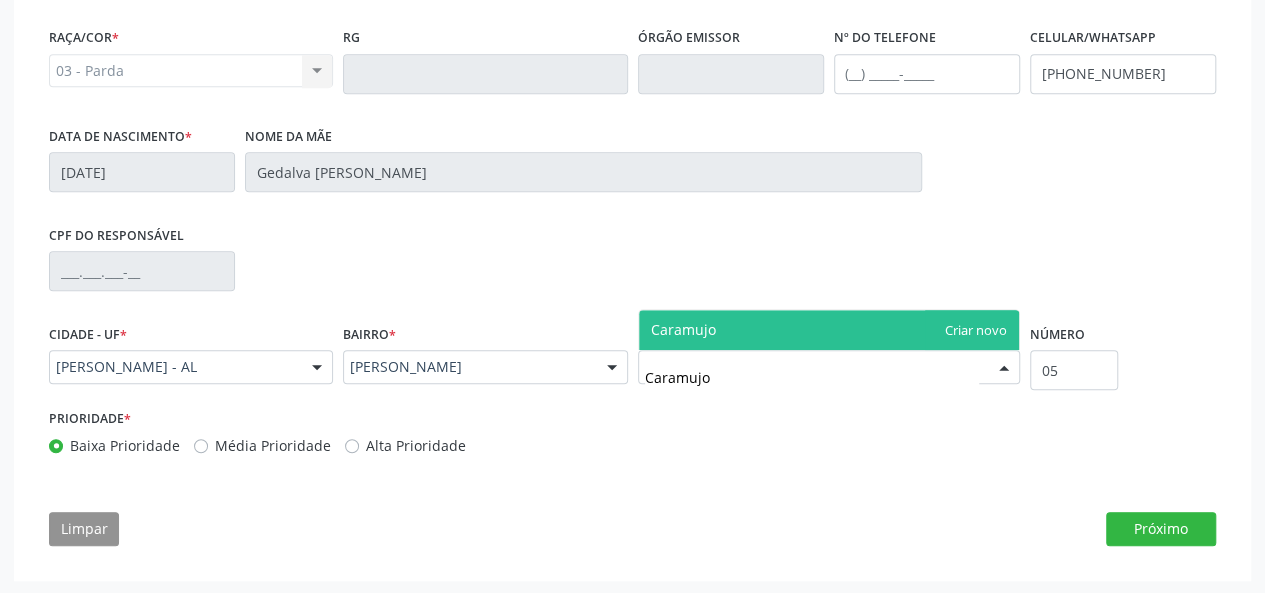 click on "Caramujo" at bounding box center (829, 330) 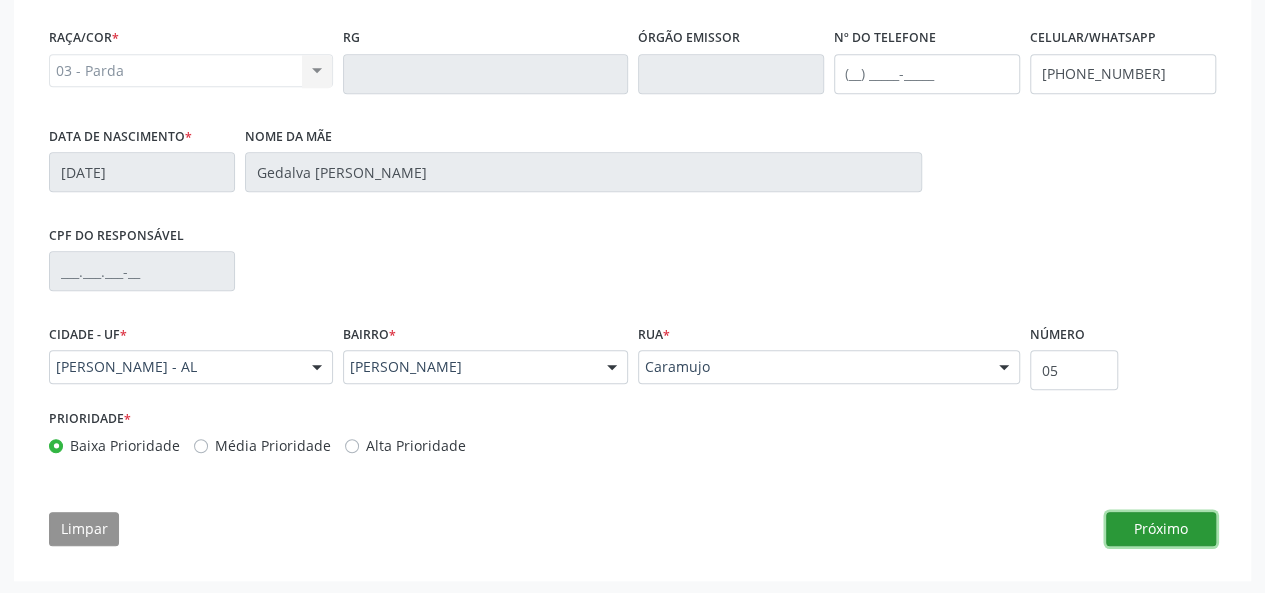 click on "Próximo" at bounding box center (1161, 529) 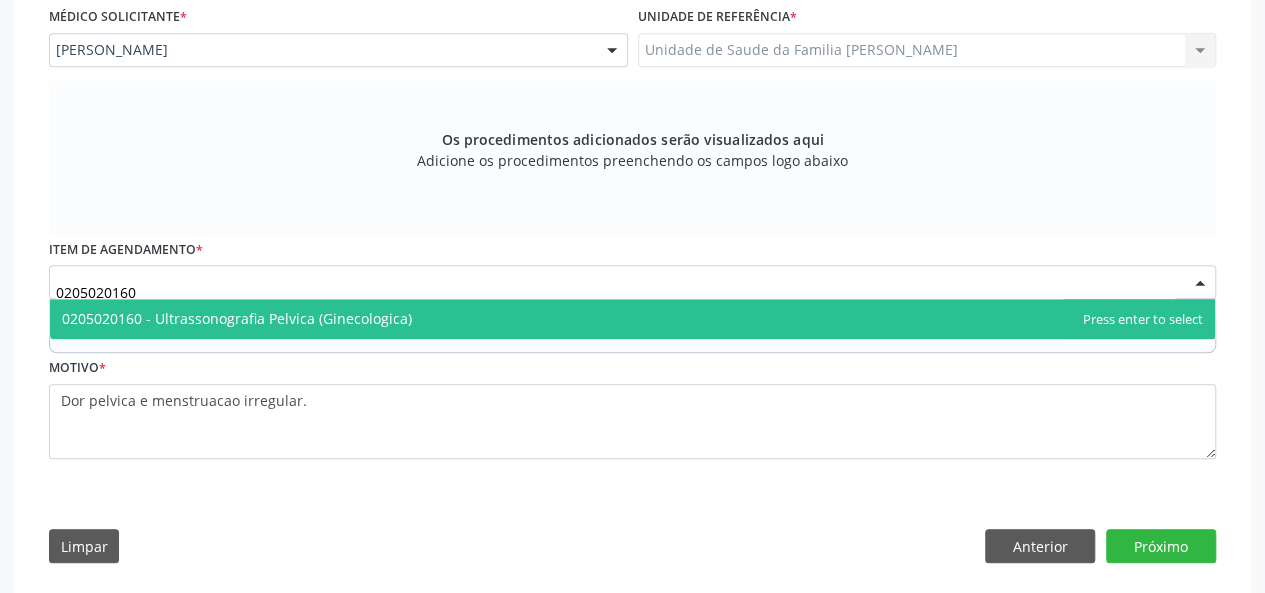 click on "0205020160 - Ultrassonografia Pelvica (Ginecologica)" at bounding box center [632, 319] 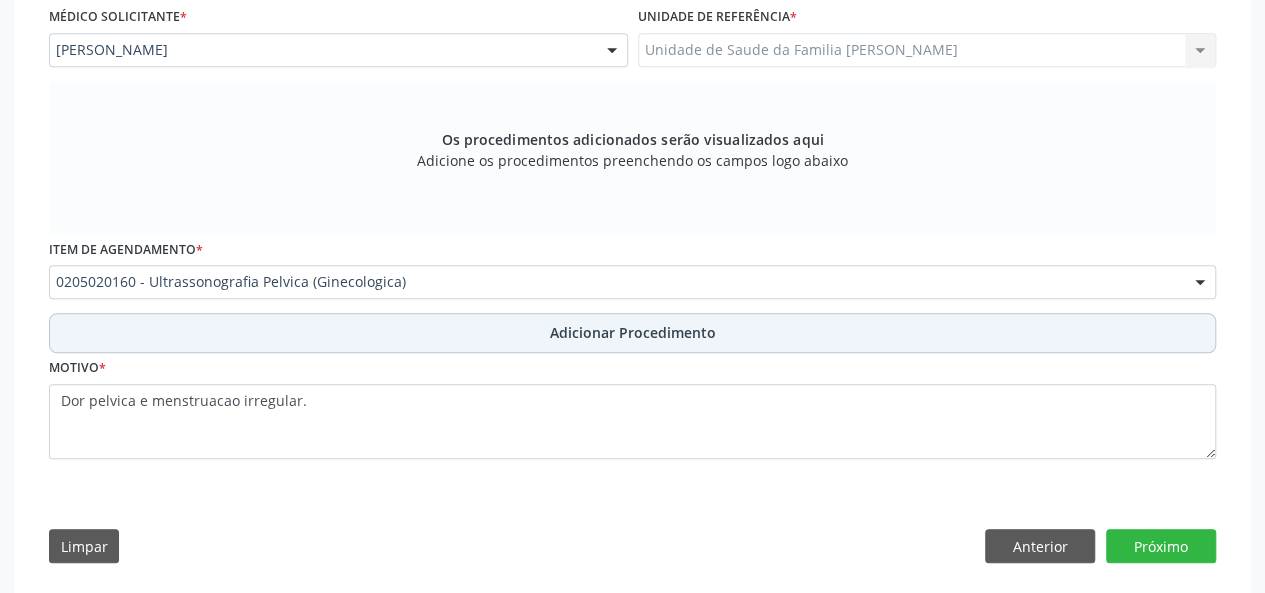 click on "Adicionar Procedimento" at bounding box center (633, 332) 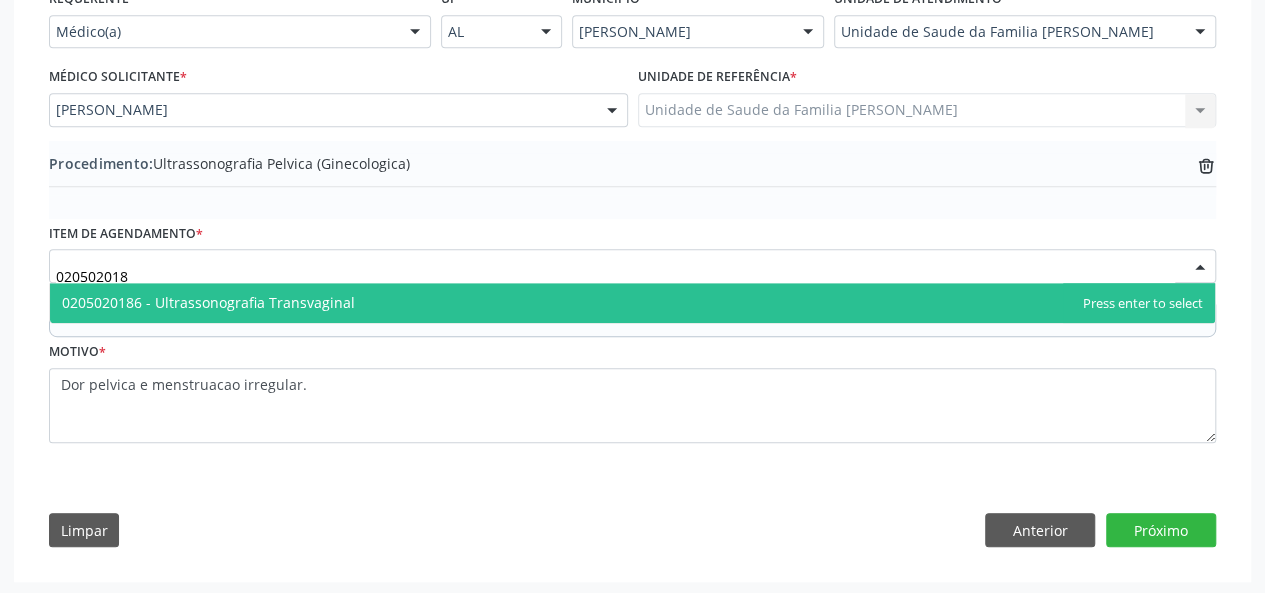 type on "0205020186" 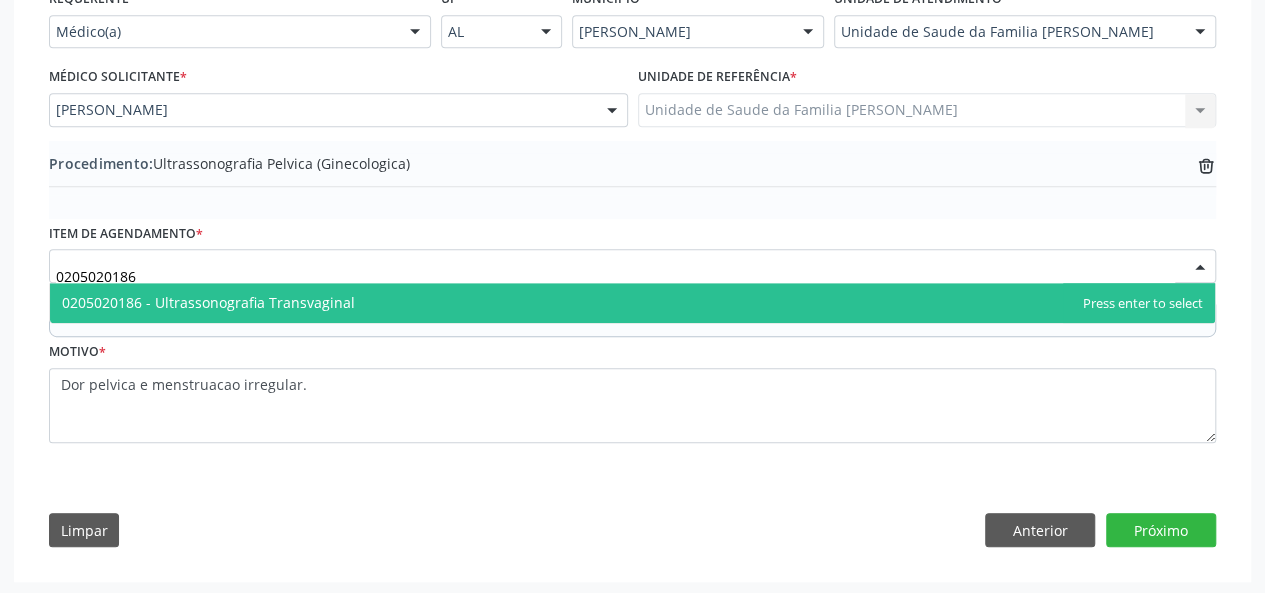 click on "0205020186 - Ultrassonografia Transvaginal" at bounding box center [208, 302] 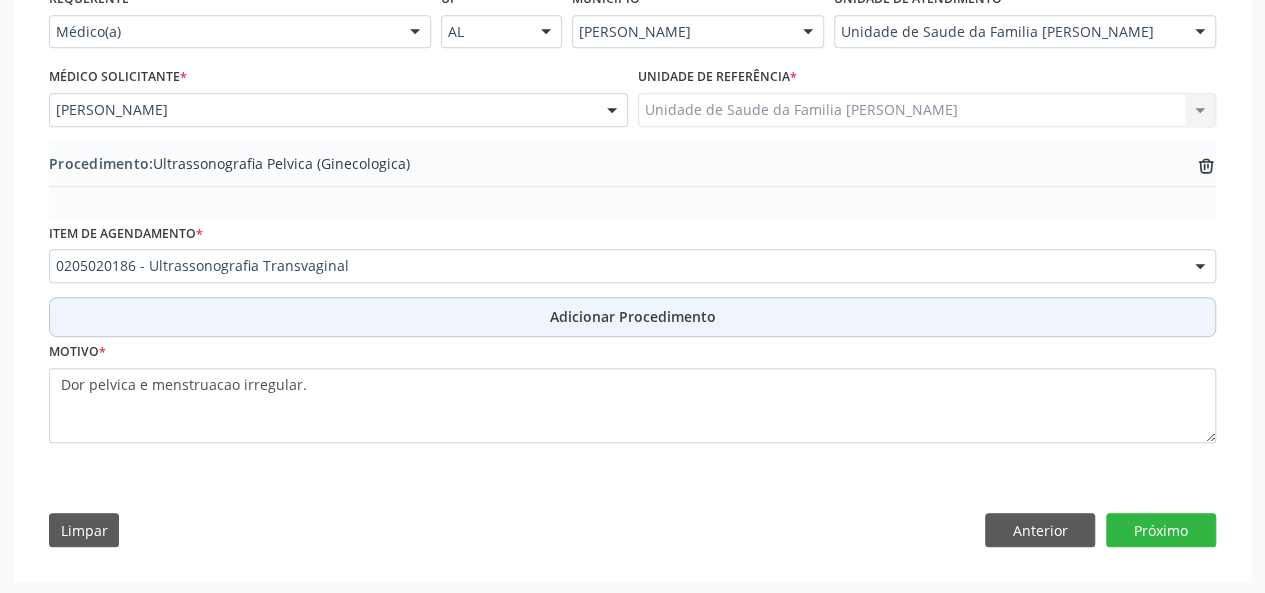 click on "Adicionar Procedimento" at bounding box center (632, 317) 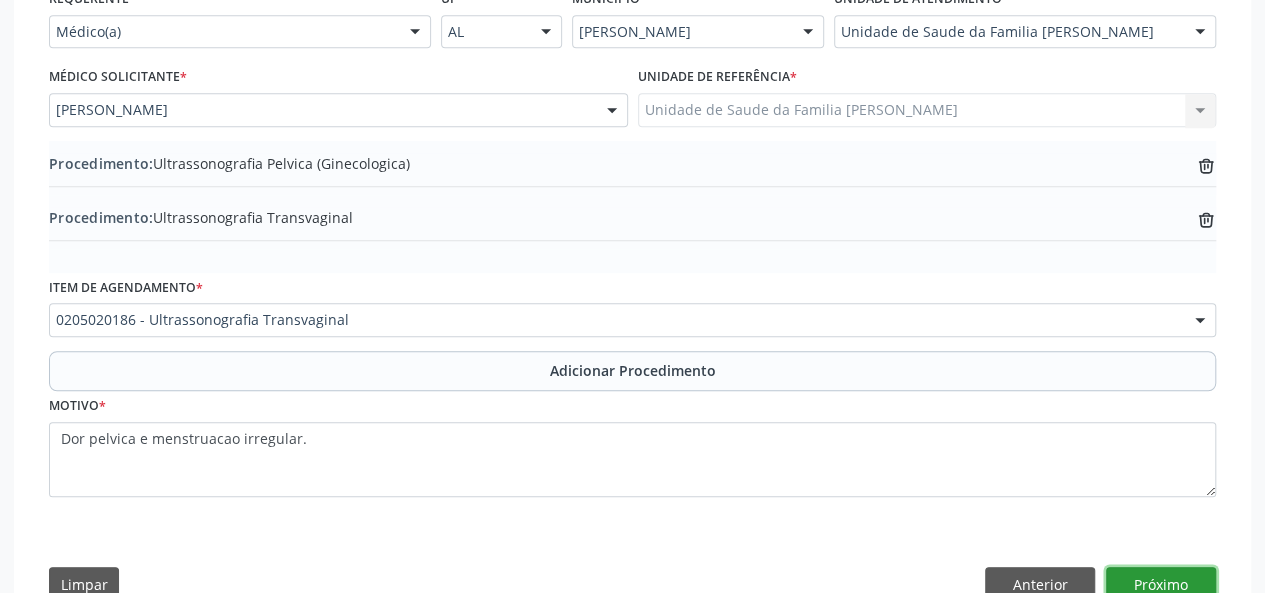 click on "Próximo" at bounding box center (1161, 584) 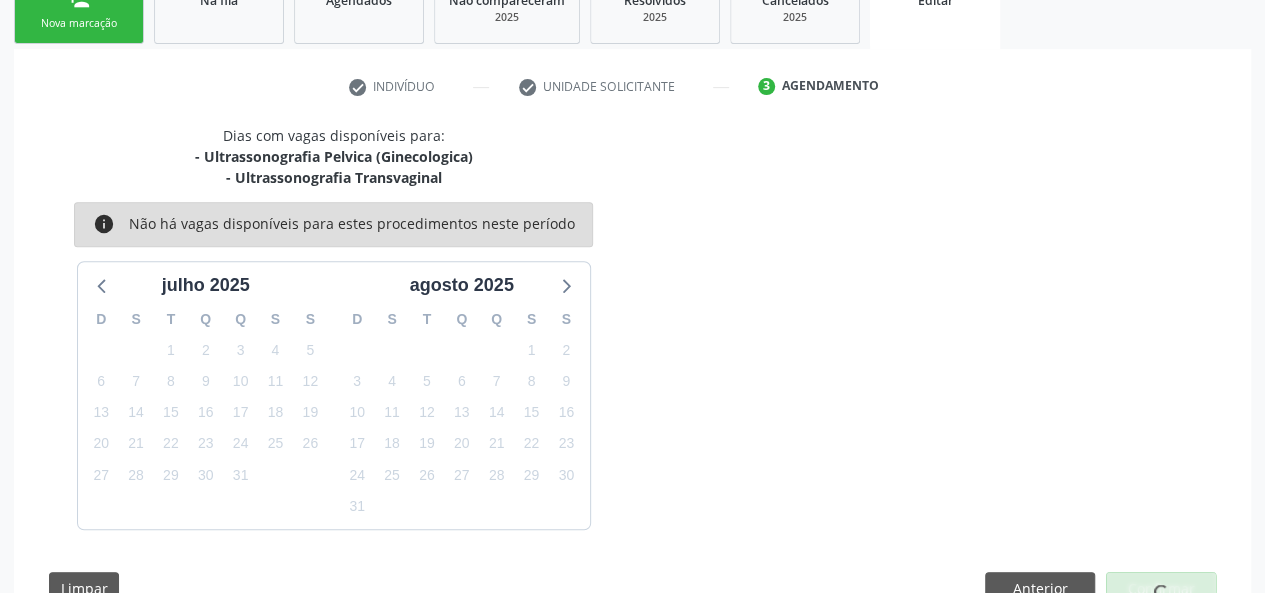 scroll, scrollTop: 409, scrollLeft: 0, axis: vertical 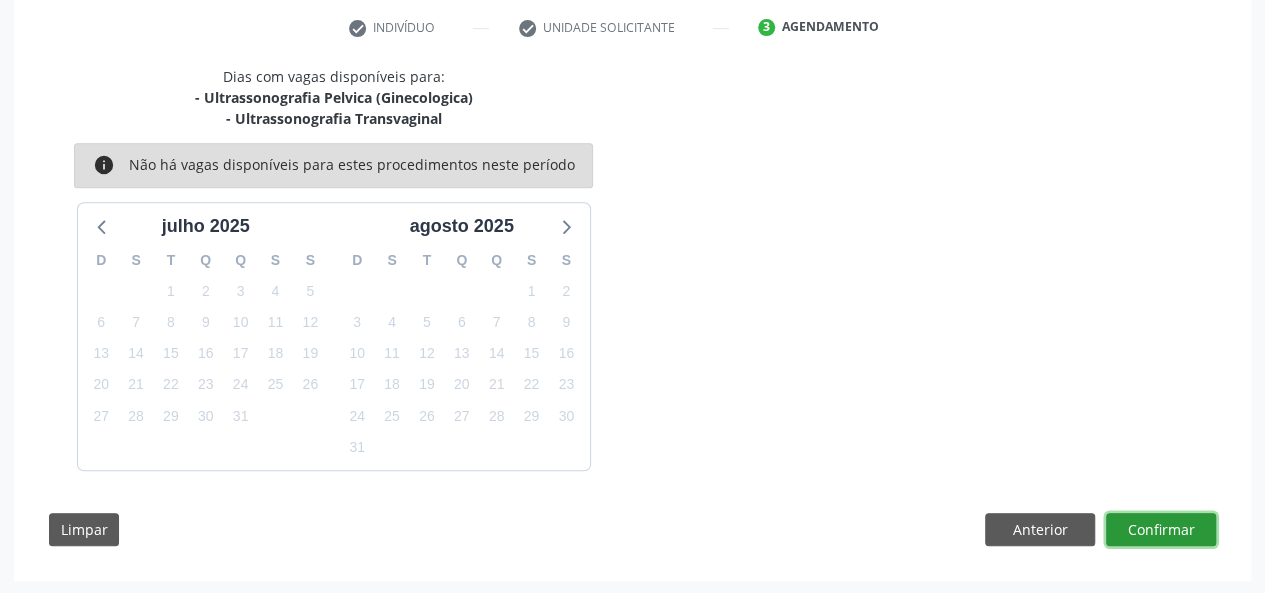 click on "Confirmar" at bounding box center [1161, 530] 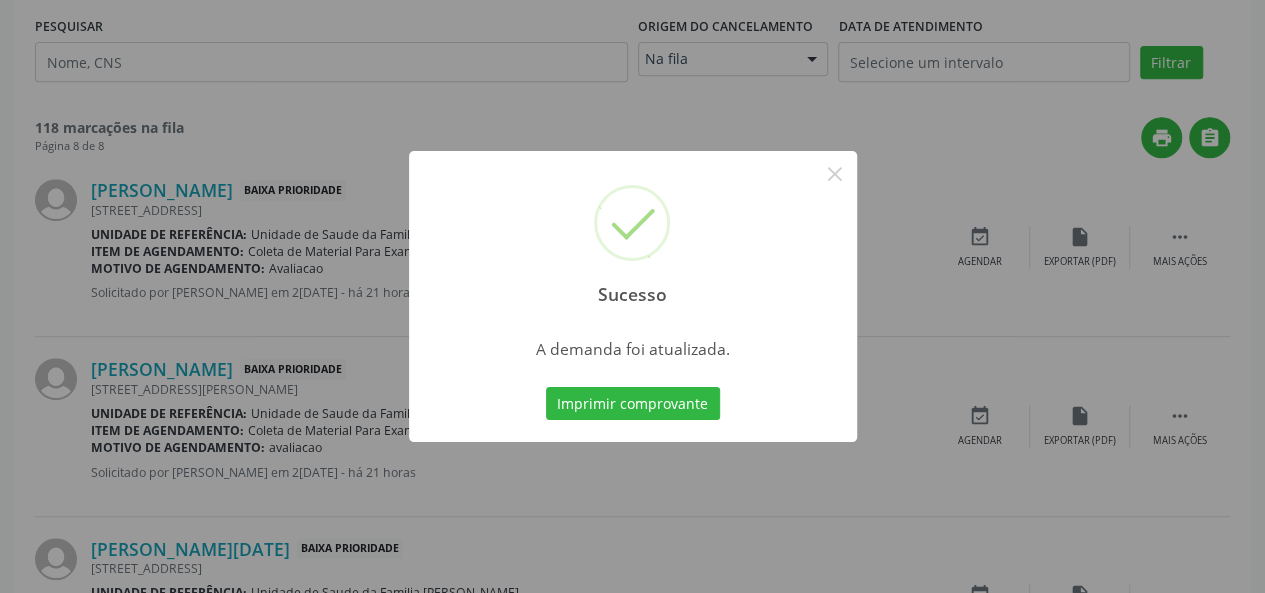 scroll, scrollTop: 0, scrollLeft: 0, axis: both 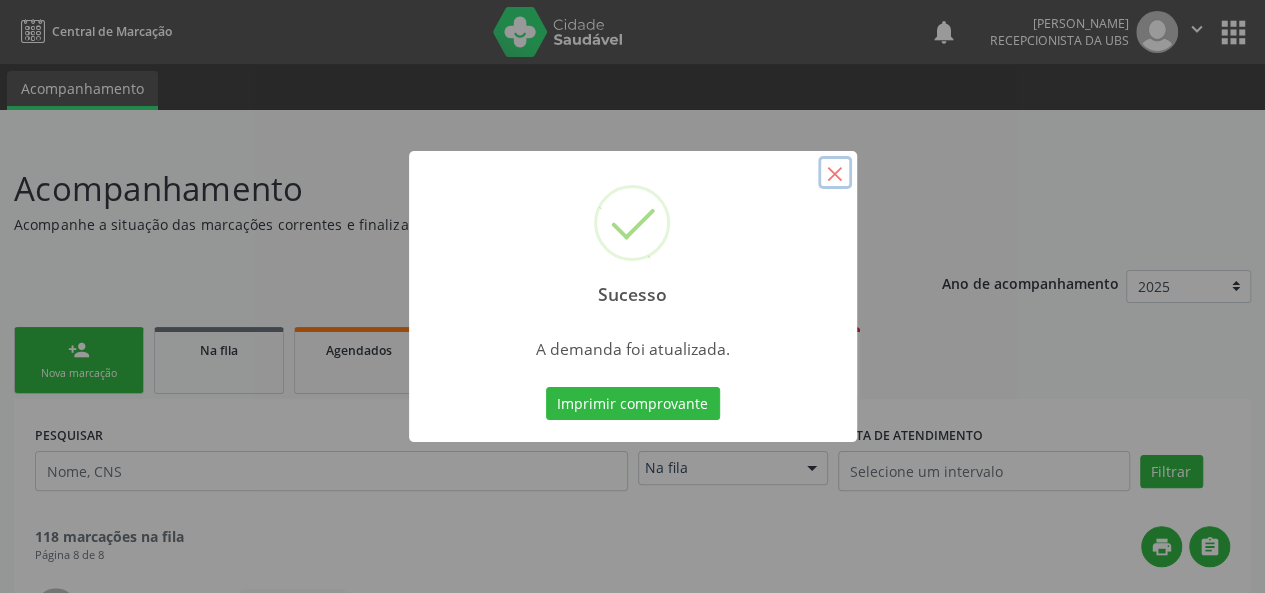 click on "×" at bounding box center (835, 173) 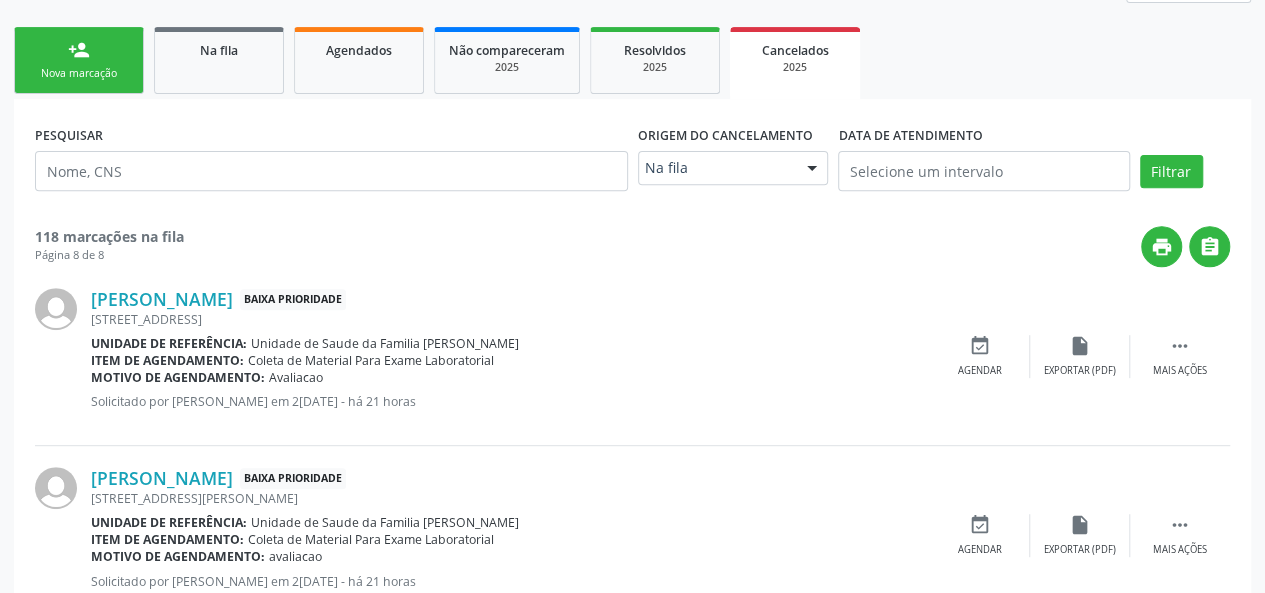 scroll, scrollTop: 0, scrollLeft: 0, axis: both 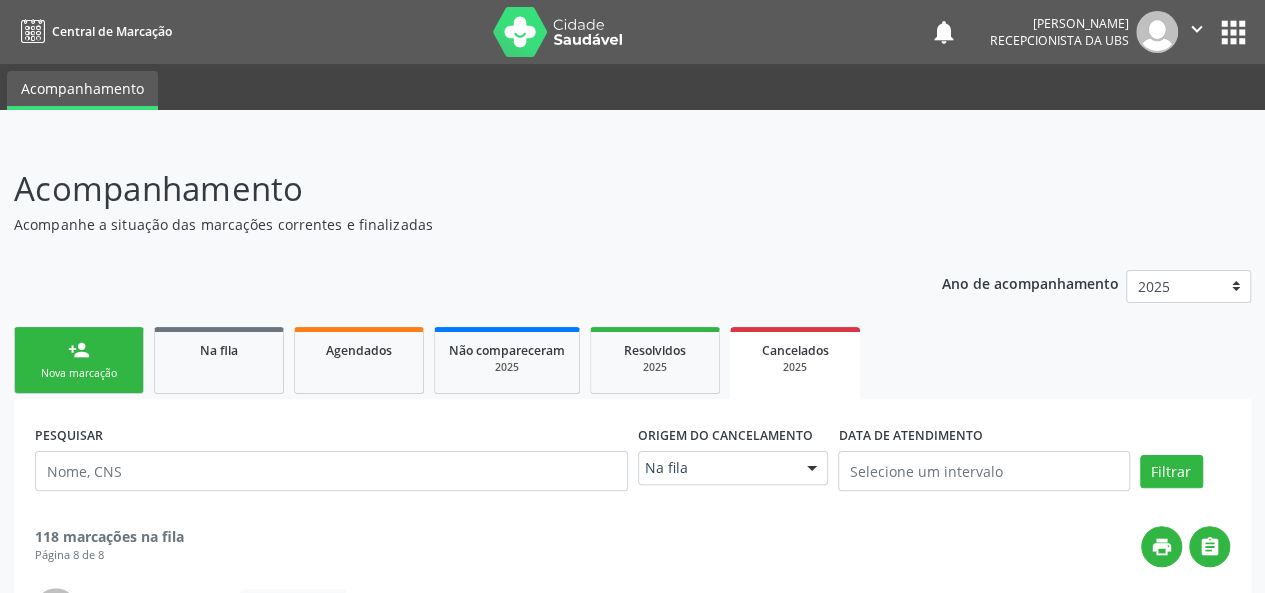 click on "person_add
Nova marcação" at bounding box center [79, 360] 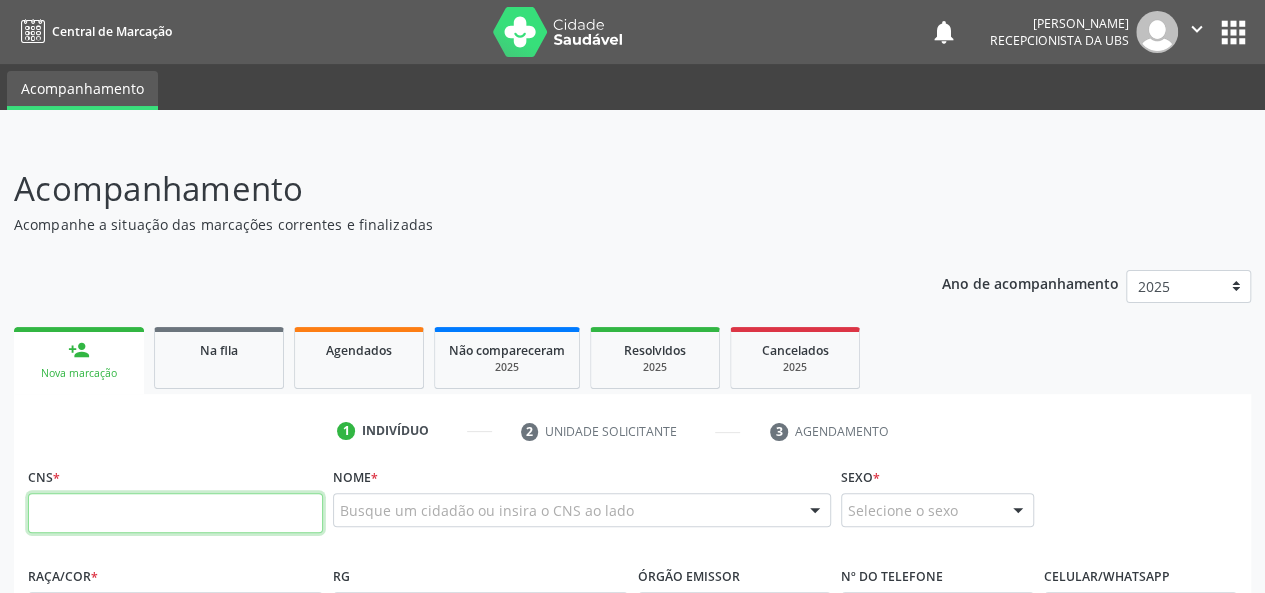 paste on "700 4079 4183 0648" 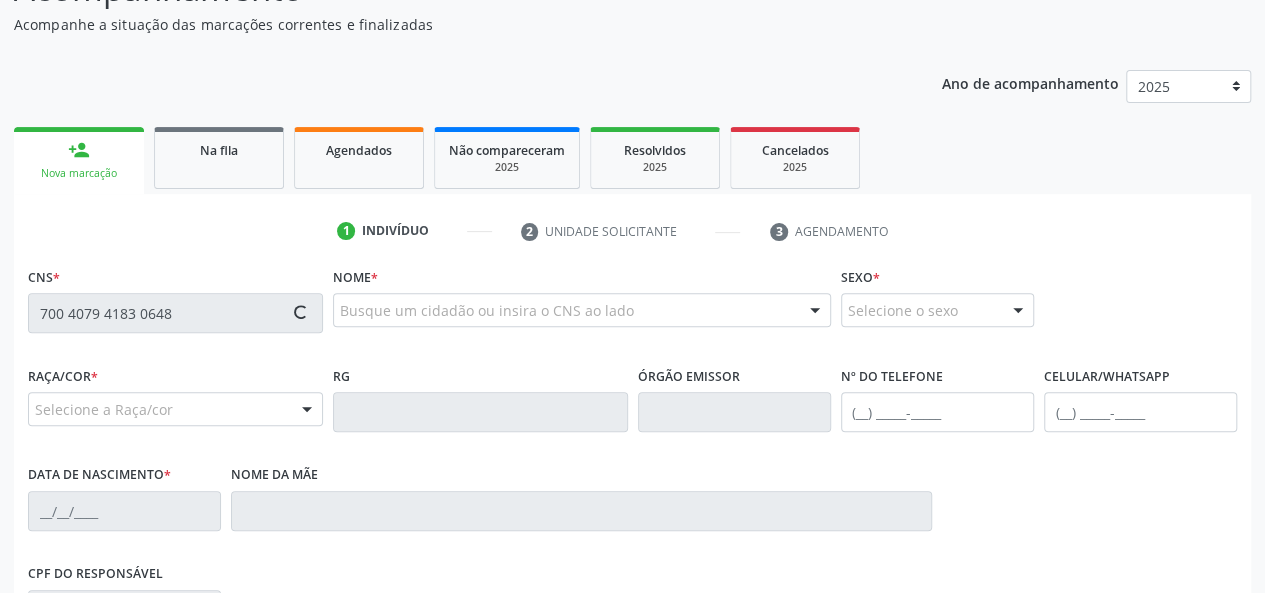 type on "700 4079 4183 0648" 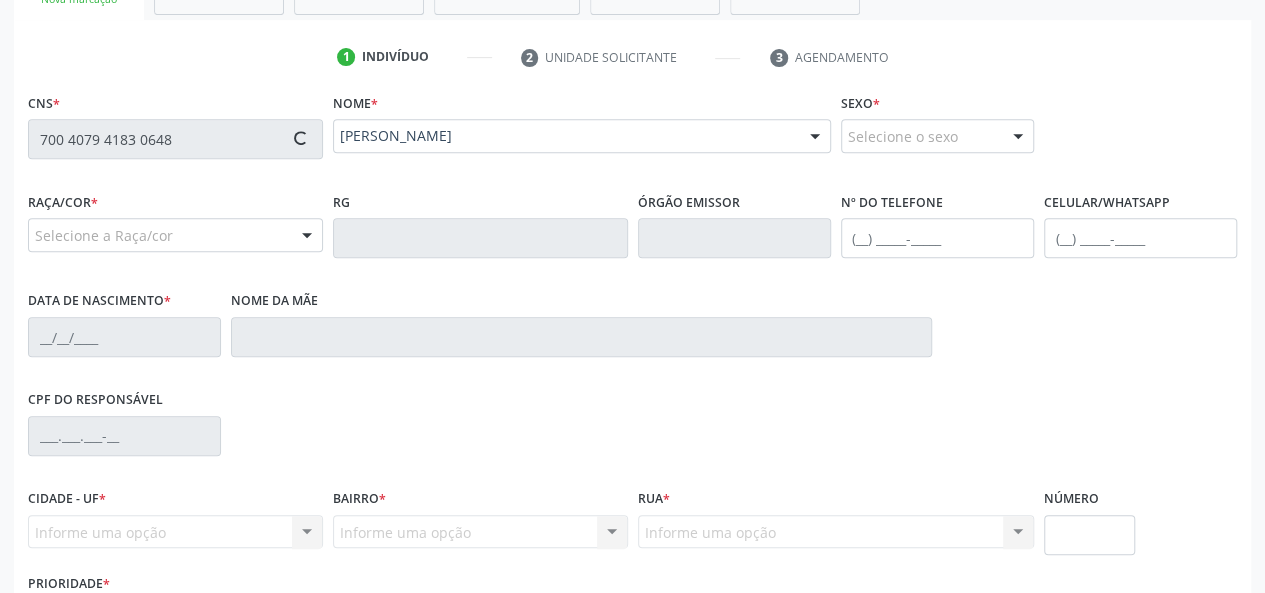 scroll, scrollTop: 518, scrollLeft: 0, axis: vertical 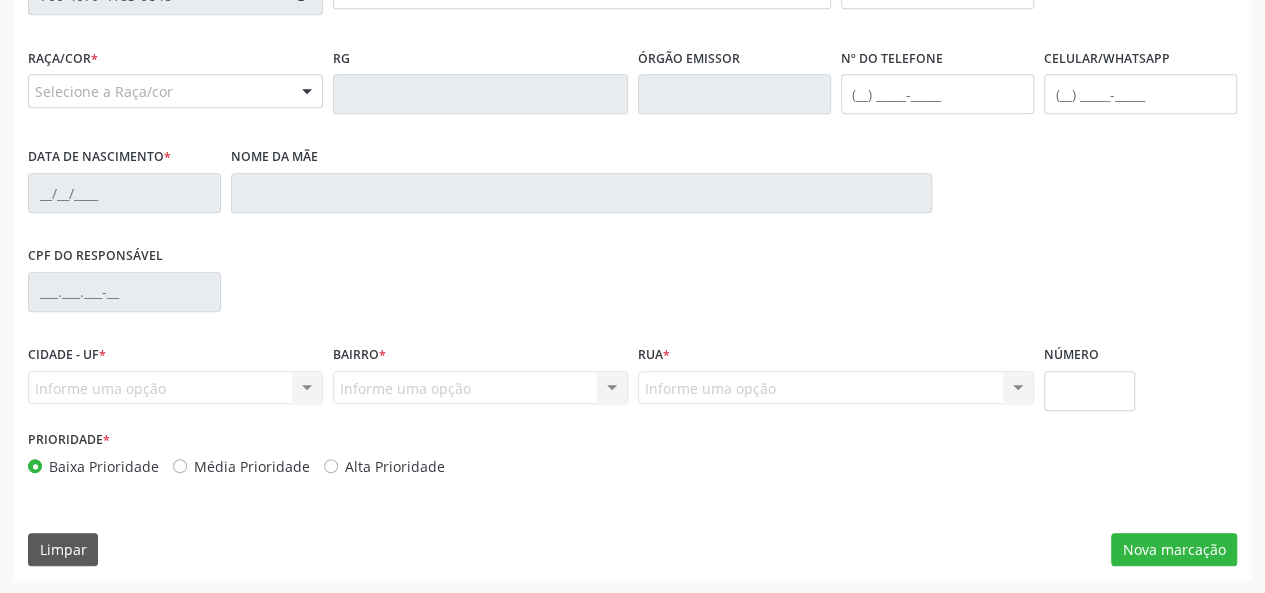 type on "[PHONE_NUMBER]" 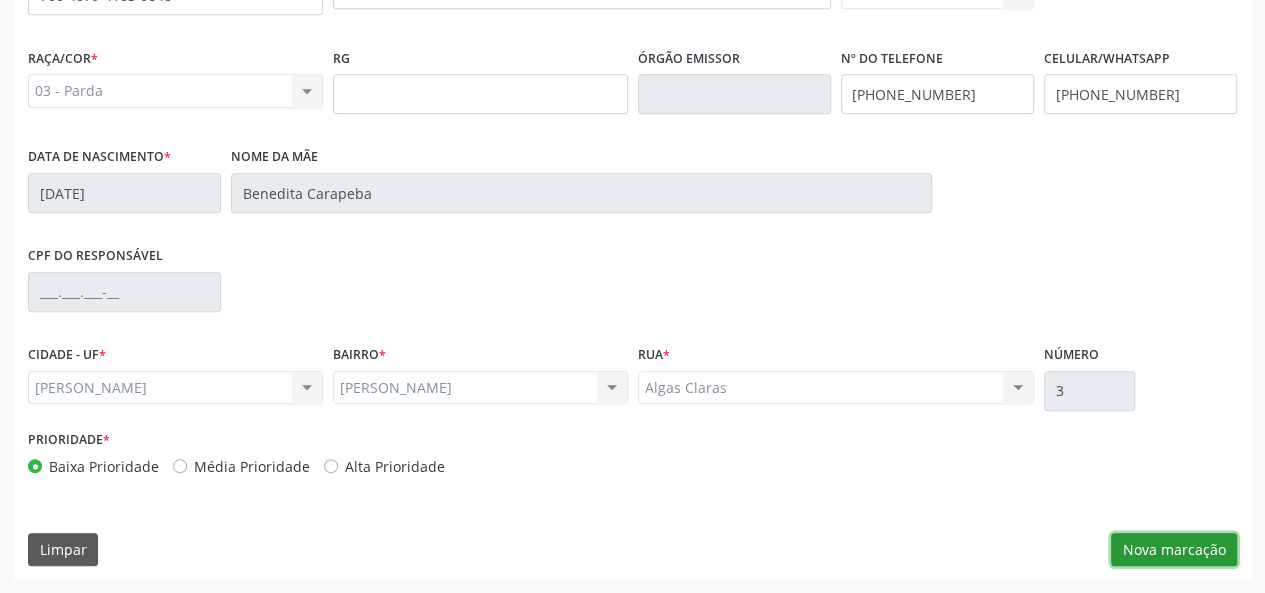 click on "Nova marcação" at bounding box center (1174, 550) 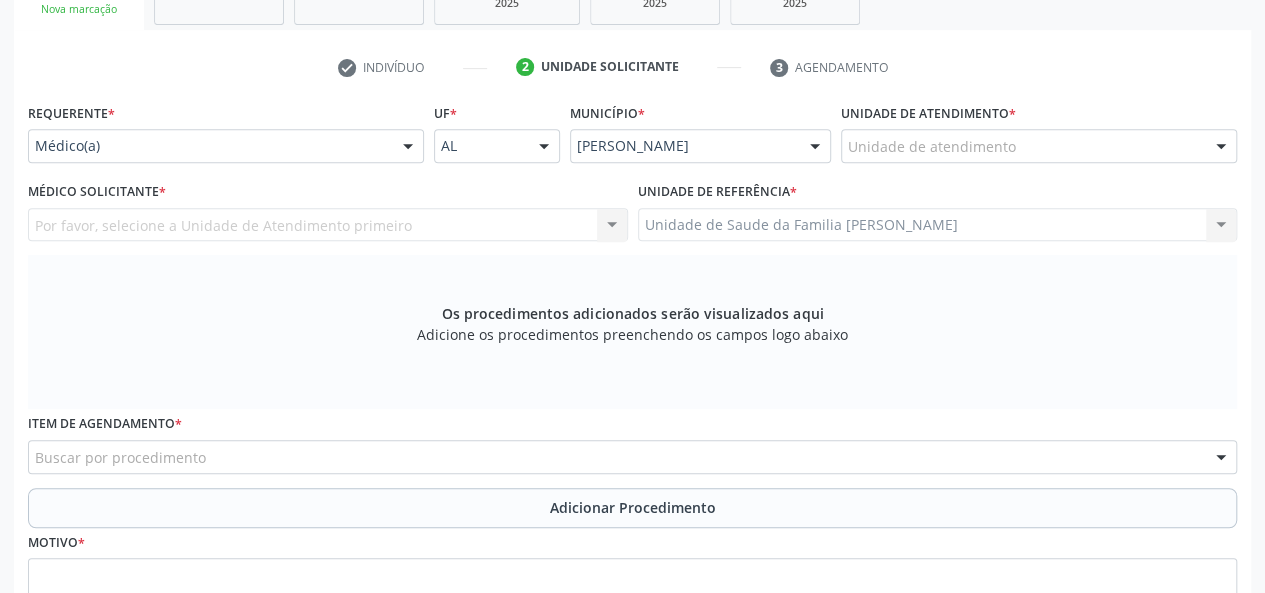 scroll, scrollTop: 318, scrollLeft: 0, axis: vertical 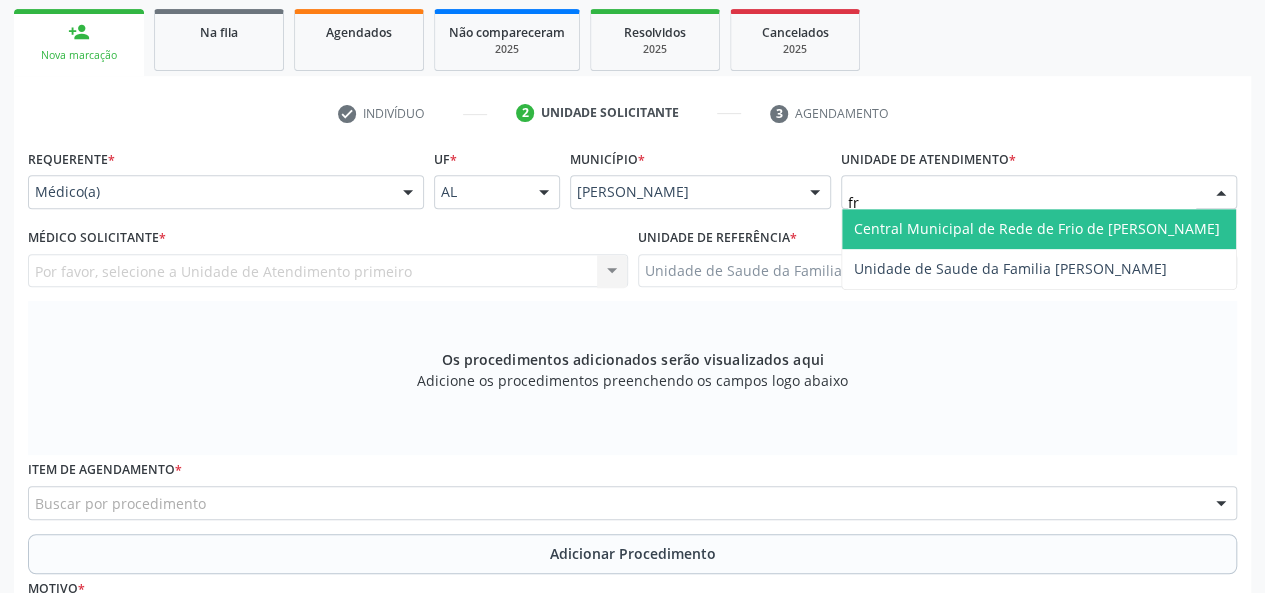 type on "fra" 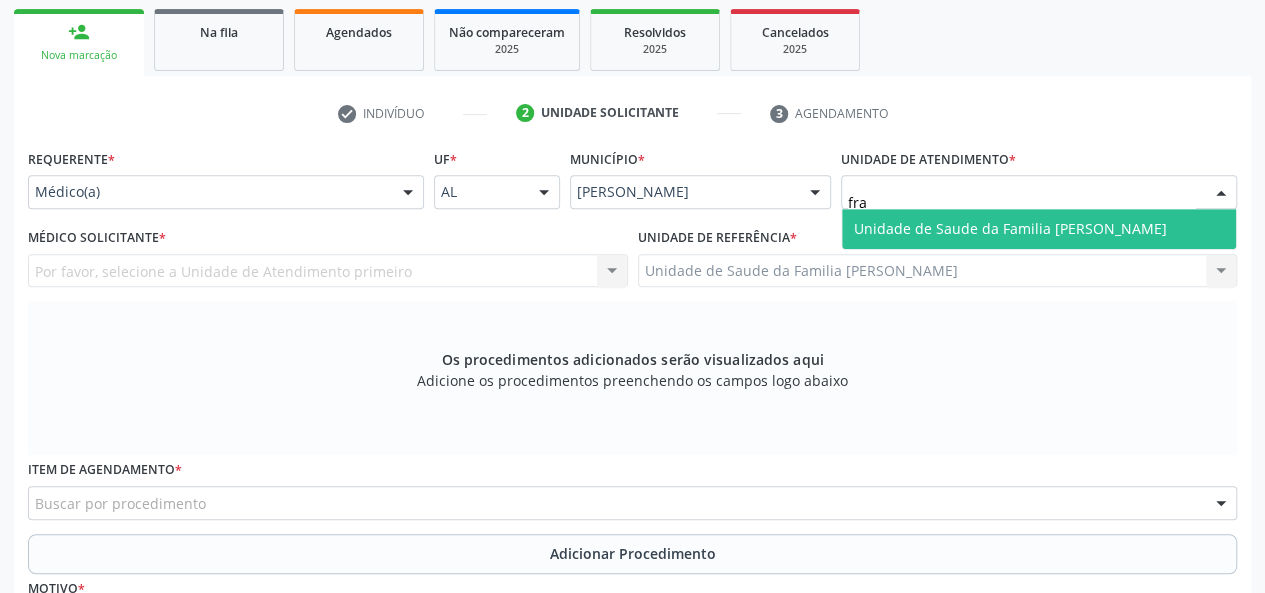 click on "Unidade de Saude da Familia [PERSON_NAME]" at bounding box center (1010, 228) 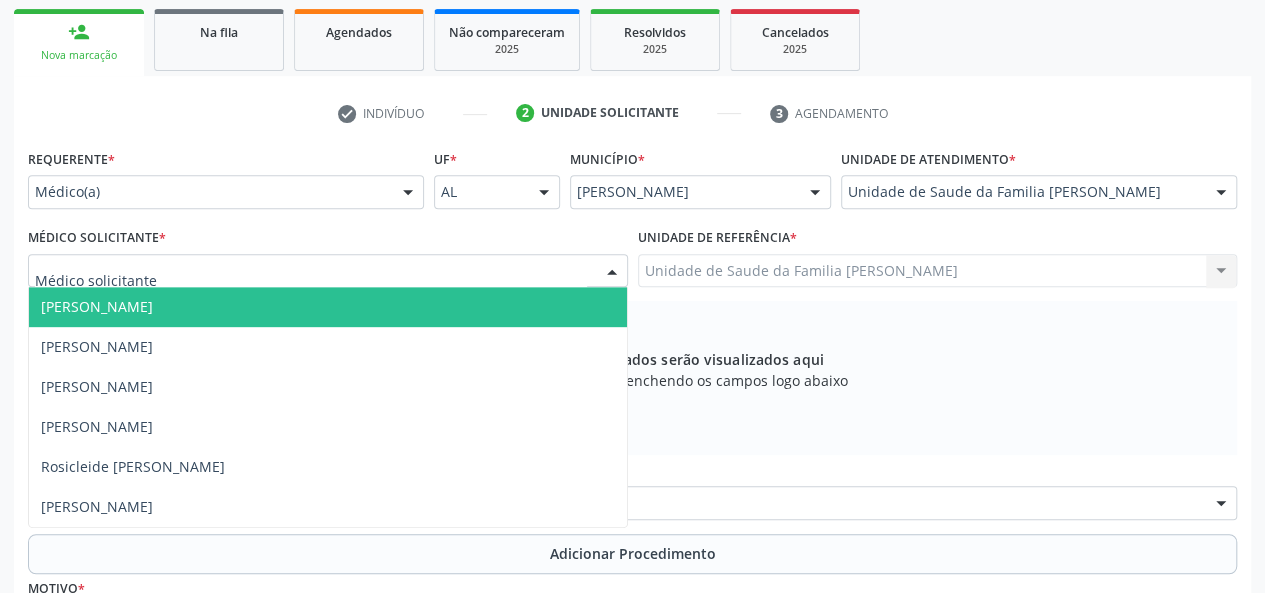 click on "[PERSON_NAME]" at bounding box center [97, 306] 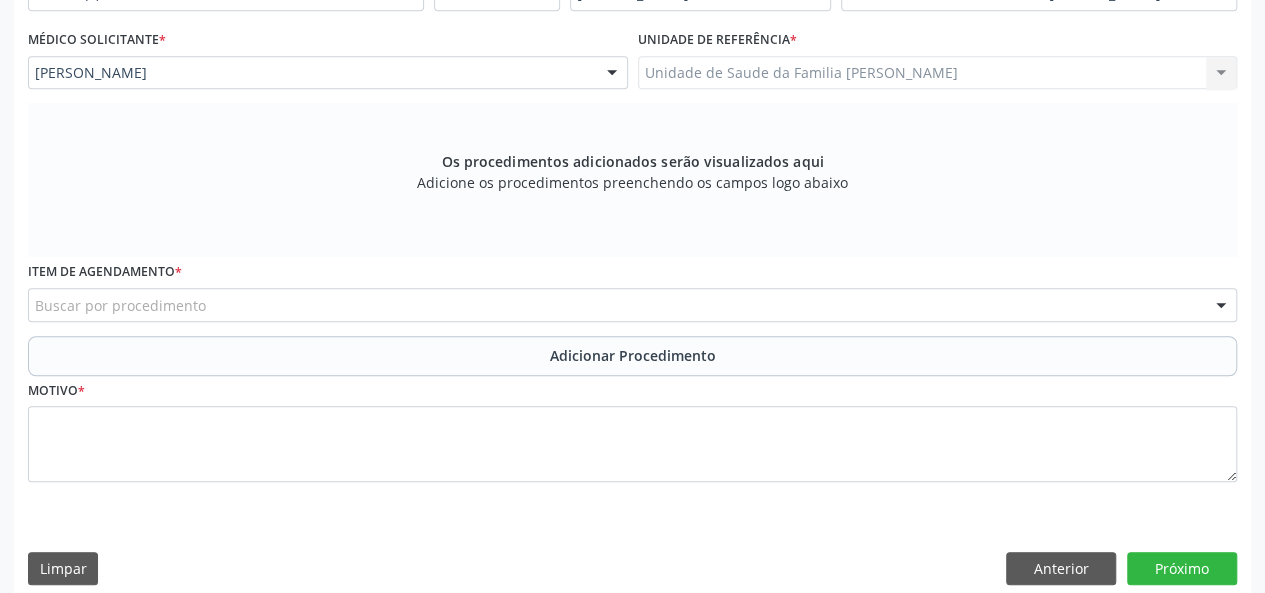 scroll, scrollTop: 518, scrollLeft: 0, axis: vertical 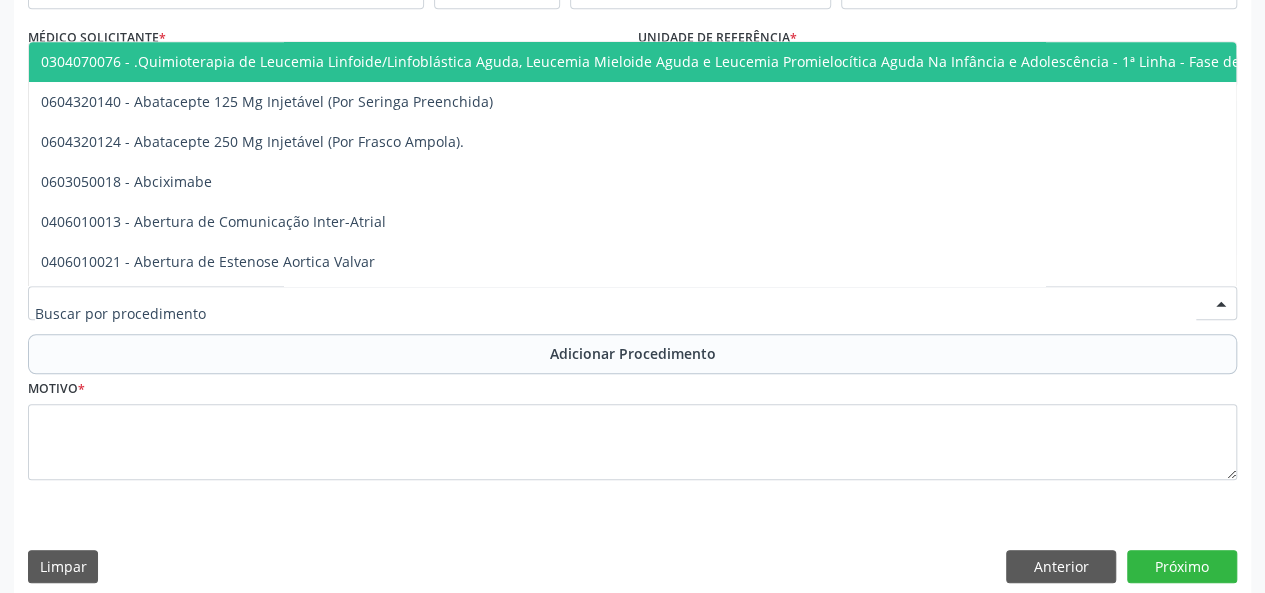 click at bounding box center (615, 313) 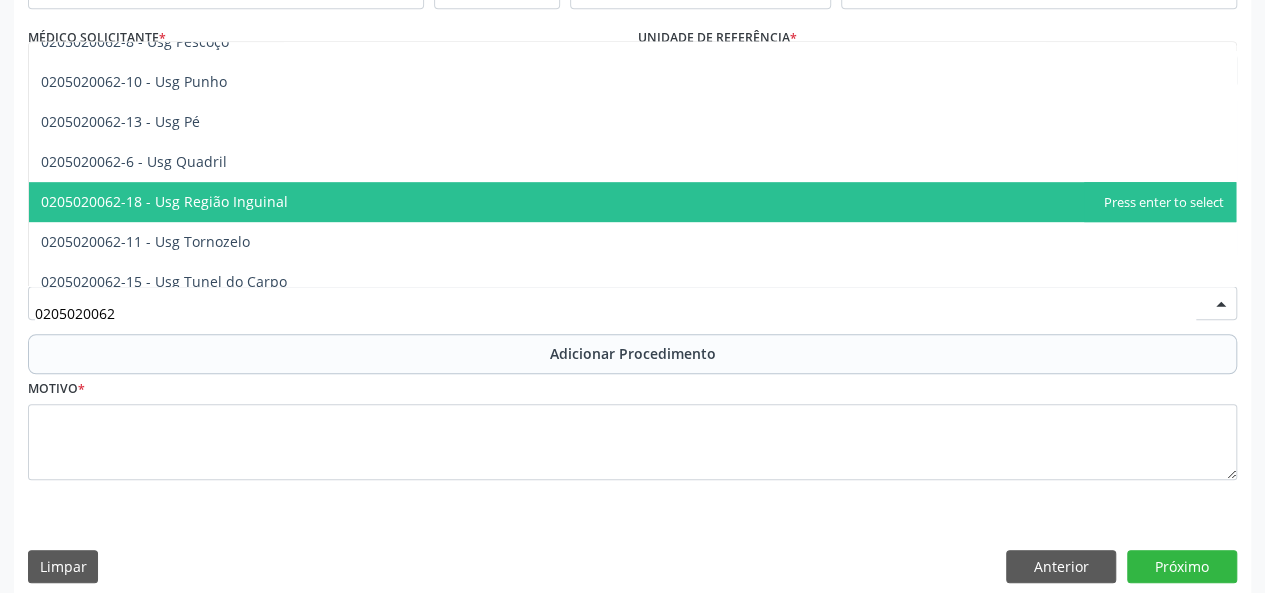 scroll, scrollTop: 515, scrollLeft: 0, axis: vertical 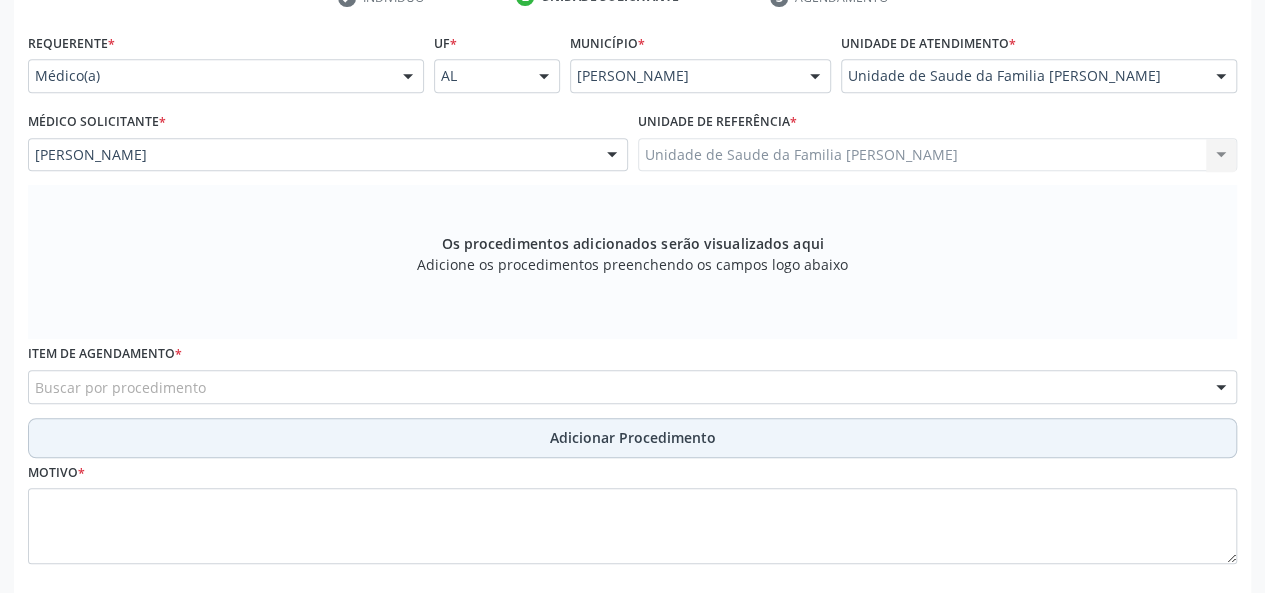 click on "Adicionar Procedimento" at bounding box center [633, 437] 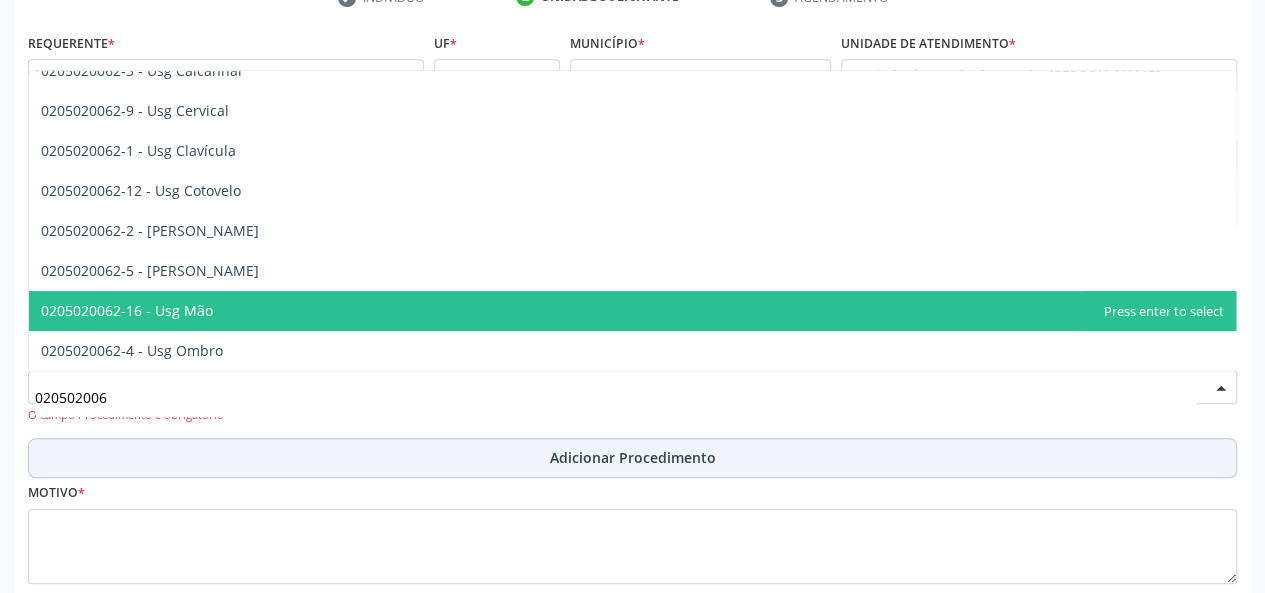 type on "0205020062" 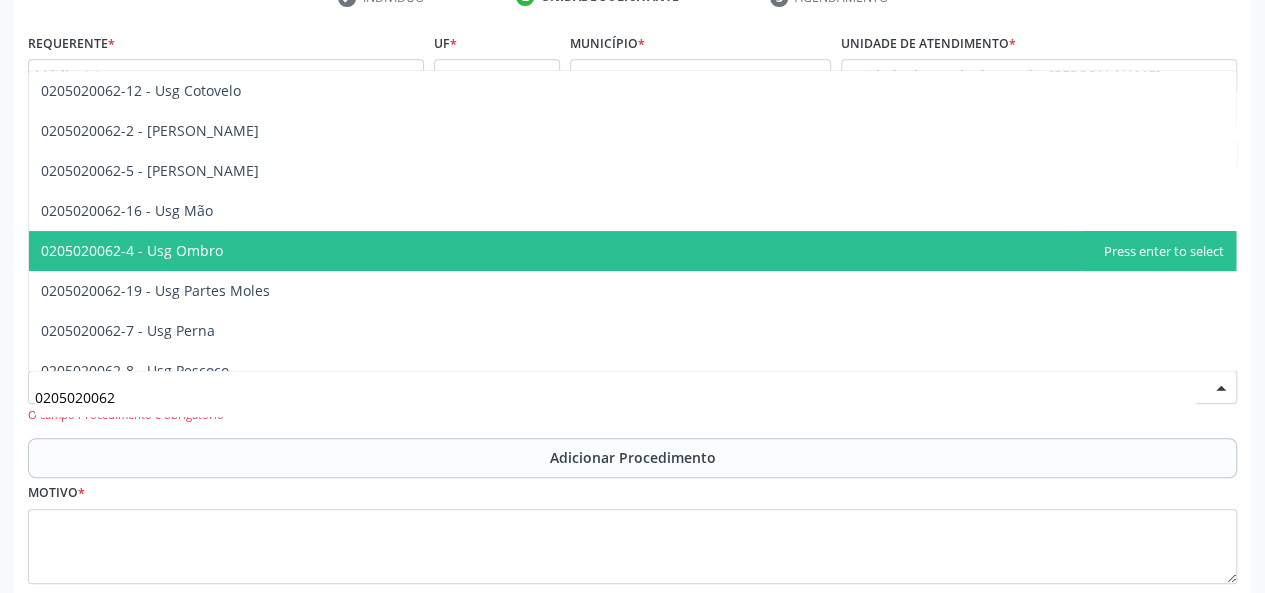 scroll, scrollTop: 300, scrollLeft: 0, axis: vertical 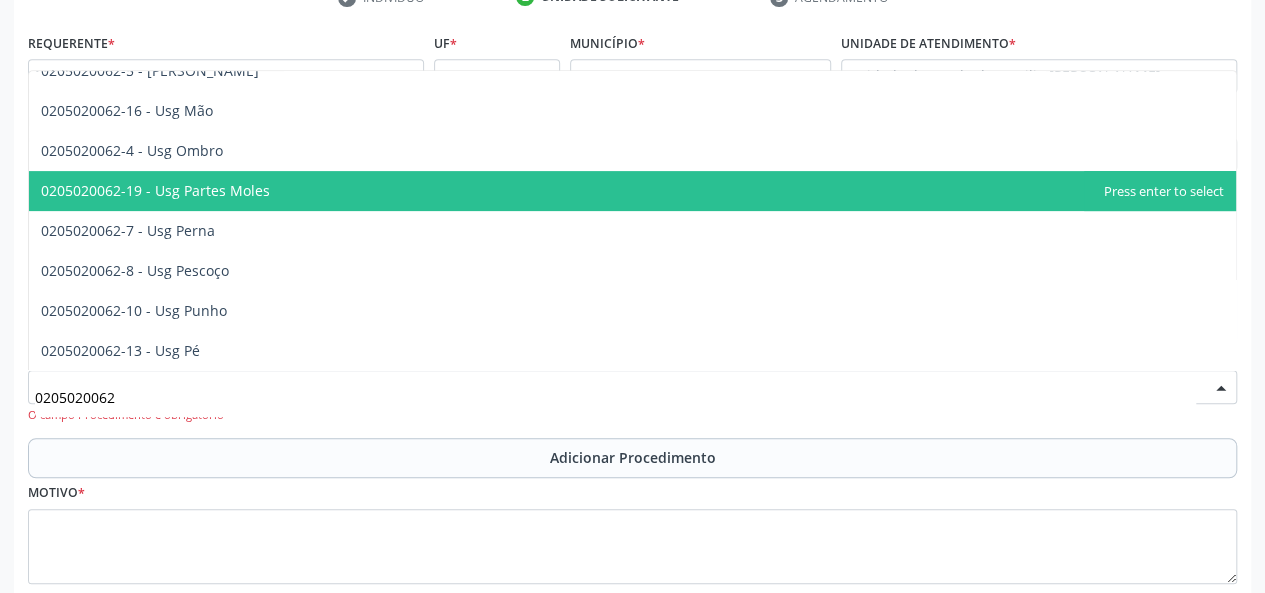 click on "0205020062-19 - Usg Partes Moles" at bounding box center (632, 191) 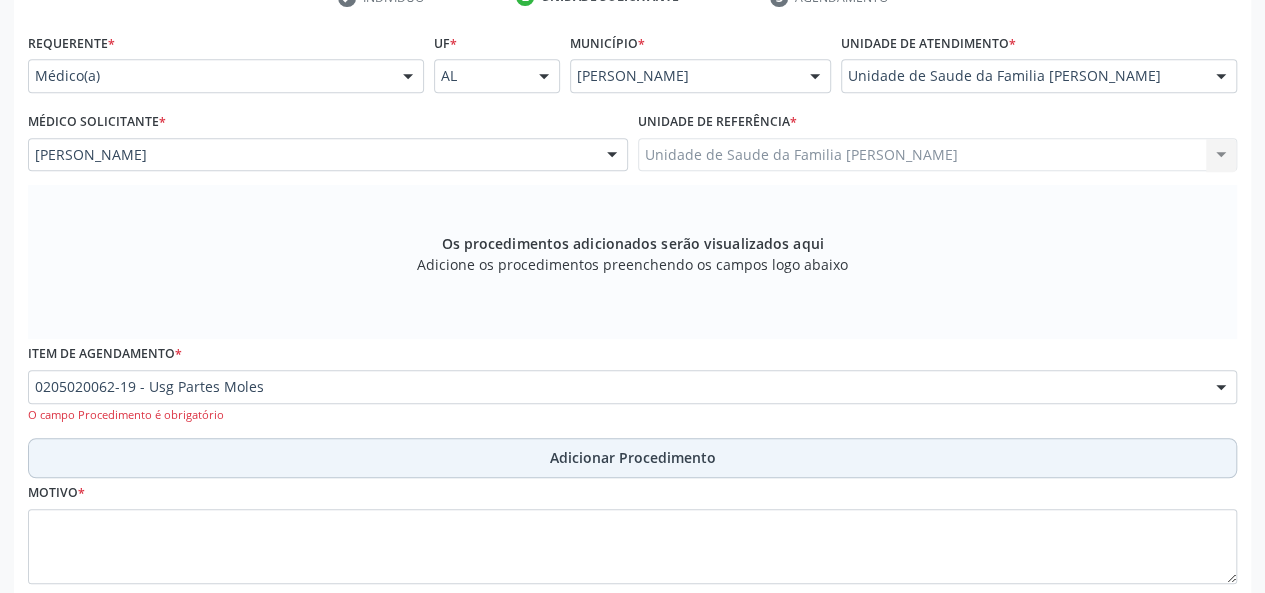 click on "Adicionar Procedimento" at bounding box center (633, 457) 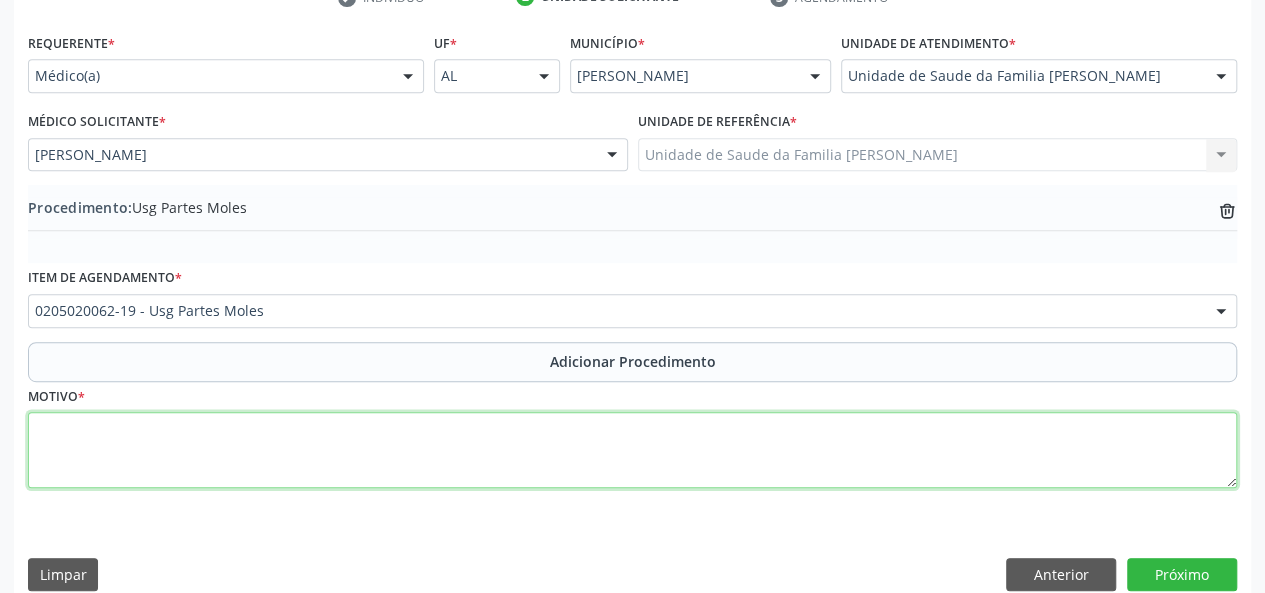 click at bounding box center (632, 450) 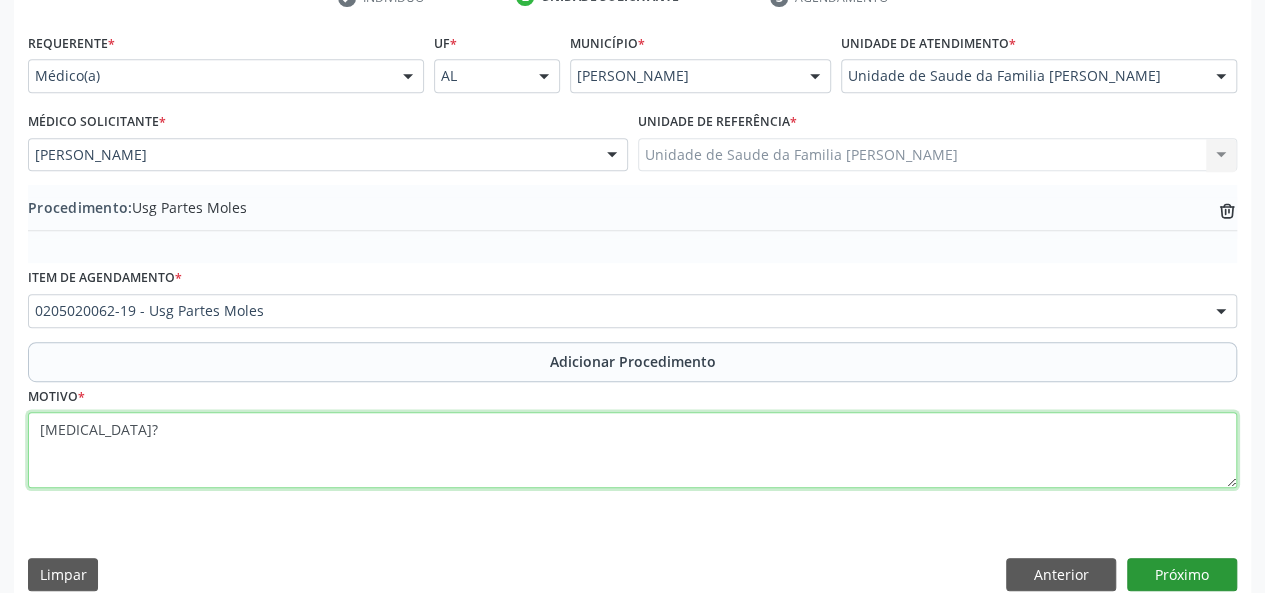 type on "[MEDICAL_DATA]?" 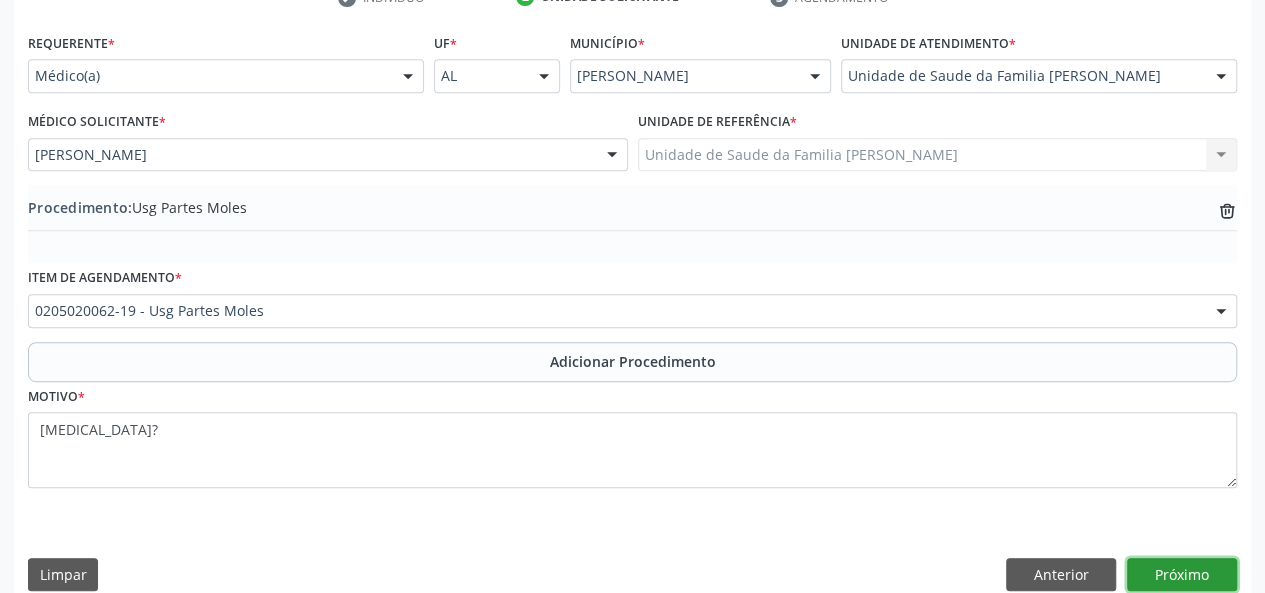 click on "Próximo" at bounding box center (1182, 575) 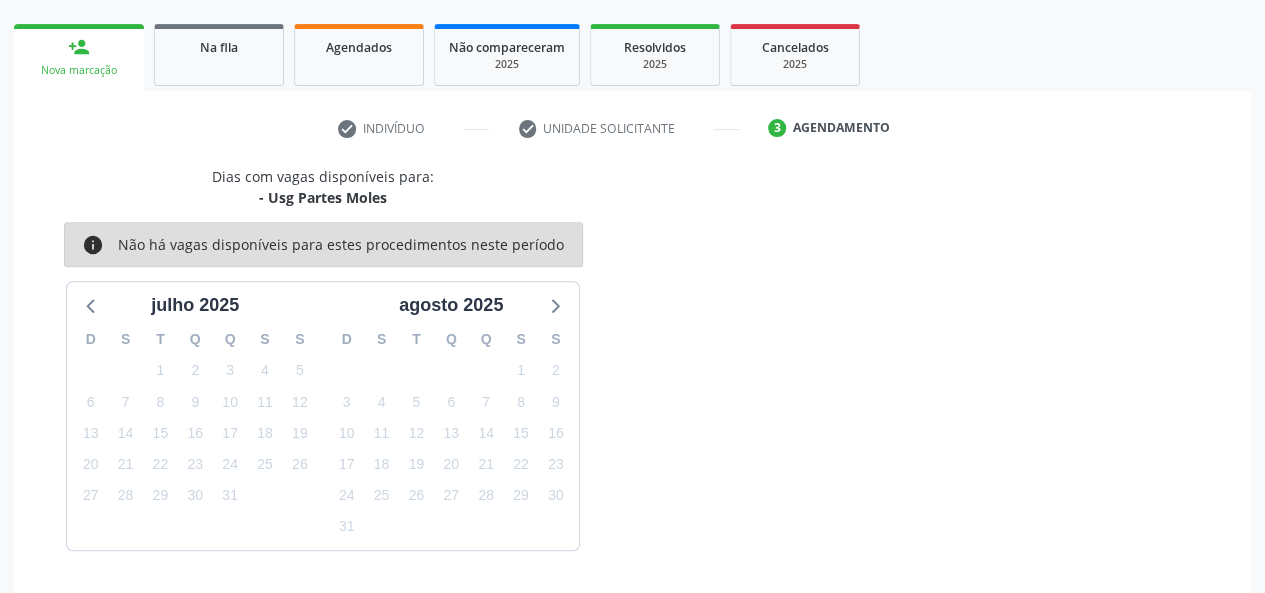 scroll, scrollTop: 362, scrollLeft: 0, axis: vertical 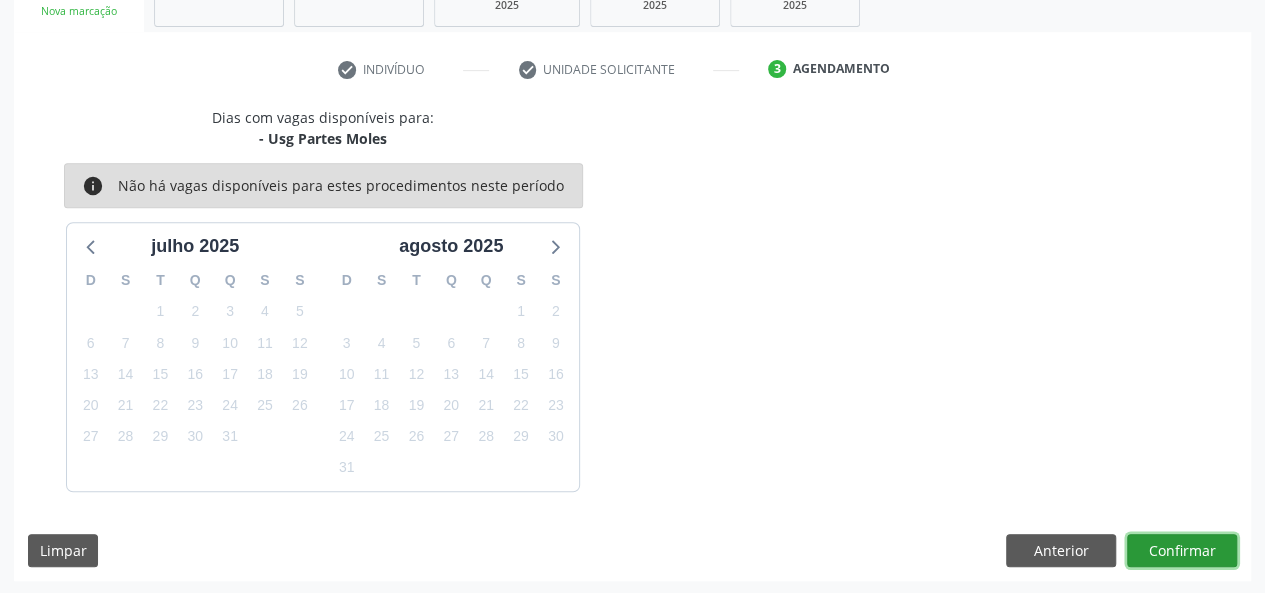 click on "Confirmar" at bounding box center [1182, 551] 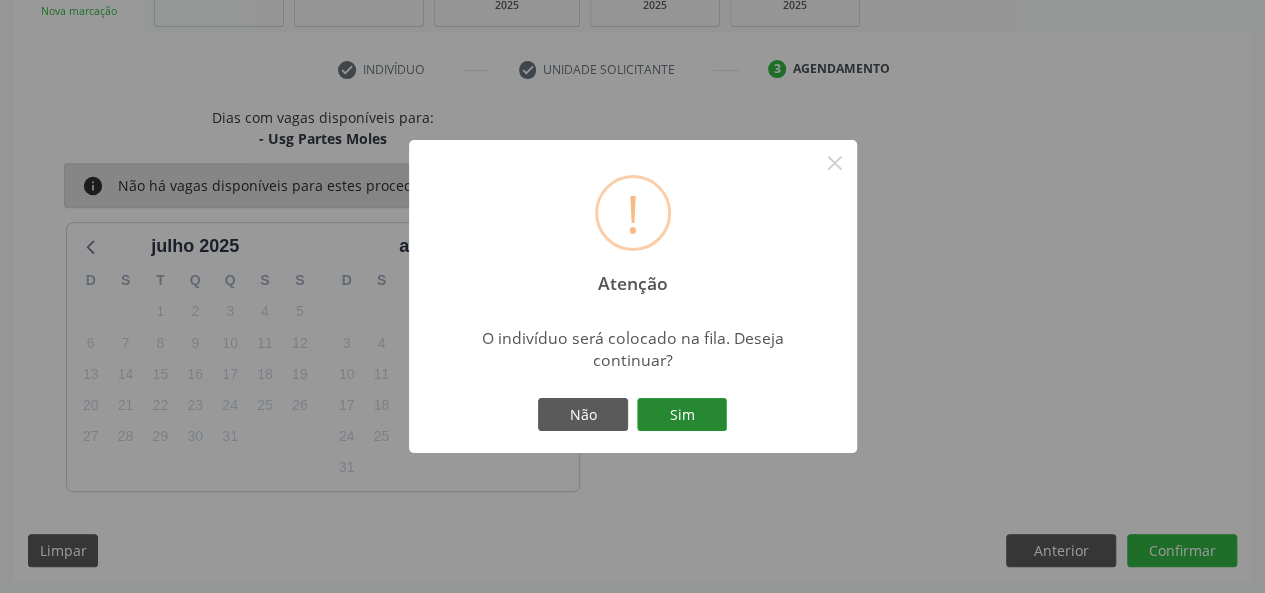 click on "Sim" at bounding box center (682, 415) 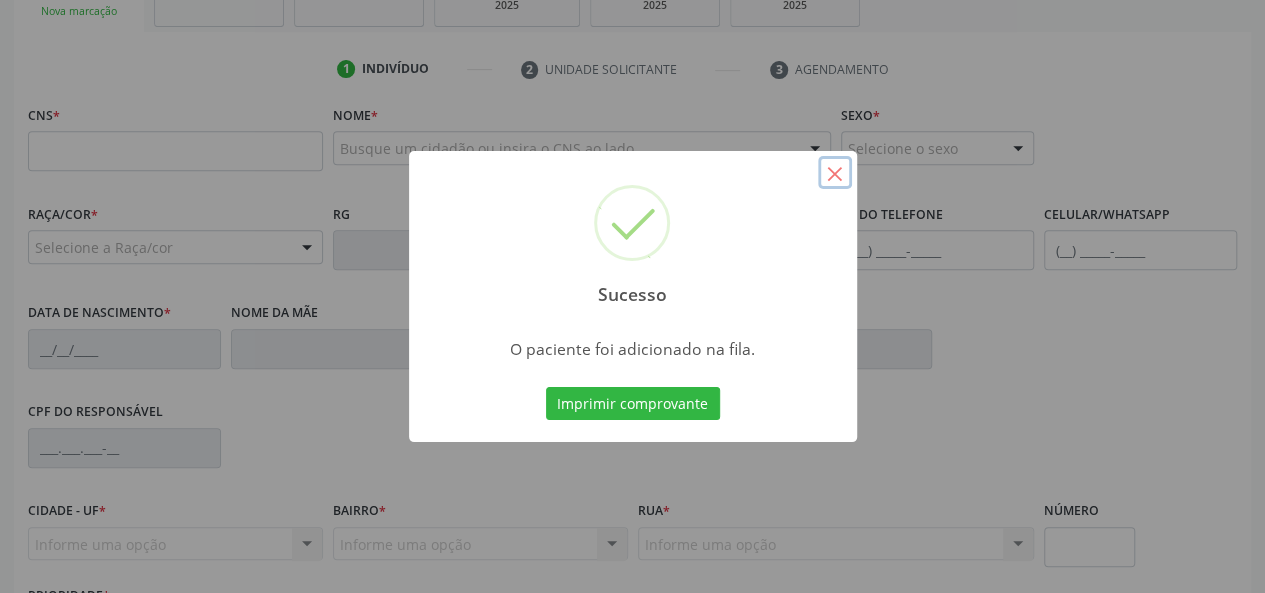 click on "×" at bounding box center [835, 173] 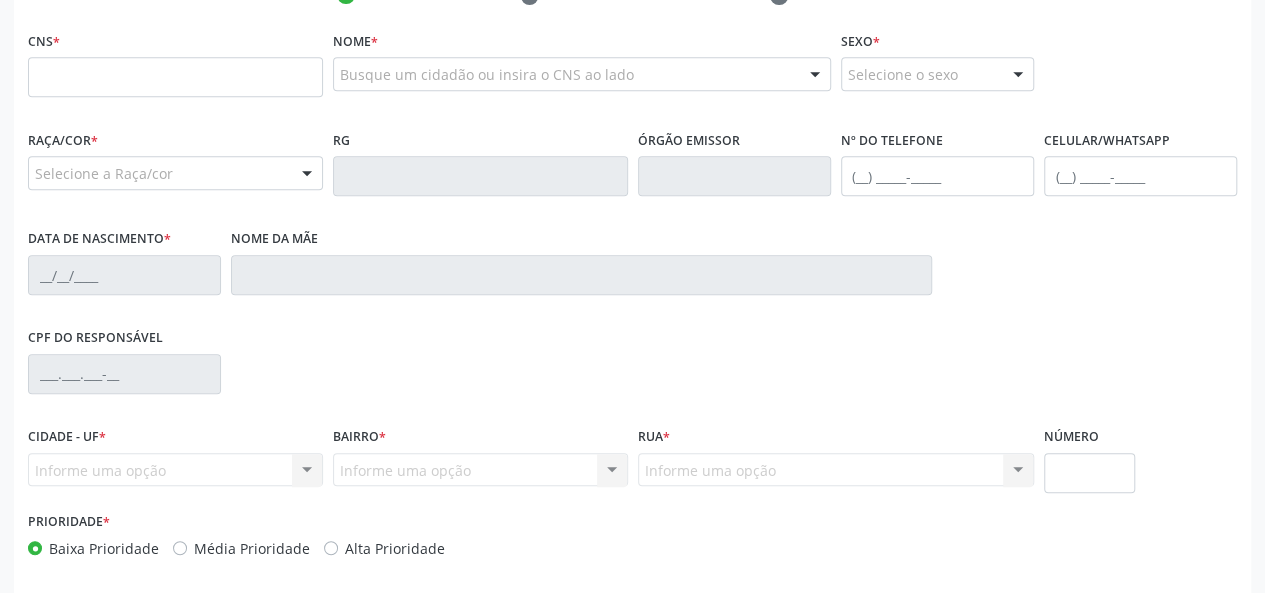 scroll, scrollTop: 418, scrollLeft: 0, axis: vertical 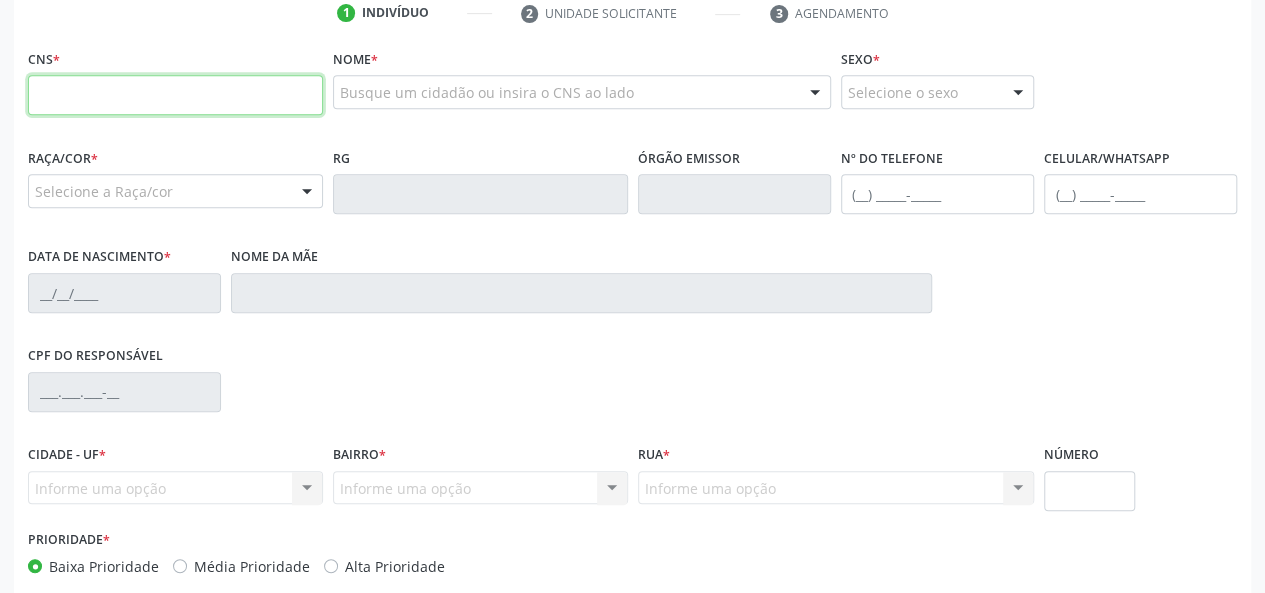 paste on "898 0046 8990 6906" 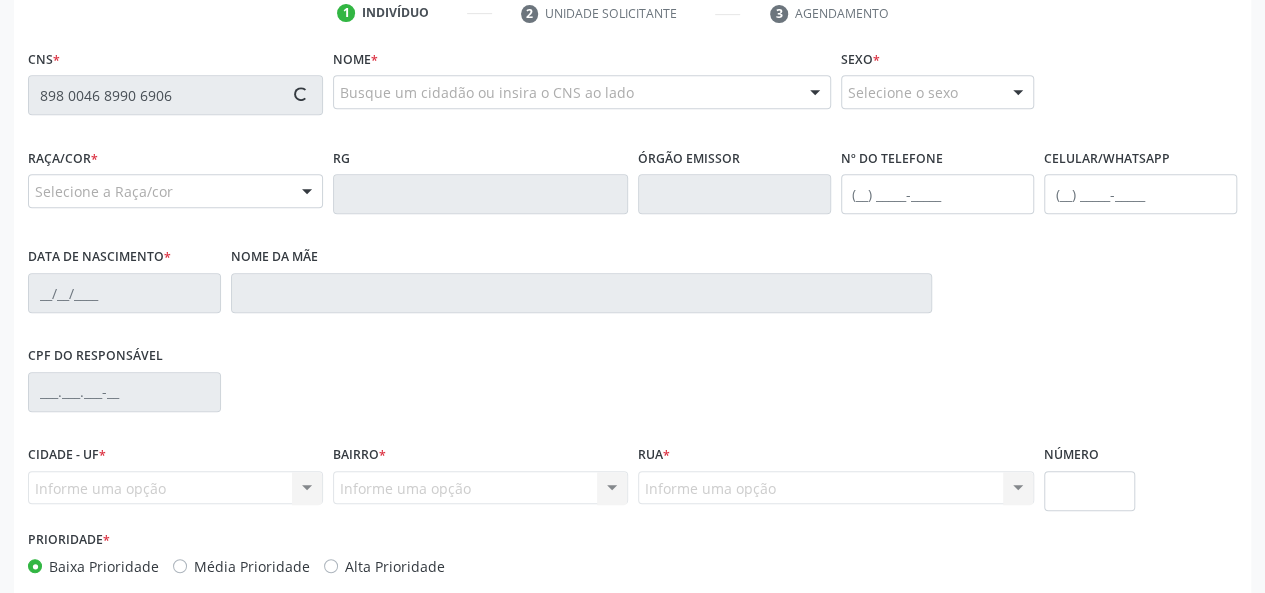 type on "898 0046 8990 6906" 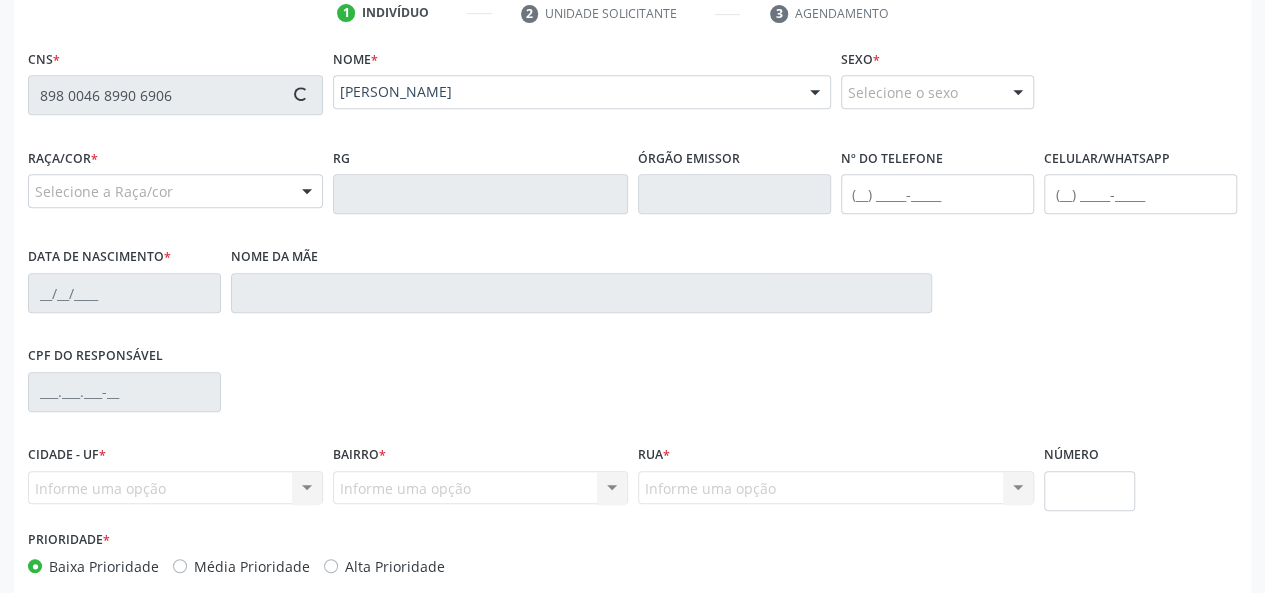 type on "[PHONE_NUMBER]" 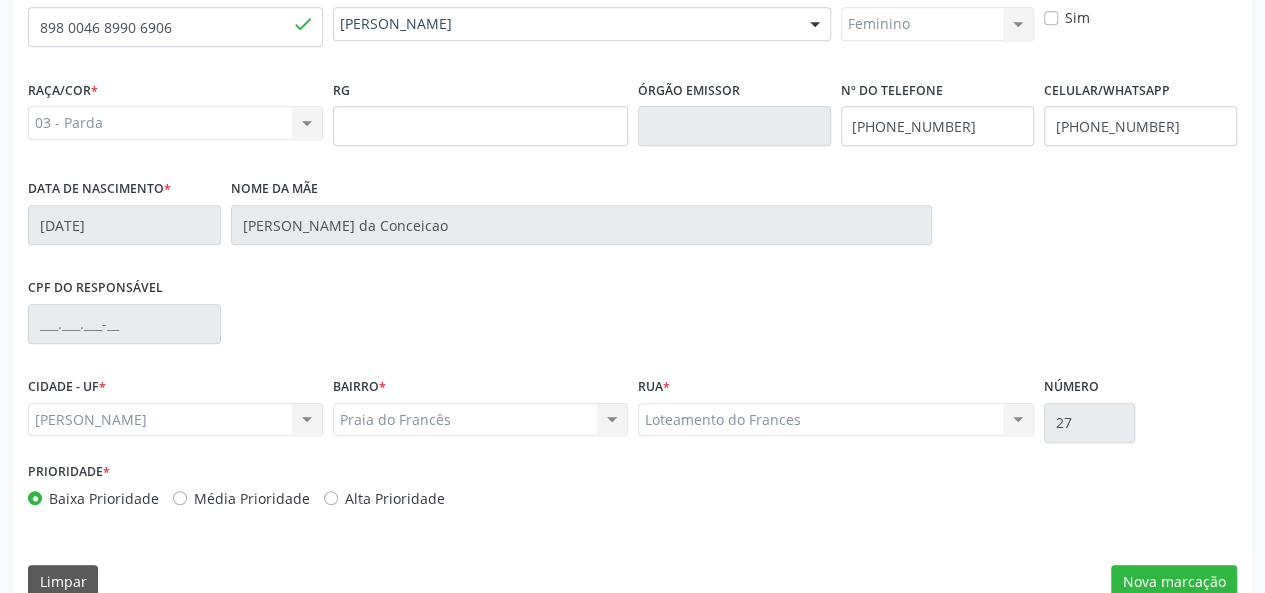 scroll, scrollTop: 518, scrollLeft: 0, axis: vertical 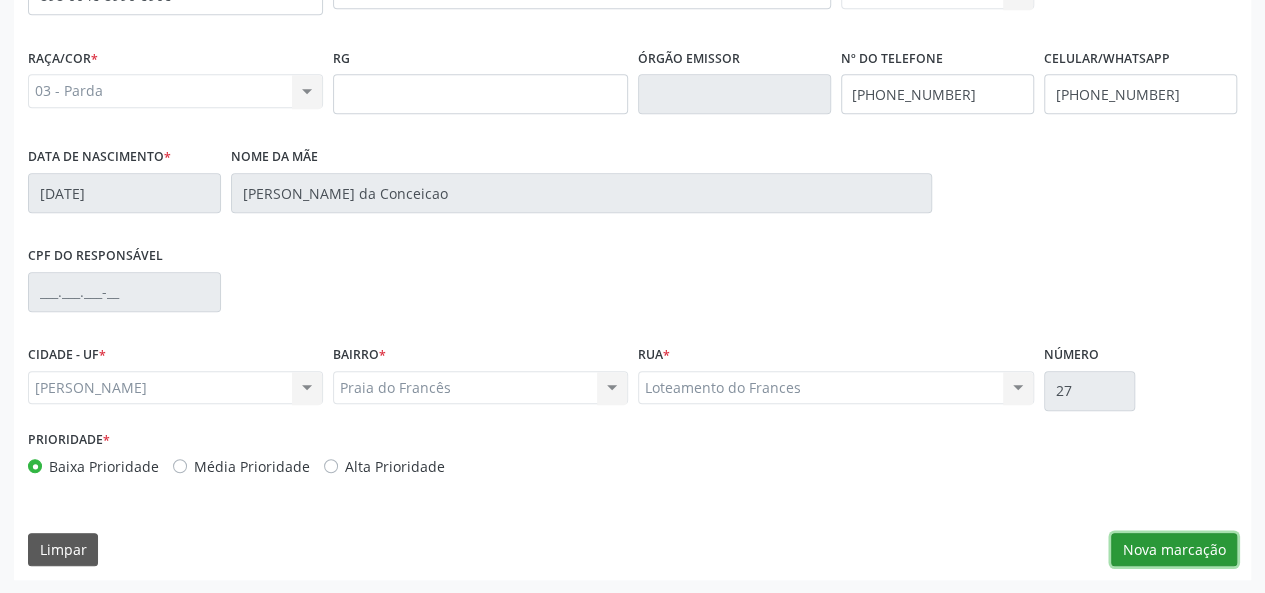 click on "Nova marcação" at bounding box center [1174, 550] 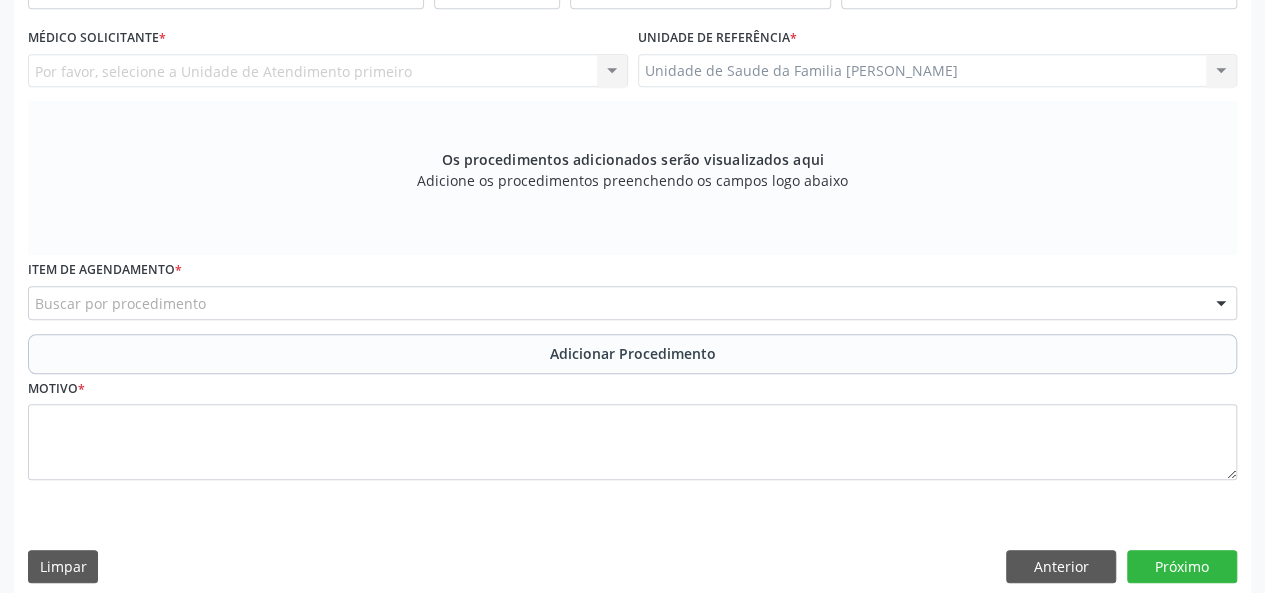 scroll, scrollTop: 418, scrollLeft: 0, axis: vertical 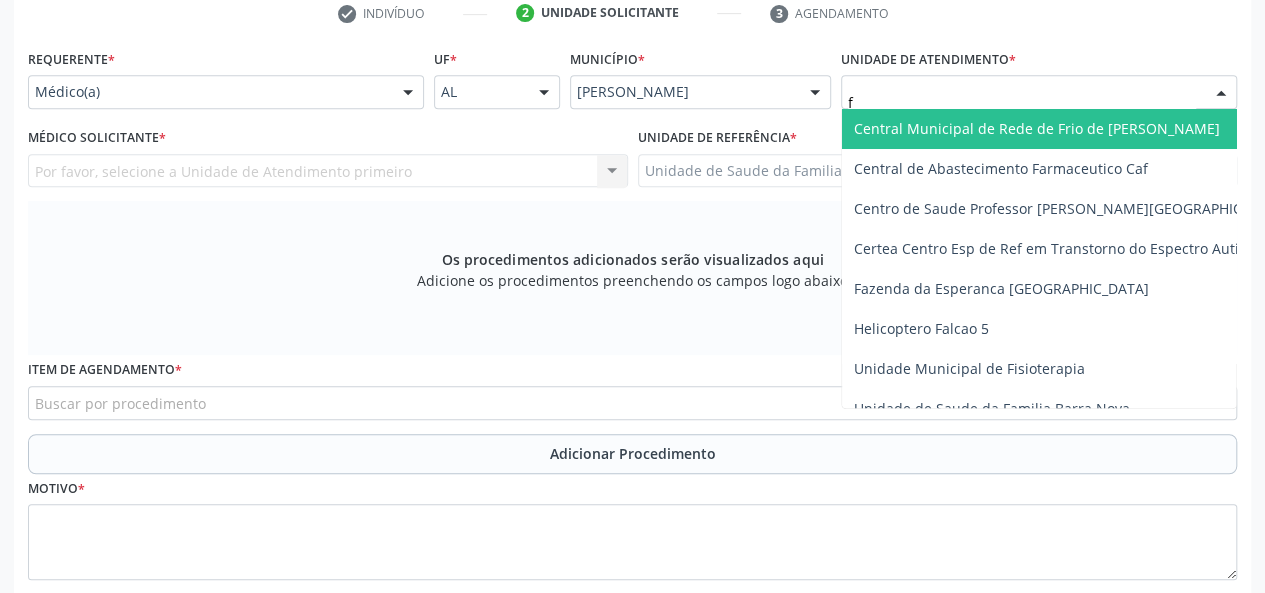 type on "fr" 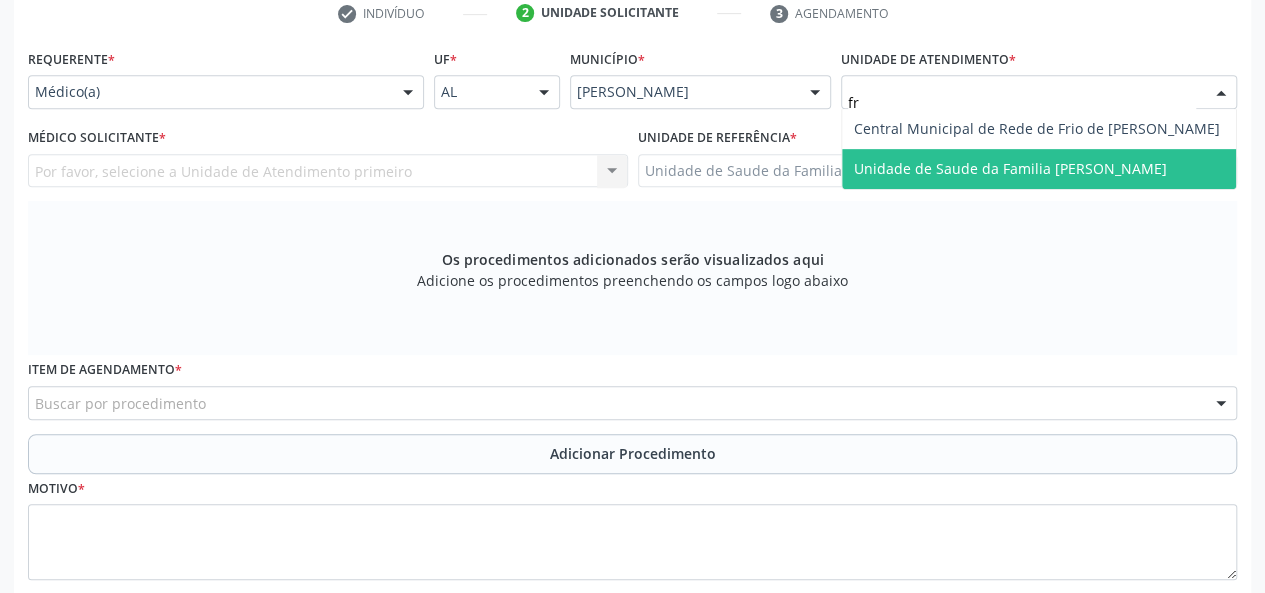 click on "Unidade de Saude da Familia [PERSON_NAME]" at bounding box center [1010, 168] 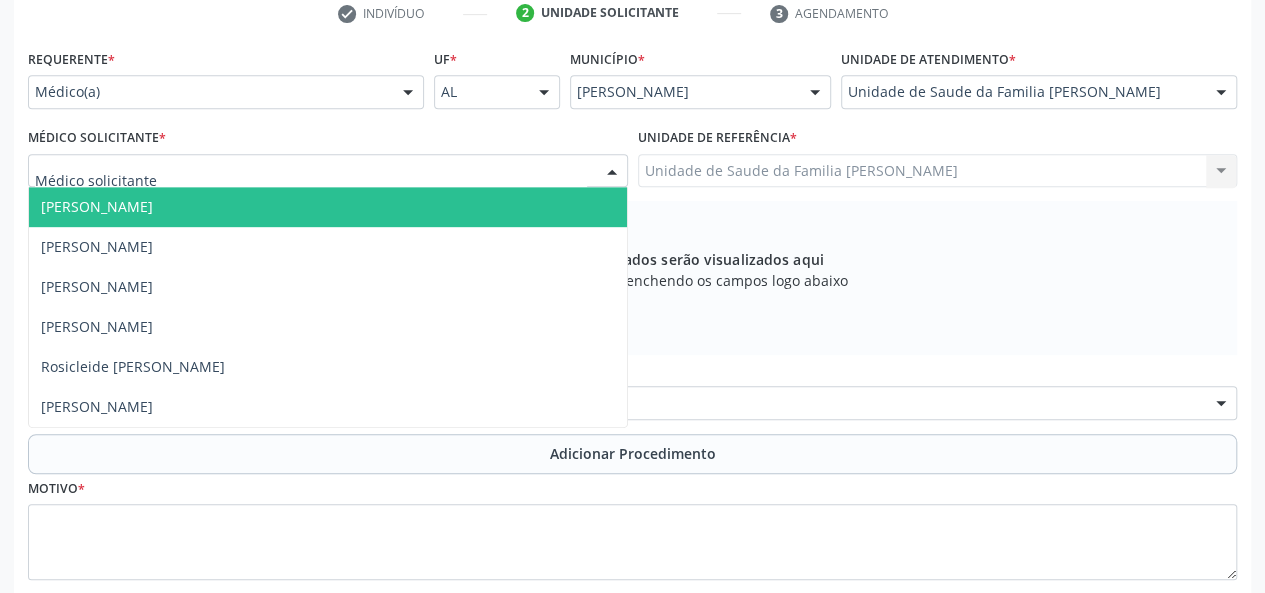 click on "[PERSON_NAME]" at bounding box center [97, 206] 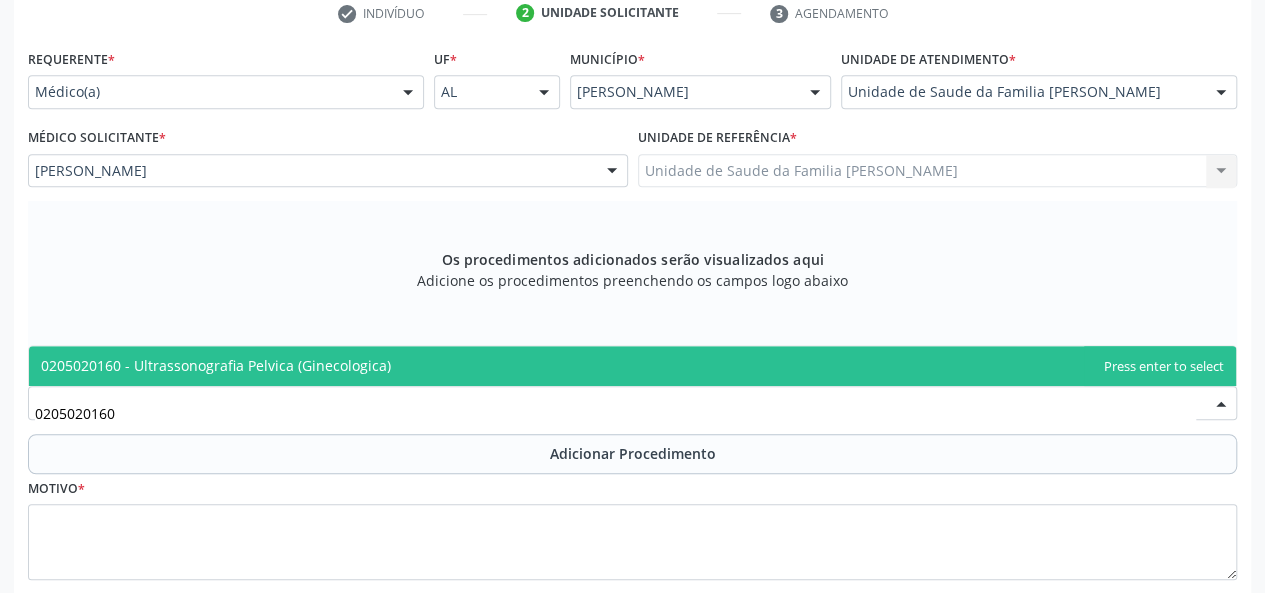 click on "0205020160 - Ultrassonografia Pelvica (Ginecologica)" at bounding box center (216, 365) 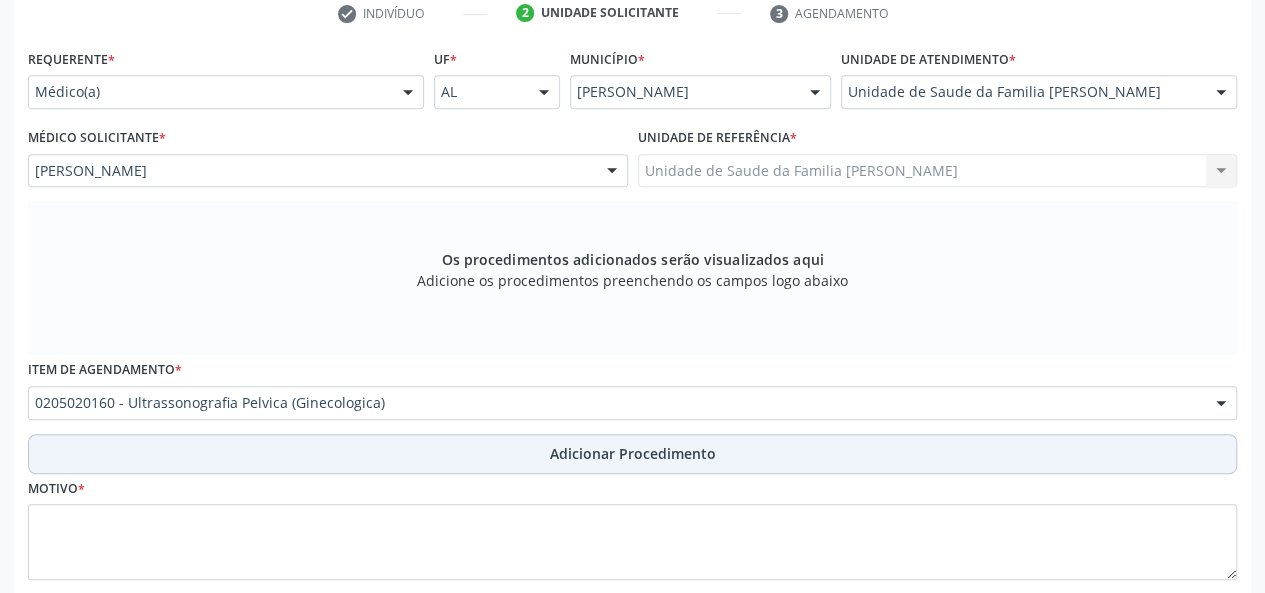 click on "Adicionar Procedimento" at bounding box center [633, 453] 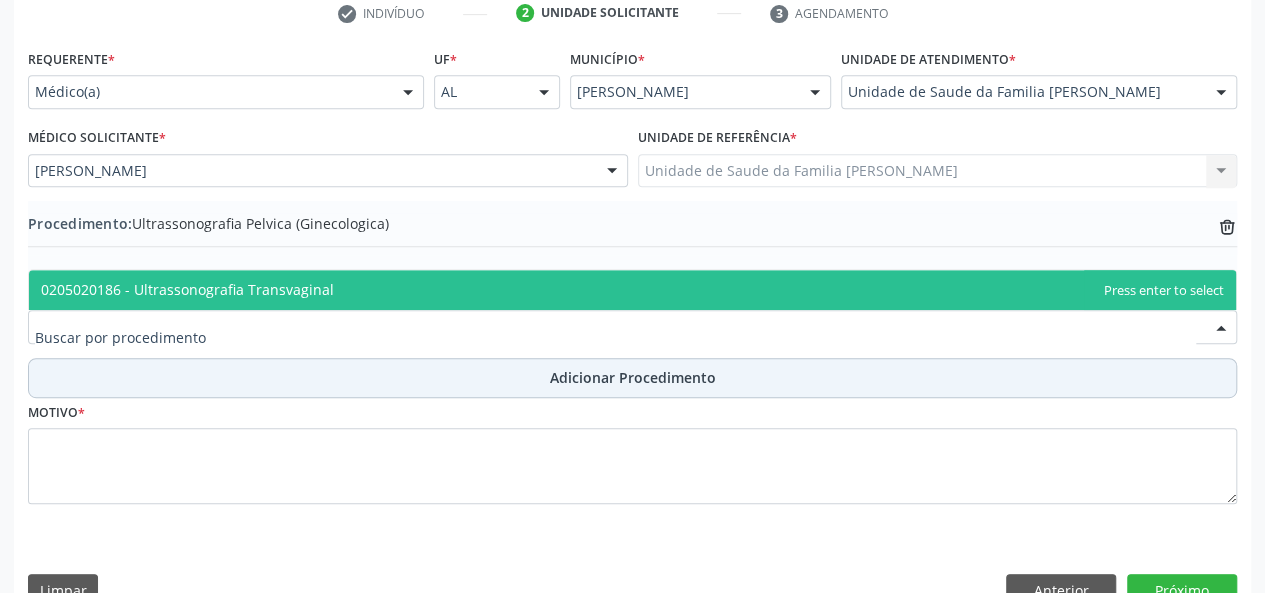 click on "Adicionar Procedimento" at bounding box center [633, 377] 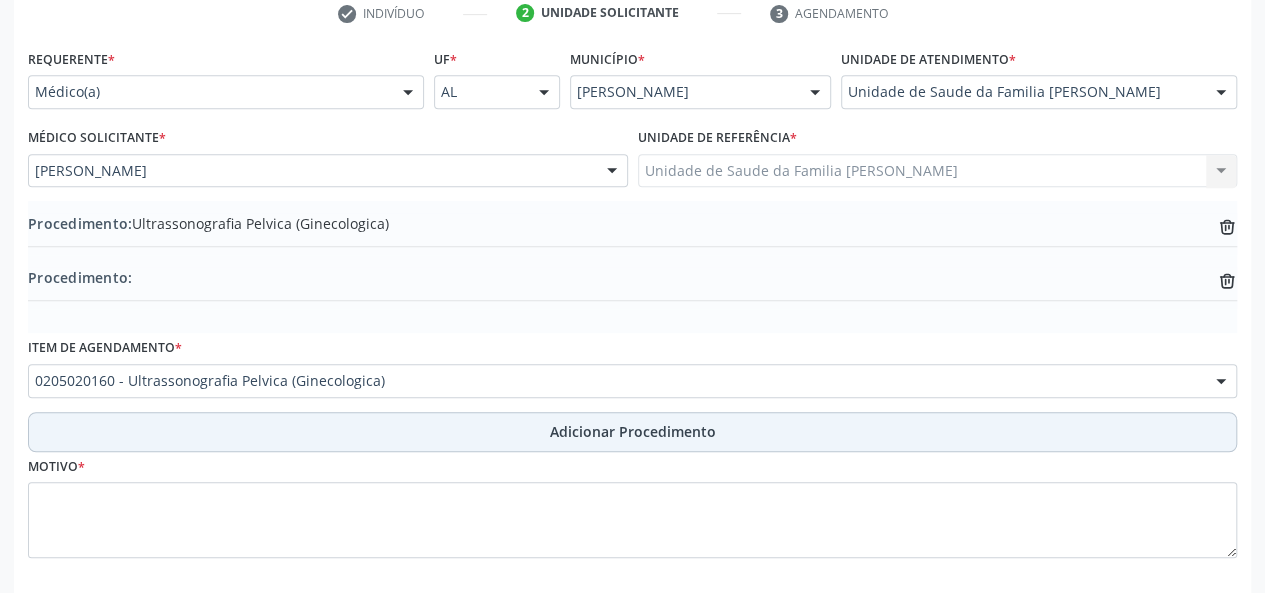 click on "Adicionar Procedimento" at bounding box center (633, 431) 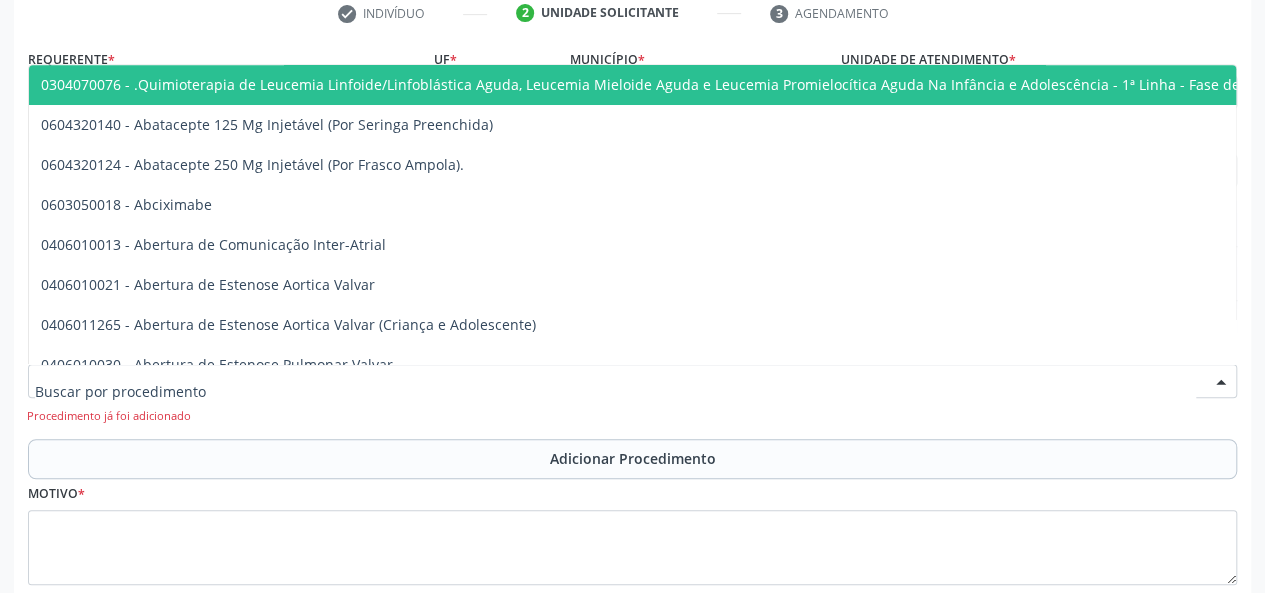drag, startPoint x: 436, startPoint y: 387, endPoint x: 191, endPoint y: 391, distance: 245.03265 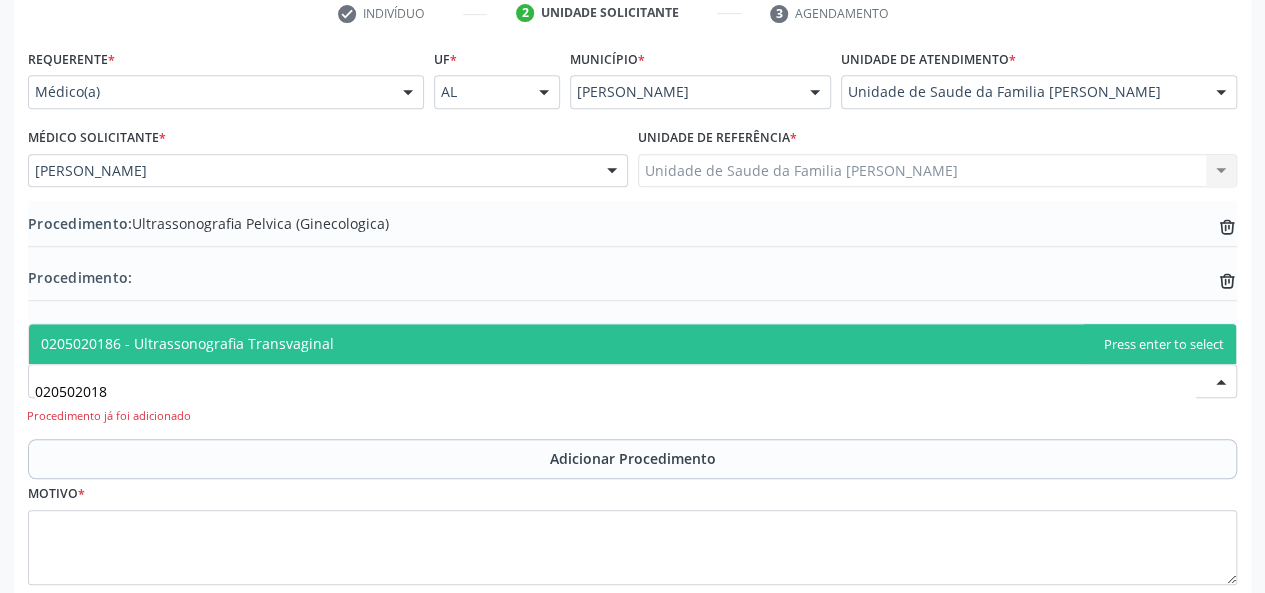 type on "0205020186" 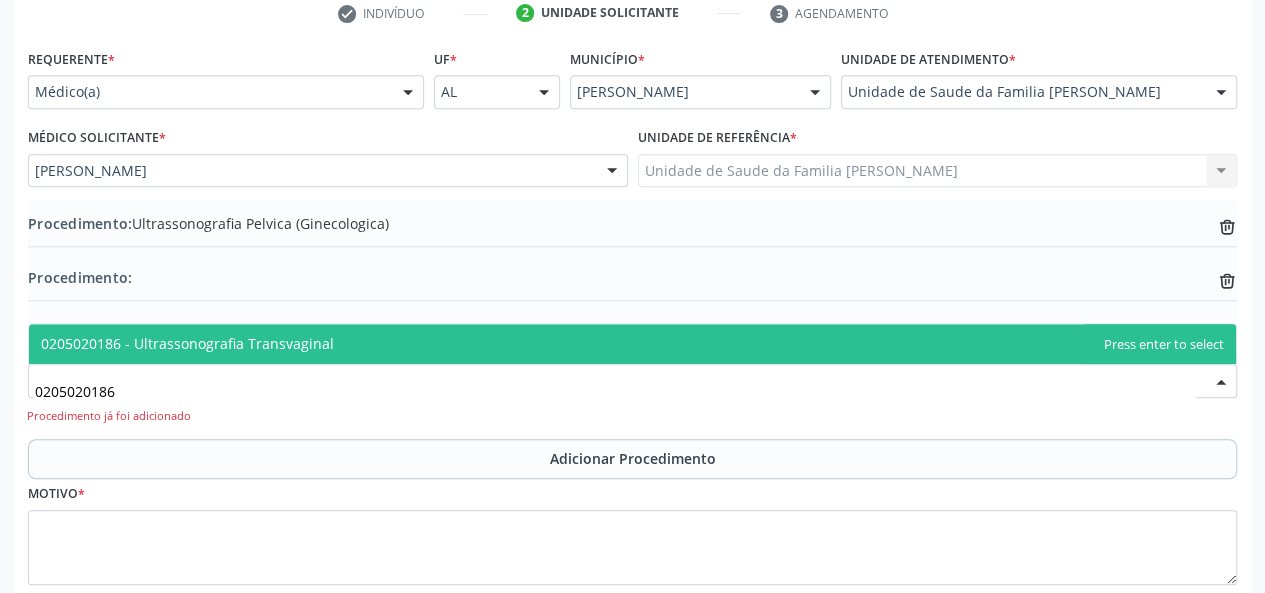 click on "0205020186 - Ultrassonografia Transvaginal" at bounding box center (187, 343) 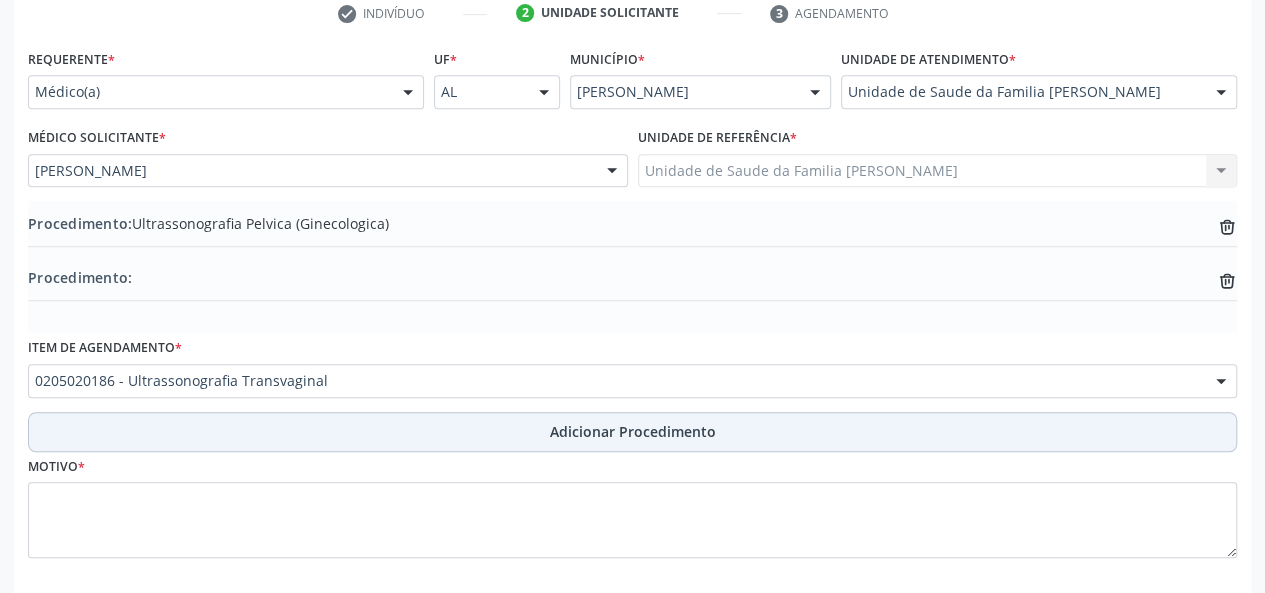 click on "Adicionar Procedimento" at bounding box center (633, 431) 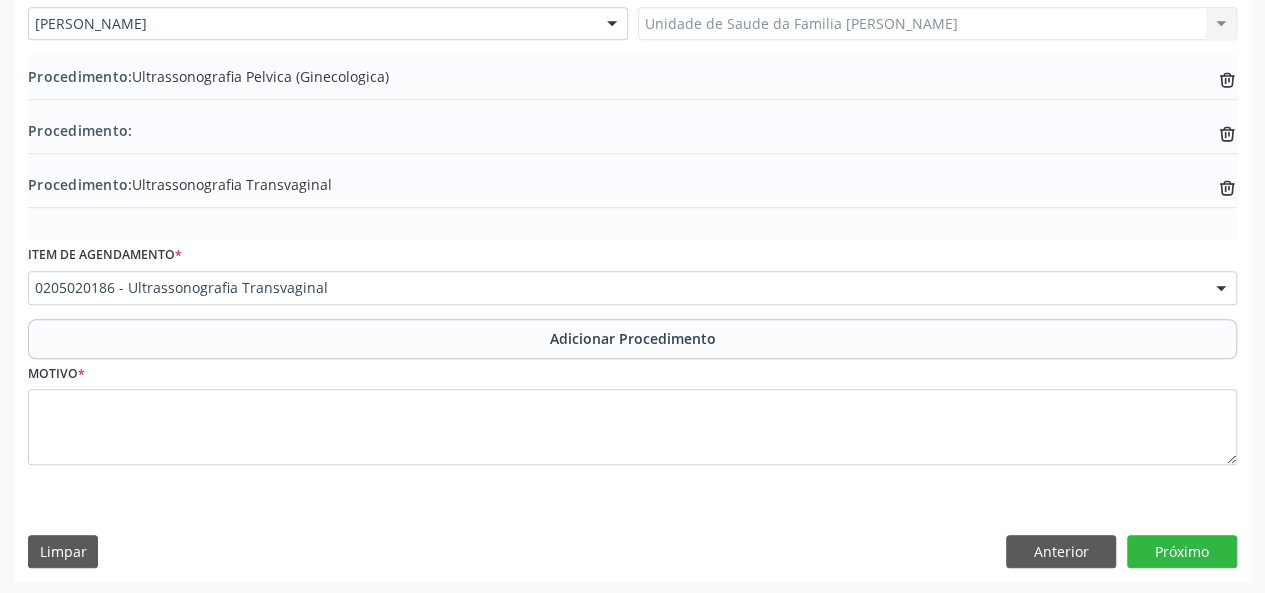scroll, scrollTop: 566, scrollLeft: 0, axis: vertical 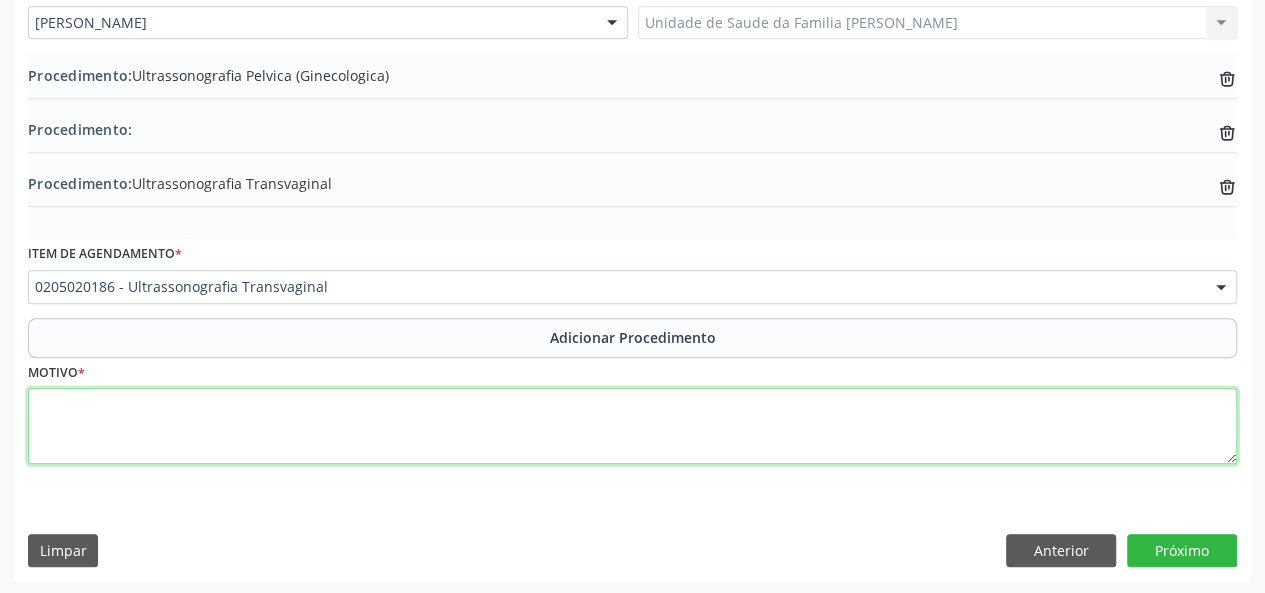 click at bounding box center (632, 426) 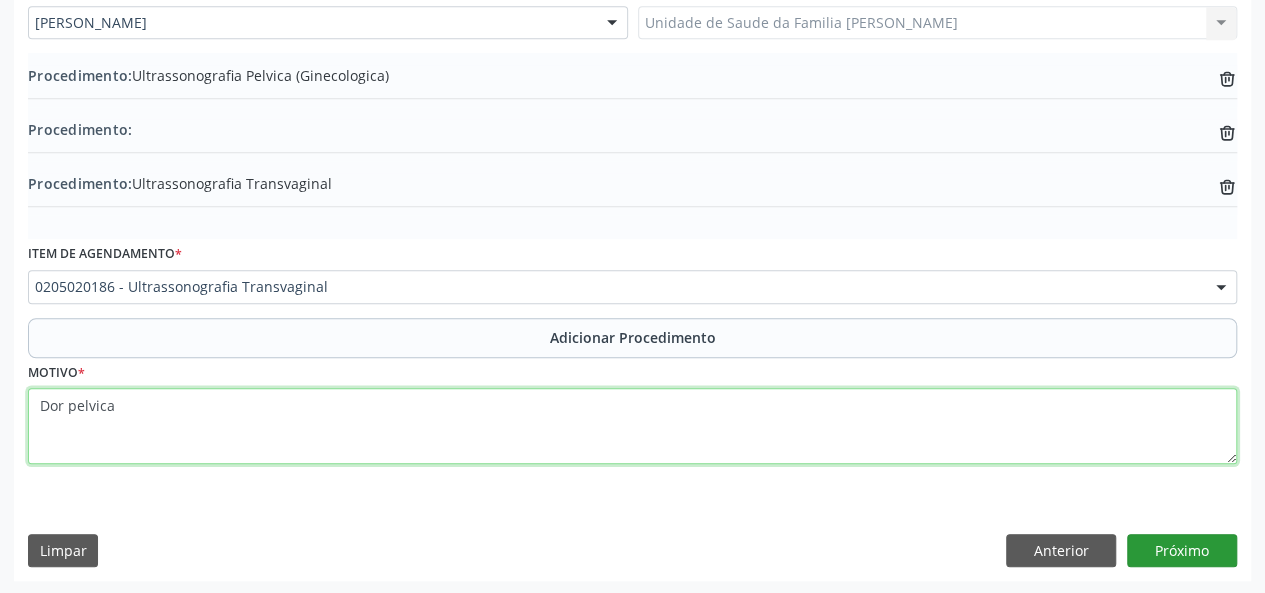 type on "Dor pelvica" 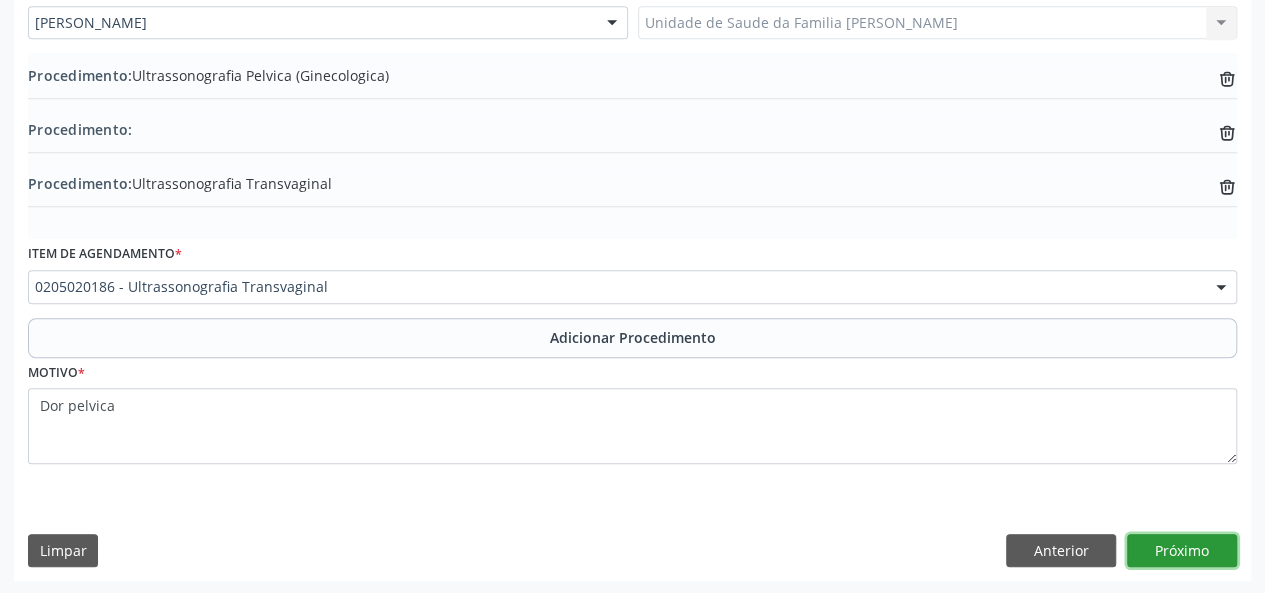 click on "Próximo" at bounding box center (1182, 551) 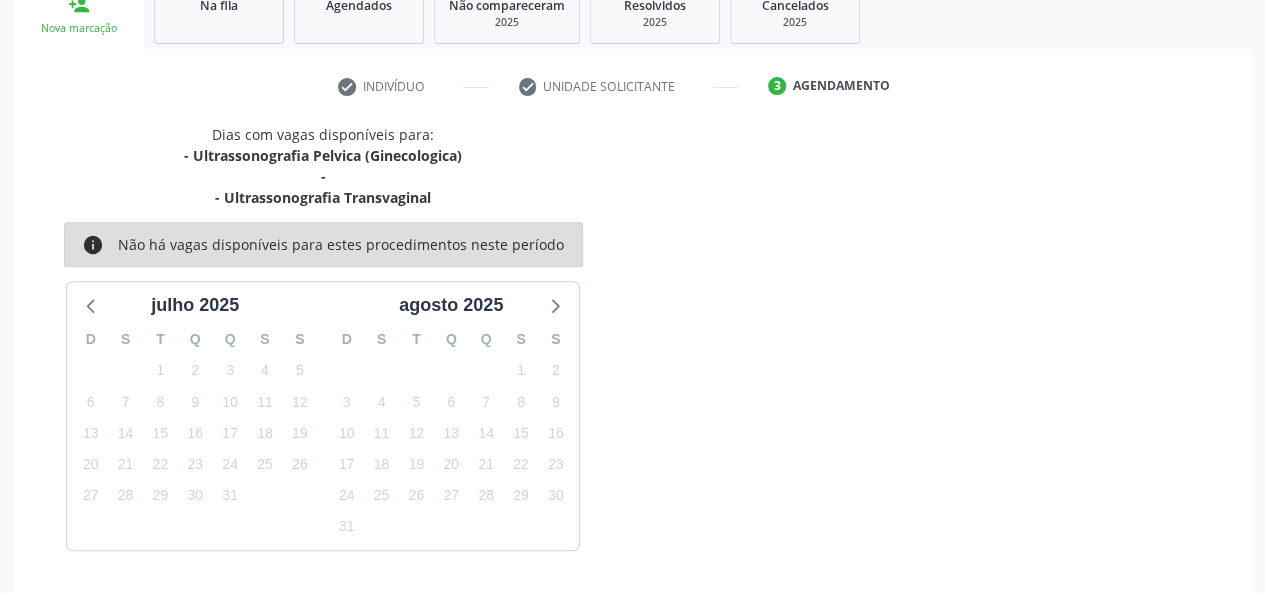 scroll, scrollTop: 404, scrollLeft: 0, axis: vertical 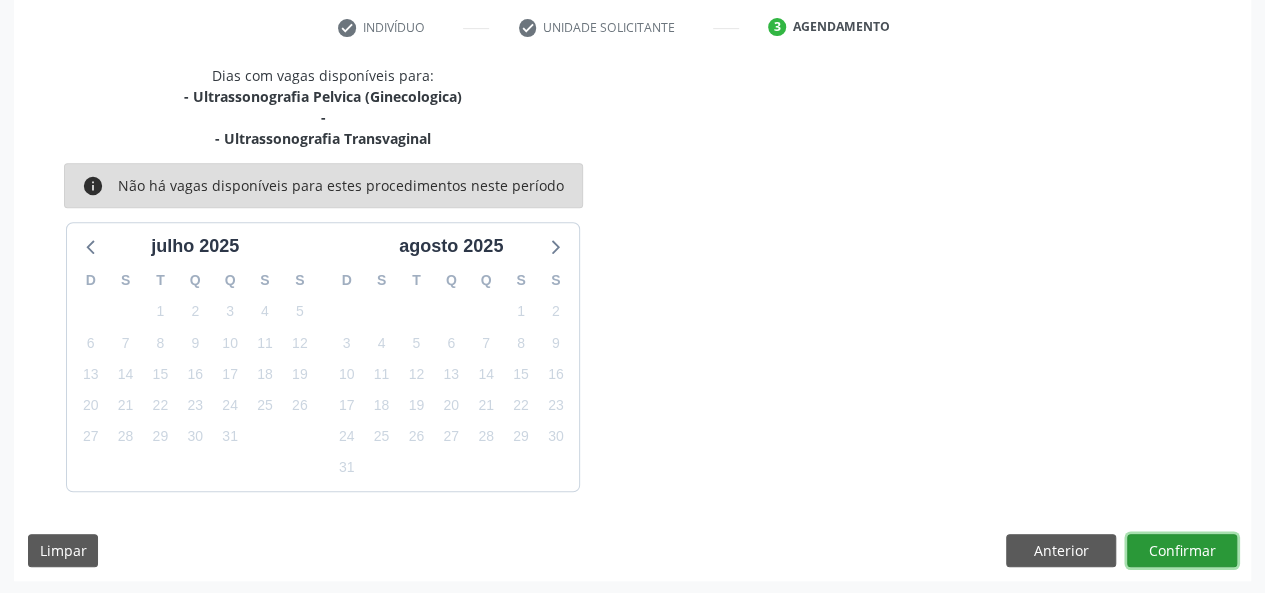 click on "Confirmar" at bounding box center [1182, 551] 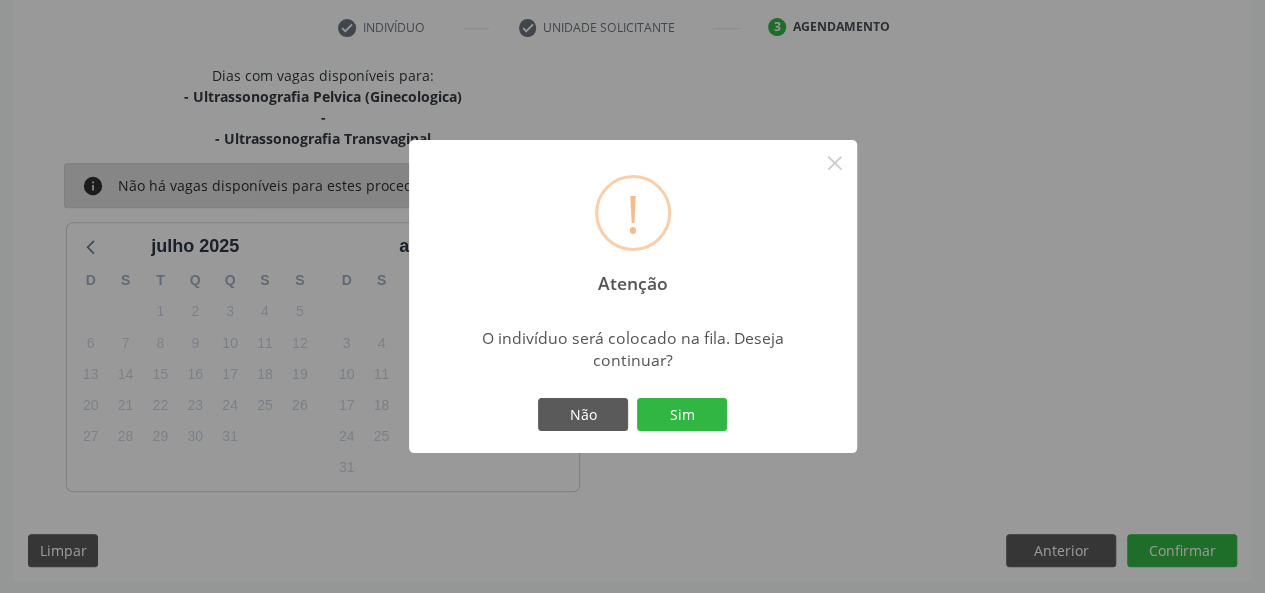 click on "Sim" at bounding box center (682, 415) 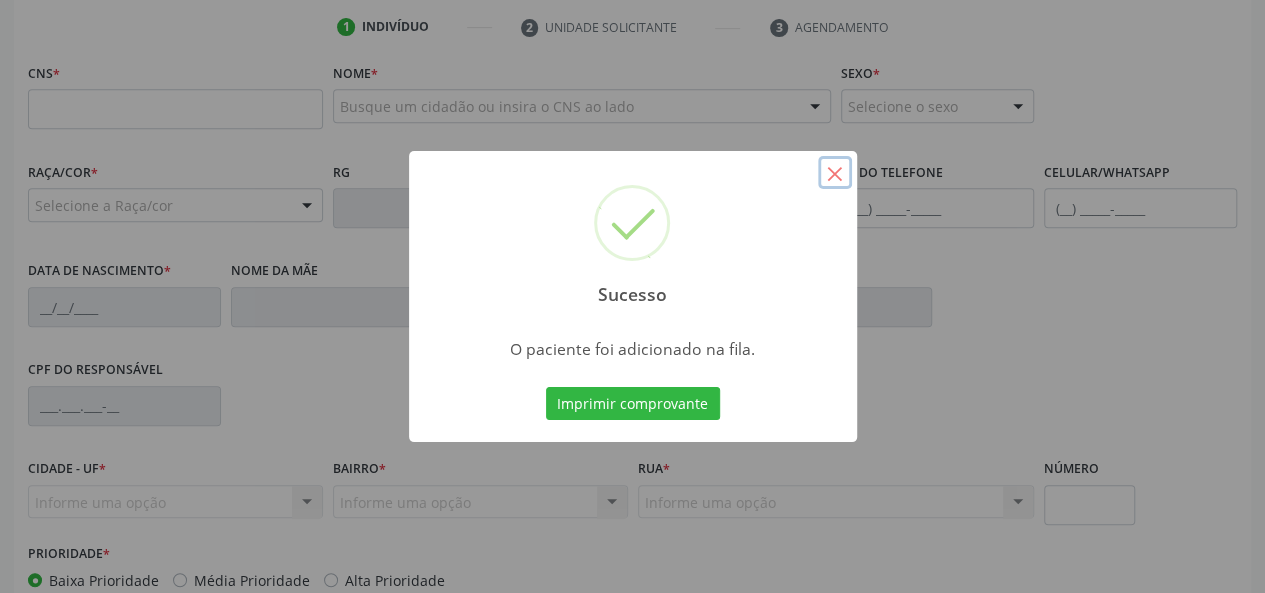 click on "×" at bounding box center [835, 173] 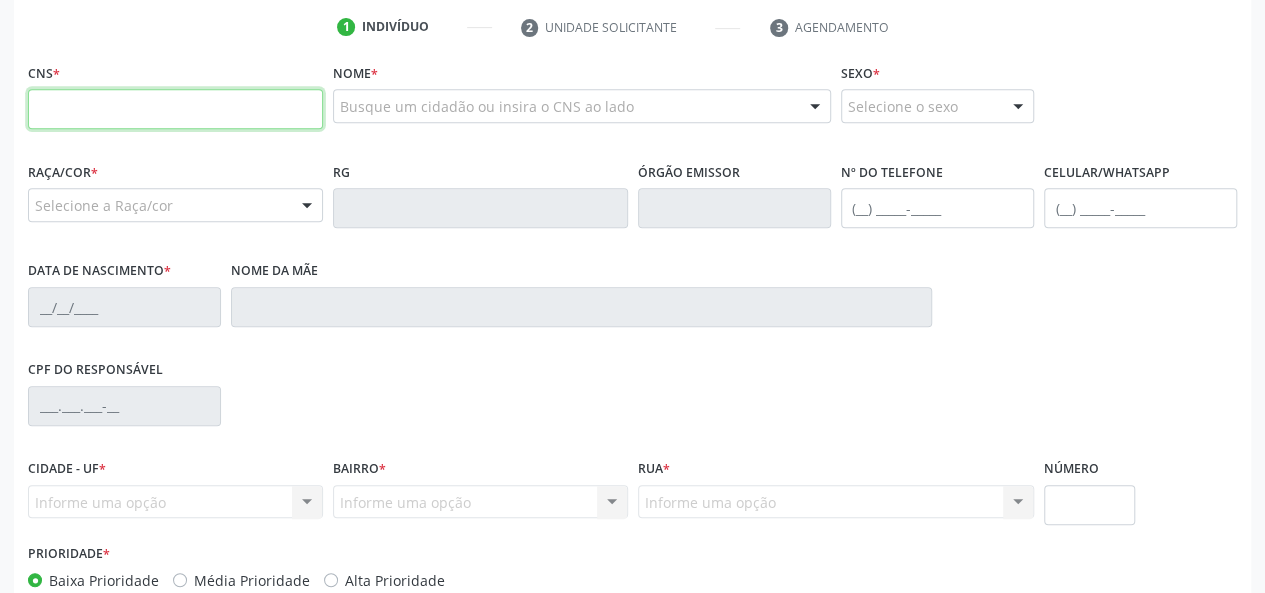 click at bounding box center [175, 109] 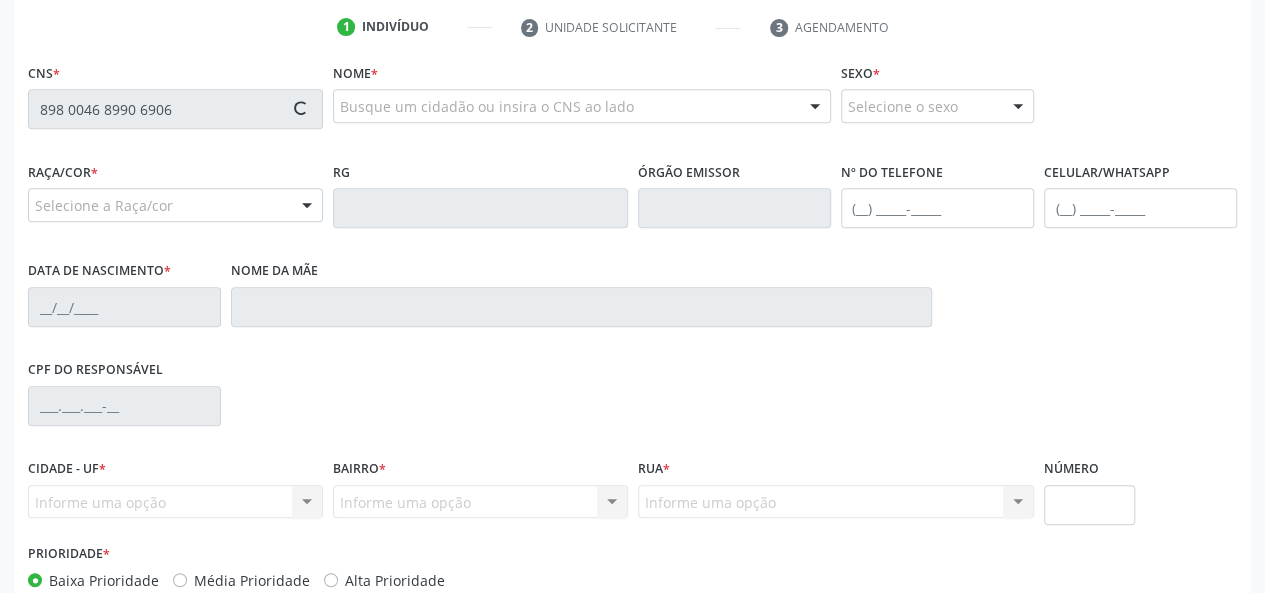 type on "898 0046 8990 6906" 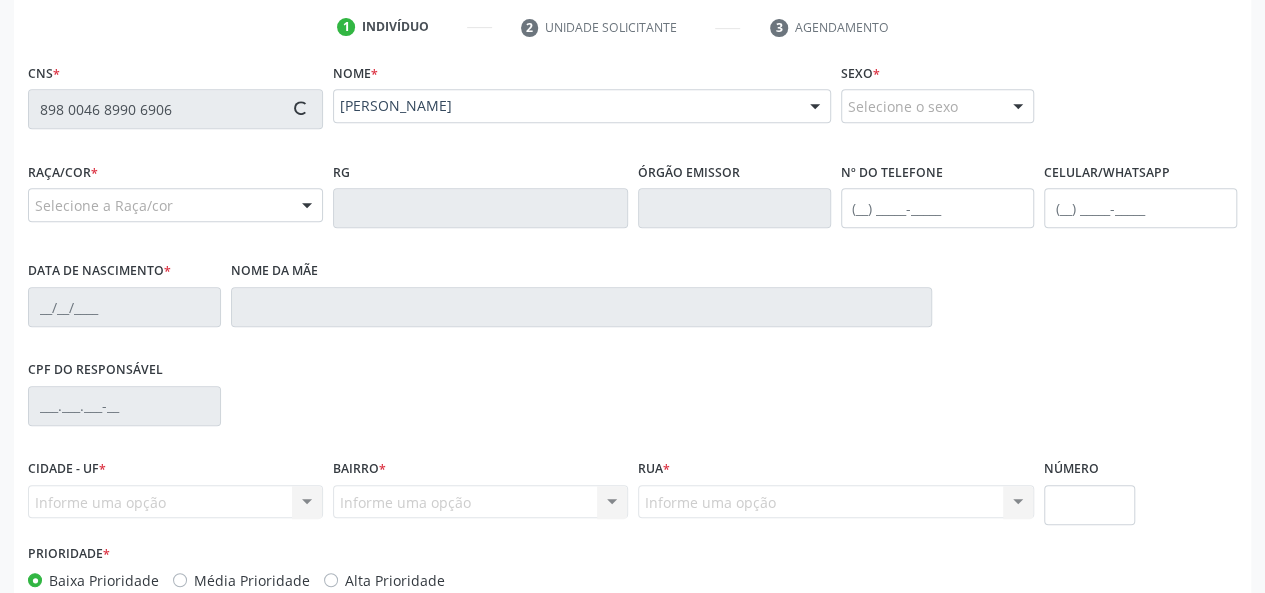 type on "[PHONE_NUMBER]" 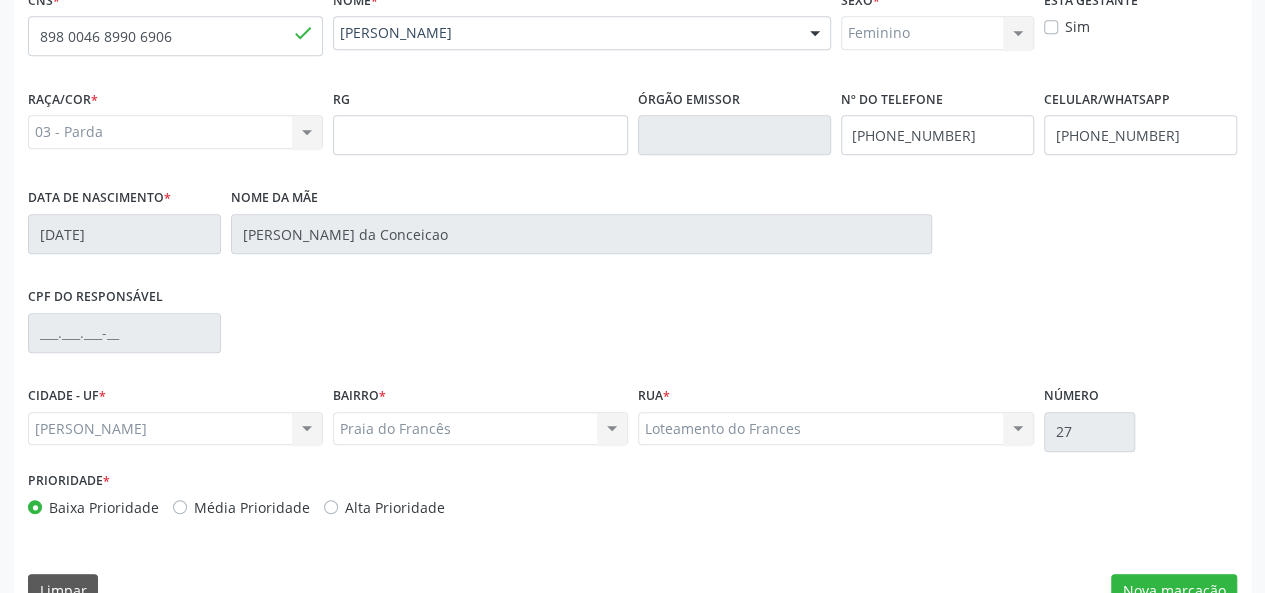 scroll, scrollTop: 518, scrollLeft: 0, axis: vertical 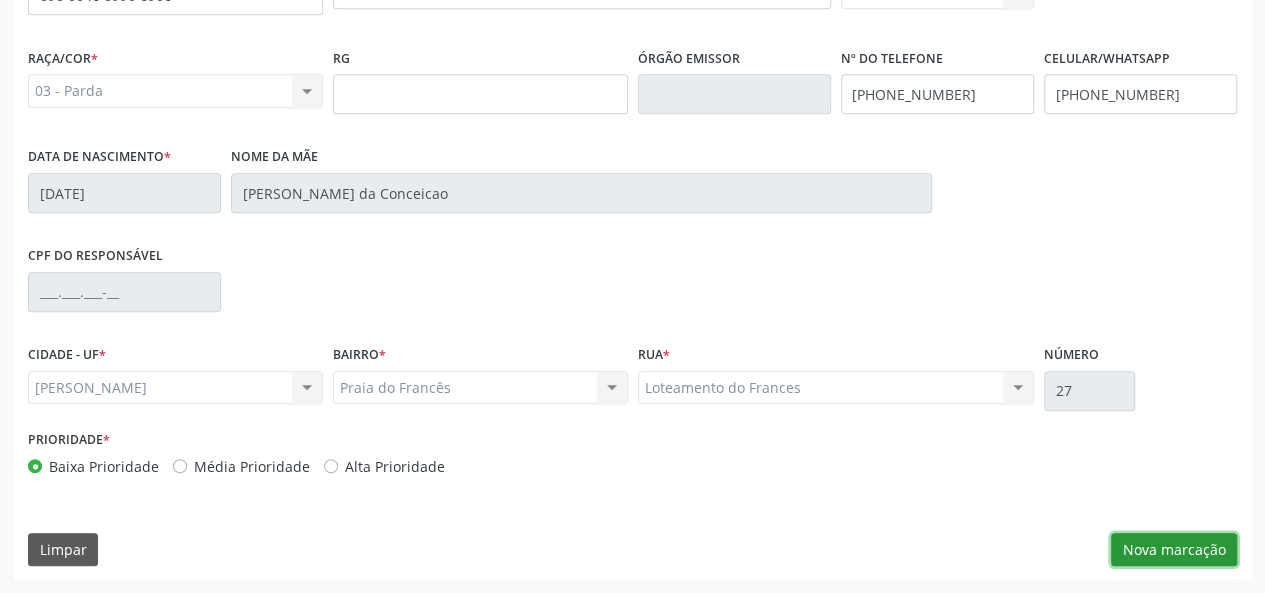 click on "Nova marcação" at bounding box center (1174, 550) 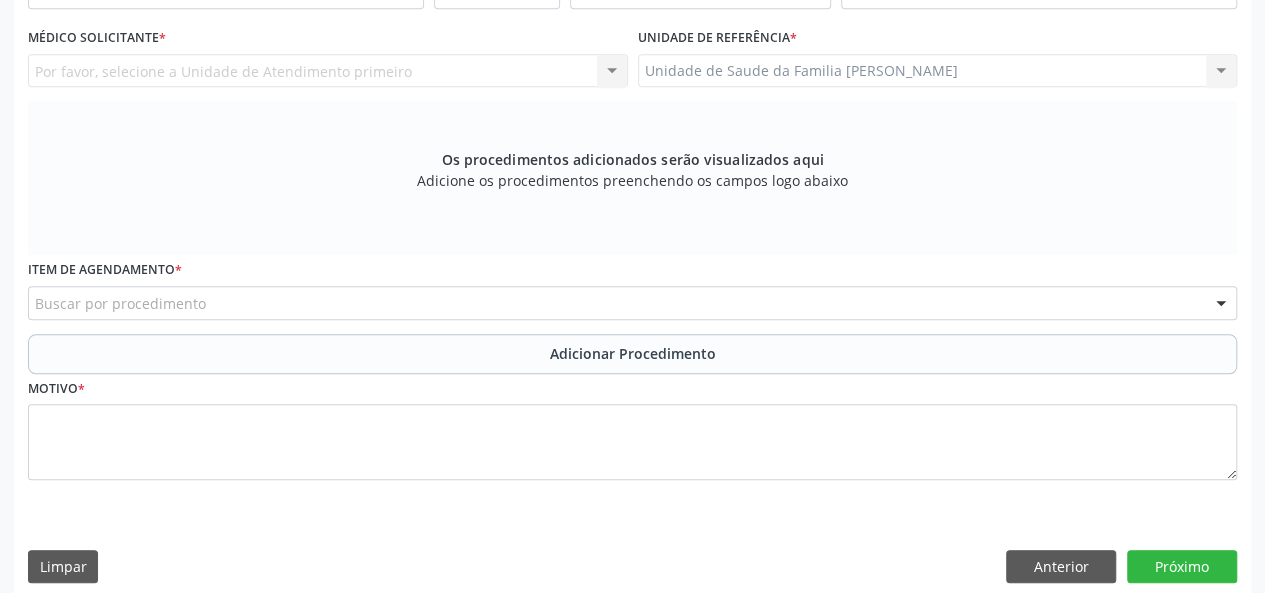 scroll, scrollTop: 318, scrollLeft: 0, axis: vertical 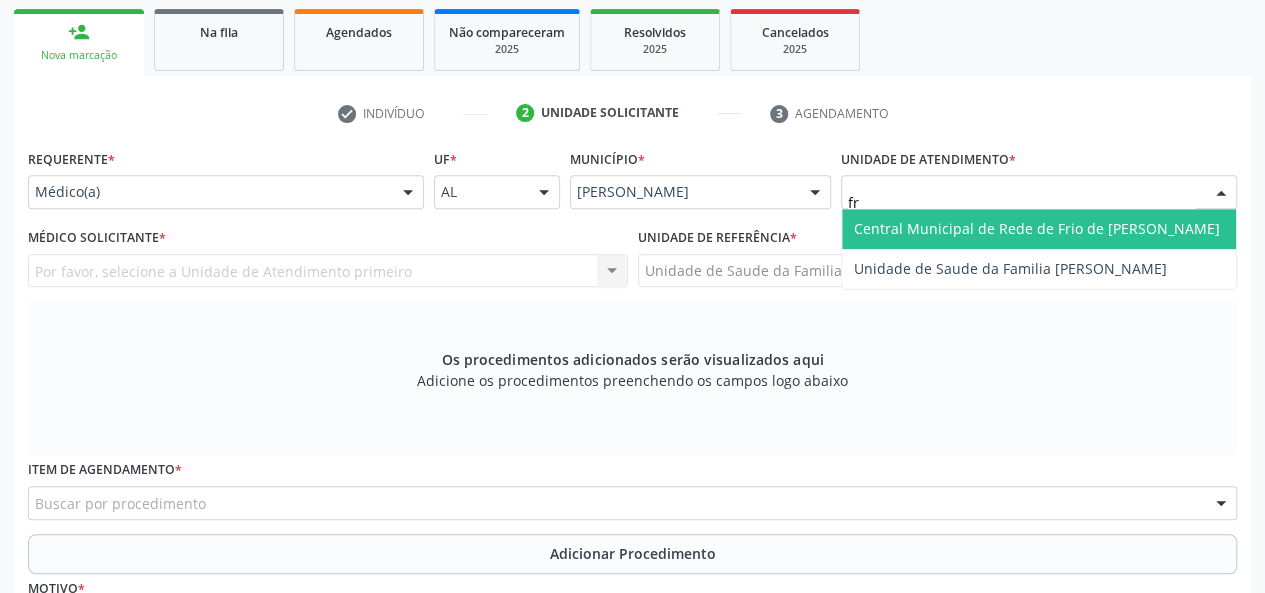 type on "fra" 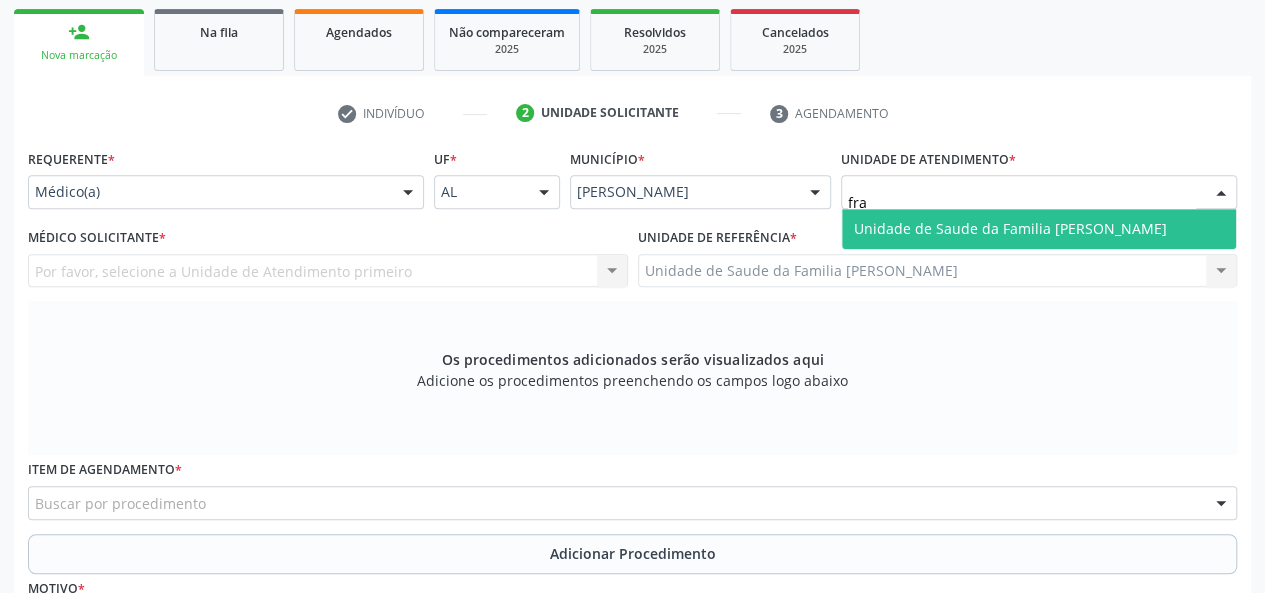 click on "Unidade de Saude da Familia [PERSON_NAME]" at bounding box center (1010, 228) 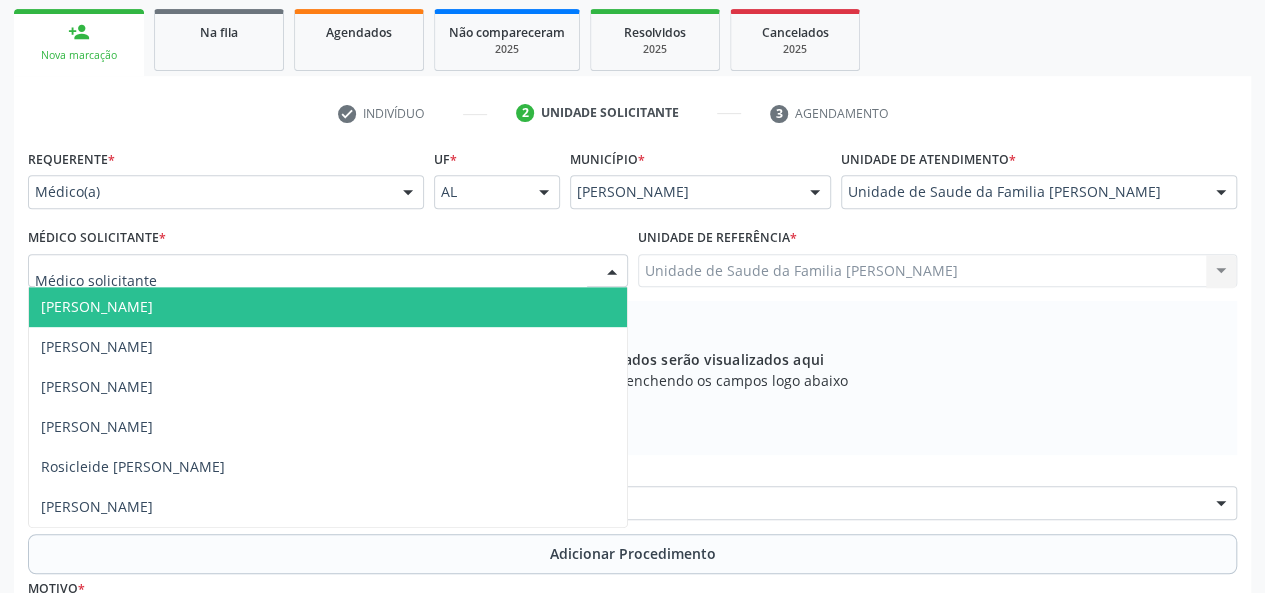 click on "[PERSON_NAME]" at bounding box center [97, 306] 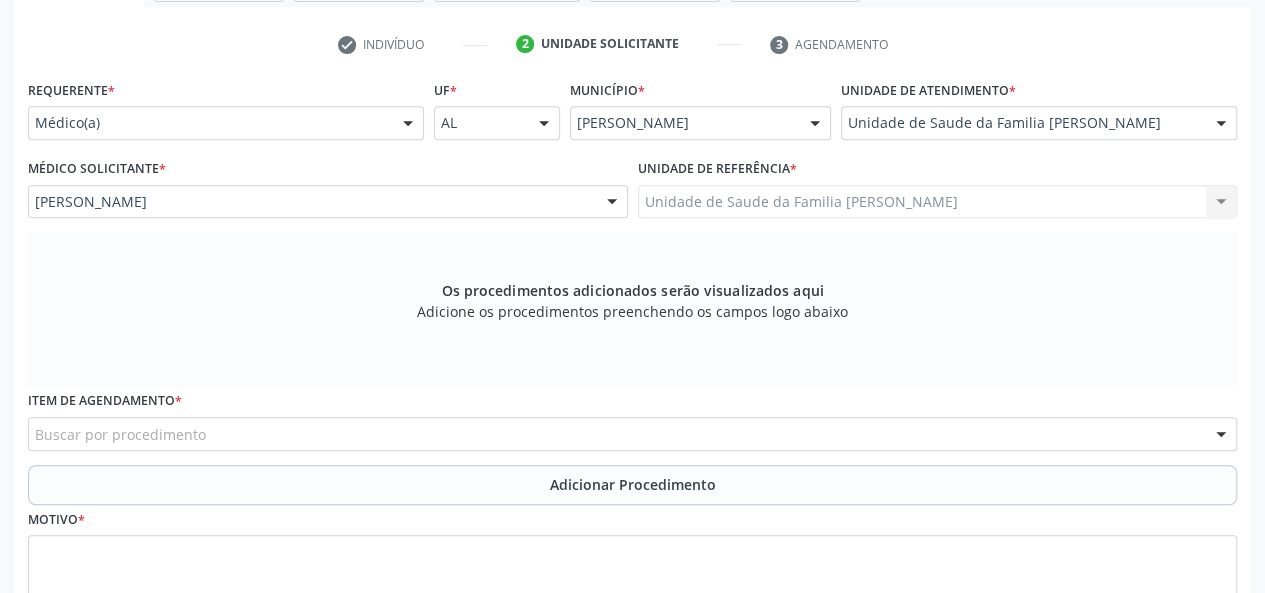 scroll, scrollTop: 418, scrollLeft: 0, axis: vertical 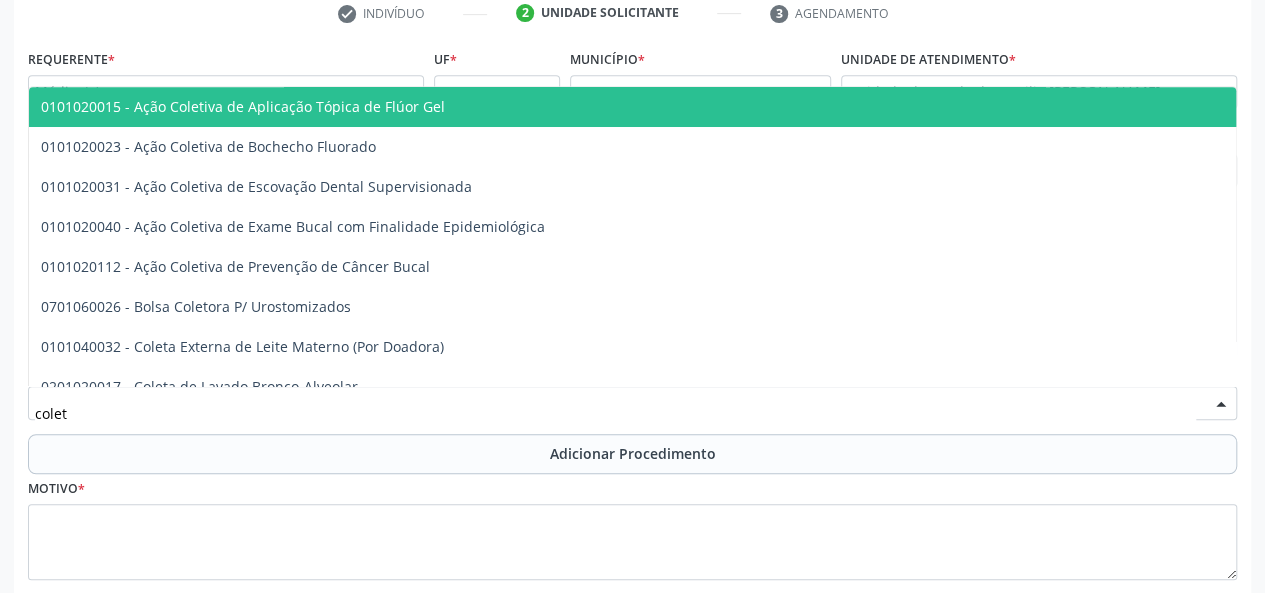 type on "coleta" 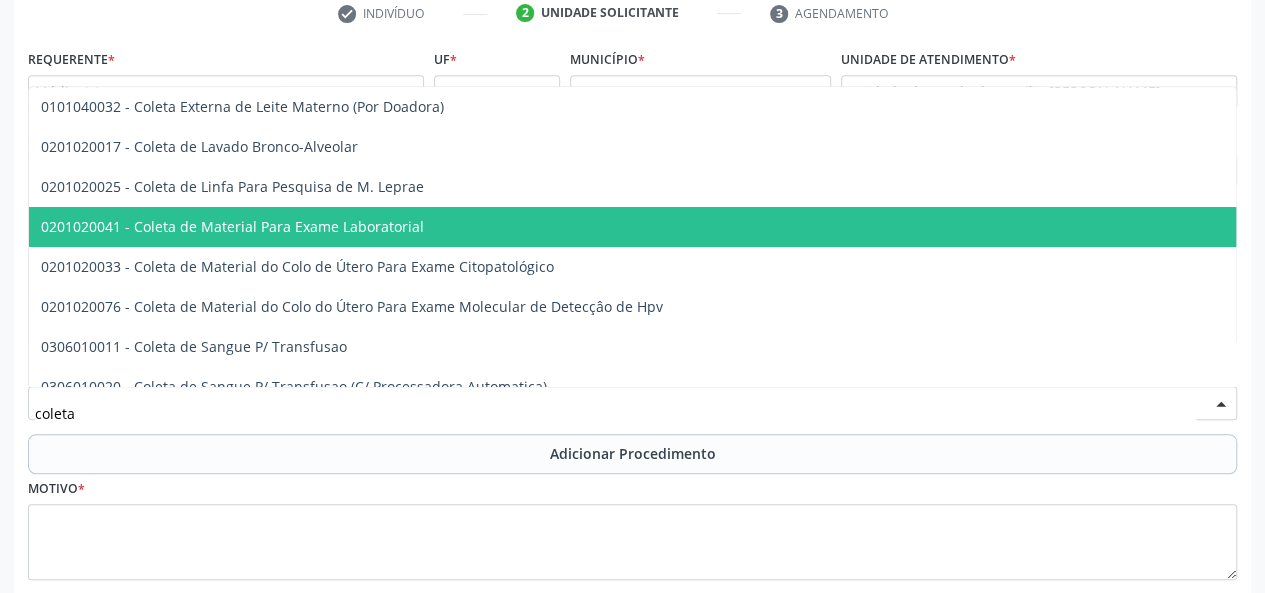 click on "0201020041 - Coleta de Material Para Exame Laboratorial" at bounding box center [232, 226] 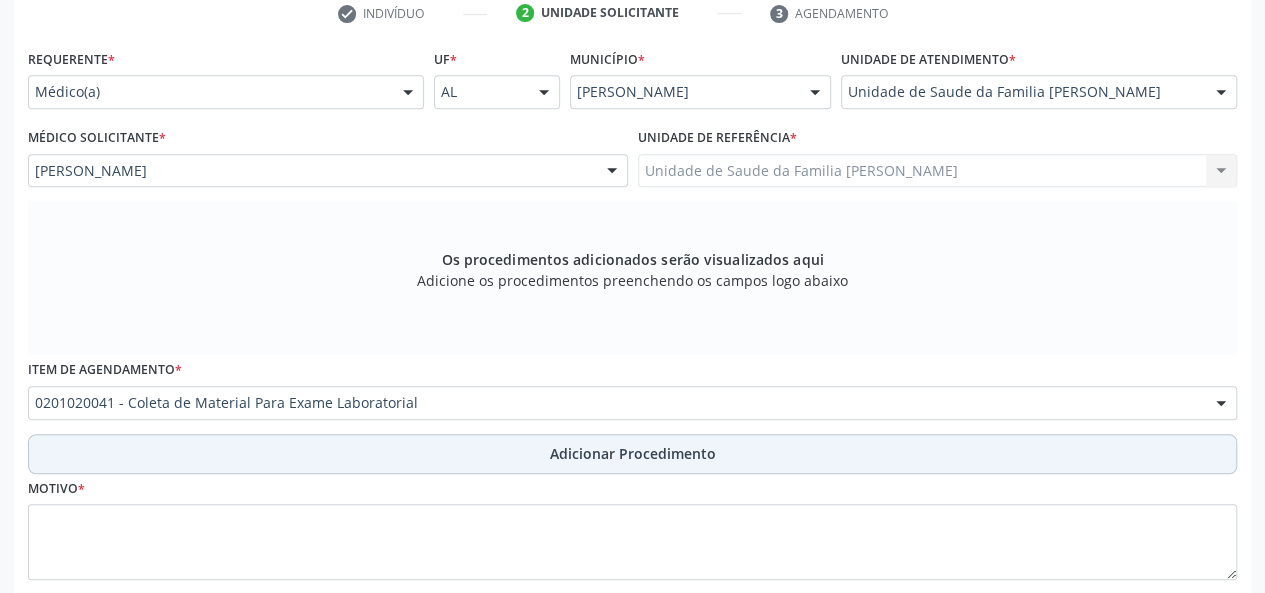 click on "Adicionar Procedimento" at bounding box center (633, 453) 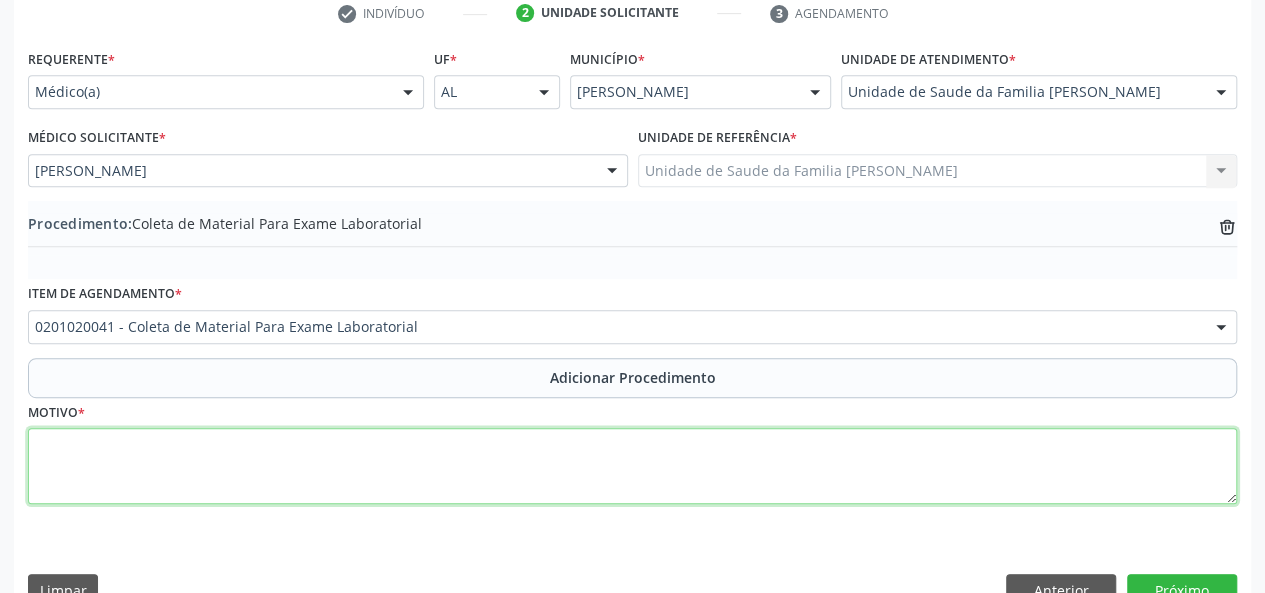 click at bounding box center [632, 466] 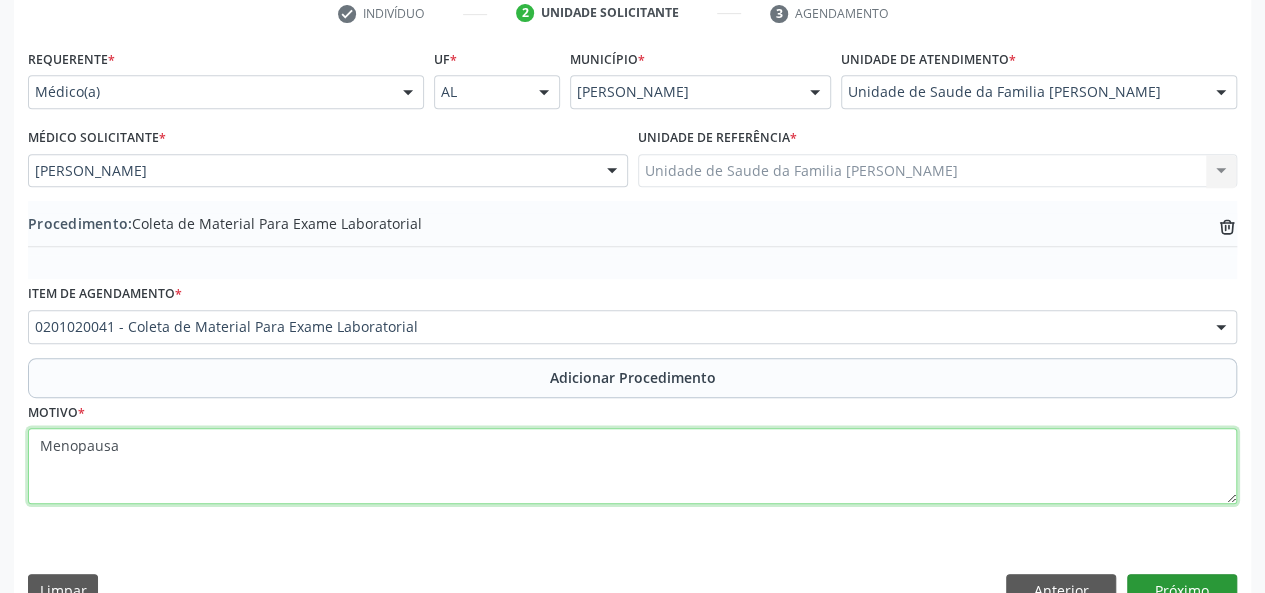 type on "Menopausa" 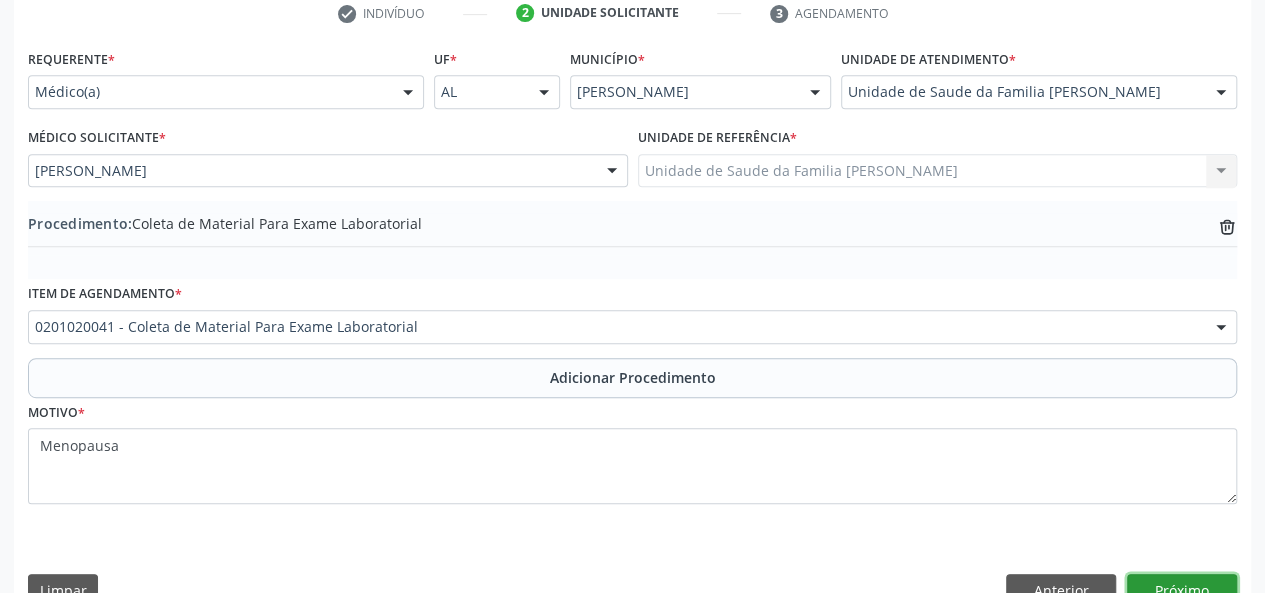 click on "Próximo" at bounding box center [1182, 591] 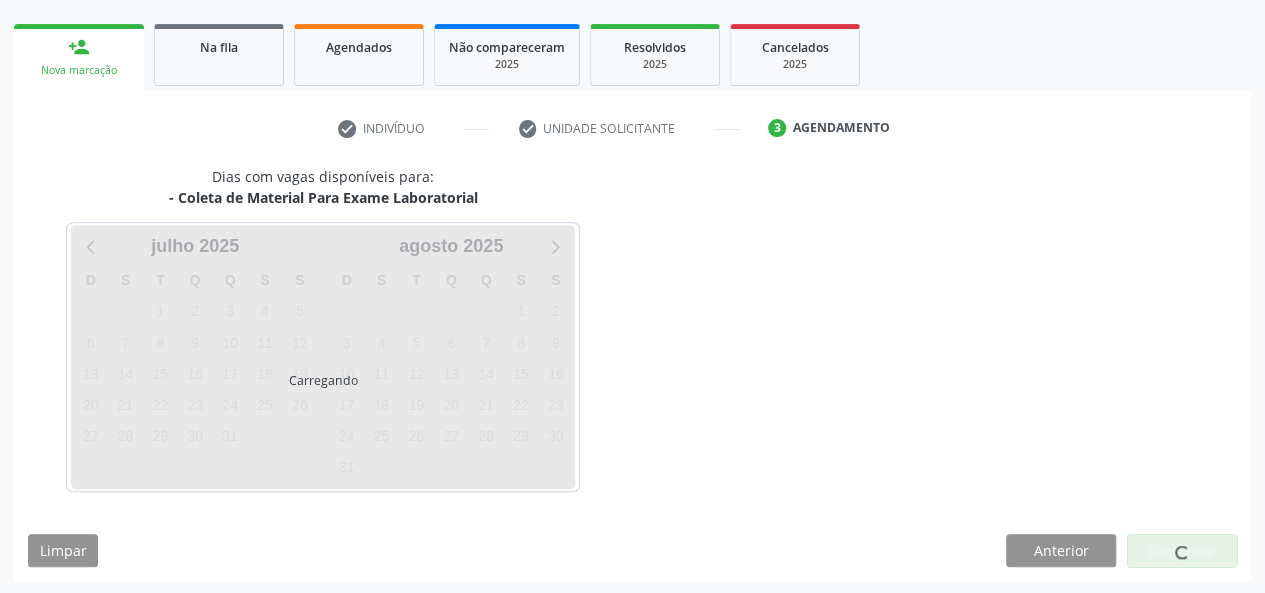 scroll, scrollTop: 362, scrollLeft: 0, axis: vertical 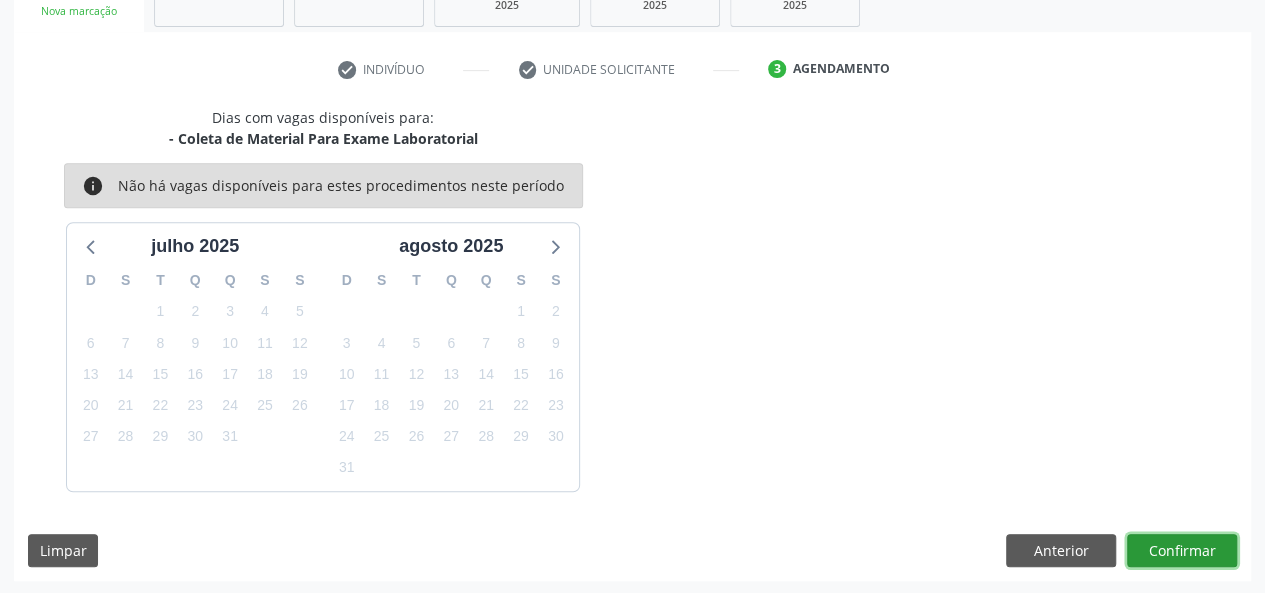 click on "Confirmar" at bounding box center (1182, 551) 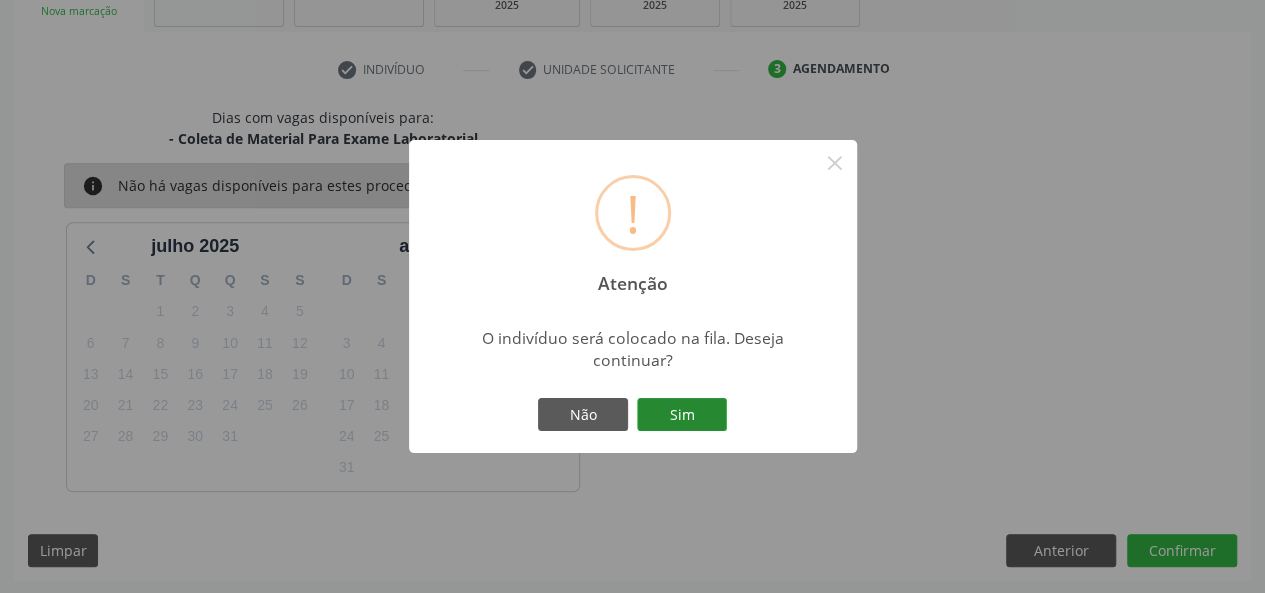 click on "Sim" at bounding box center [682, 415] 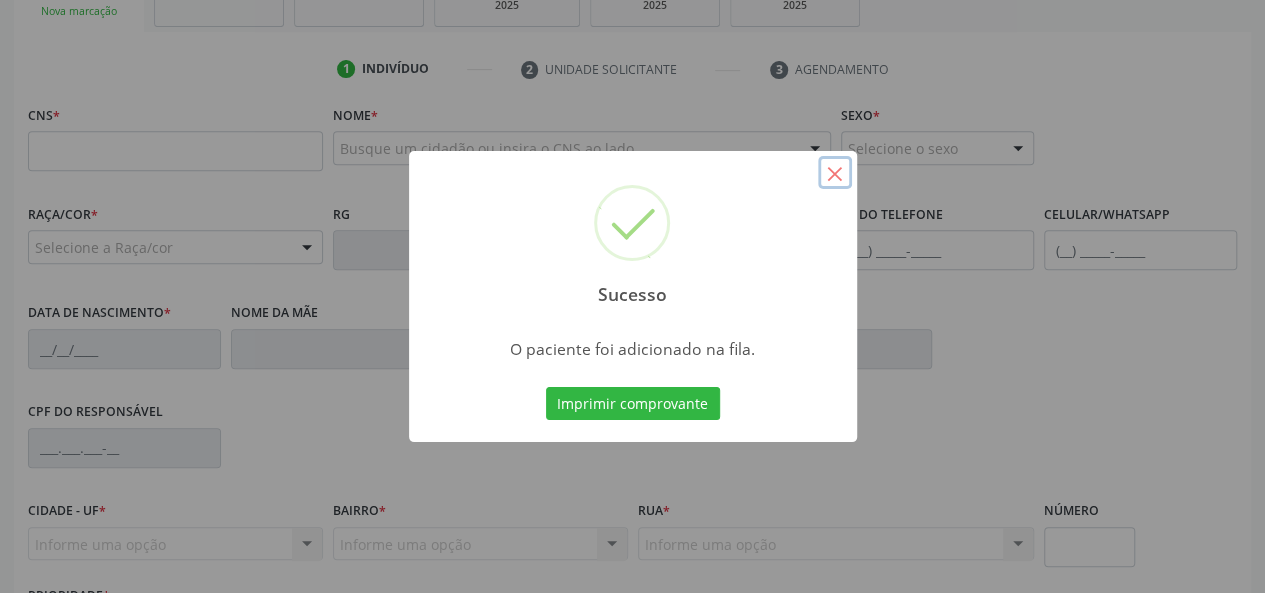 click on "×" at bounding box center (835, 173) 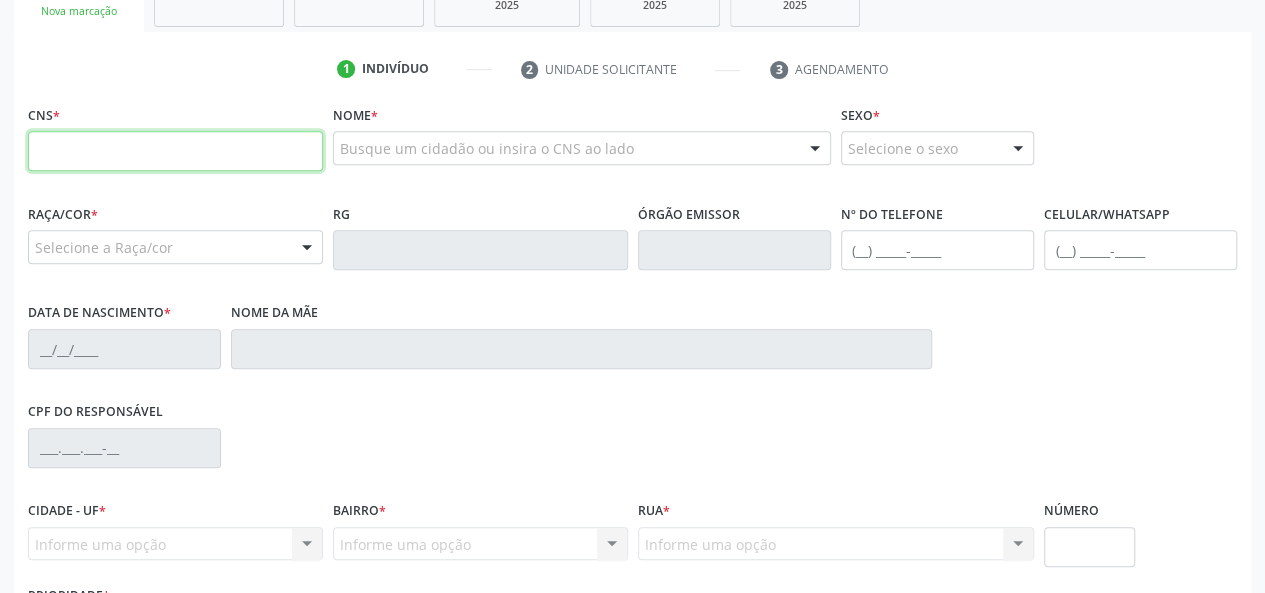 paste on "700 3059 0077 1239" 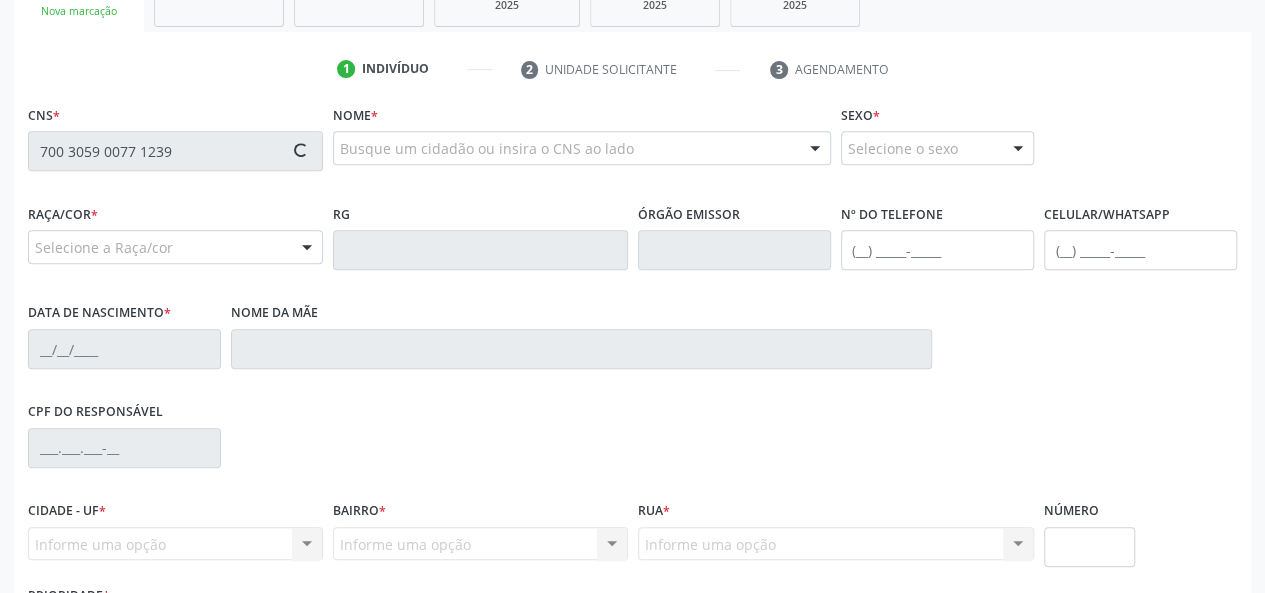 type on "700 3059 0077 1239" 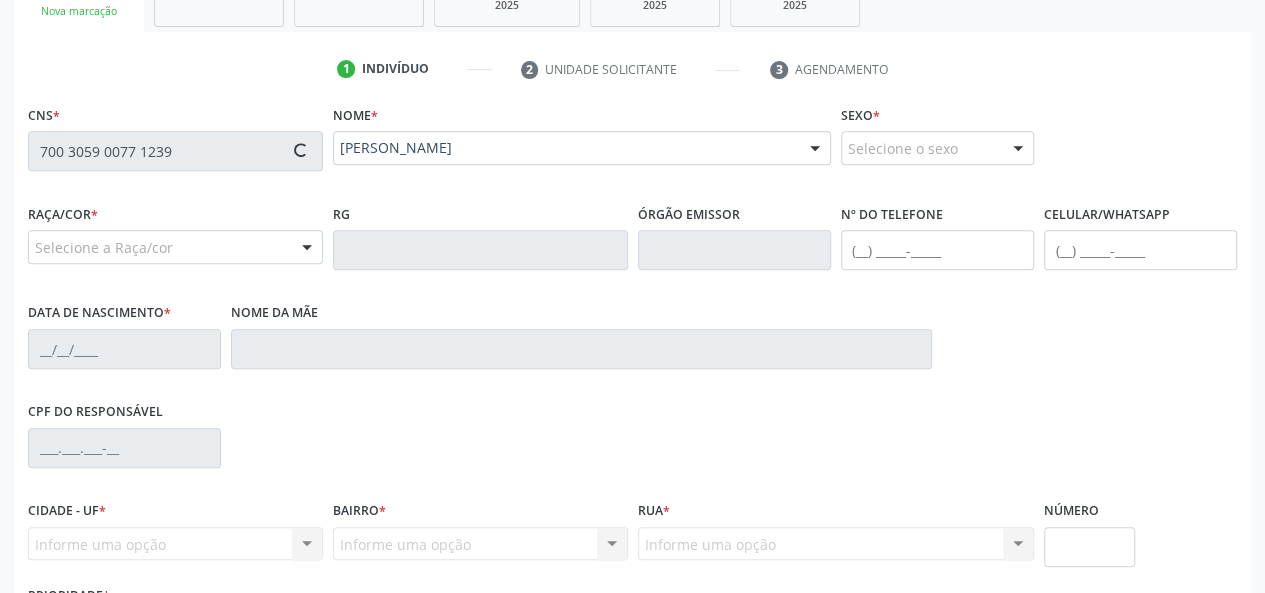 type on "[PHONE_NUMBER]" 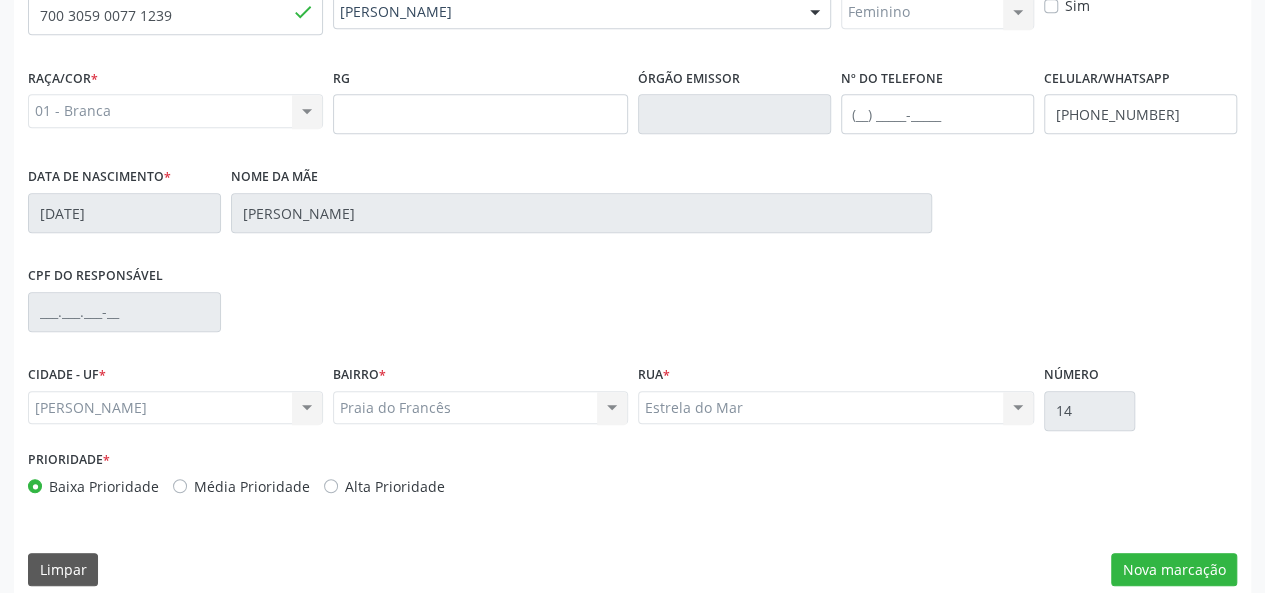 scroll, scrollTop: 518, scrollLeft: 0, axis: vertical 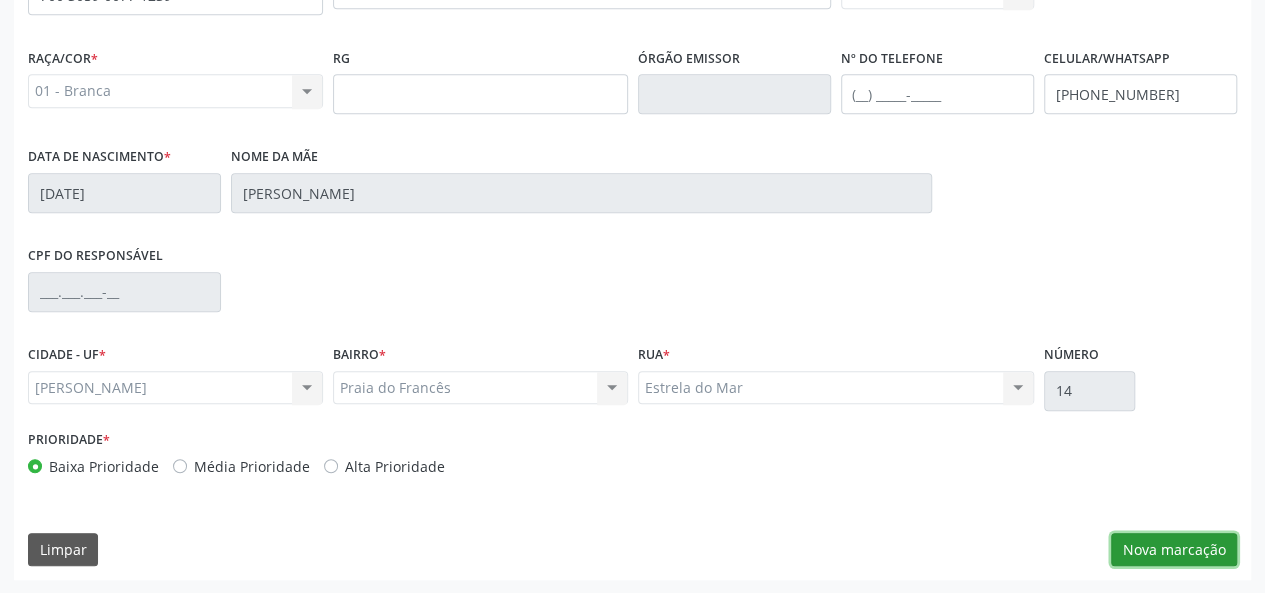 click on "Nova marcação" at bounding box center [1174, 550] 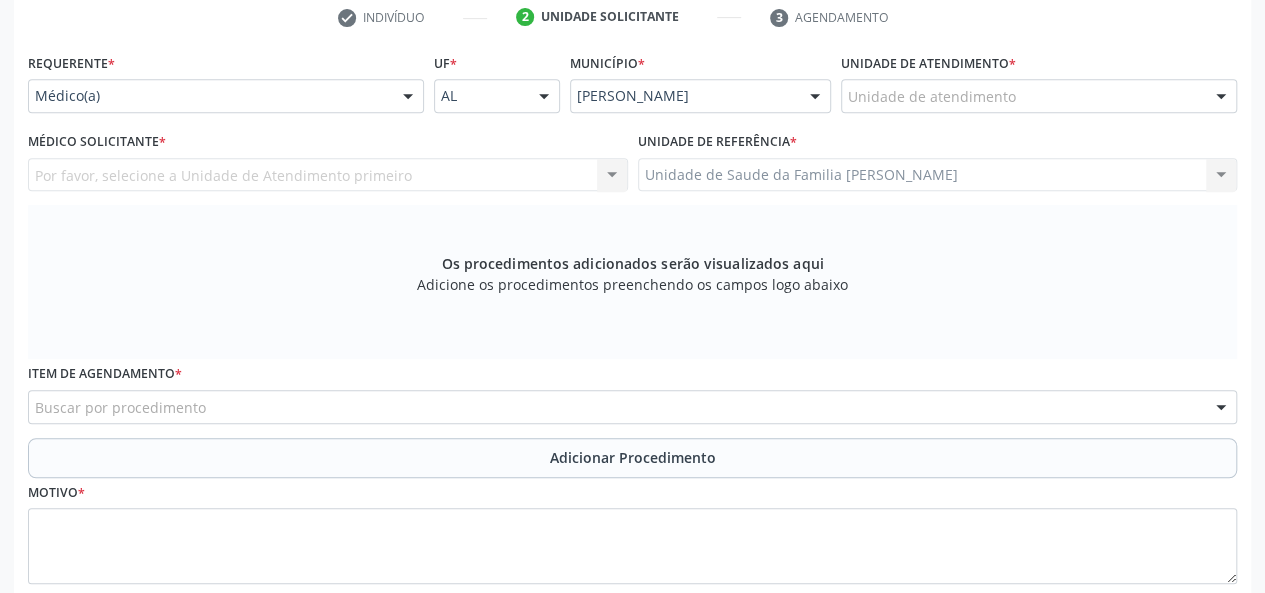scroll, scrollTop: 218, scrollLeft: 0, axis: vertical 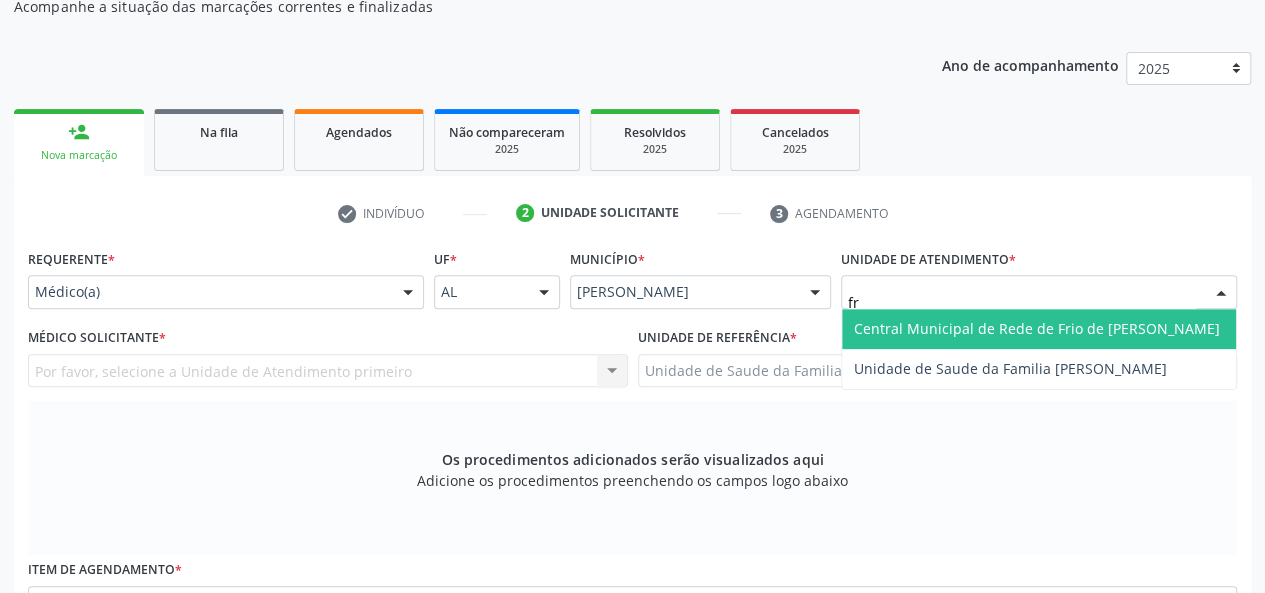 type on "fra" 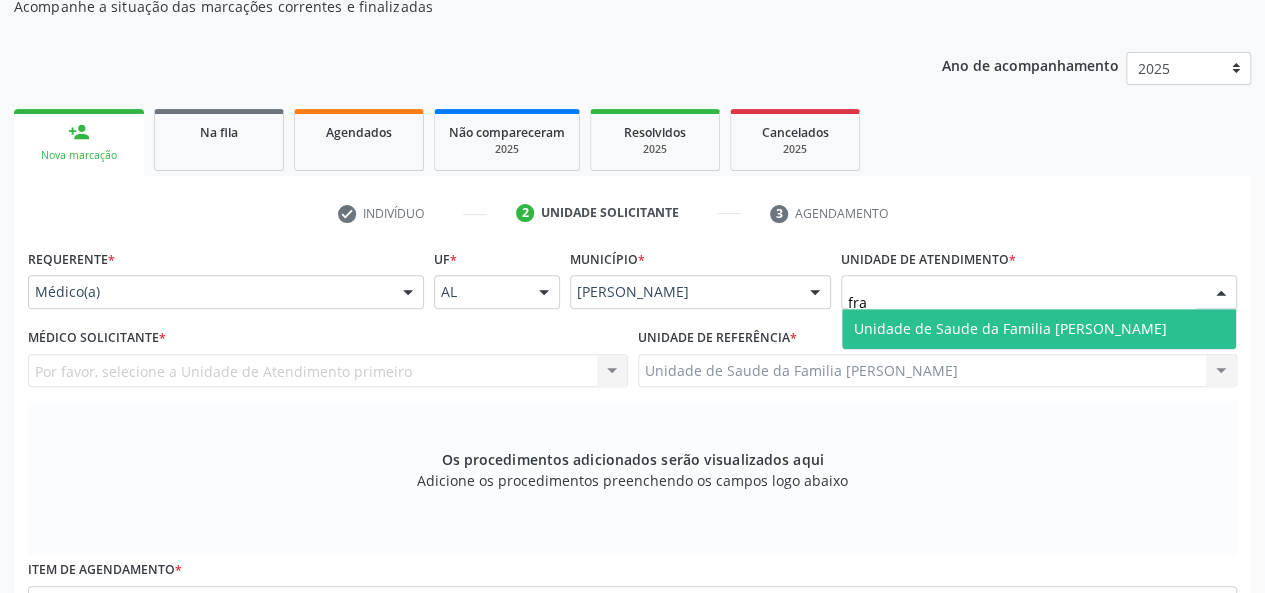click on "Unidade de Saude da Familia [PERSON_NAME]" at bounding box center (1010, 328) 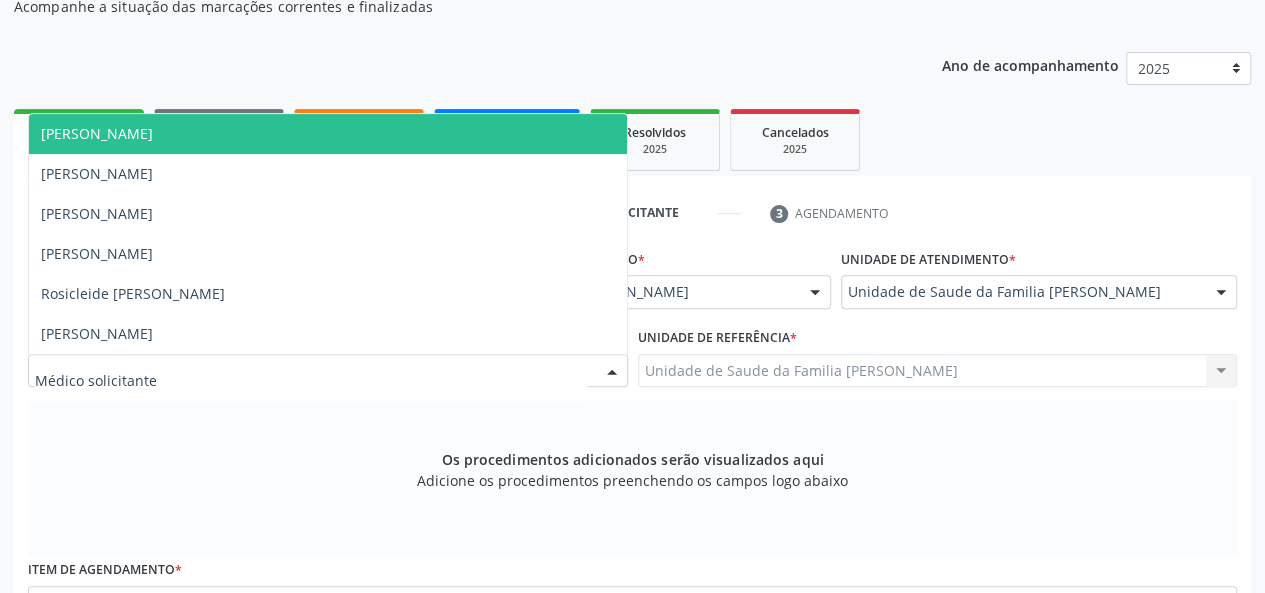 click on "[PERSON_NAME]" at bounding box center [97, 133] 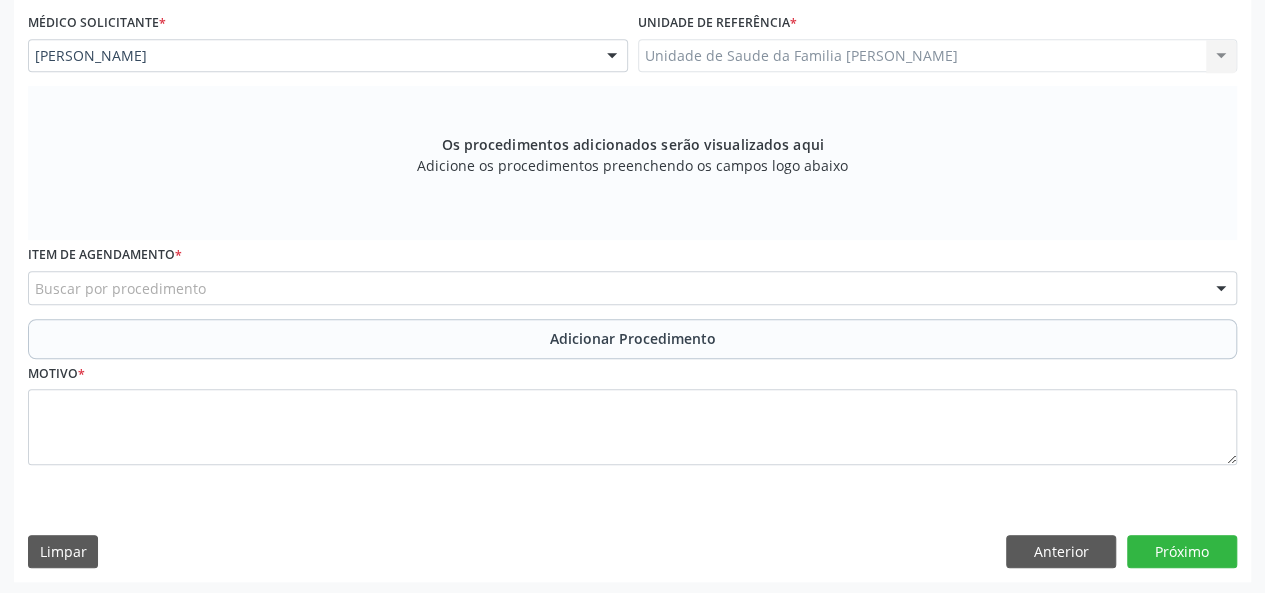 scroll, scrollTop: 534, scrollLeft: 0, axis: vertical 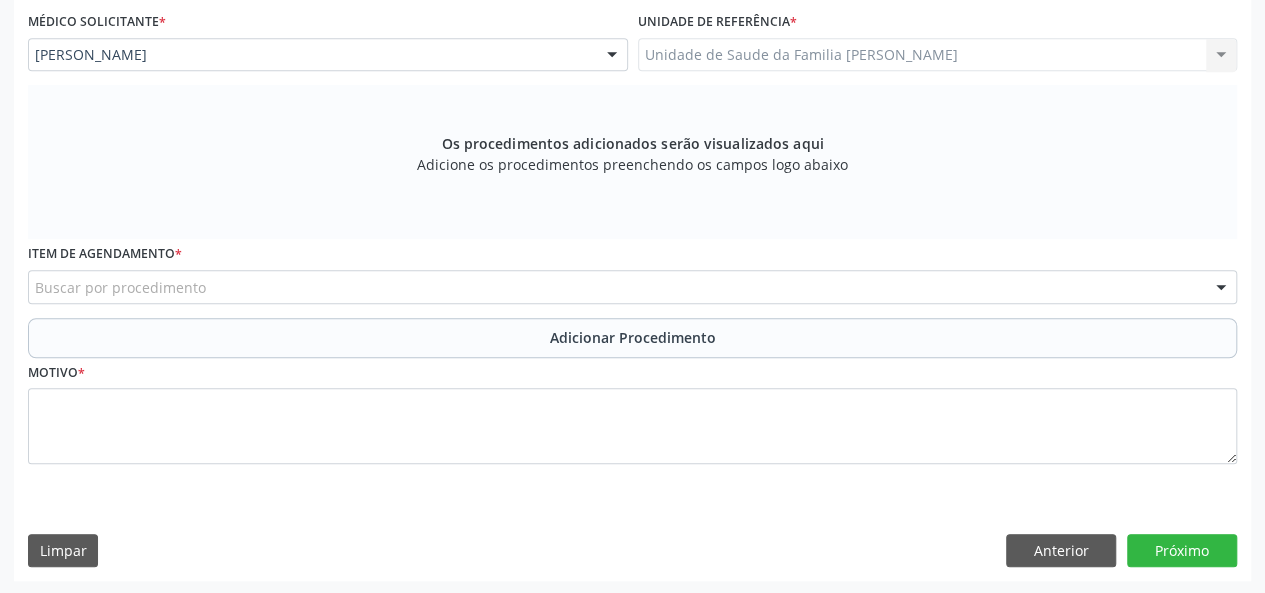 click on "Buscar por procedimento" at bounding box center [632, 287] 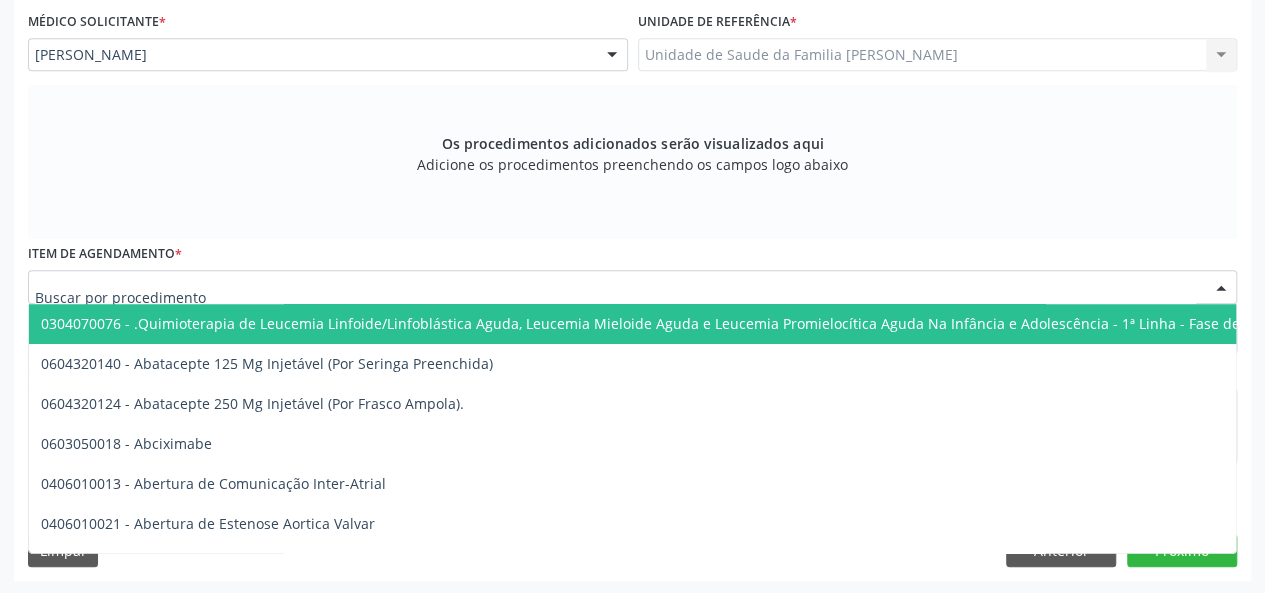 click at bounding box center [615, 297] 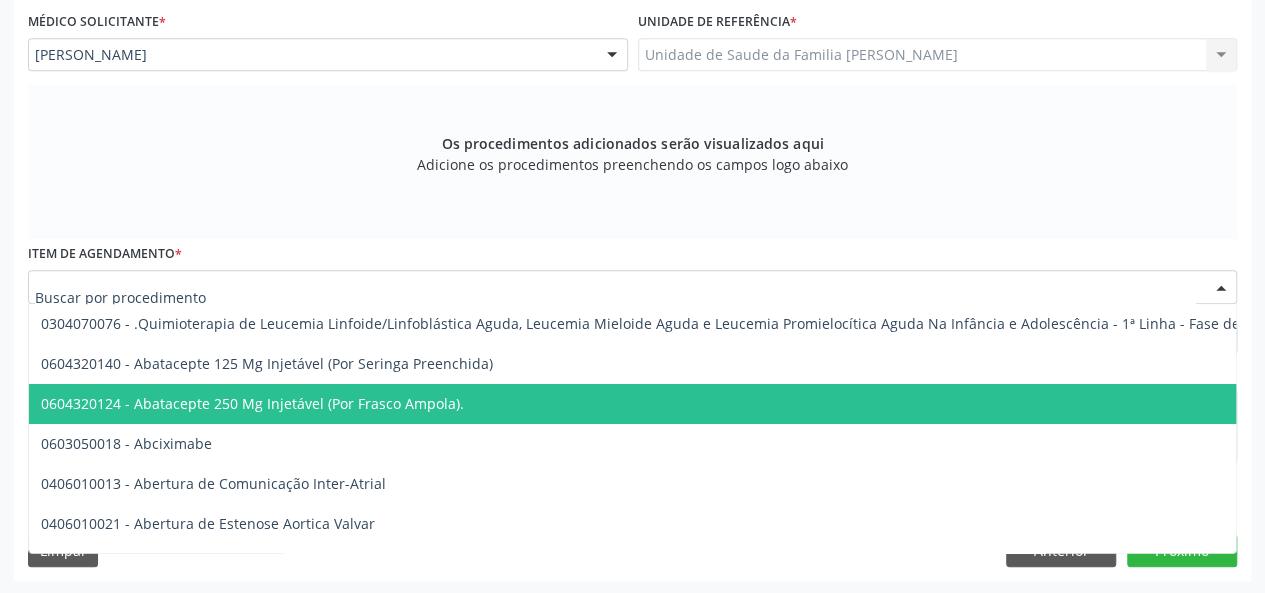 scroll, scrollTop: 100, scrollLeft: 0, axis: vertical 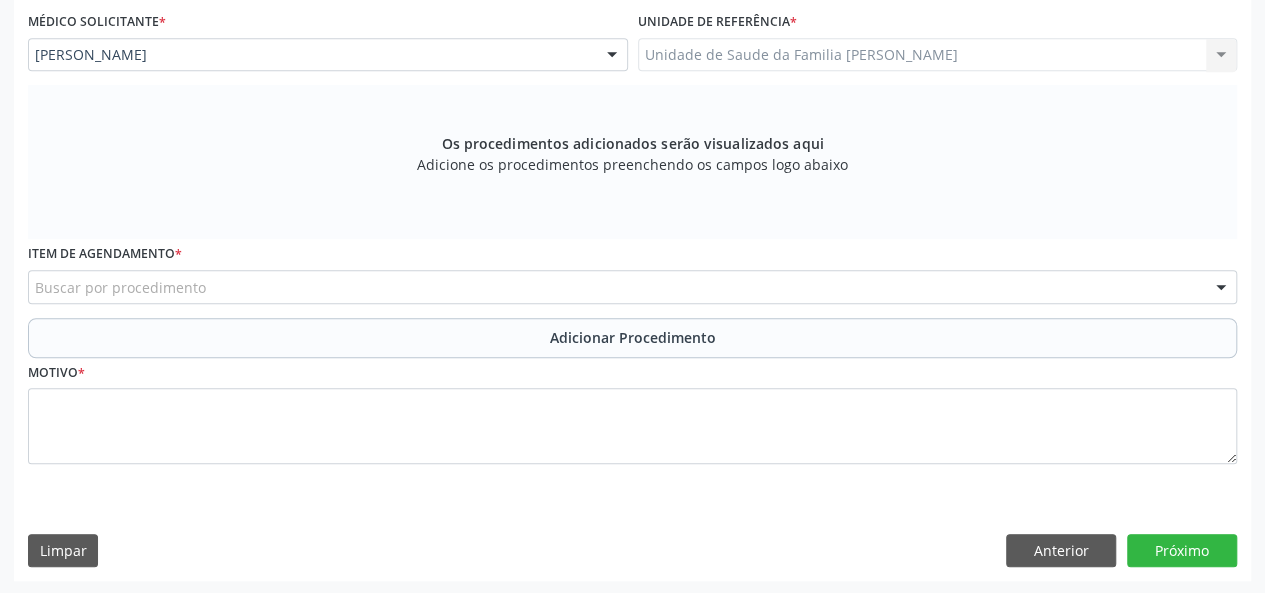 click on "Os procedimentos adicionados serão visualizados aqui
Adicione os procedimentos preenchendo os campos logo abaixo" at bounding box center [632, 162] 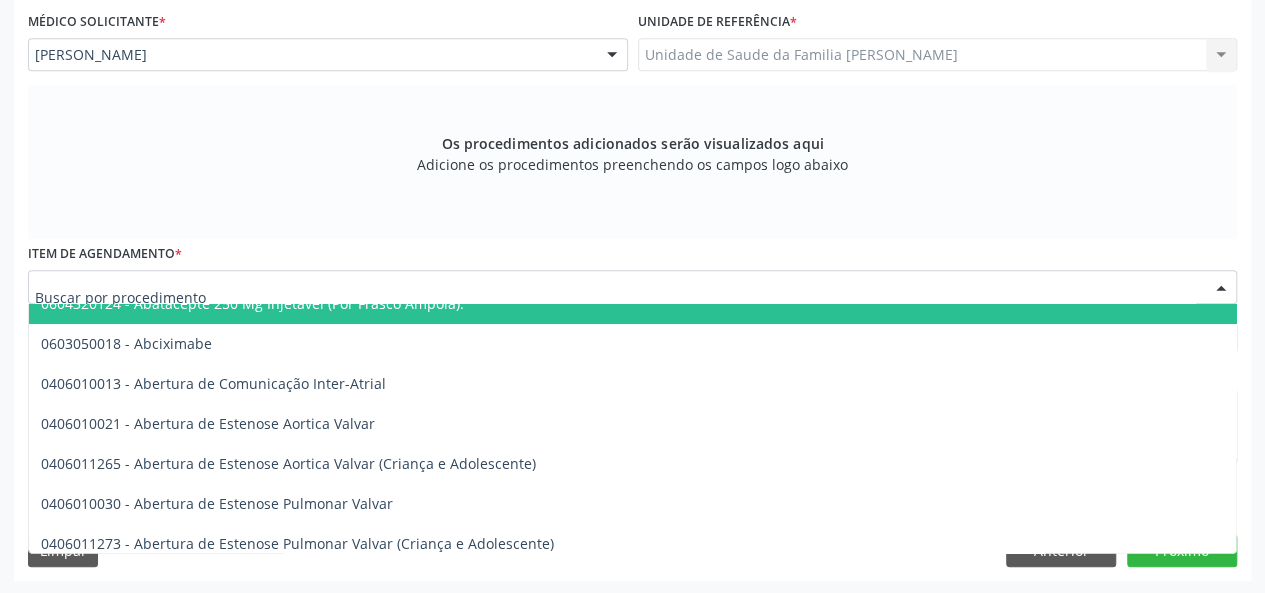 click at bounding box center [615, 297] 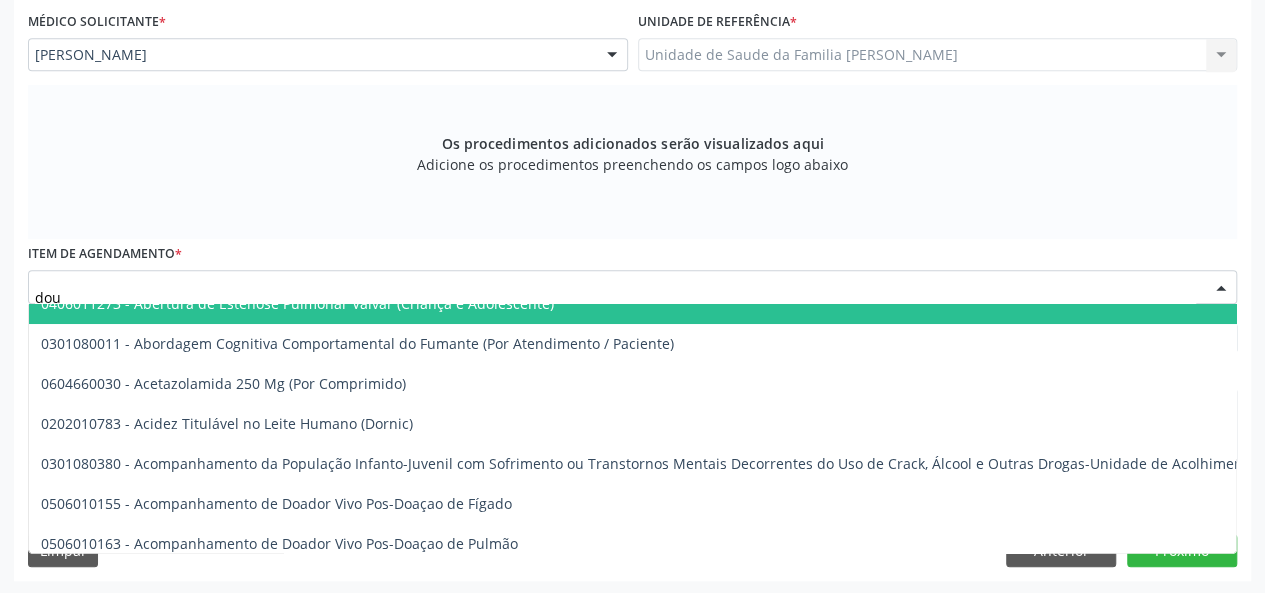 scroll, scrollTop: 0, scrollLeft: 0, axis: both 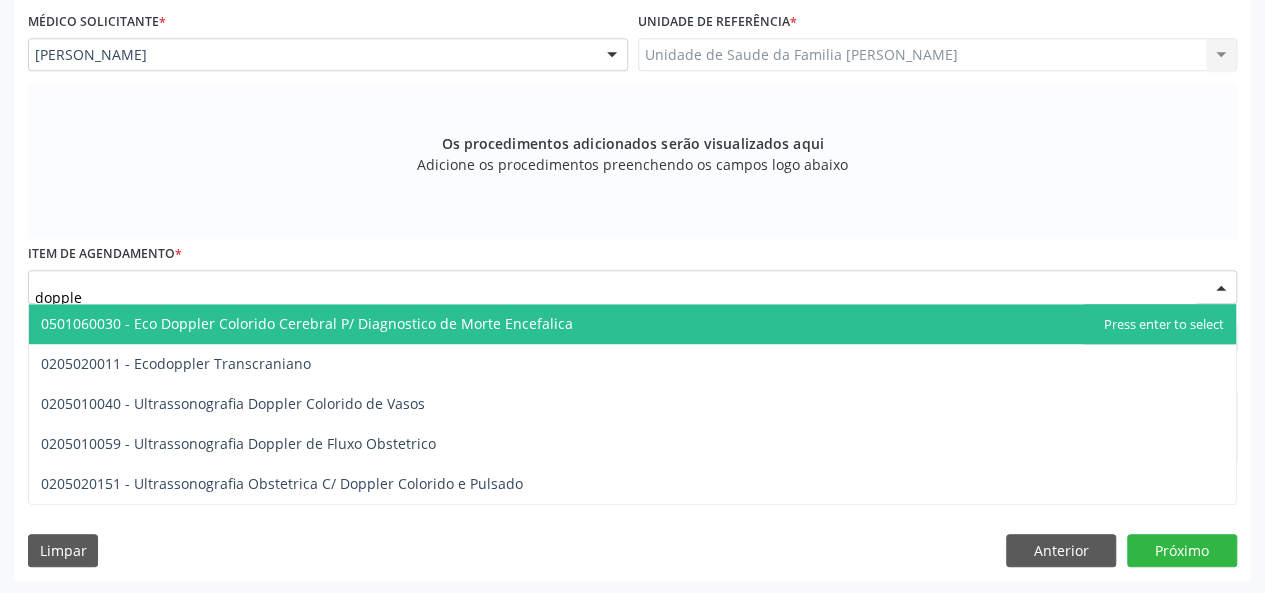 type on "doppler" 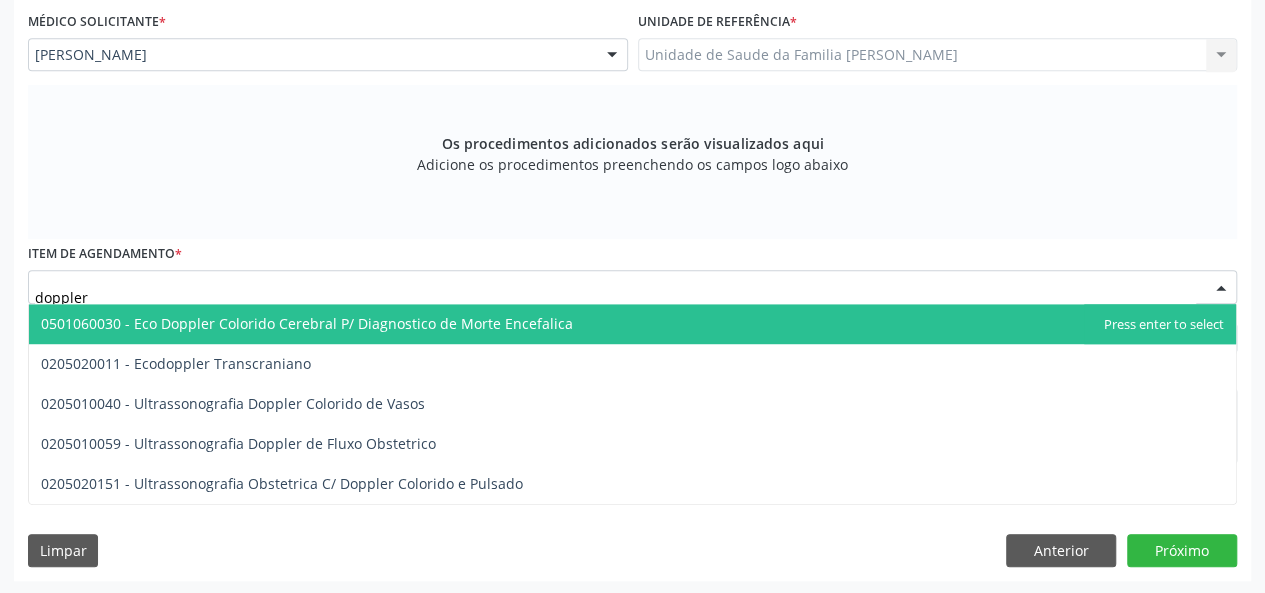 click on "doppler" at bounding box center [615, 297] 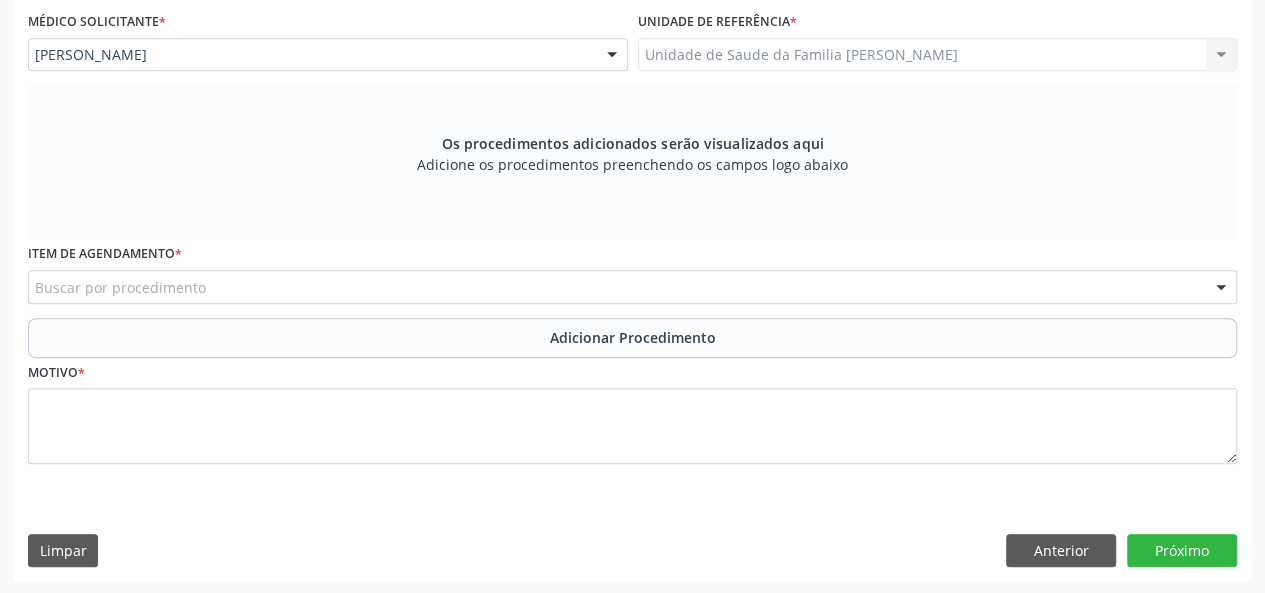click on "Os procedimentos adicionados serão visualizados aqui
Adicione os procedimentos preenchendo os campos logo abaixo" at bounding box center [632, 162] 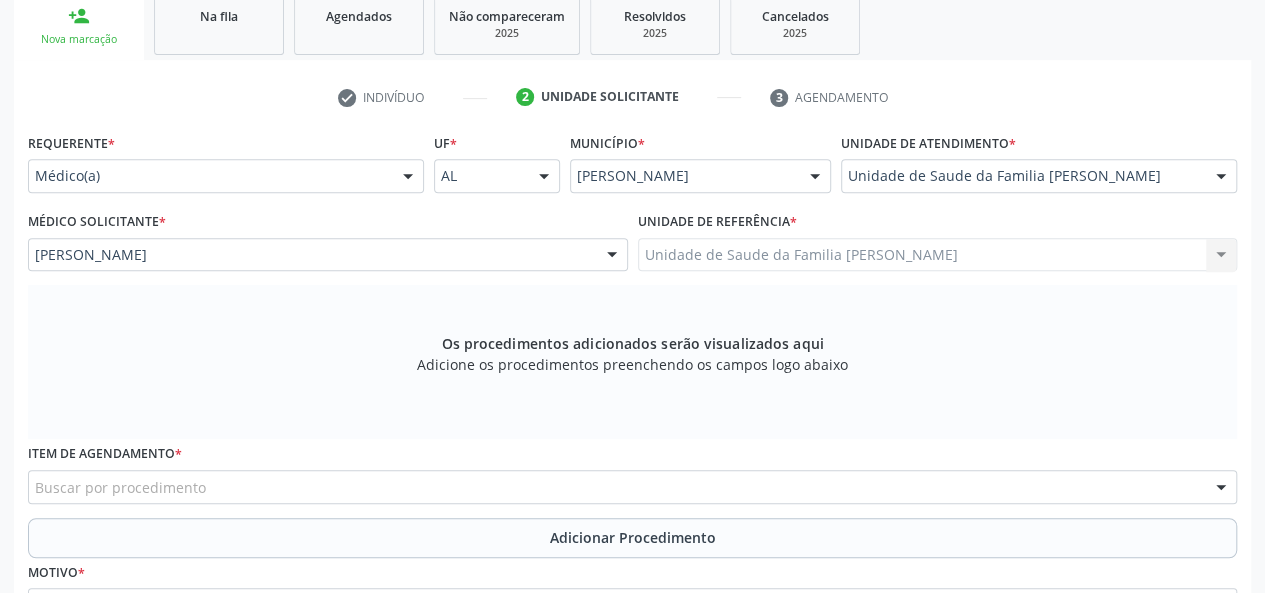 scroll, scrollTop: 434, scrollLeft: 0, axis: vertical 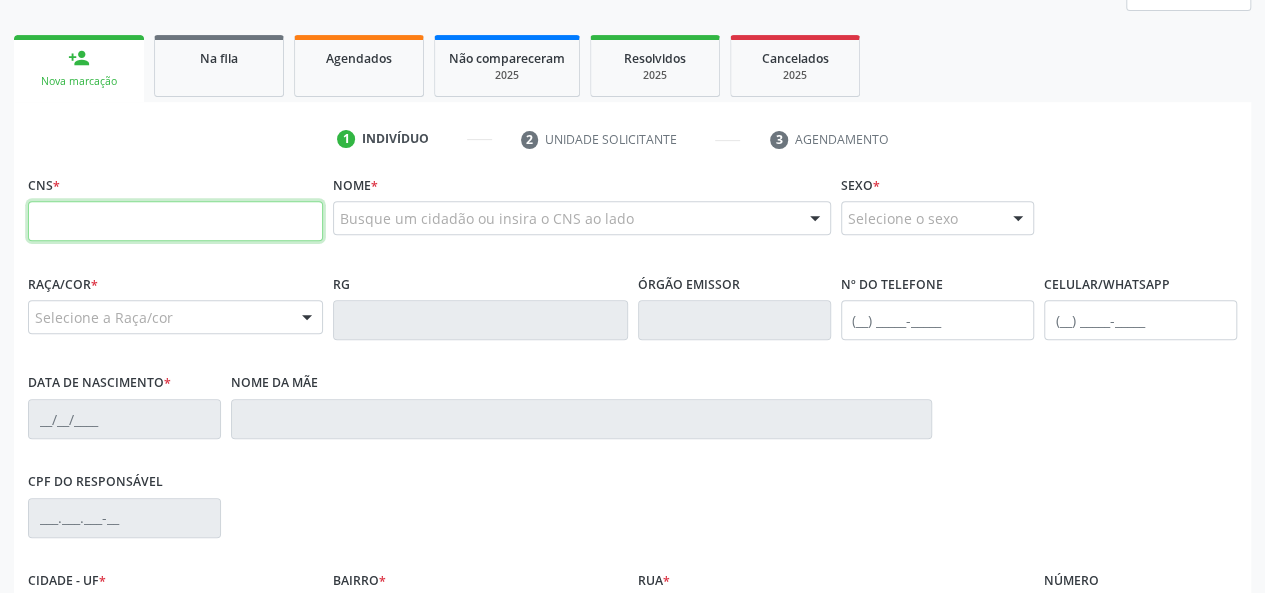 paste on "703 4052 3820 3514" 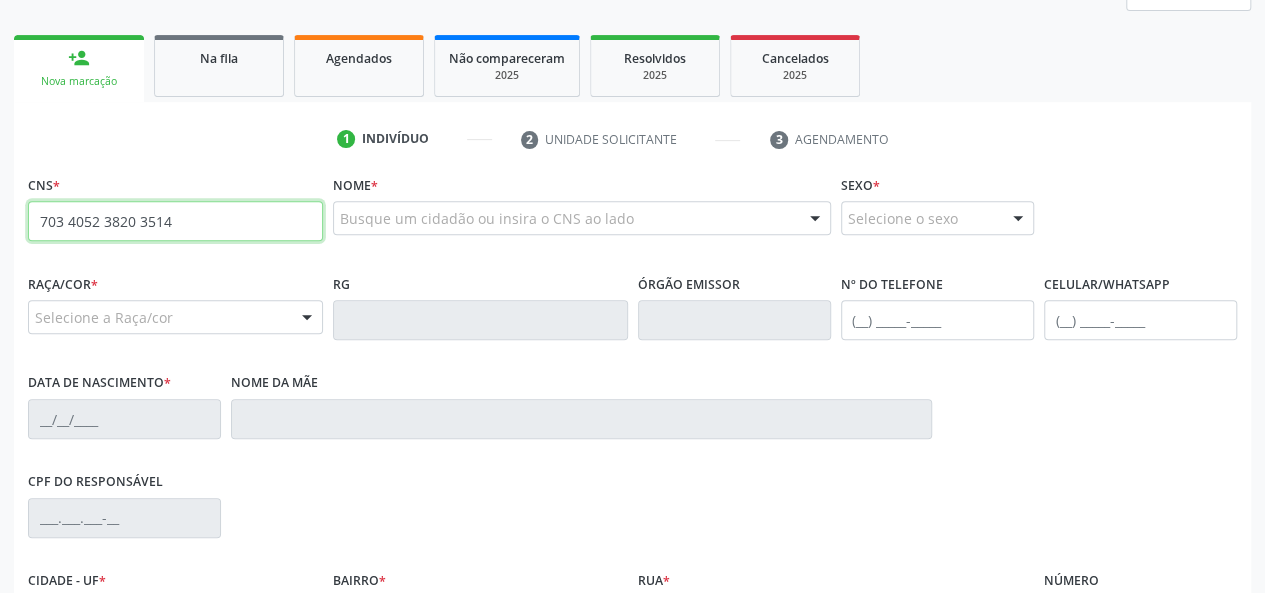 type on "703 4052 3820 3514" 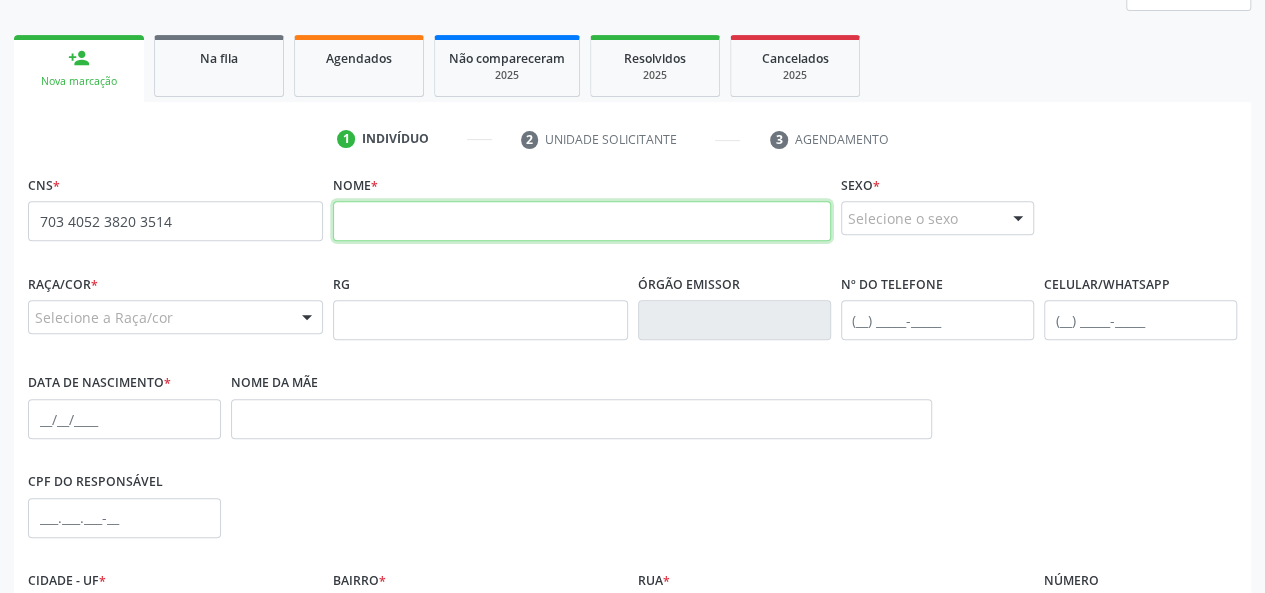 paste on "Samuel da Luz Fragoso" 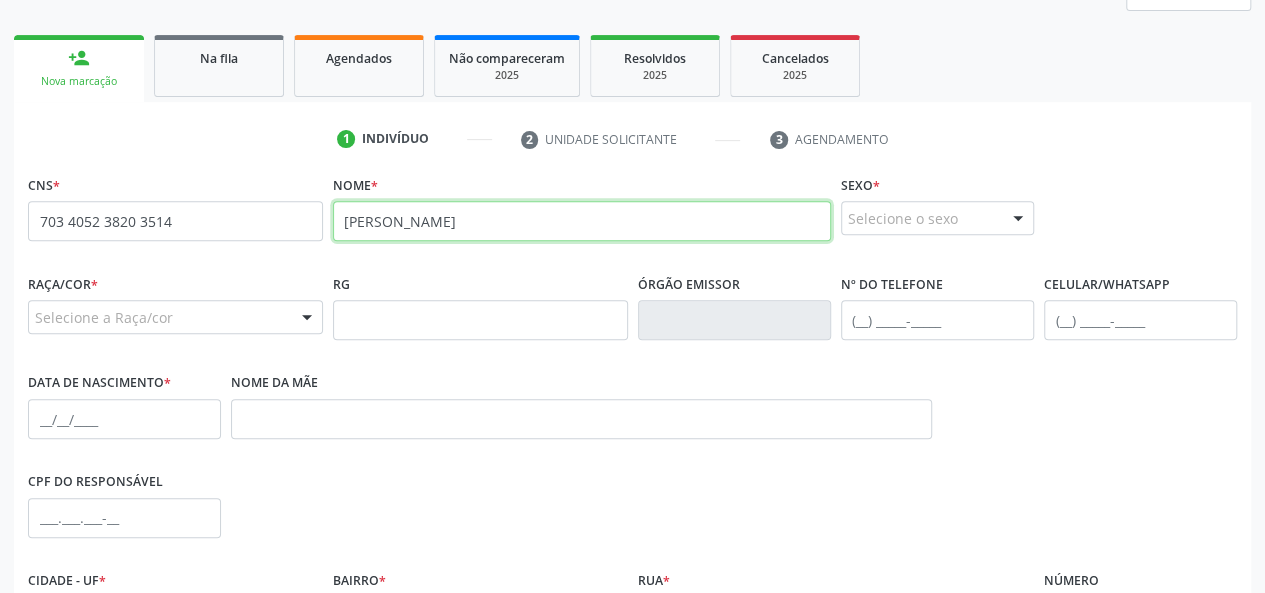 type on "Samuel da Luz Fragoso" 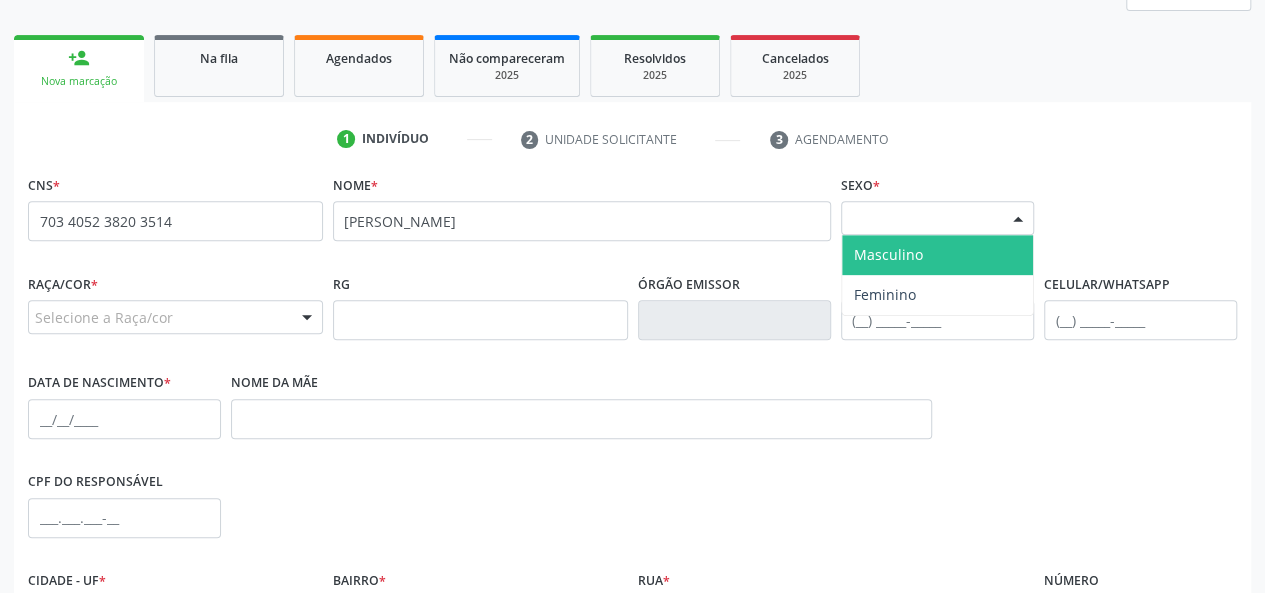 click at bounding box center [1018, 219] 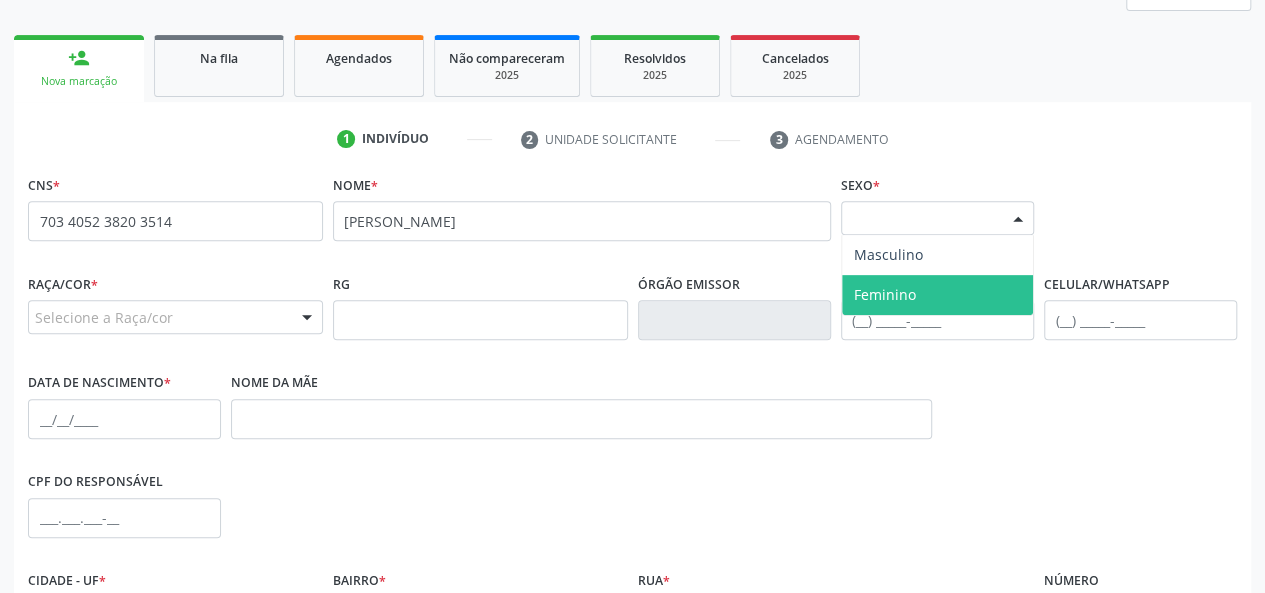 click on "Feminino" at bounding box center (885, 294) 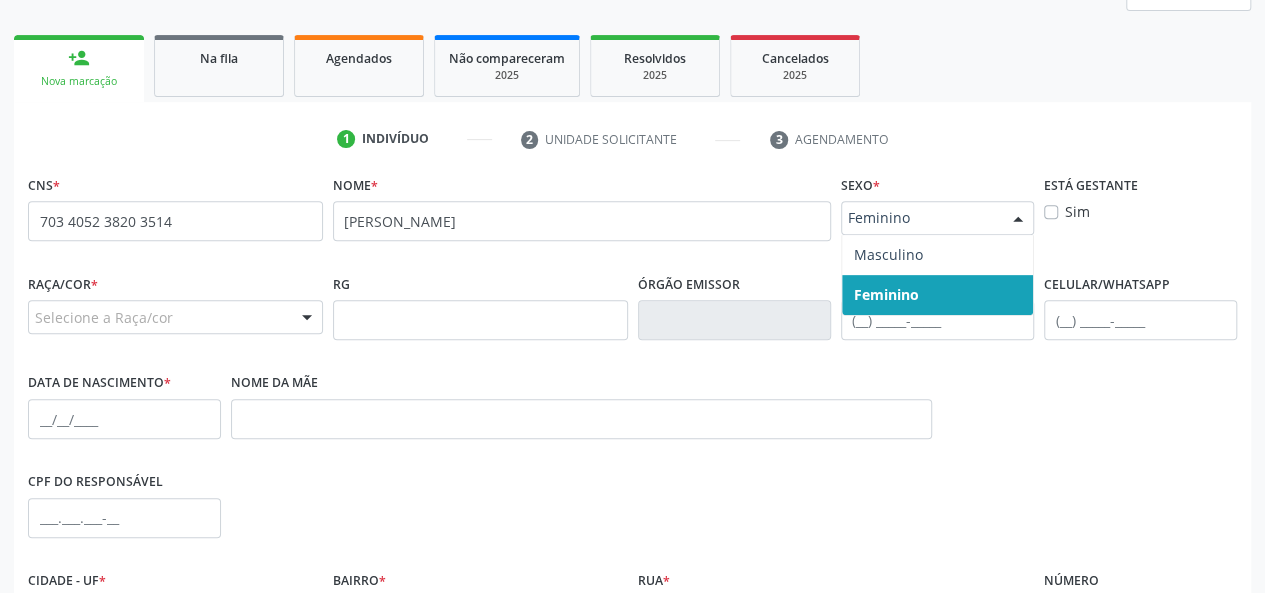click at bounding box center (1018, 219) 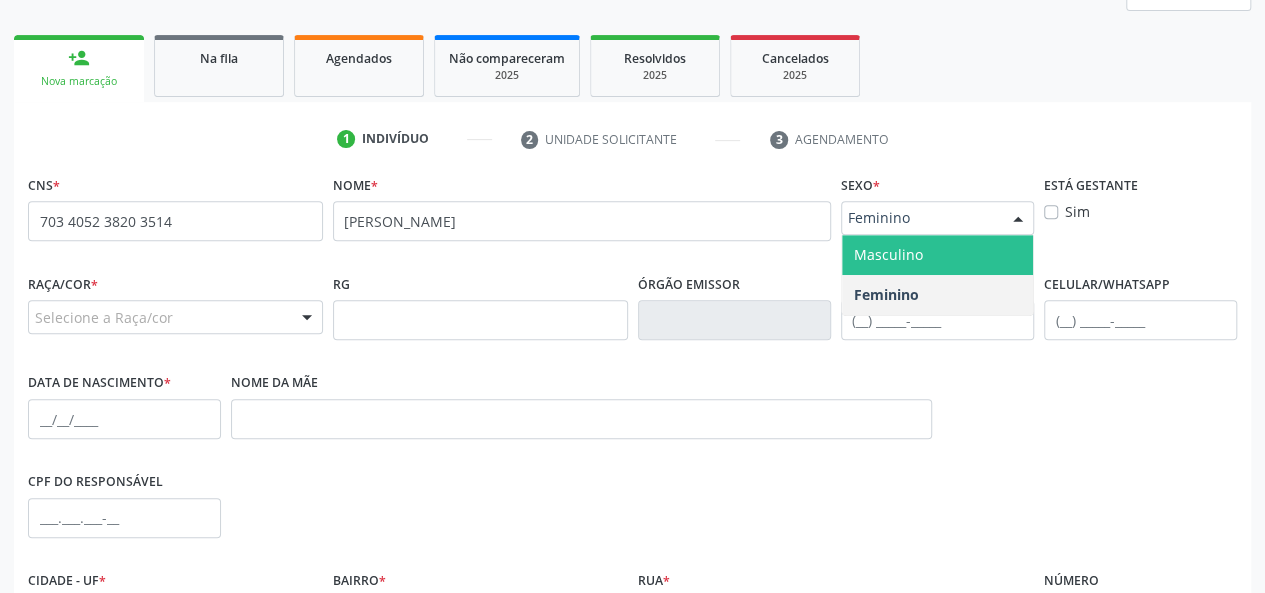 click on "Masculino" at bounding box center (937, 255) 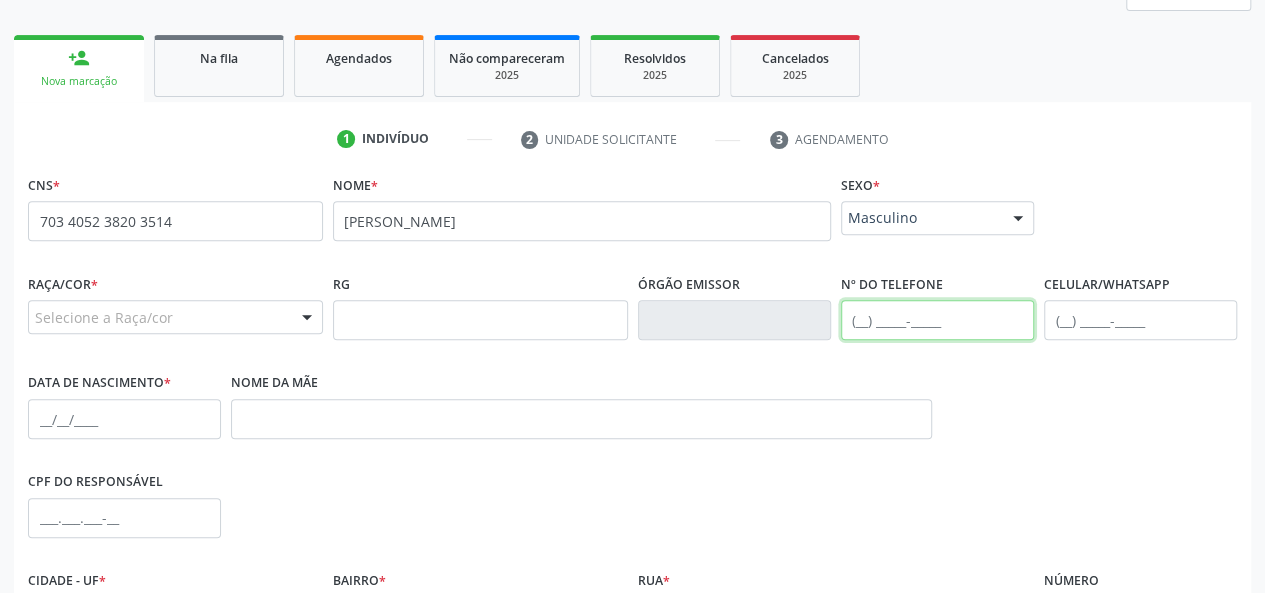 click at bounding box center [937, 320] 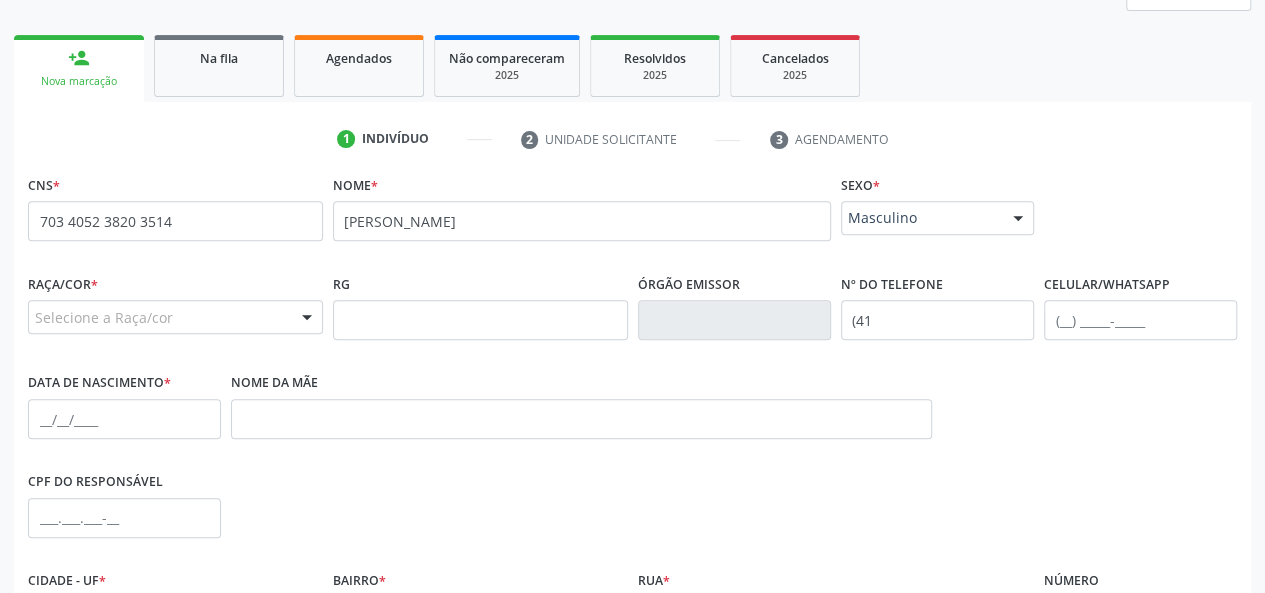 drag, startPoint x: 864, startPoint y: 327, endPoint x: 831, endPoint y: 341, distance: 35.846897 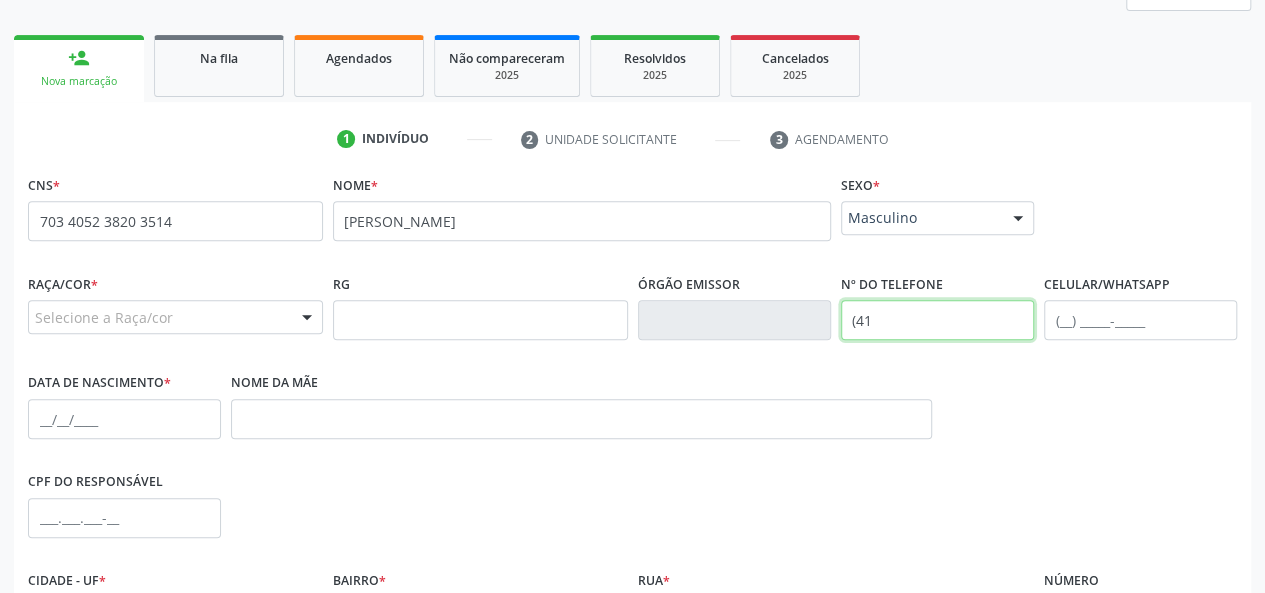 click on "(41" at bounding box center [937, 320] 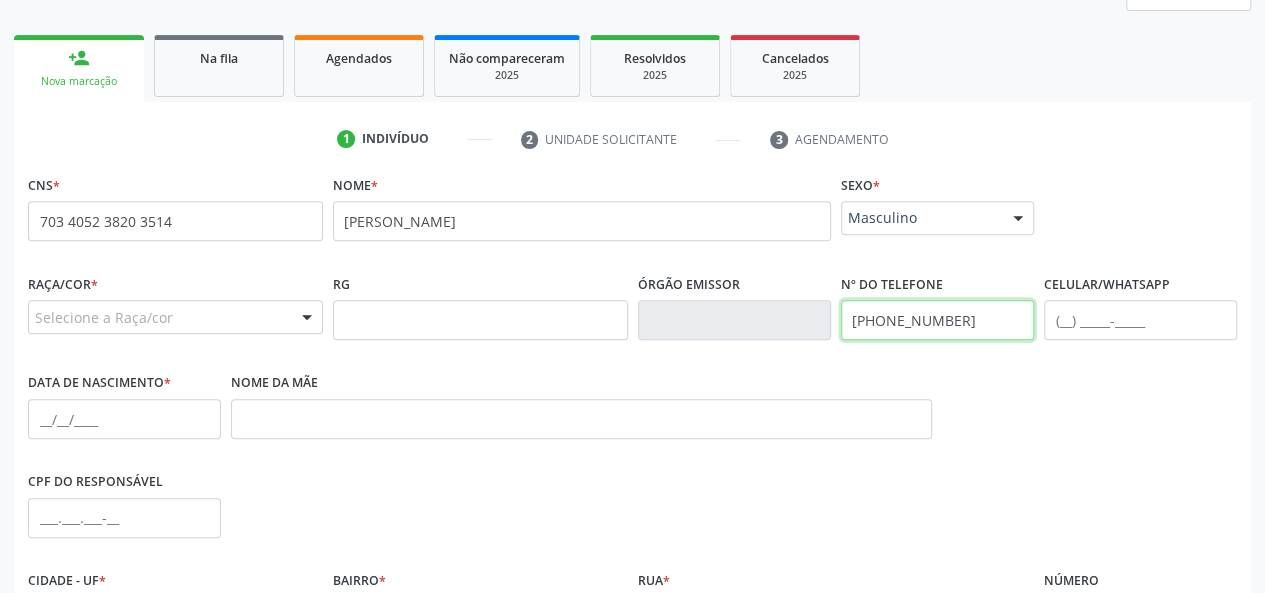 type on "(41) 99800-9320" 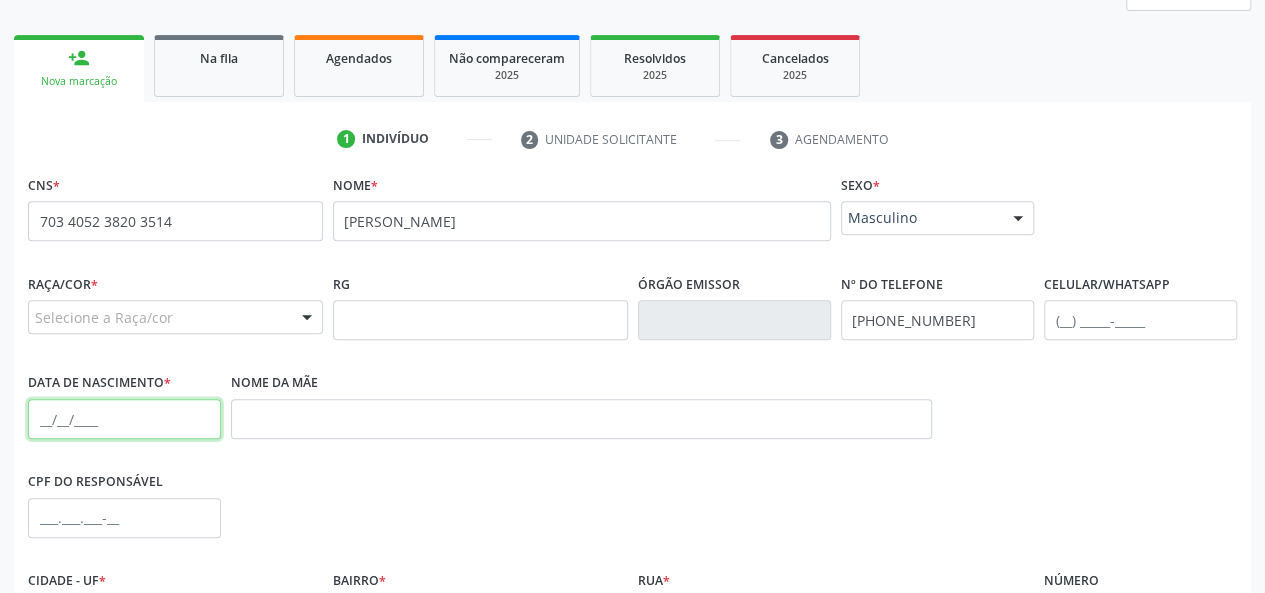paste on "07/10/1998" 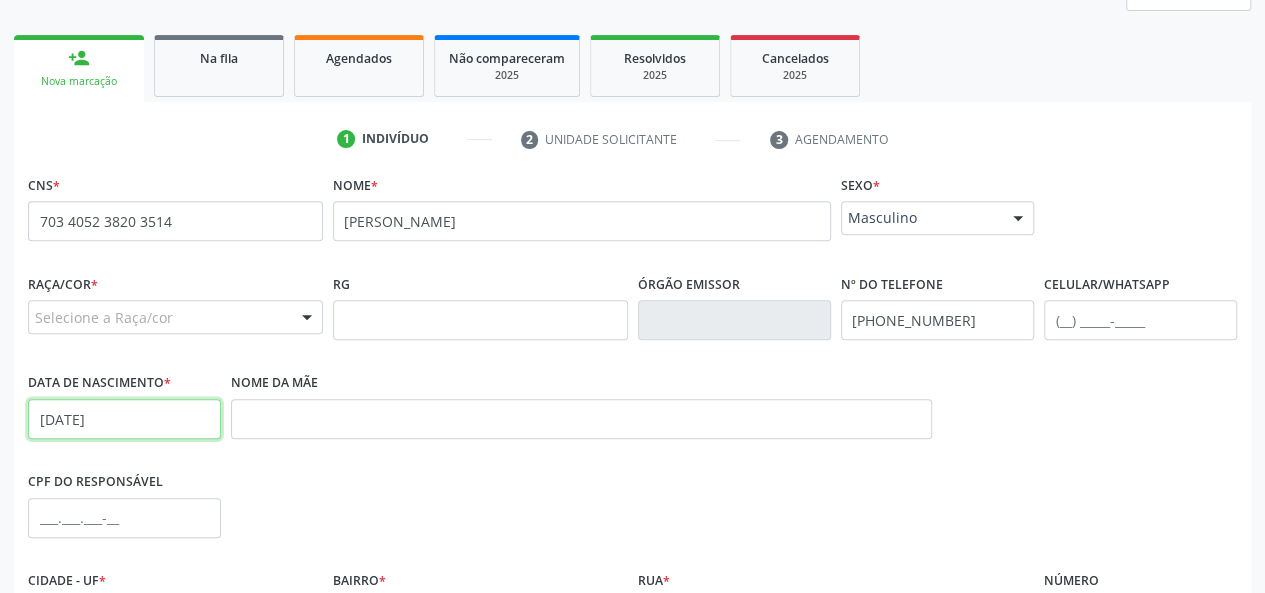 type on "07/10/1998" 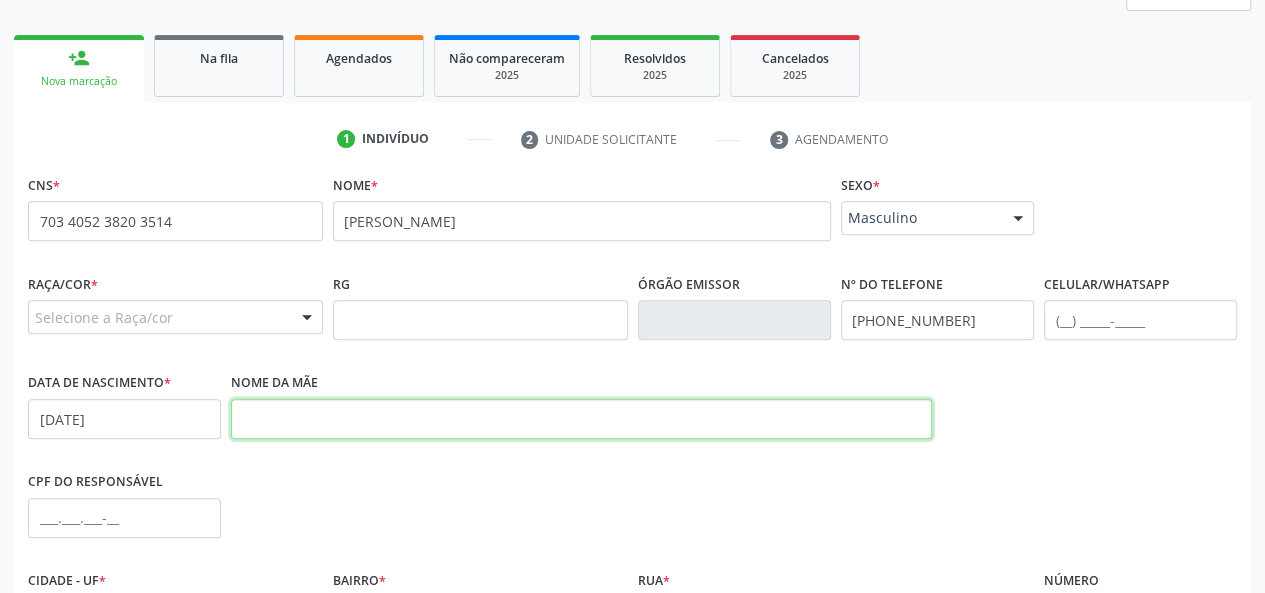 click at bounding box center (581, 419) 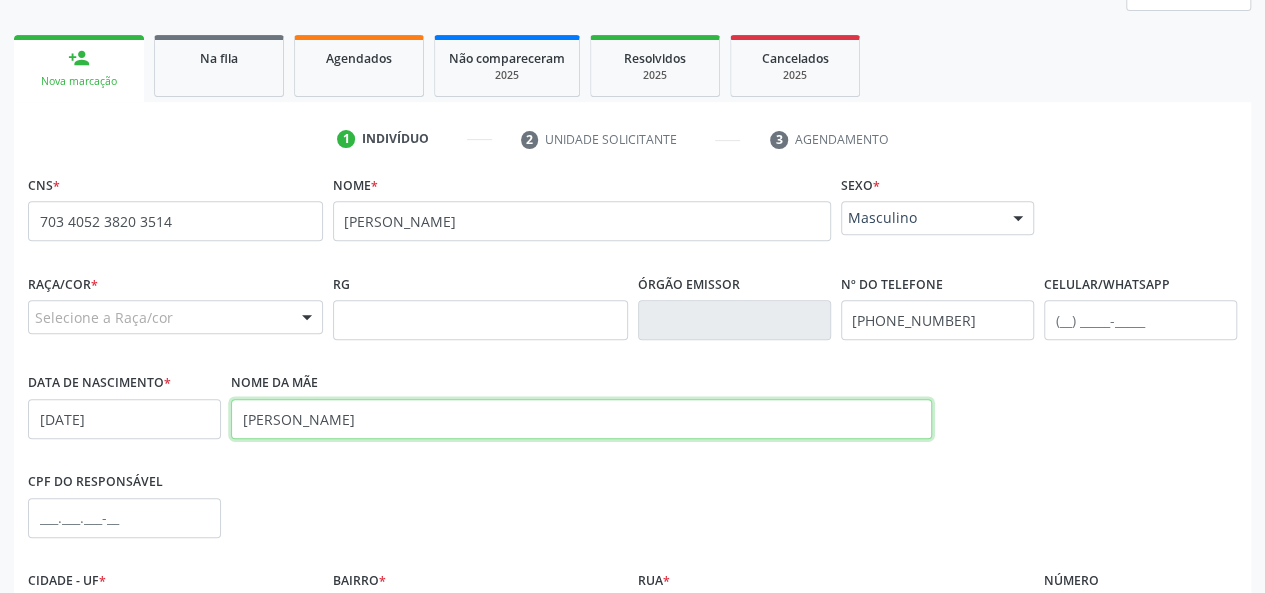 type on "Abigail da Luz Fragoso" 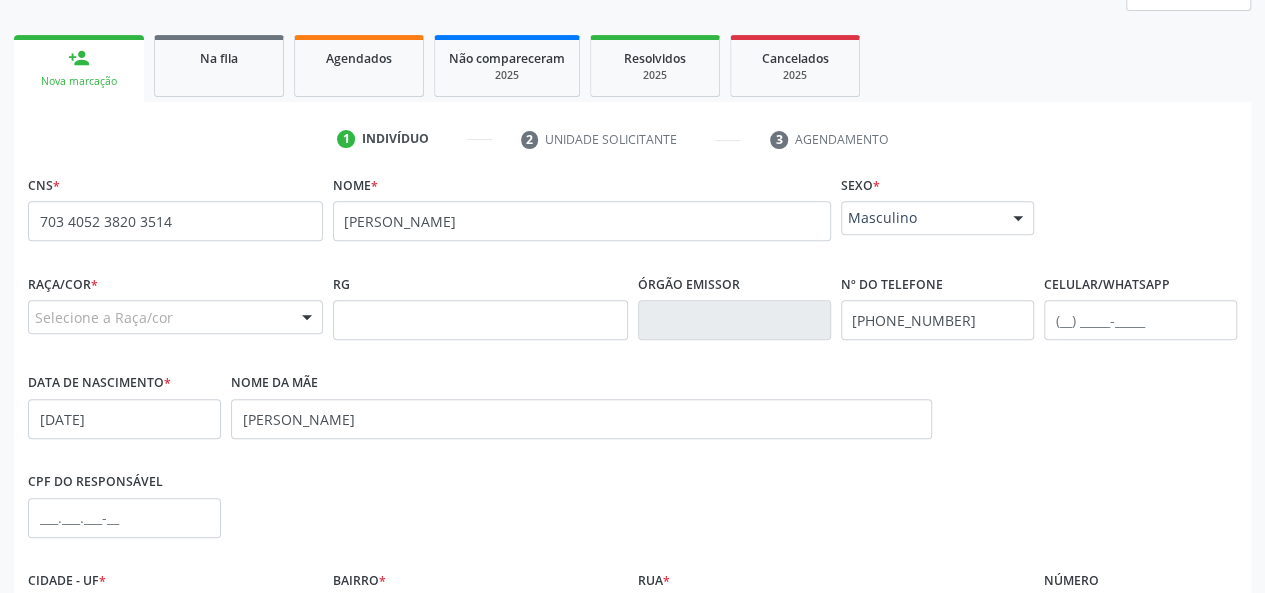 click on "Selecione a Raça/cor
01 - Branca   02 - Preta   04 - [GEOGRAPHIC_DATA]   03 - [MEDICAL_DATA]   05 - Indígena
Nenhum resultado encontrado para: "   "
Não há nenhuma opção para ser exibida." at bounding box center (175, 317) 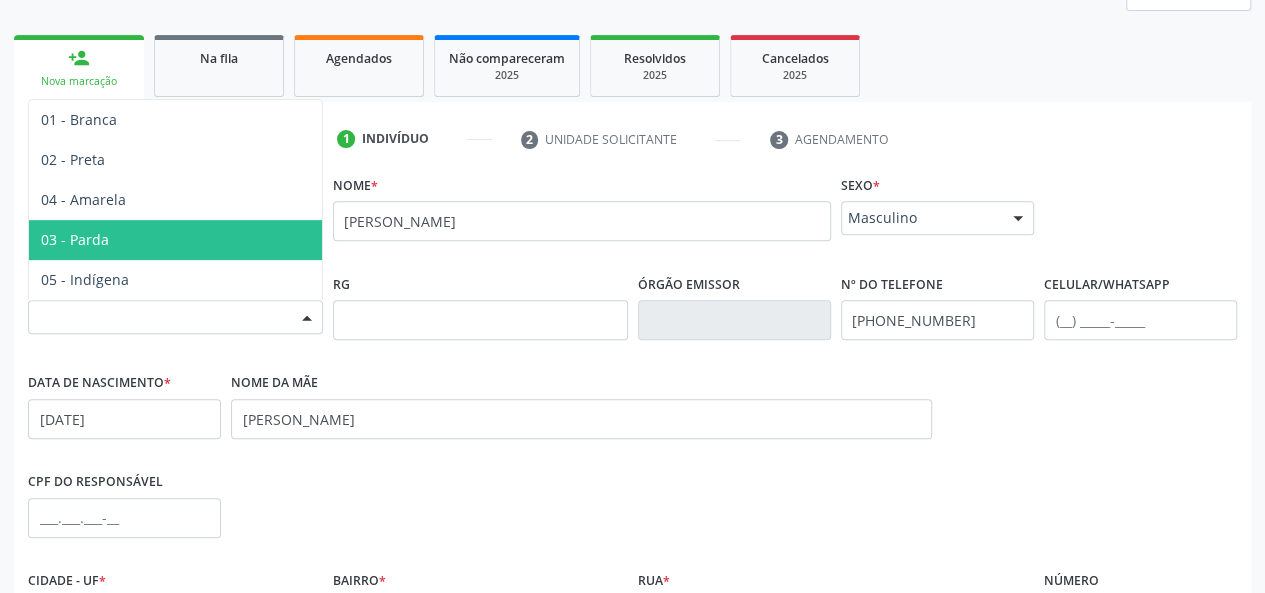 click on "03 - Parda" at bounding box center (175, 240) 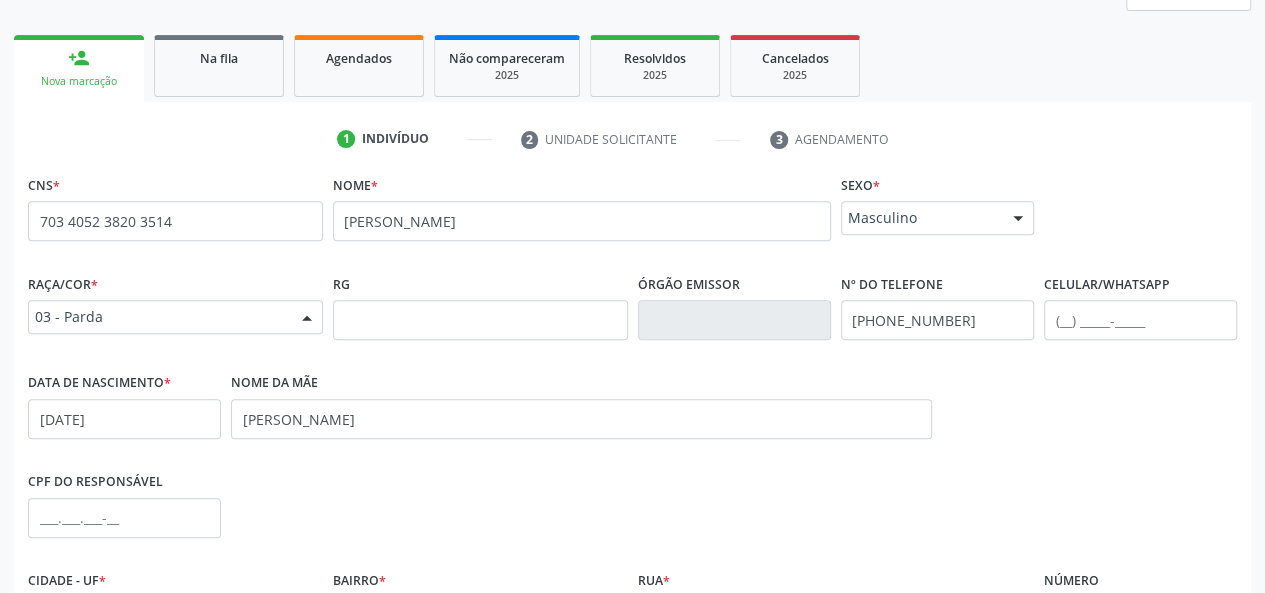 click on "03 - Parda" at bounding box center [158, 317] 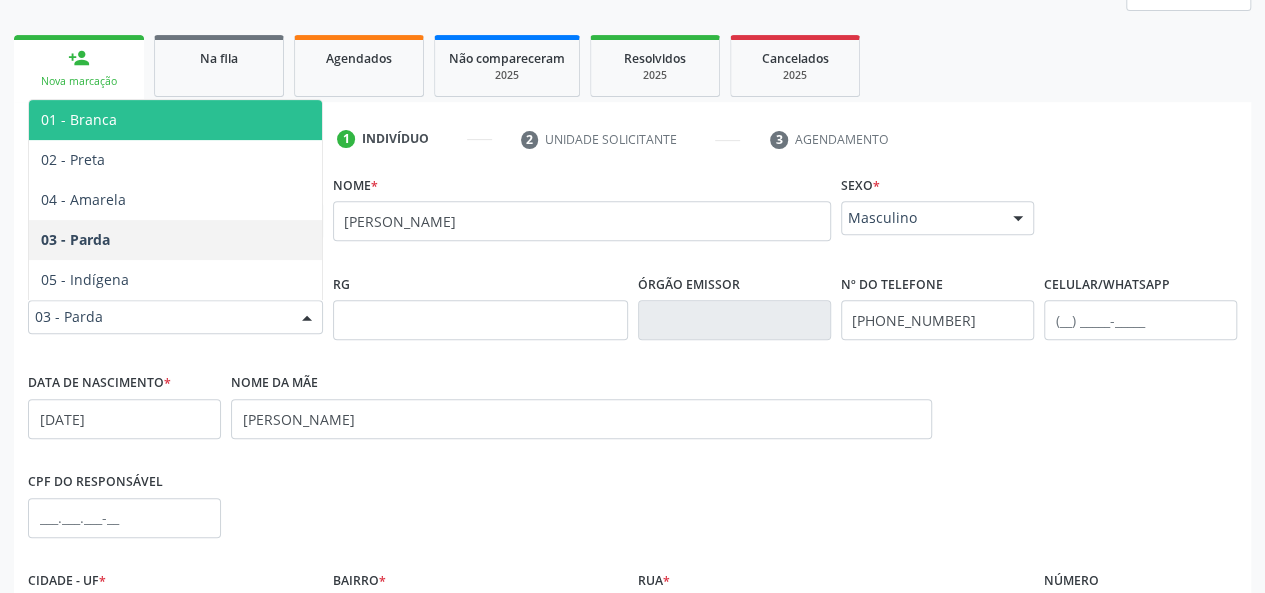 click on "01 - Branca" at bounding box center (175, 120) 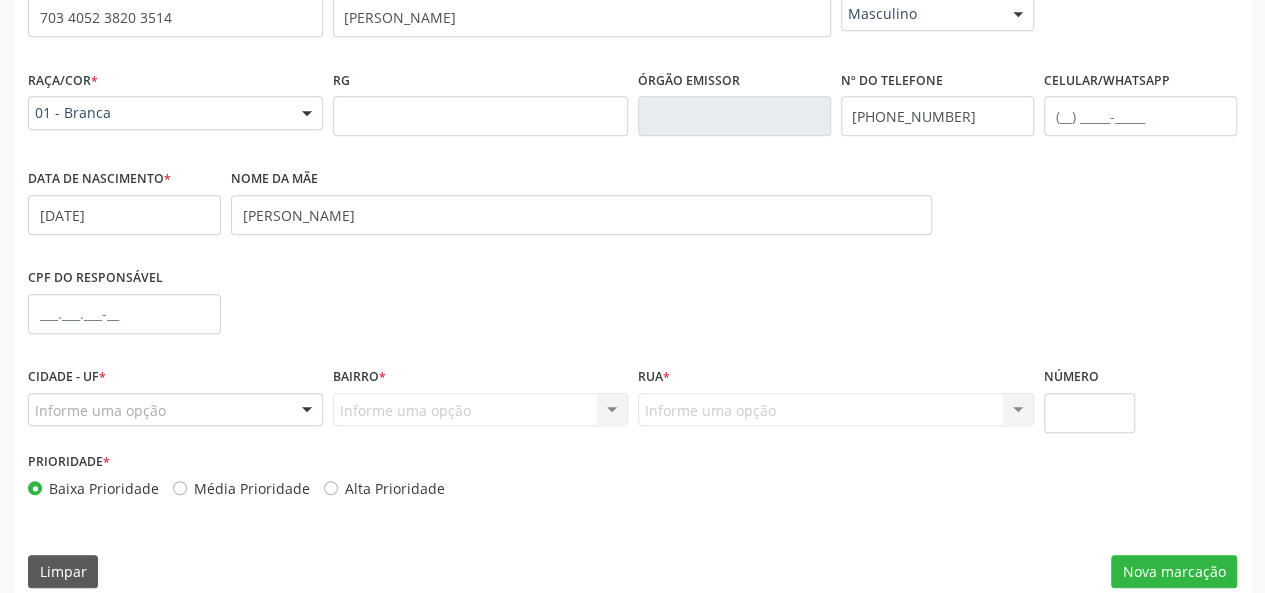 scroll, scrollTop: 518, scrollLeft: 0, axis: vertical 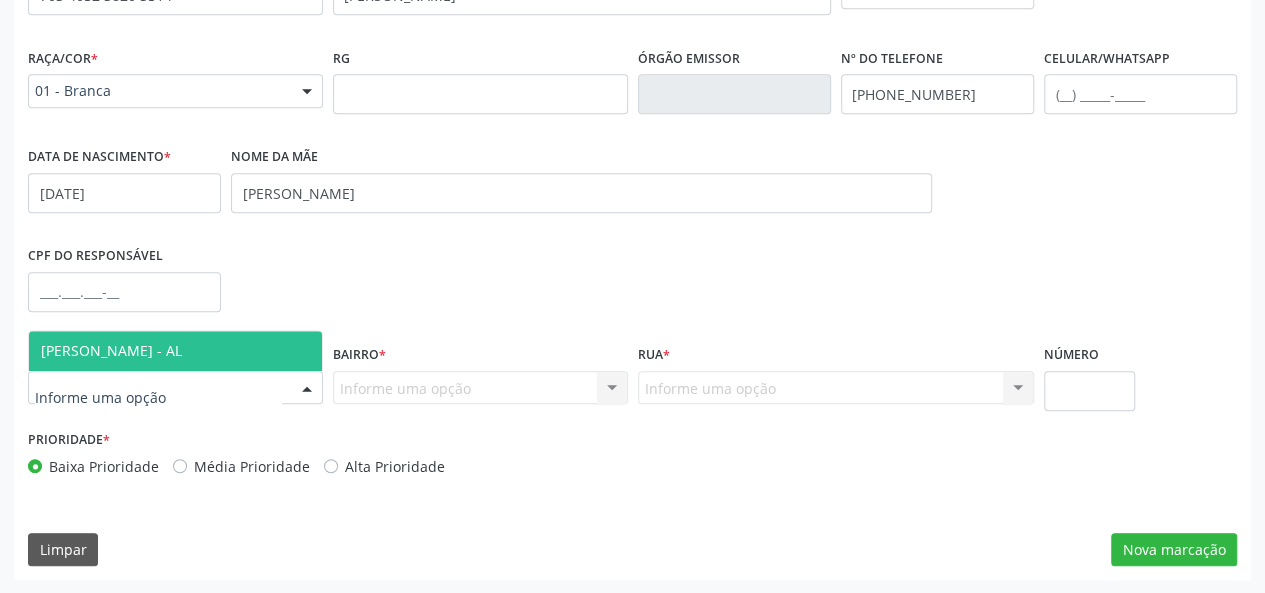 click at bounding box center [175, 388] 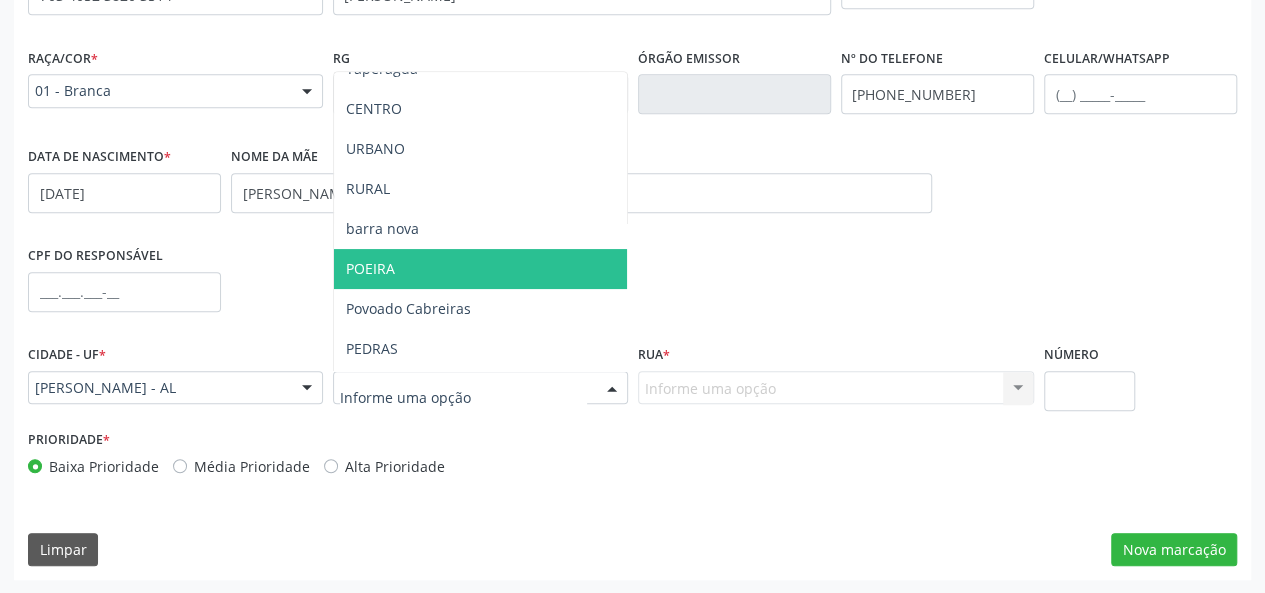 scroll, scrollTop: 200, scrollLeft: 0, axis: vertical 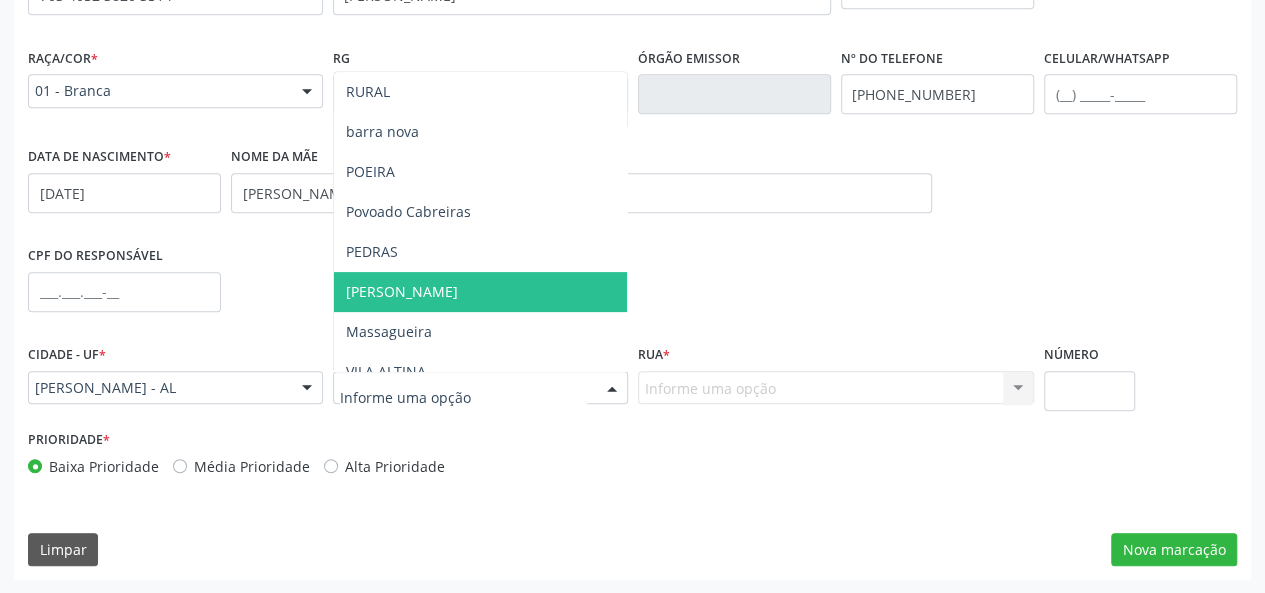 click on "[PERSON_NAME]" at bounding box center (480, 292) 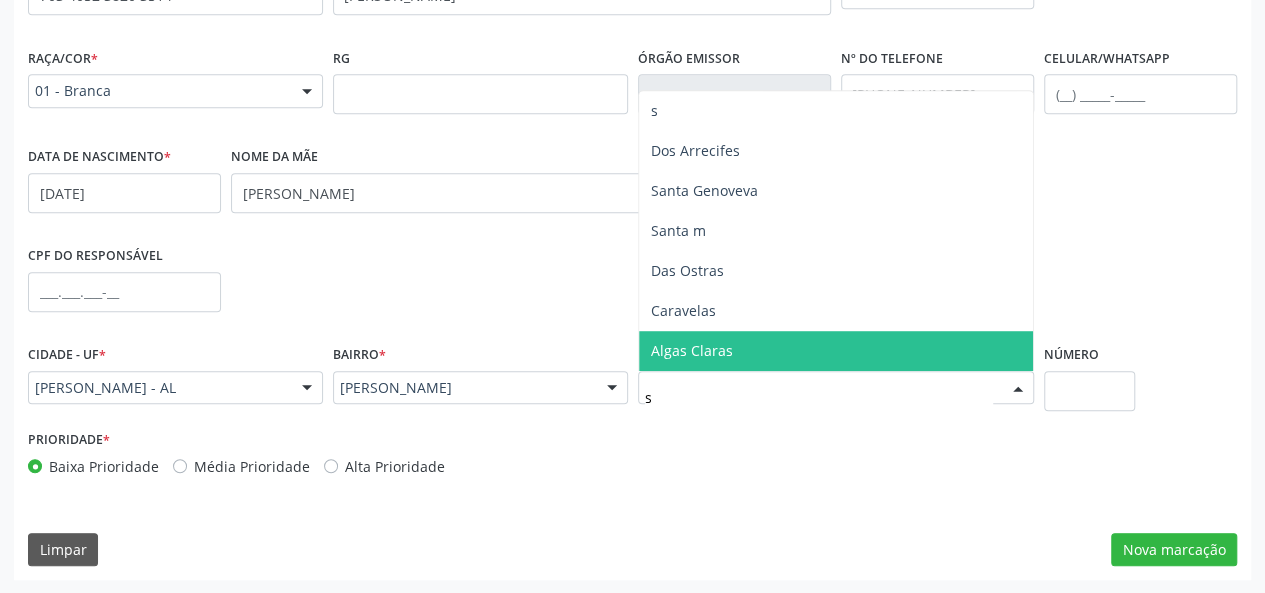 scroll, scrollTop: 0, scrollLeft: 0, axis: both 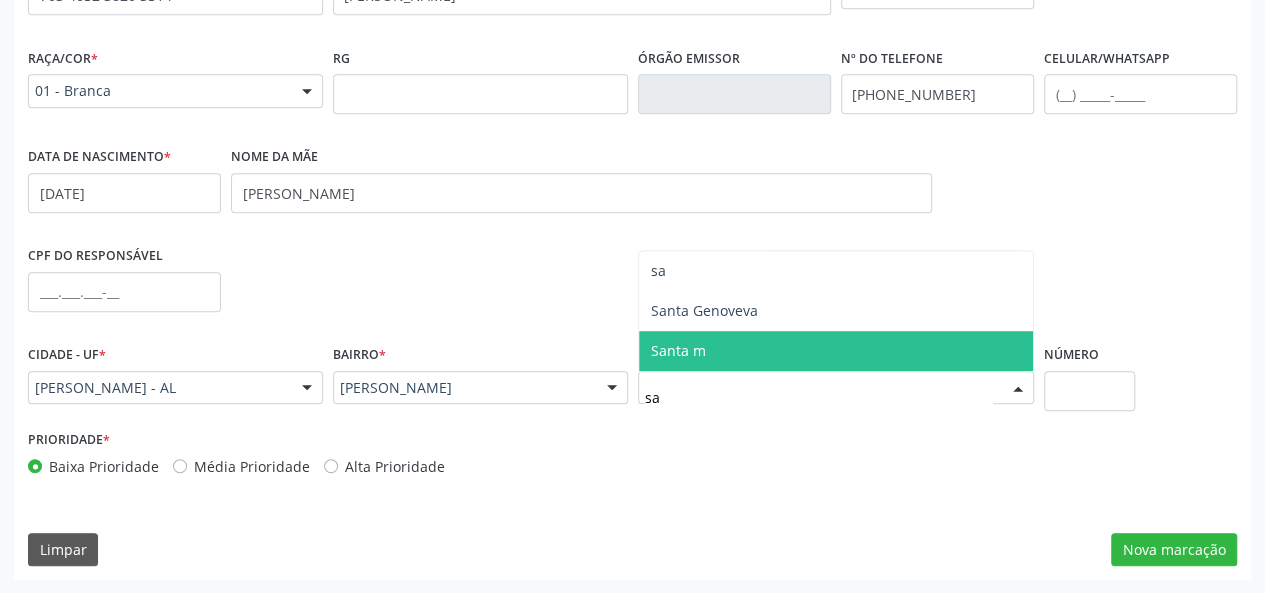 type on "s" 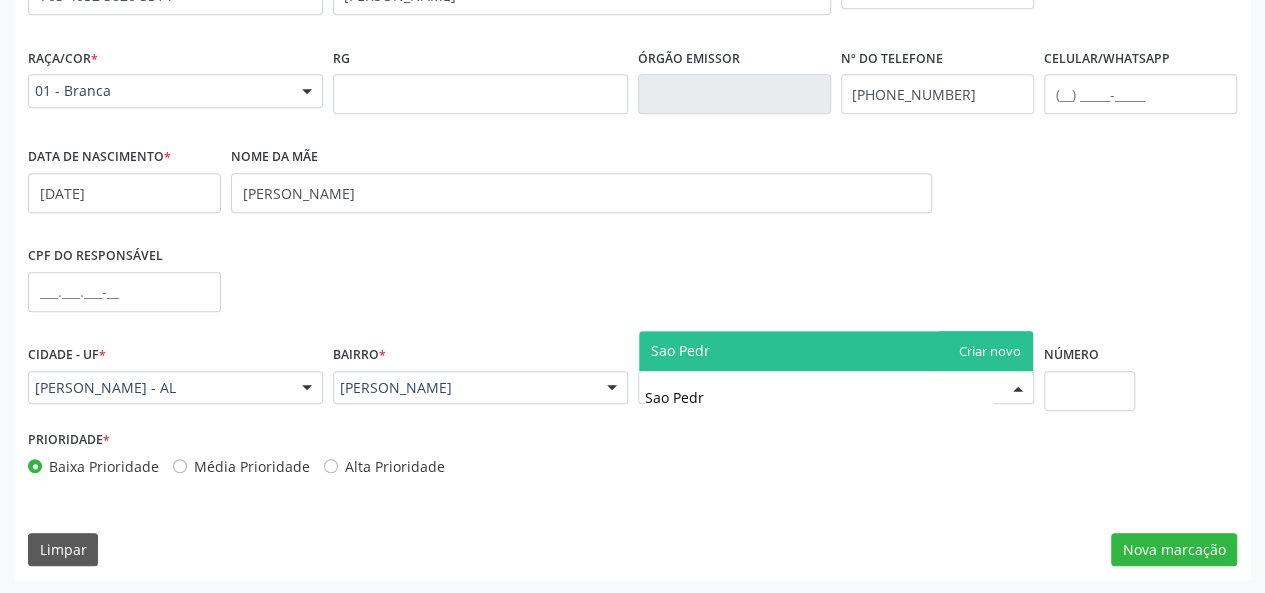 type on "Sao Pedro" 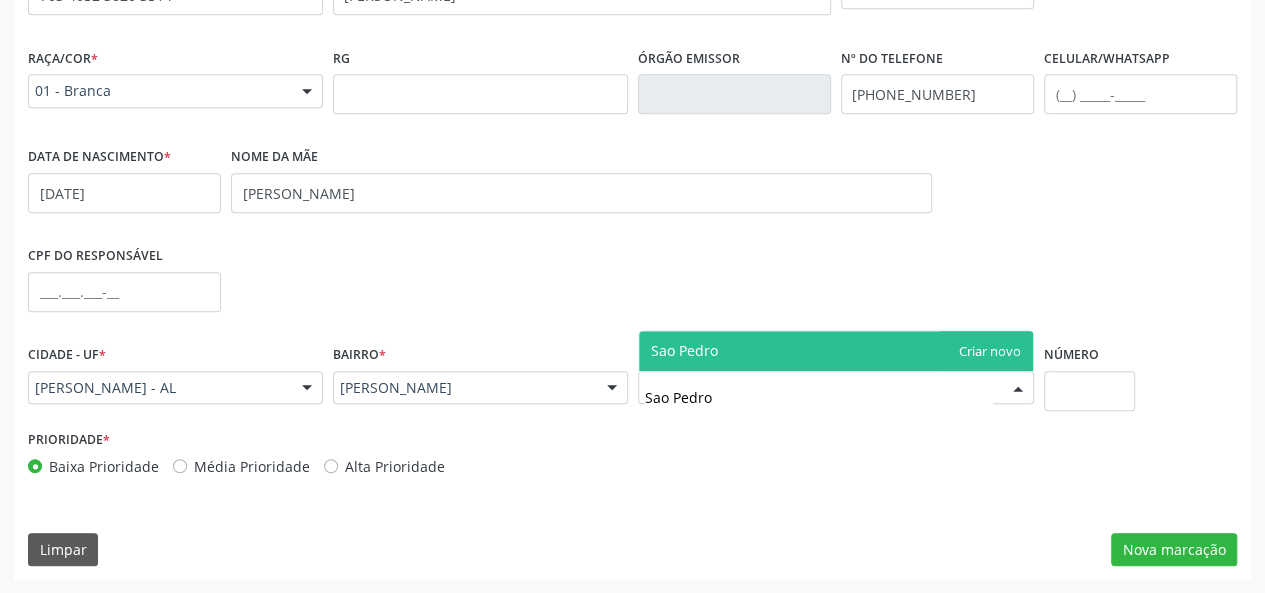 click on "Sao Pedro" at bounding box center (836, 351) 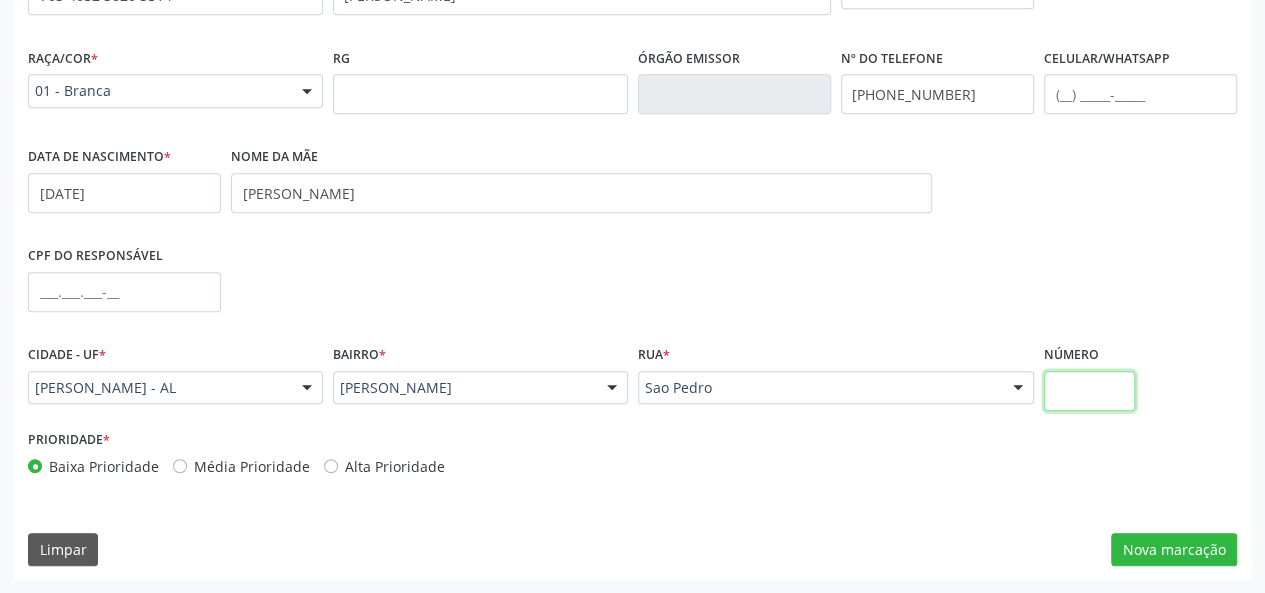 click at bounding box center [1090, 391] 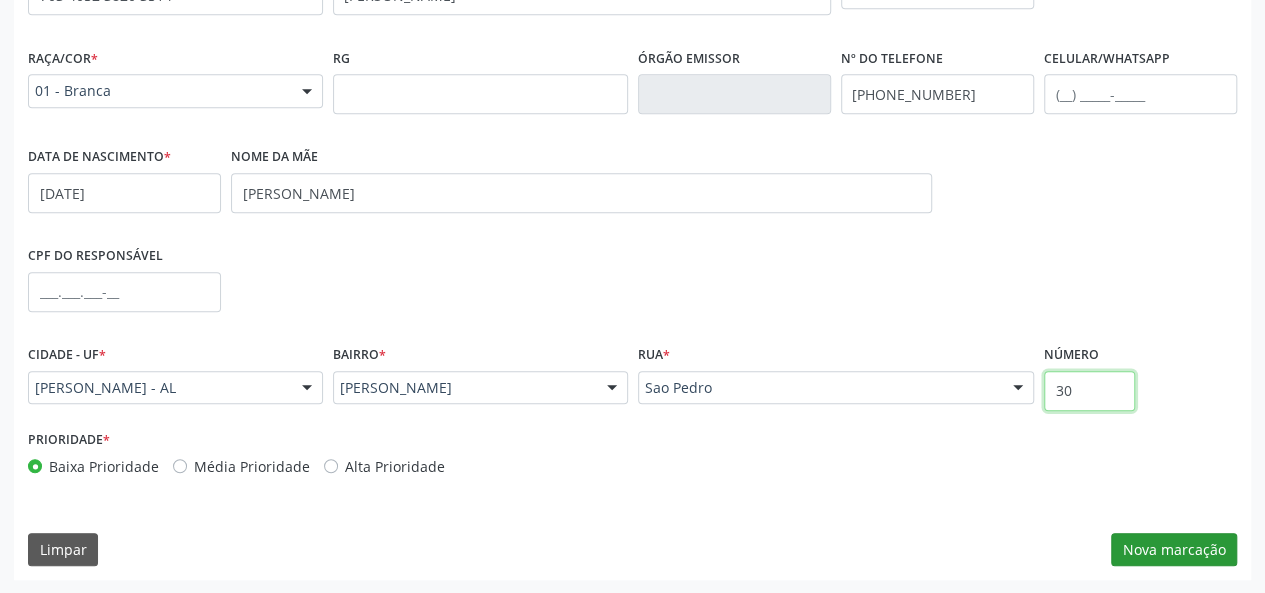 type on "30" 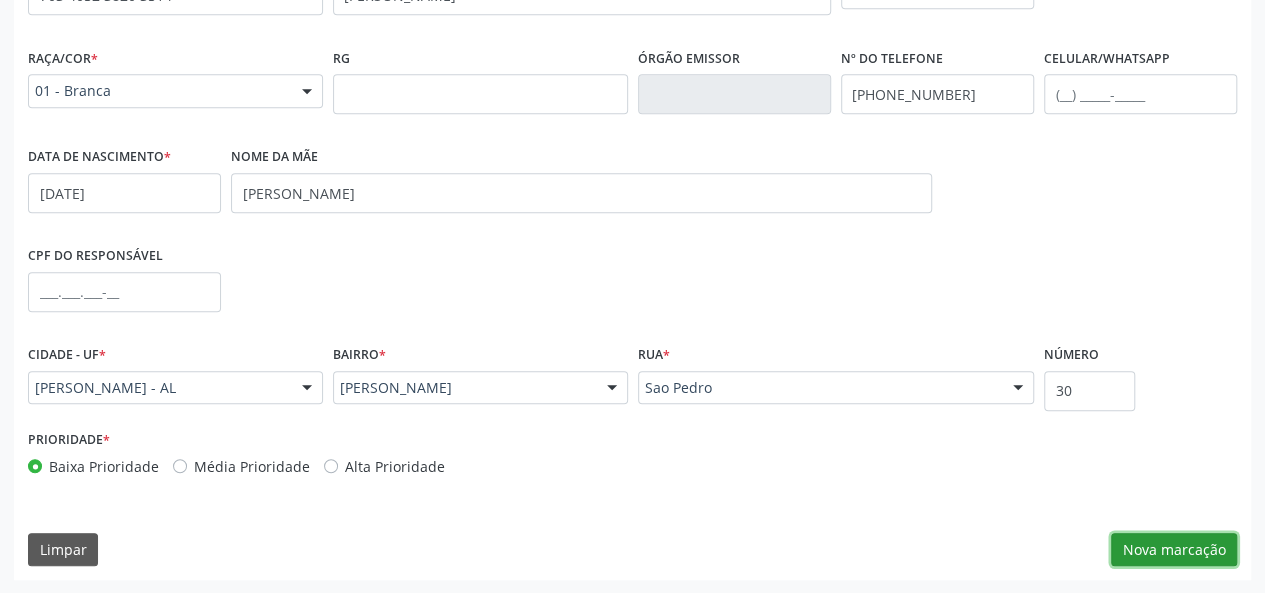 click on "Nova marcação" at bounding box center (1174, 550) 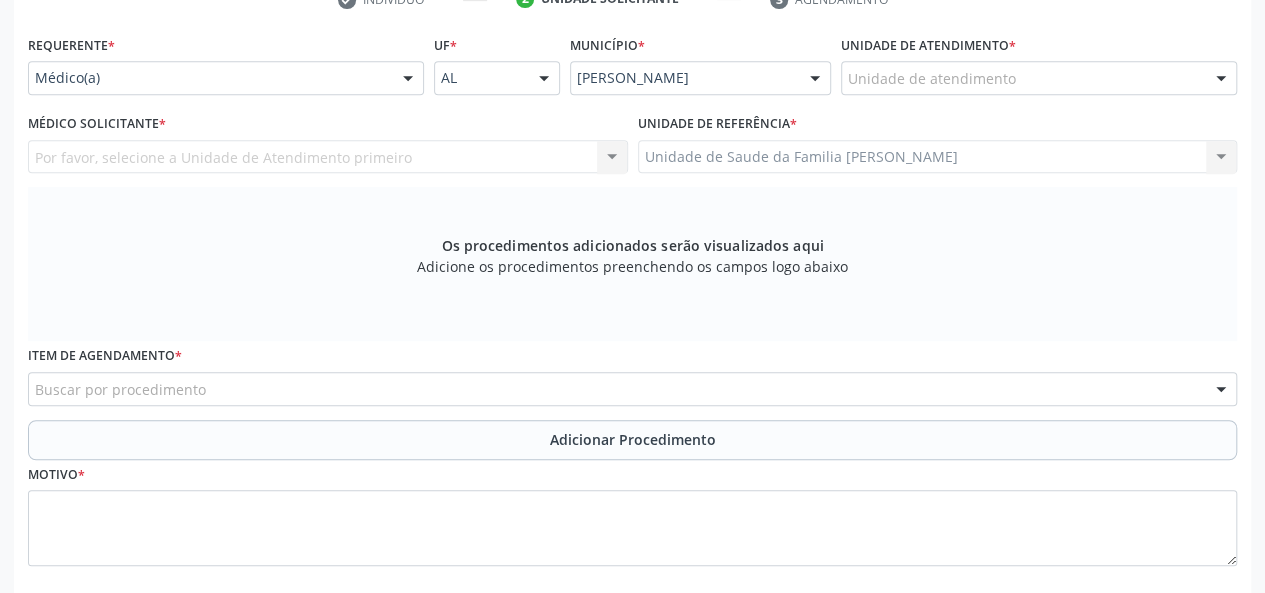 scroll, scrollTop: 218, scrollLeft: 0, axis: vertical 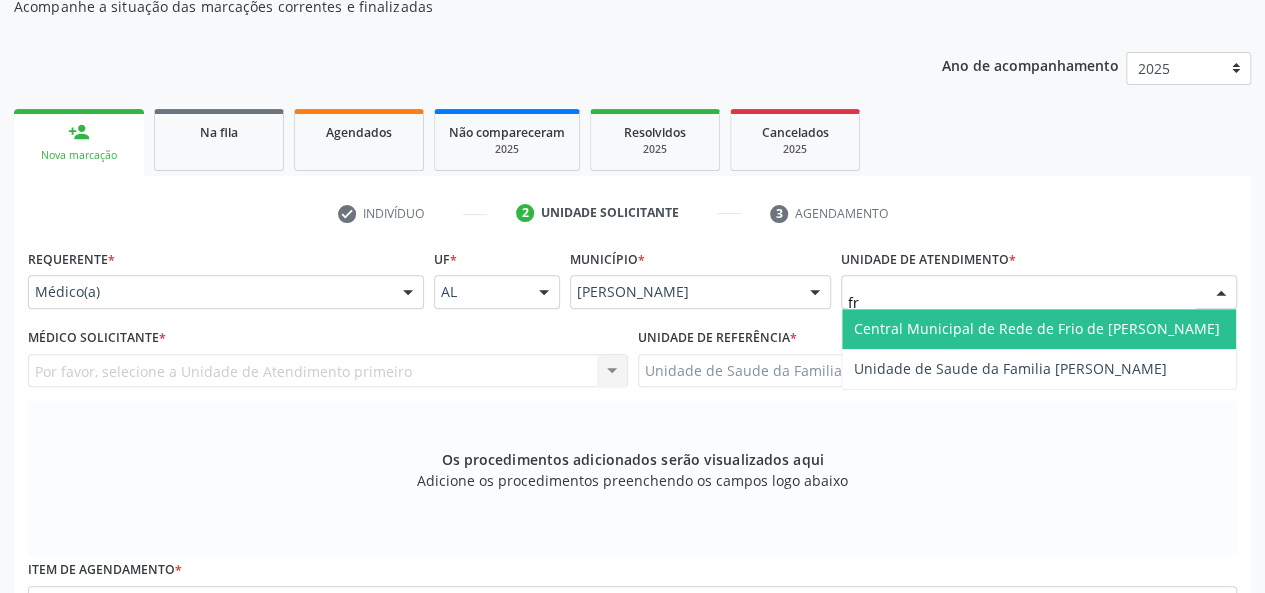 type on "fra" 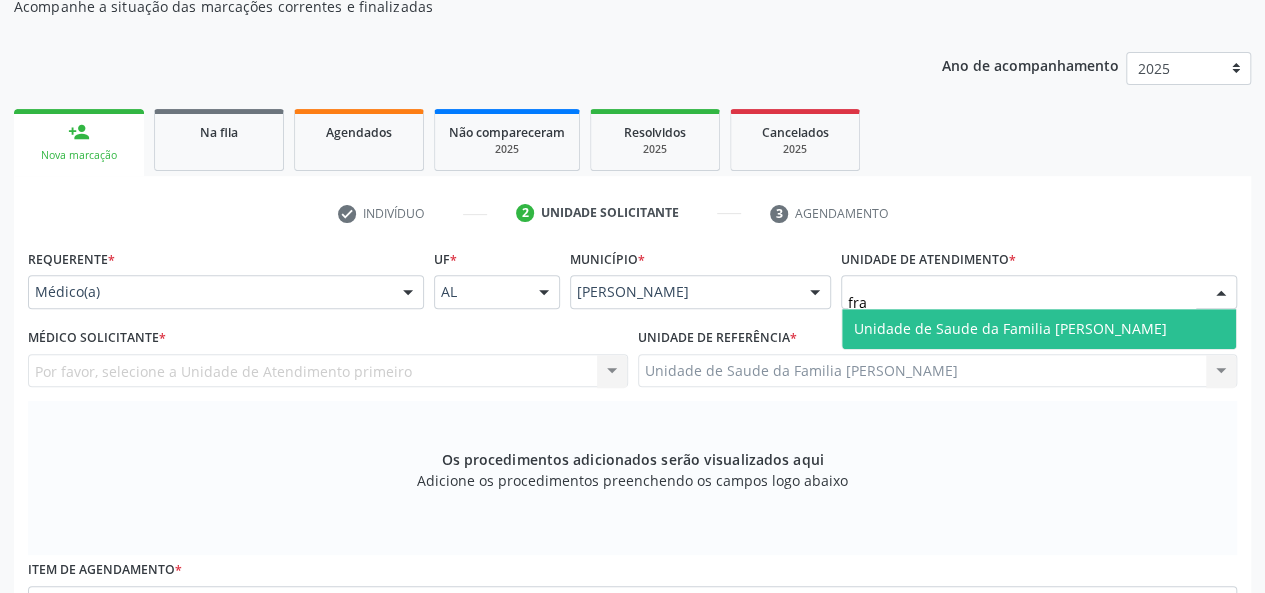 click on "Unidade de Saude da Familia [PERSON_NAME]" at bounding box center (1010, 328) 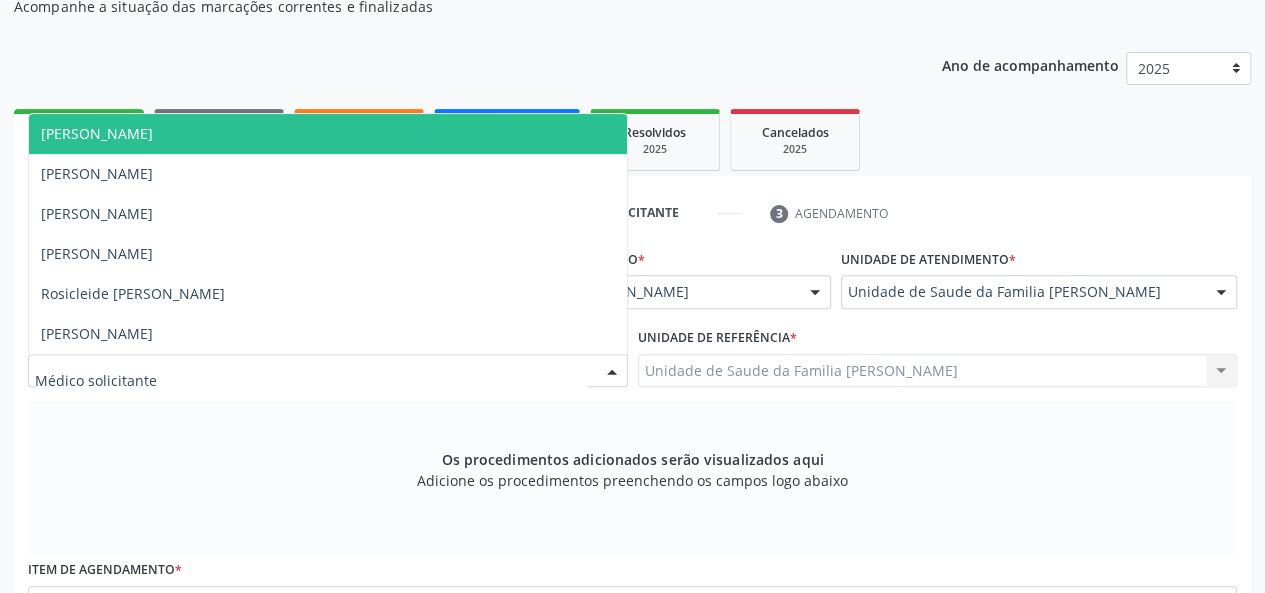 click on "[PERSON_NAME]" at bounding box center (97, 133) 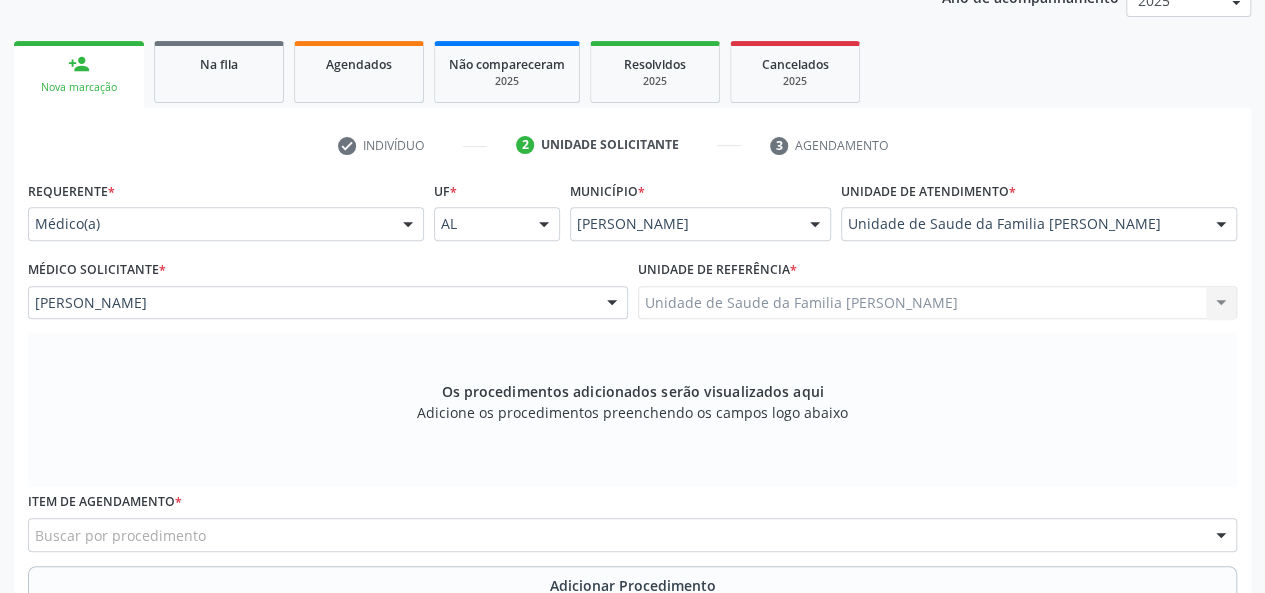 scroll, scrollTop: 318, scrollLeft: 0, axis: vertical 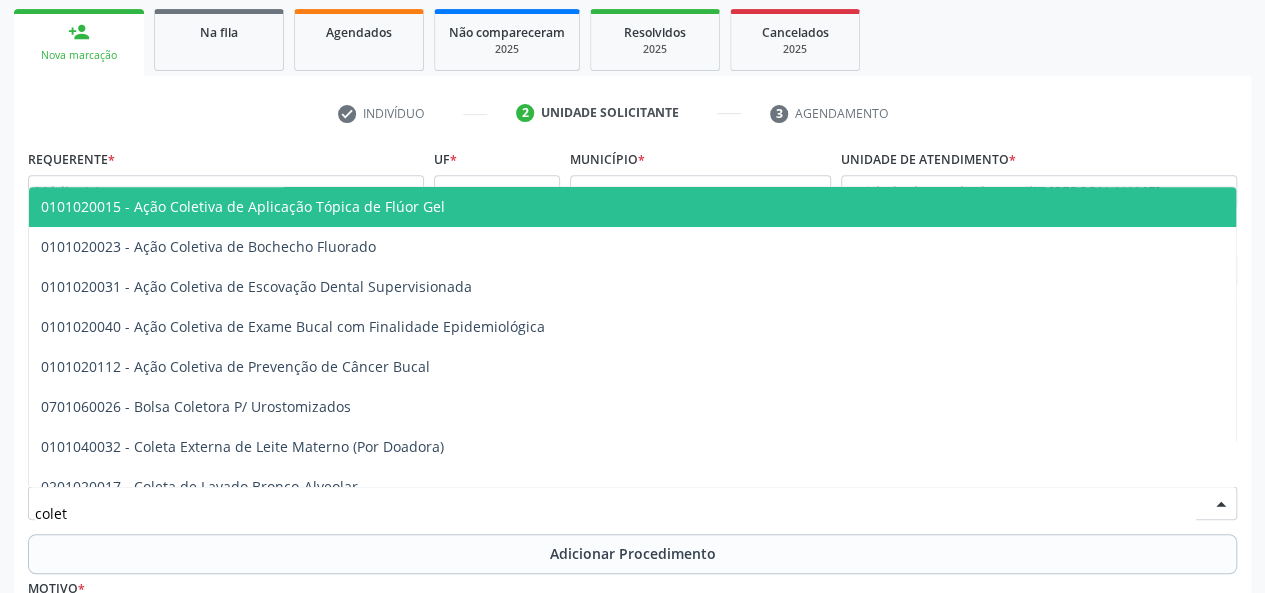 type on "coleta" 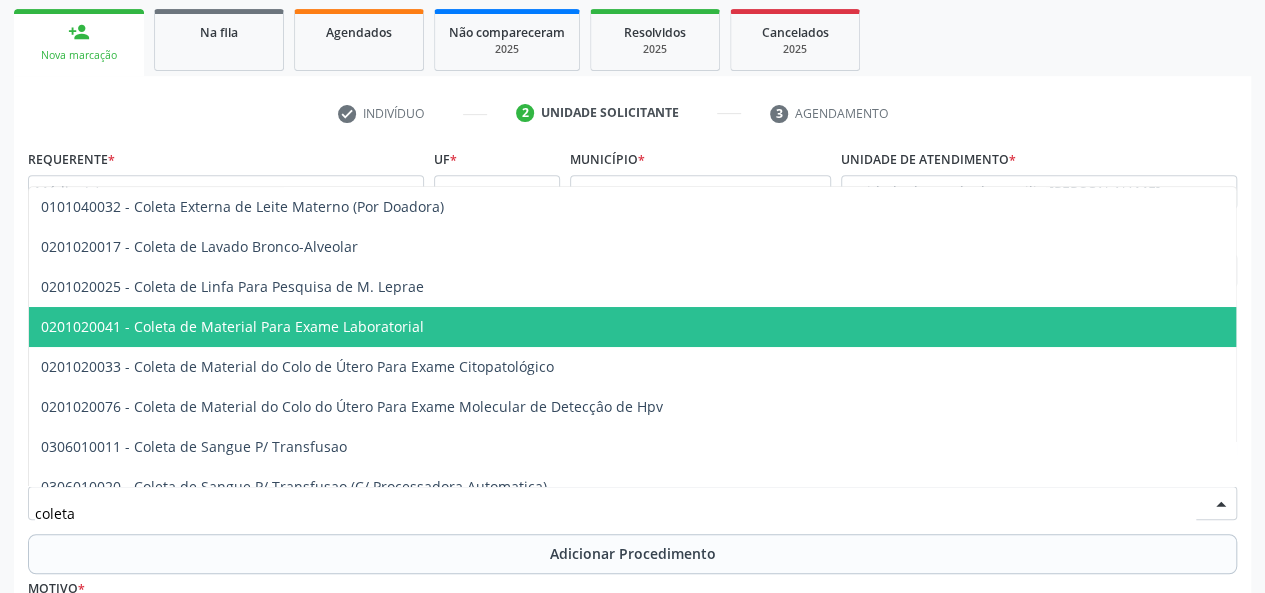 click on "0201020041 - Coleta de Material Para Exame Laboratorial" at bounding box center [232, 326] 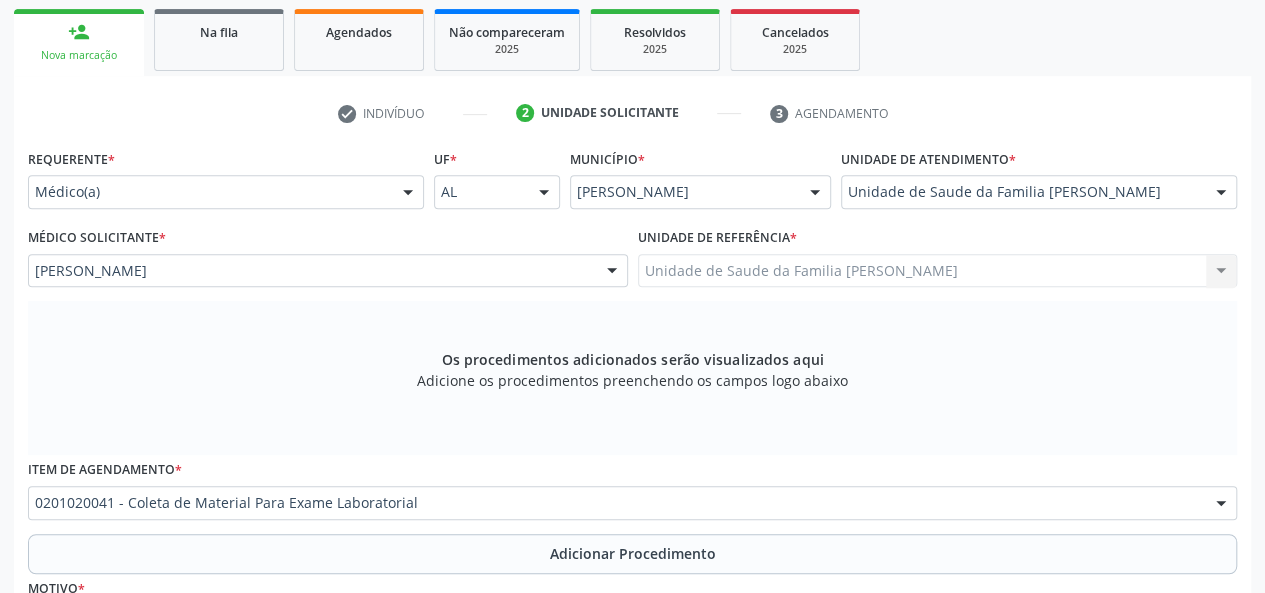 scroll, scrollTop: 534, scrollLeft: 0, axis: vertical 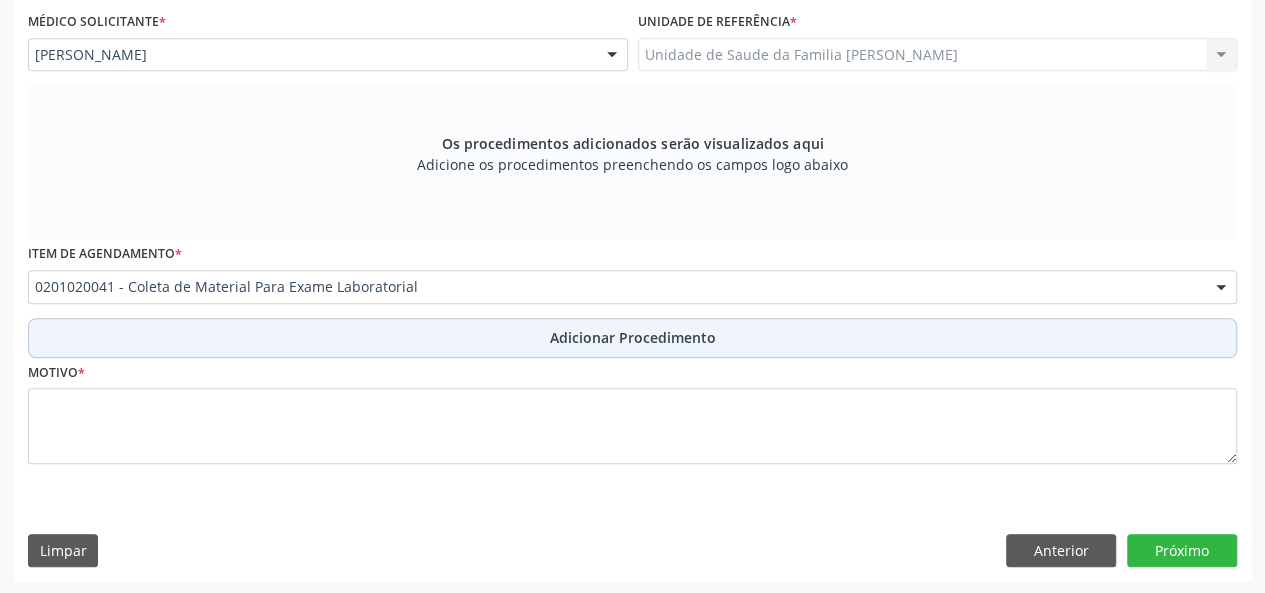 click on "Adicionar Procedimento" at bounding box center [633, 337] 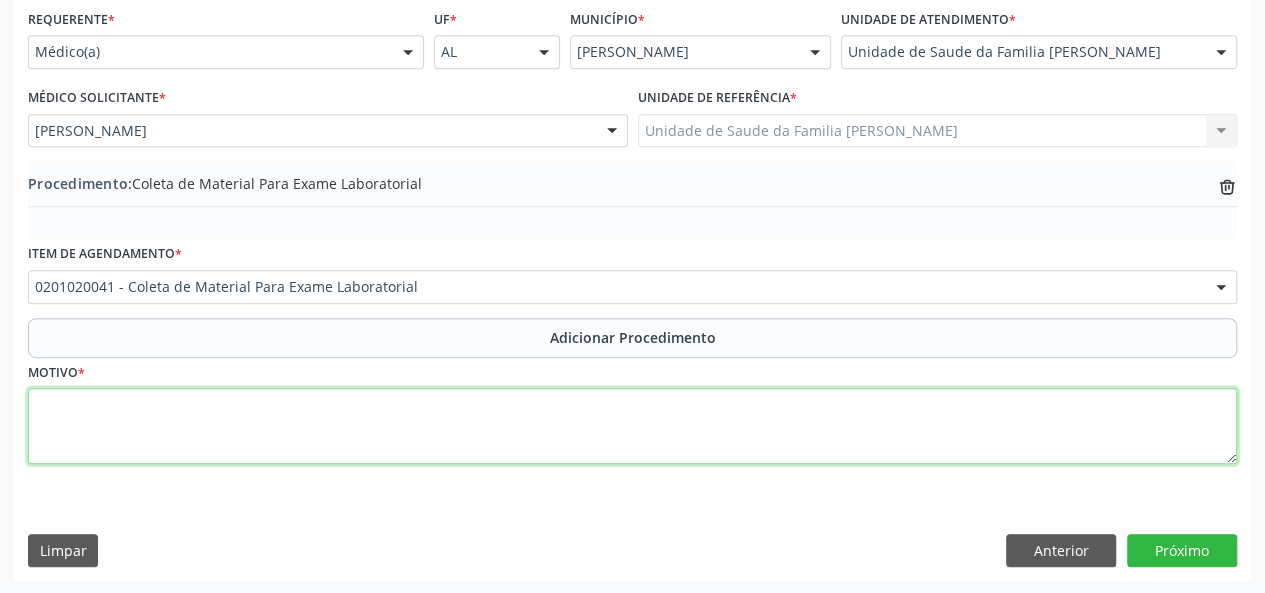 click at bounding box center (632, 426) 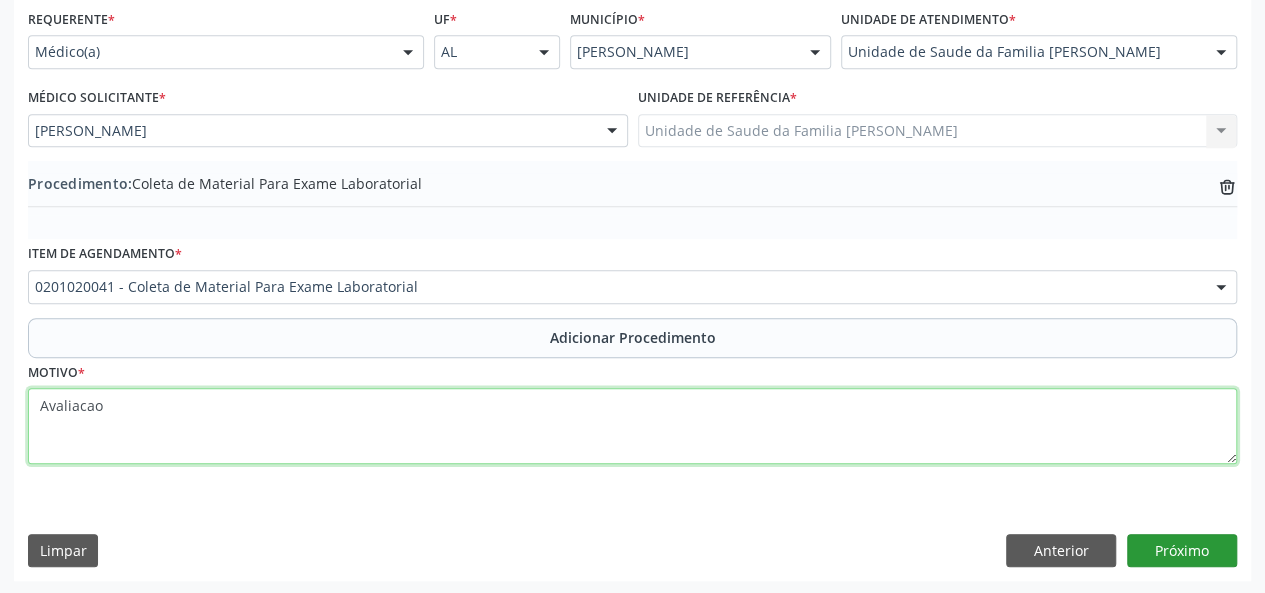 type on "Avaliacao" 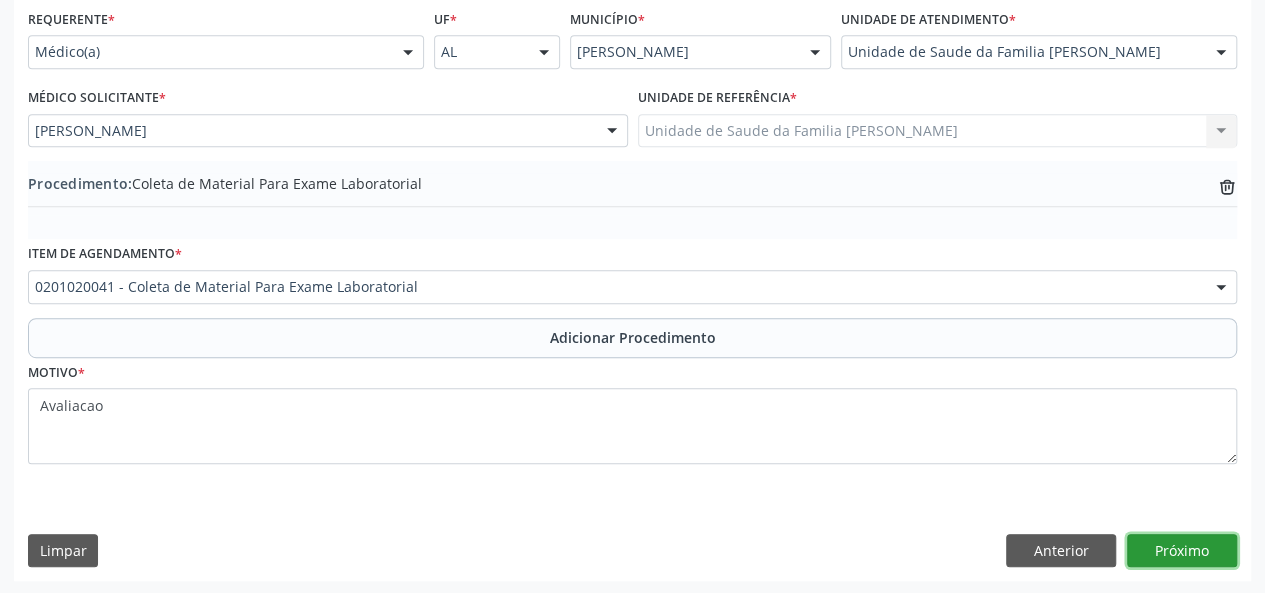 click on "Próximo" at bounding box center [1182, 551] 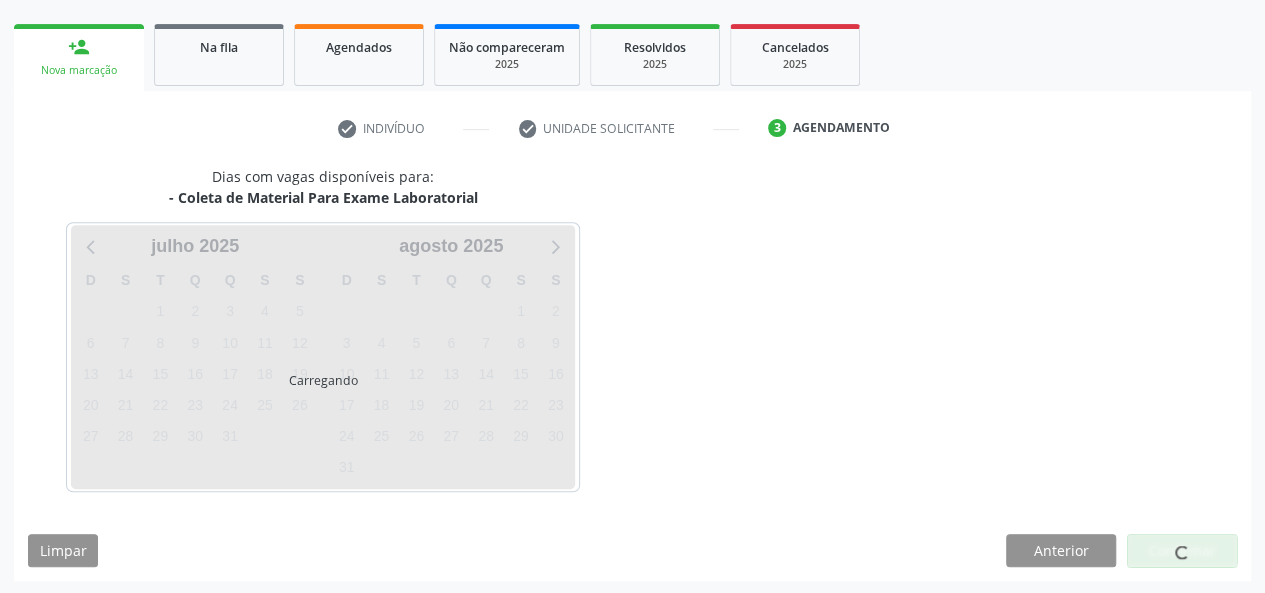scroll, scrollTop: 362, scrollLeft: 0, axis: vertical 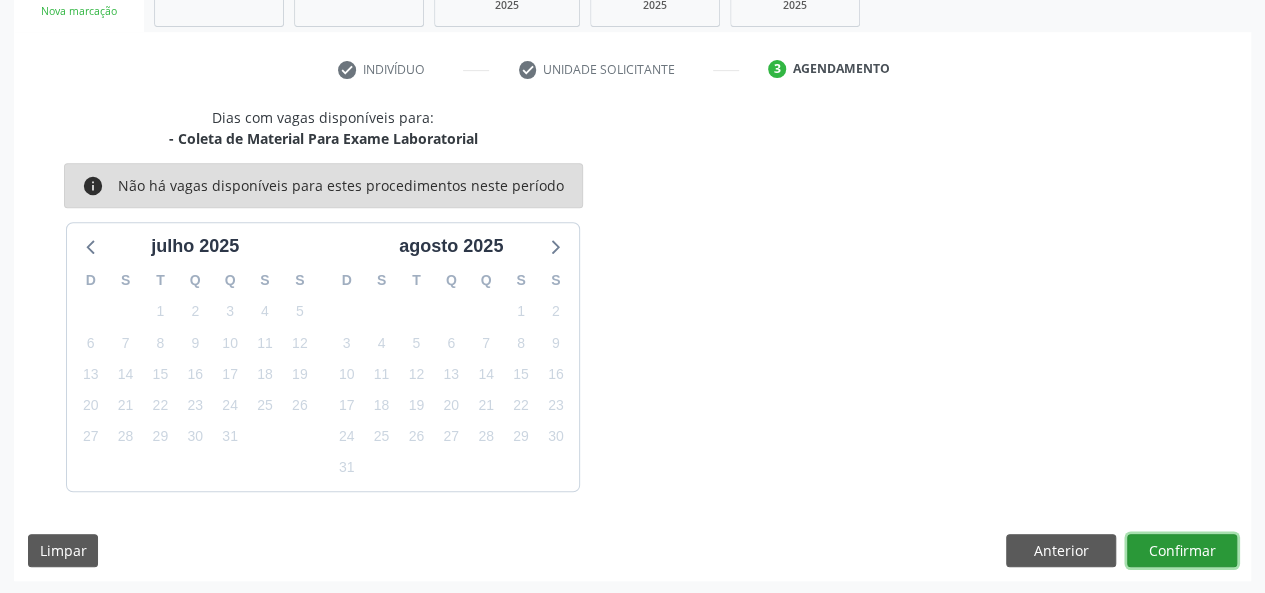 click on "Confirmar" at bounding box center [1182, 551] 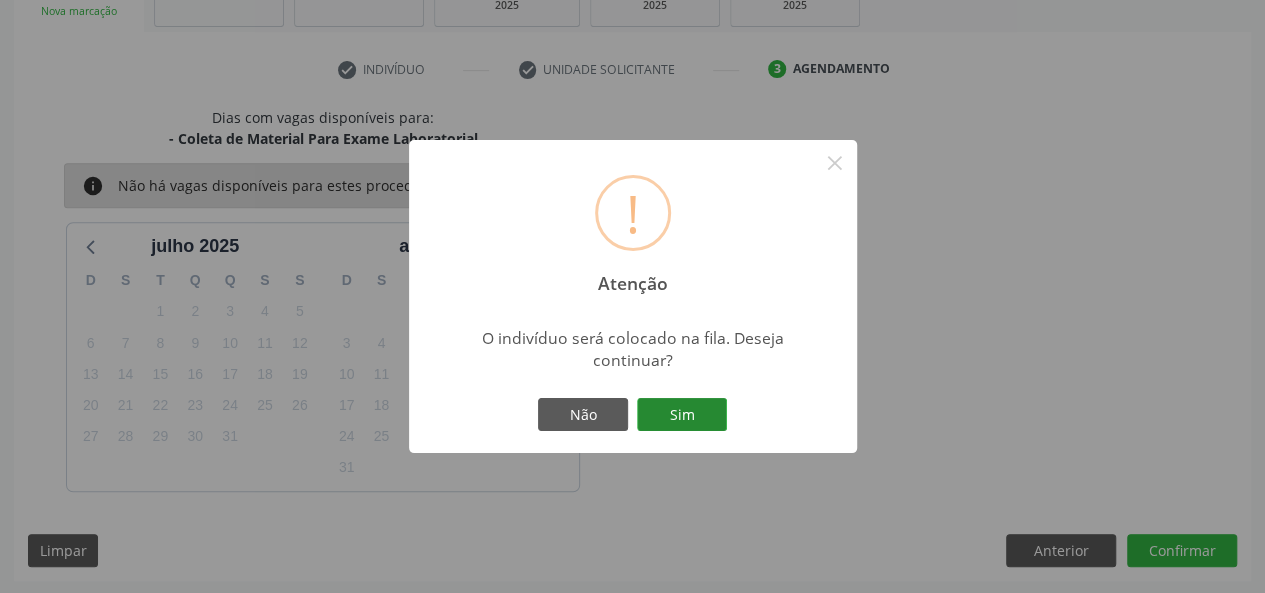 click on "Sim" at bounding box center (682, 415) 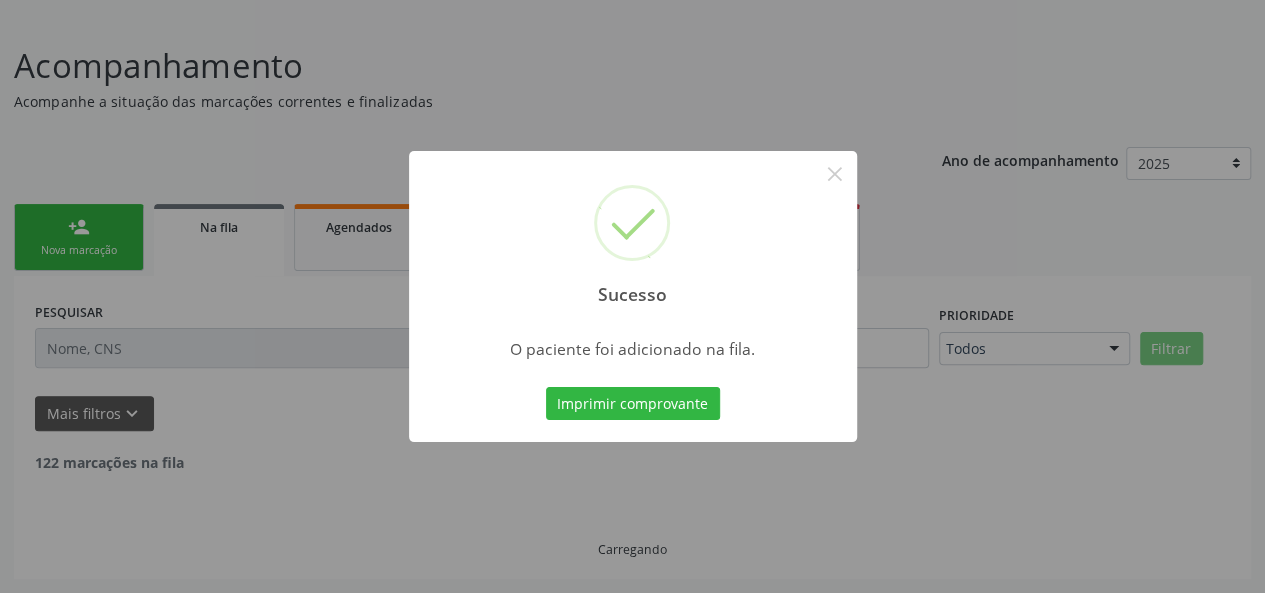 scroll, scrollTop: 100, scrollLeft: 0, axis: vertical 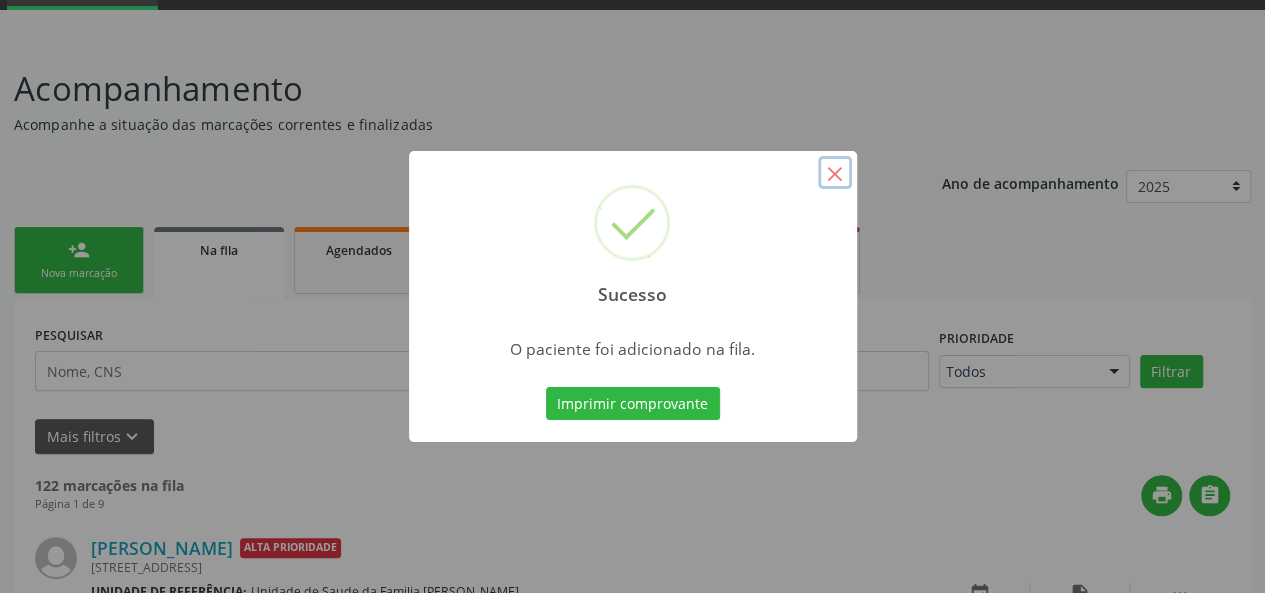 click on "×" at bounding box center (835, 173) 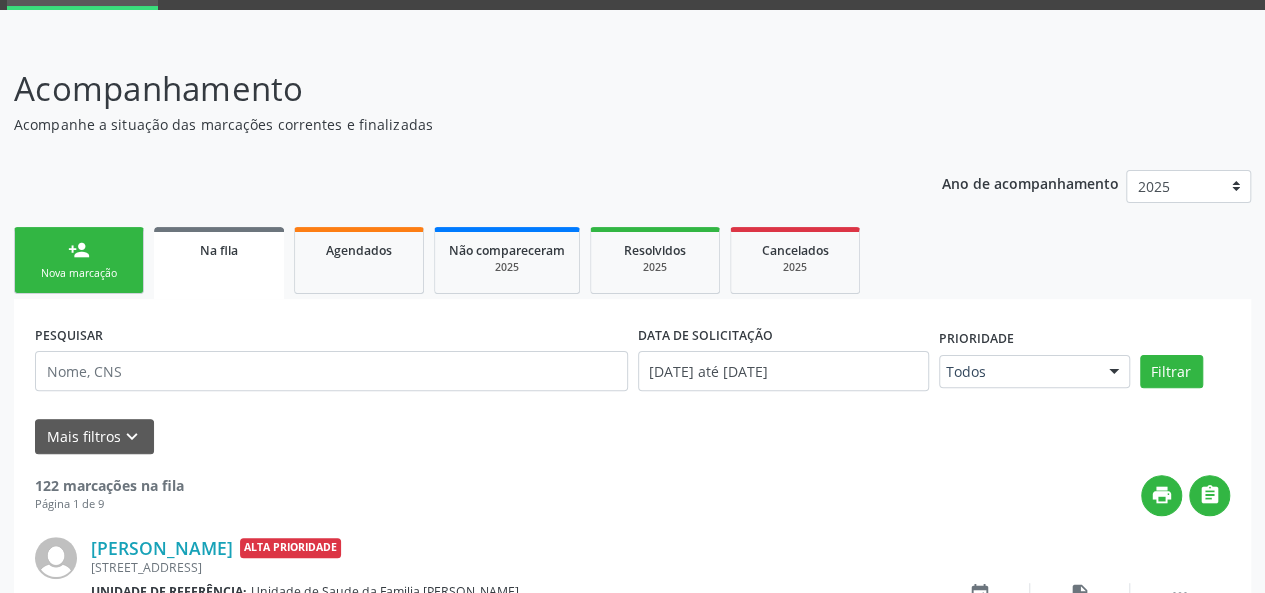 scroll, scrollTop: 200, scrollLeft: 0, axis: vertical 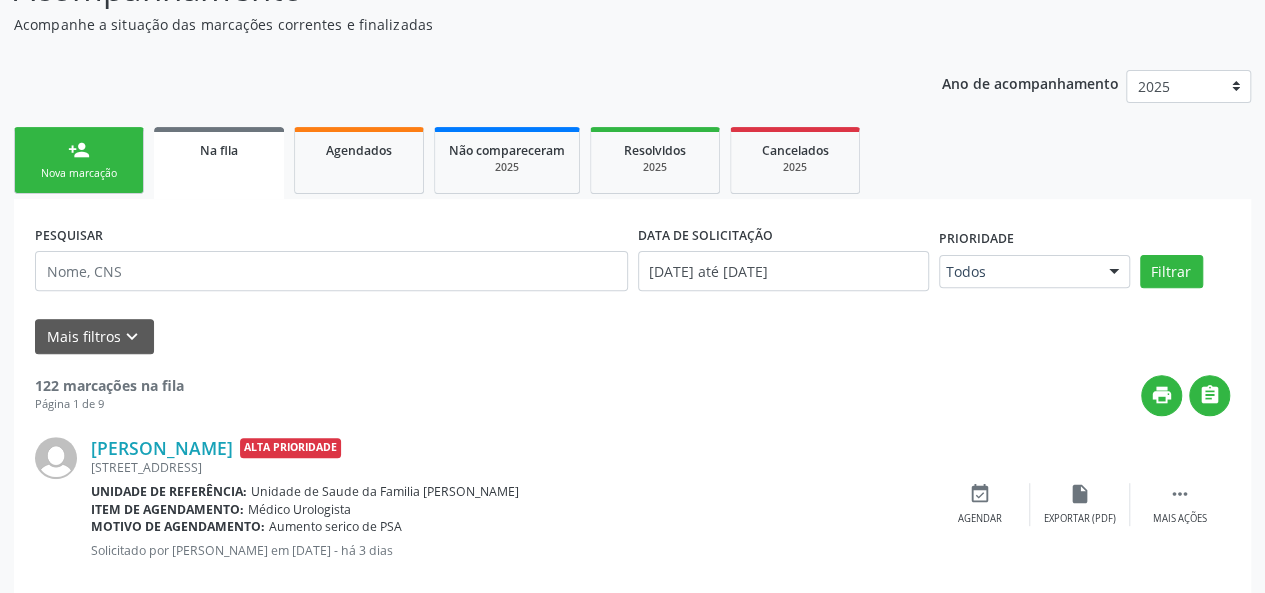 click on "Nova marcação" at bounding box center [79, 173] 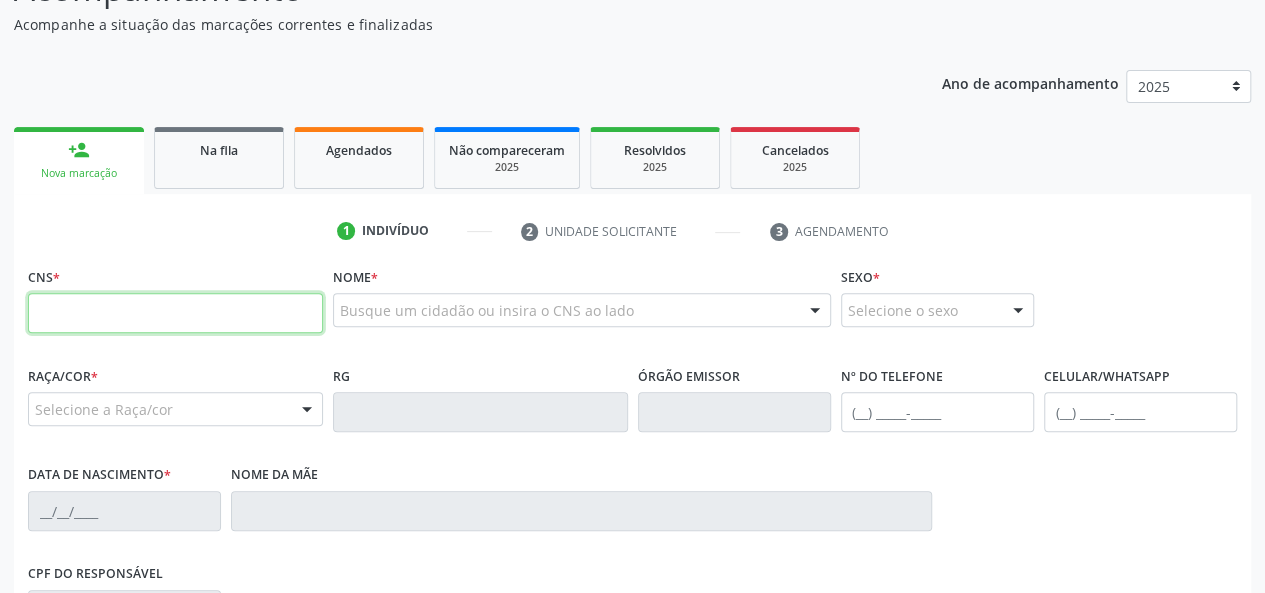 paste on "709 2022 6481 4132" 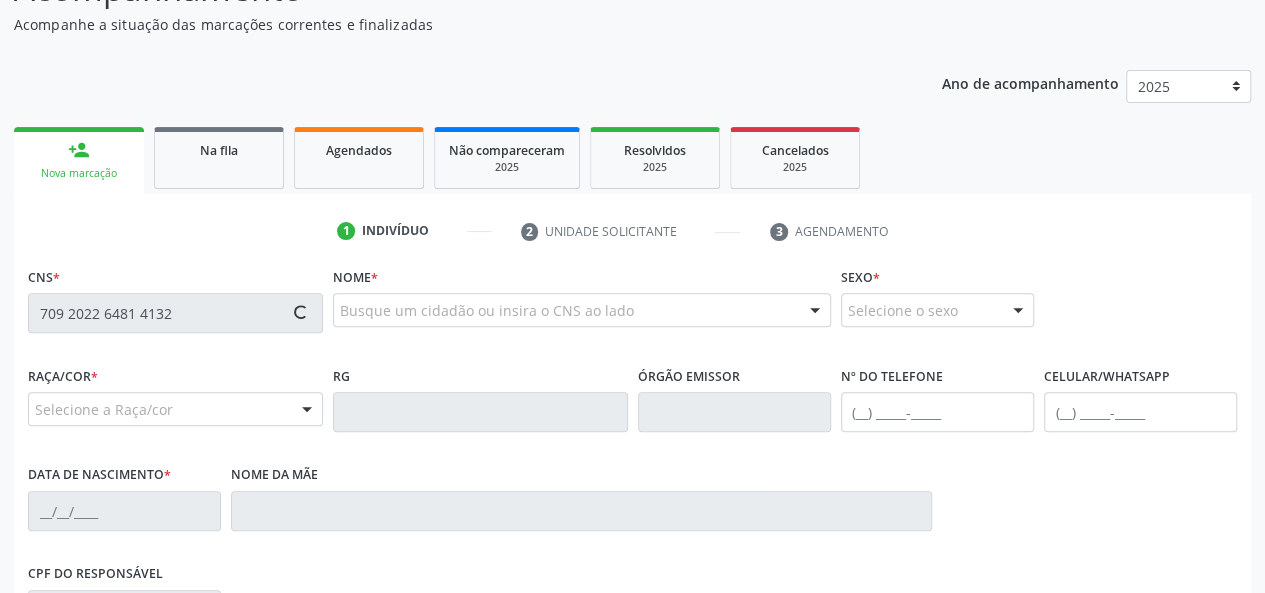 type on "709 2022 6481 4132" 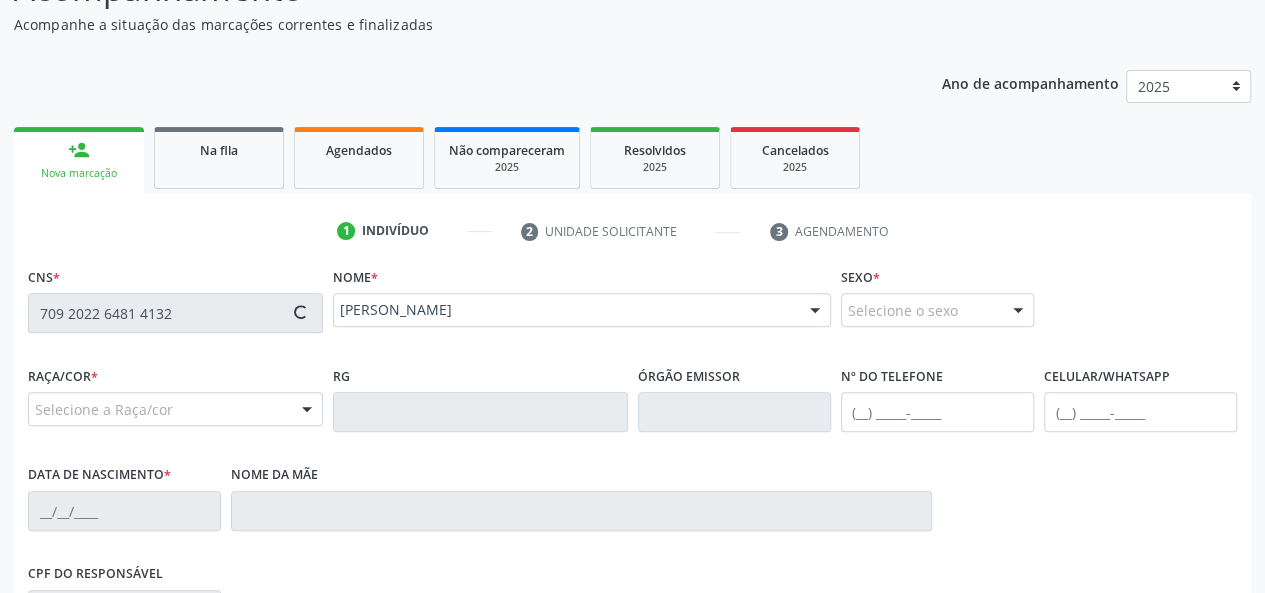 type on "(41) 99905-1974" 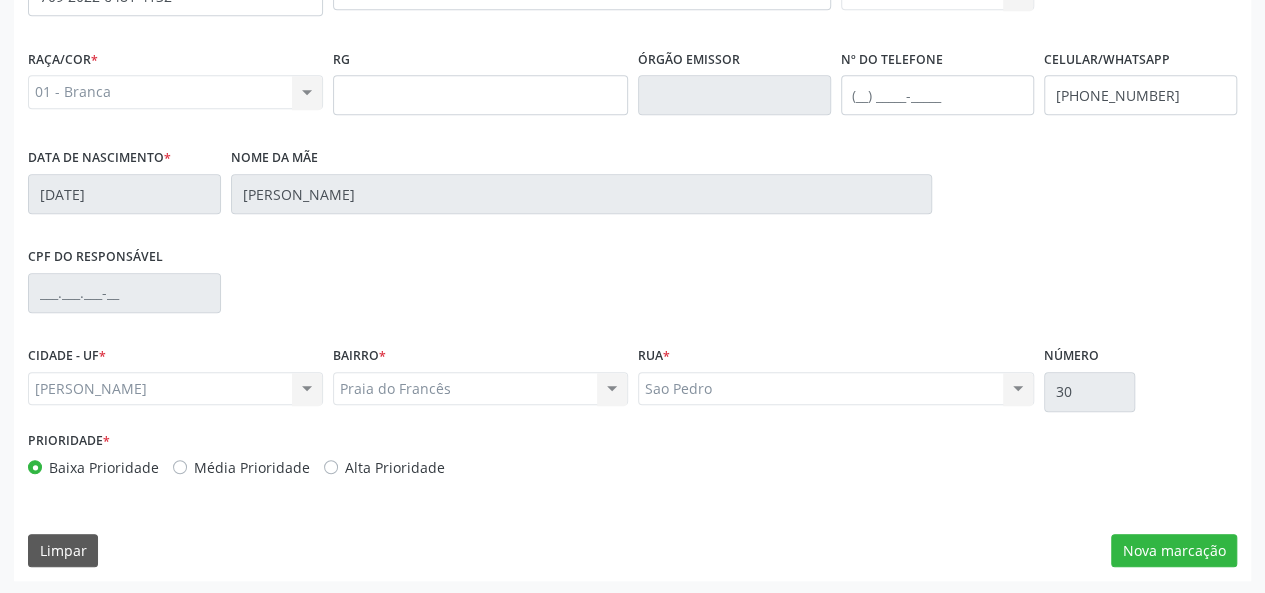 scroll, scrollTop: 518, scrollLeft: 0, axis: vertical 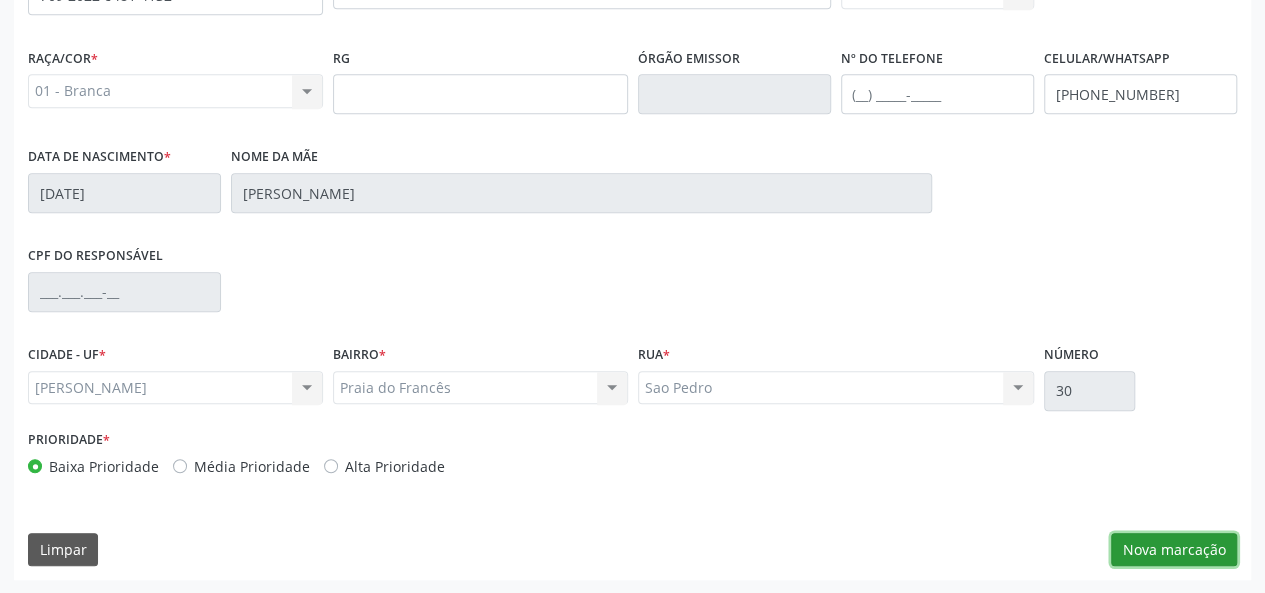 click on "Nova marcação" at bounding box center [1174, 550] 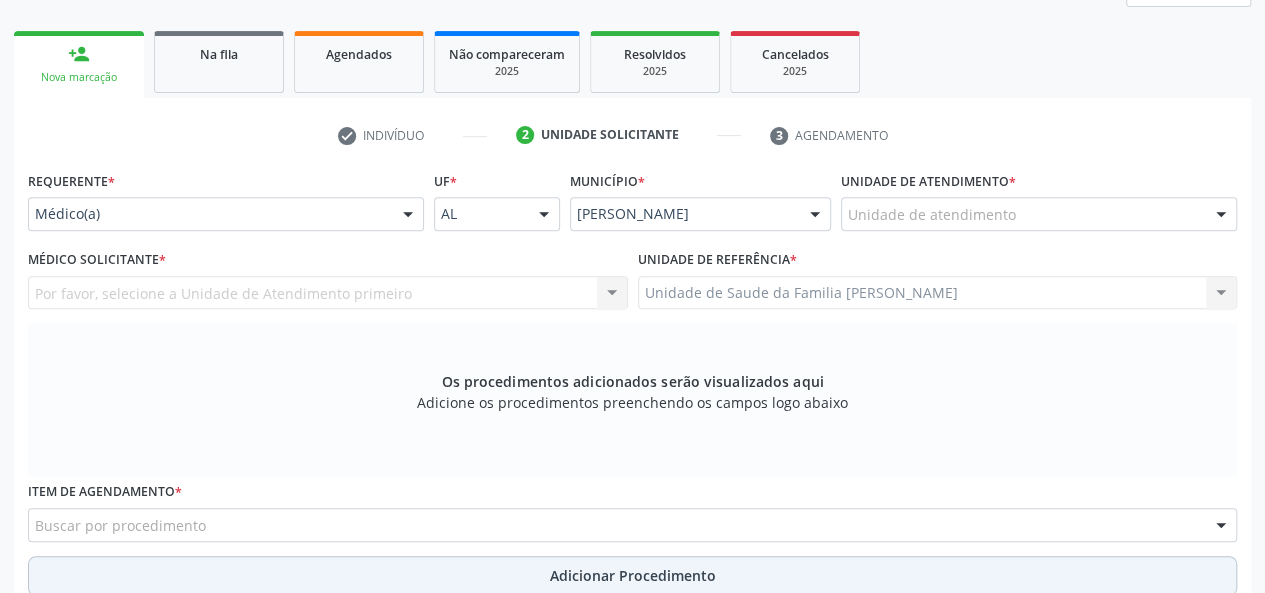 scroll, scrollTop: 218, scrollLeft: 0, axis: vertical 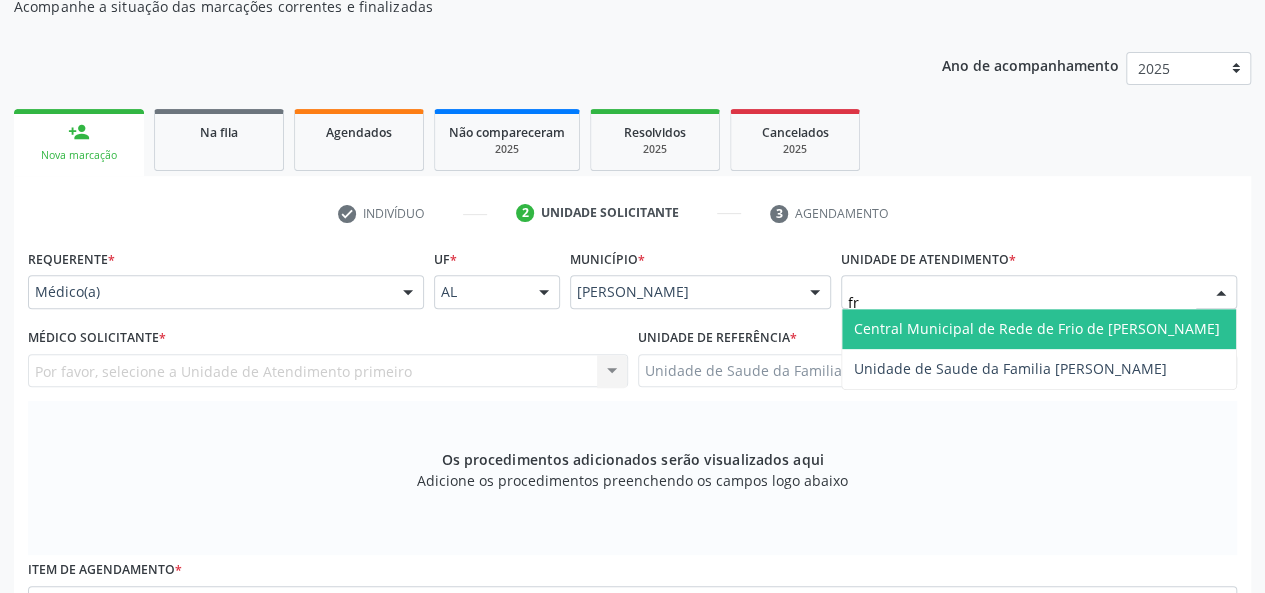 type on "fra" 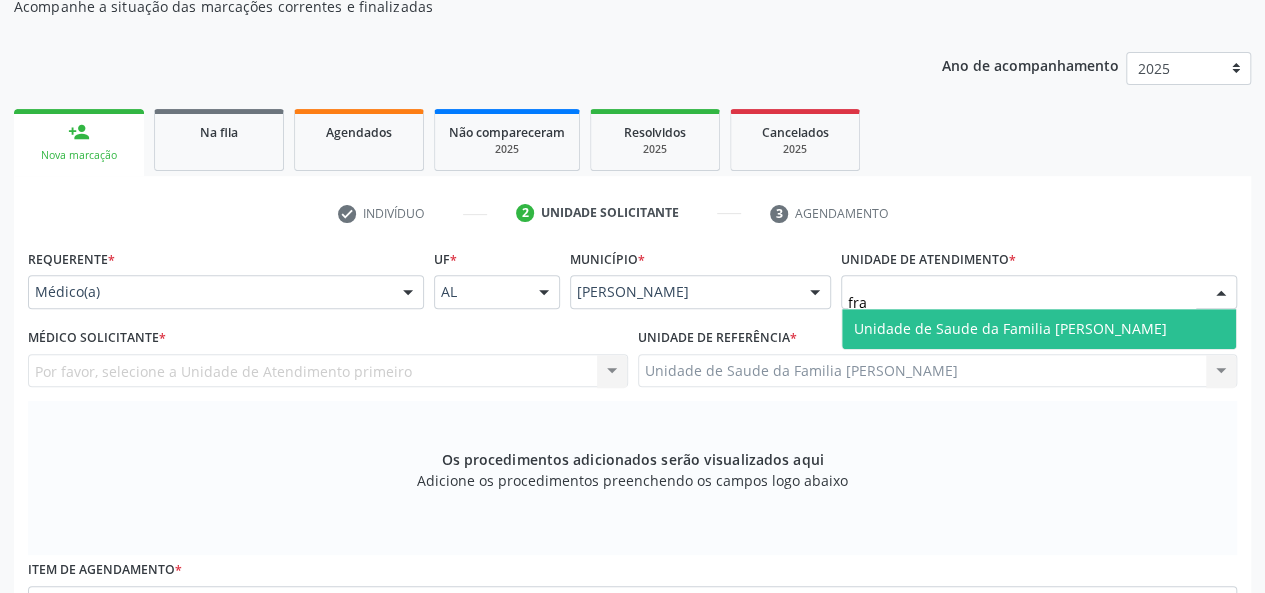 click on "Unidade de Saude da Familia [PERSON_NAME]" at bounding box center [1039, 329] 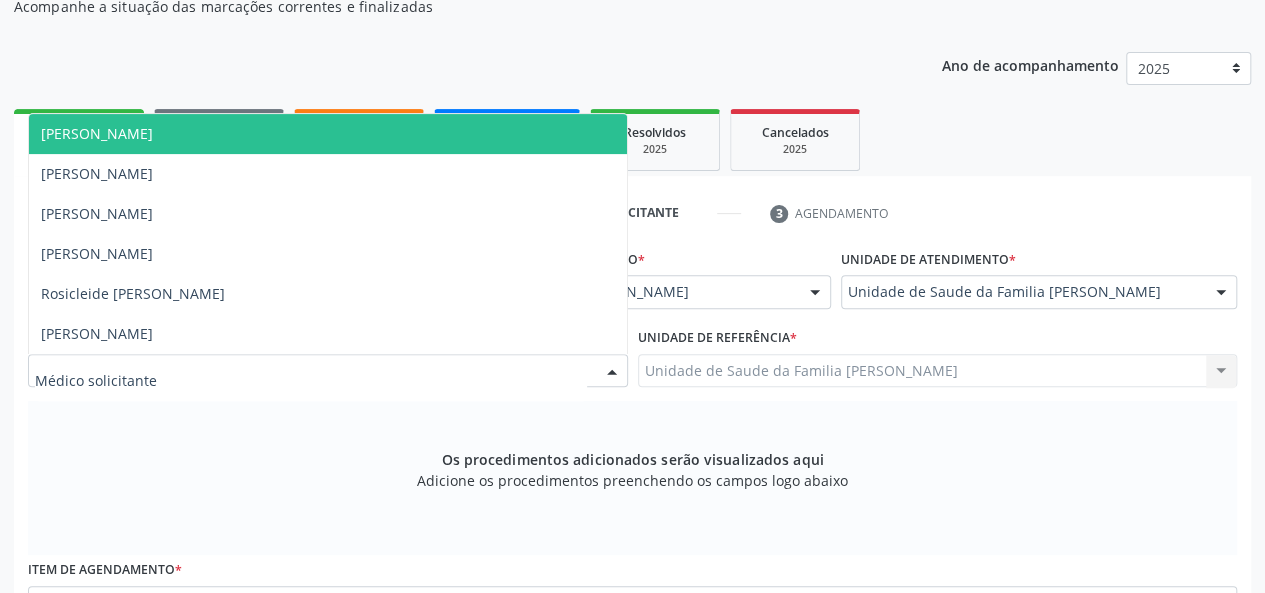 click on "[PERSON_NAME]" at bounding box center [328, 134] 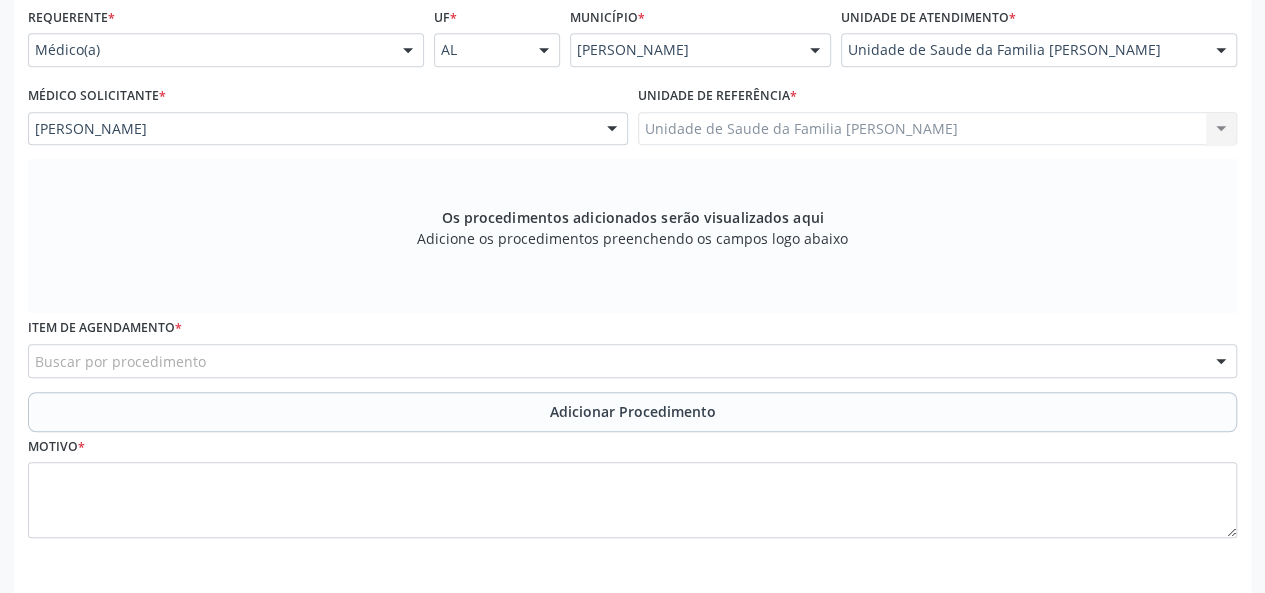 scroll, scrollTop: 518, scrollLeft: 0, axis: vertical 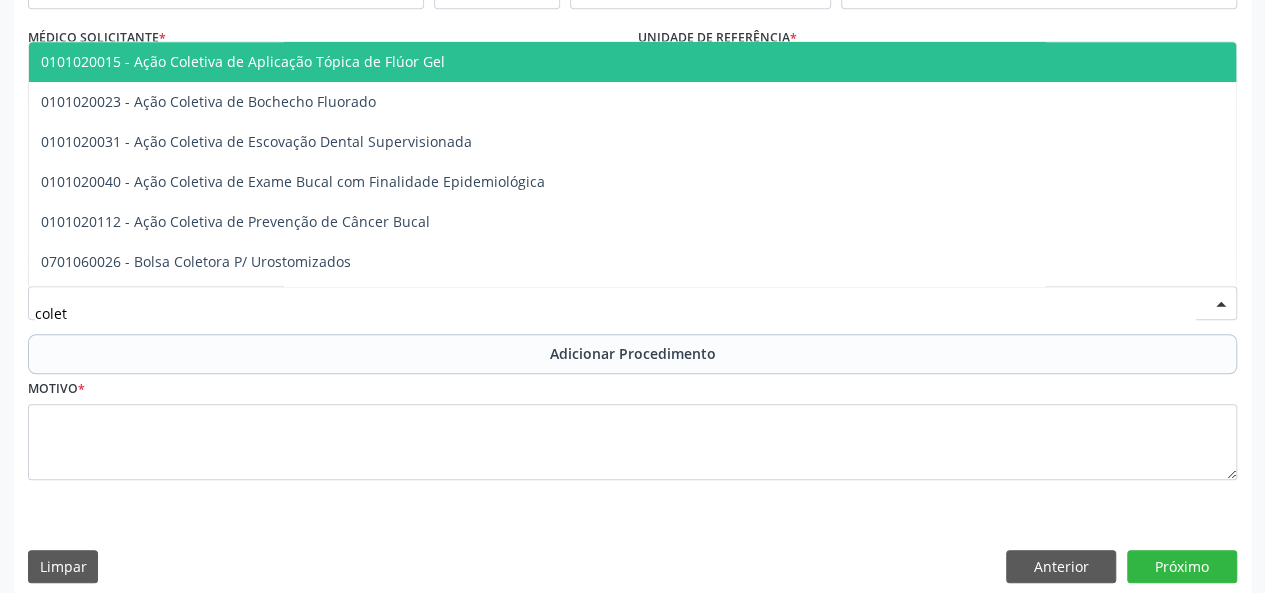 type on "coleta" 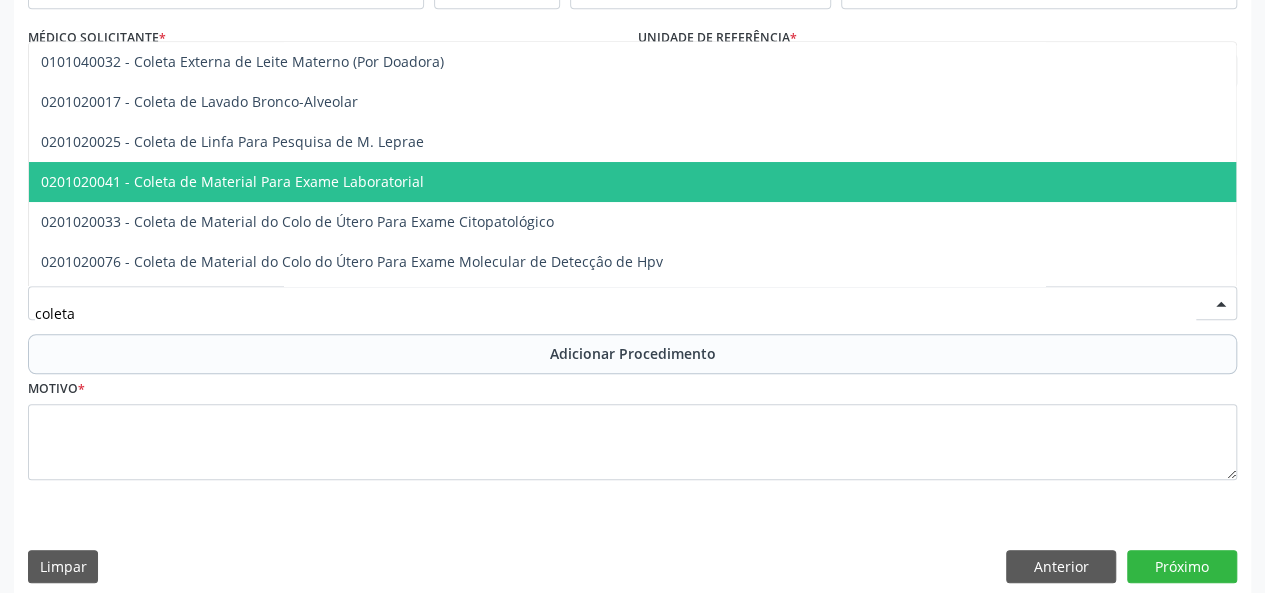 click on "0201020041 - Coleta de Material Para Exame Laboratorial" at bounding box center (750, 182) 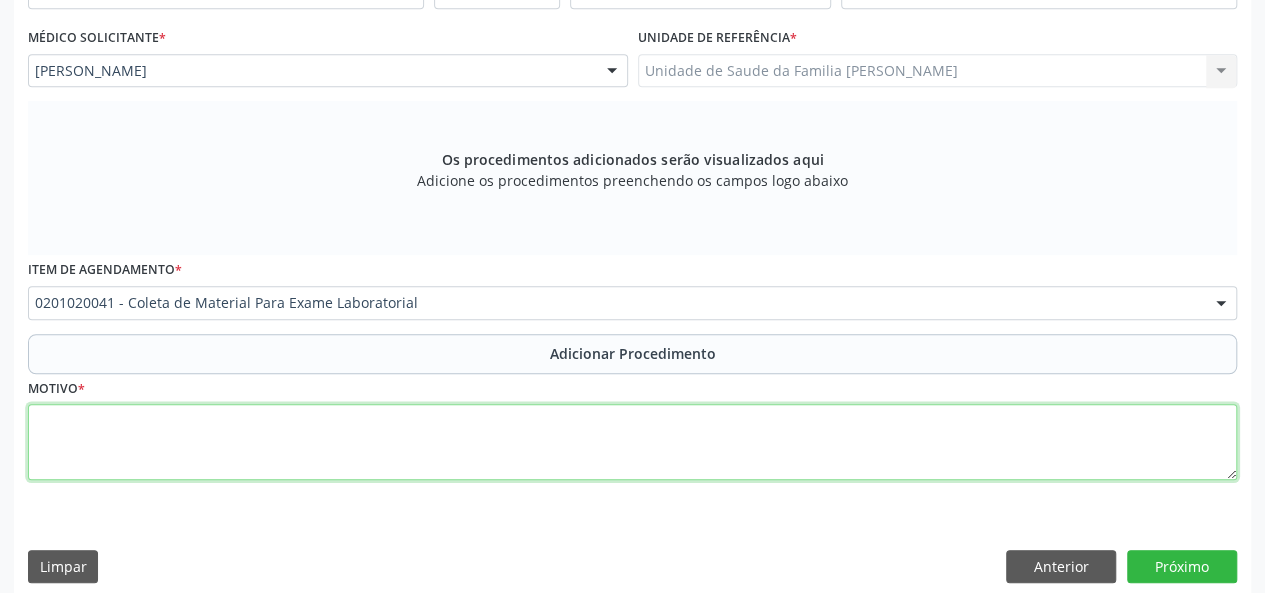 click at bounding box center [632, 442] 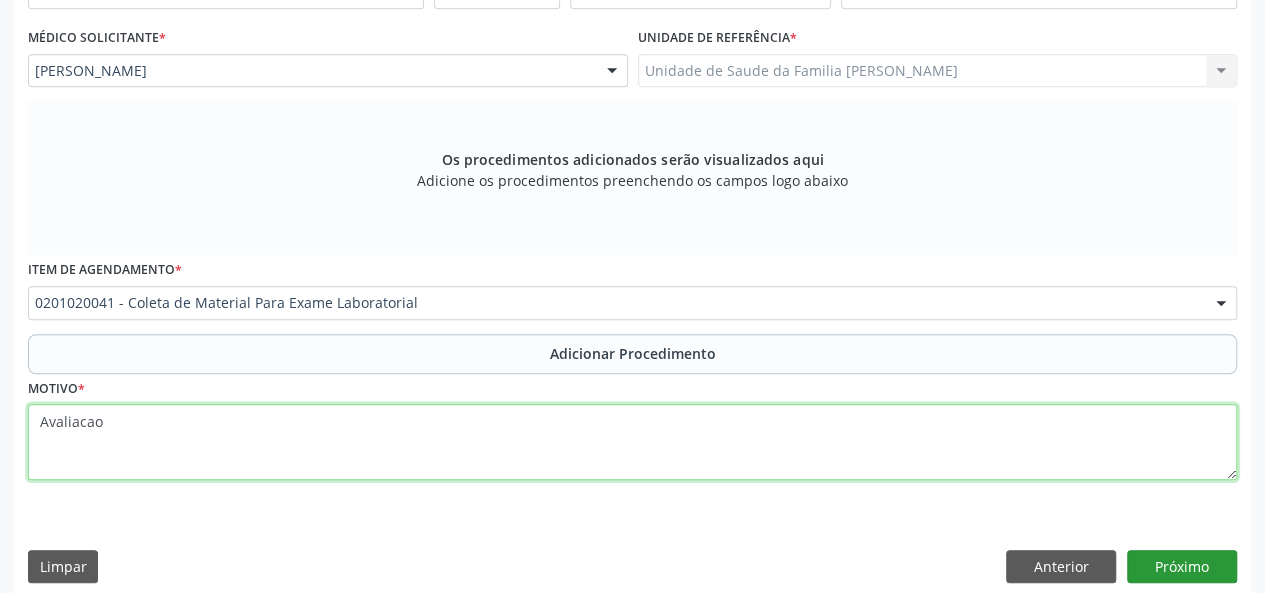 type on "Avaliacao" 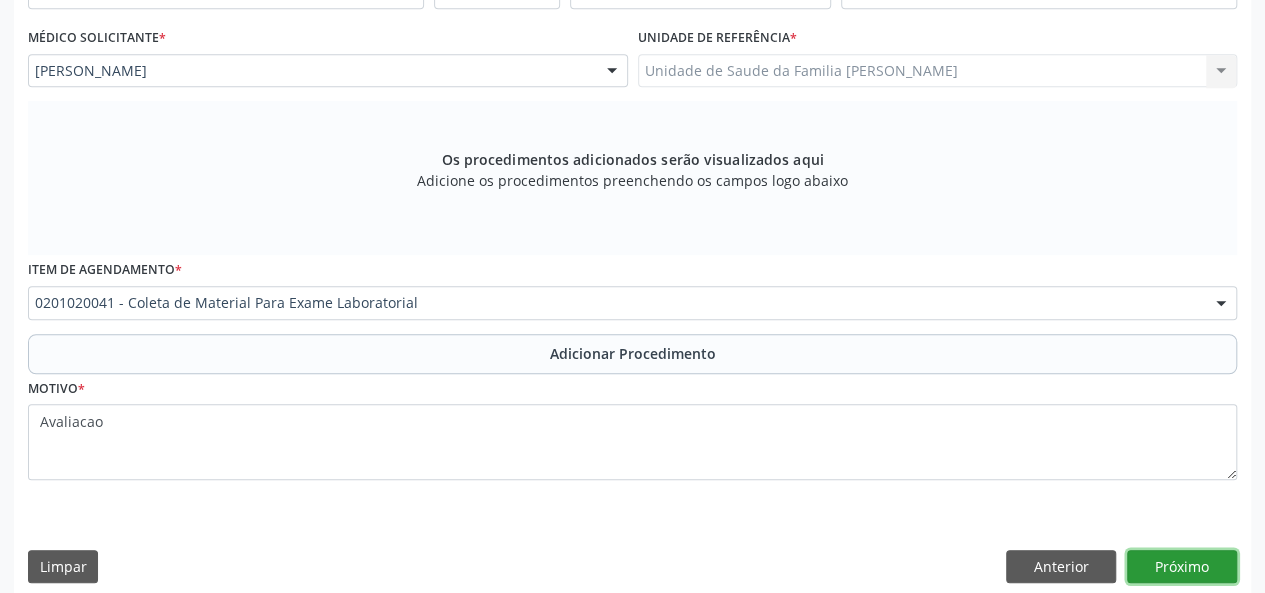 click on "Próximo" at bounding box center [1182, 567] 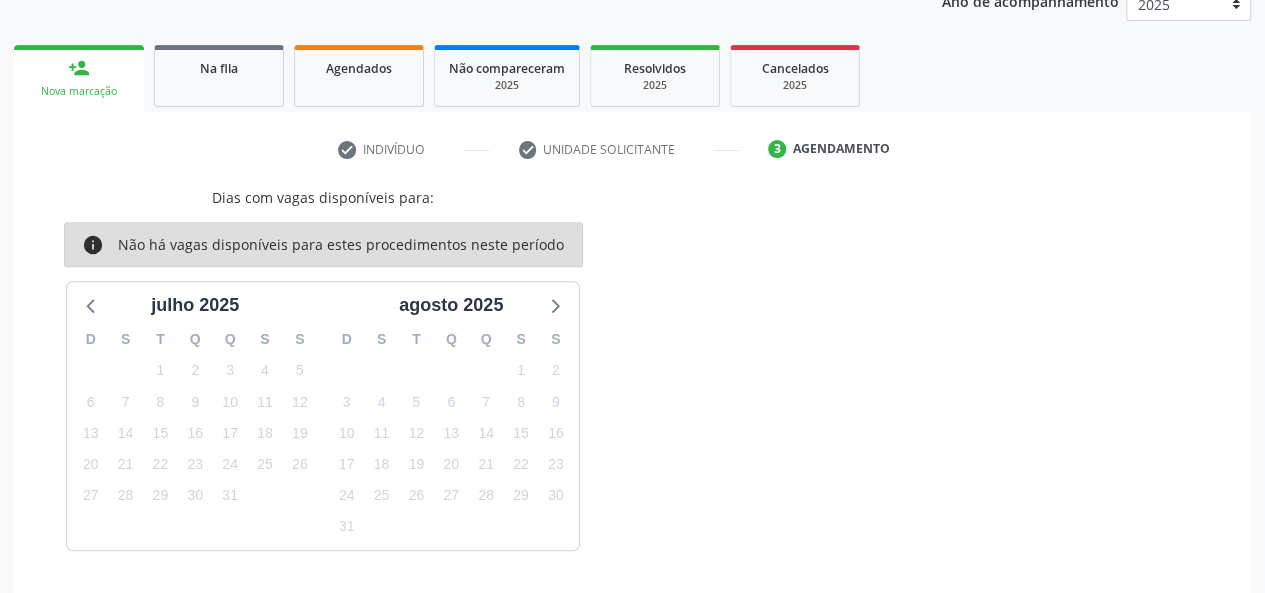 scroll, scrollTop: 340, scrollLeft: 0, axis: vertical 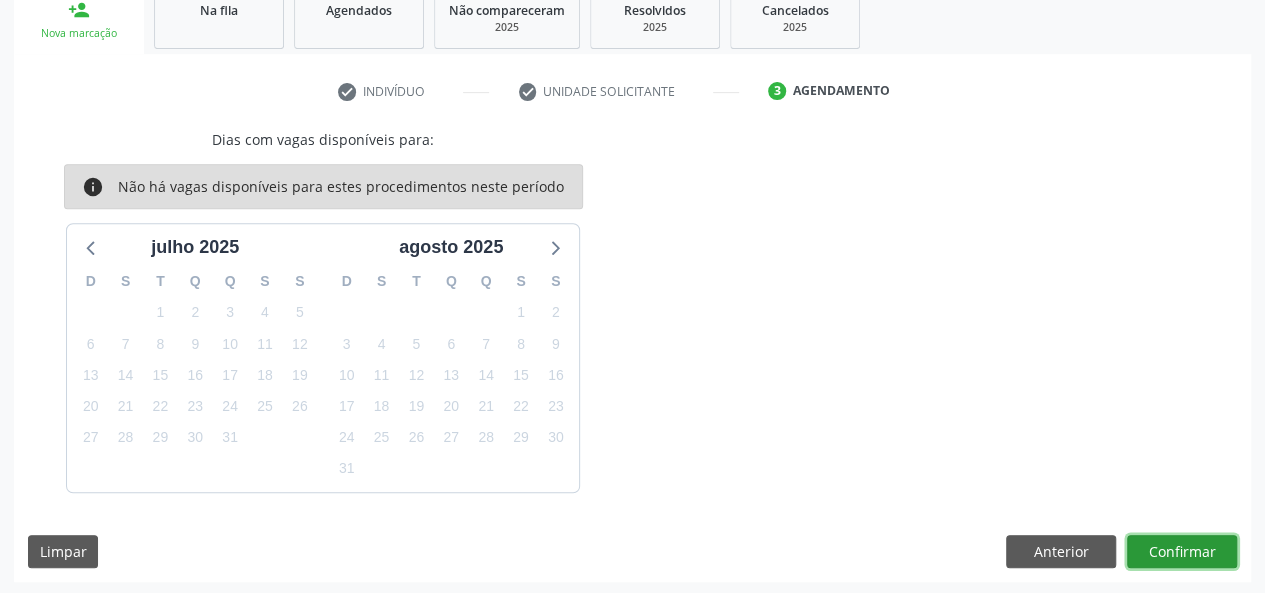 click on "Confirmar" at bounding box center [1182, 552] 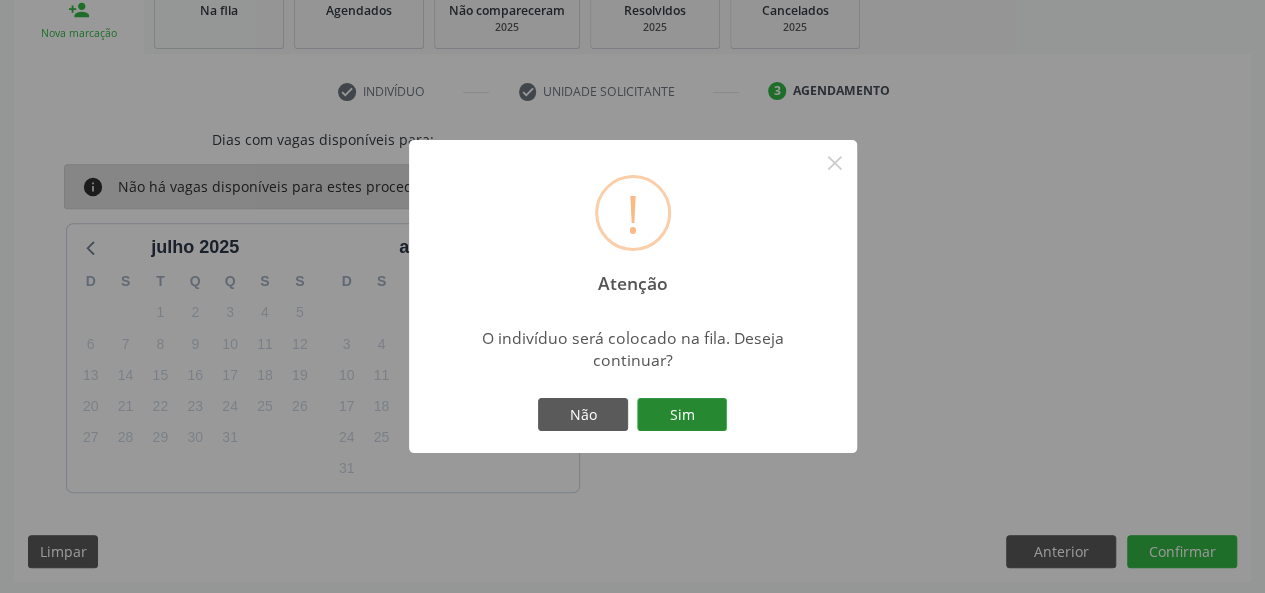 click on "Sim" at bounding box center [682, 415] 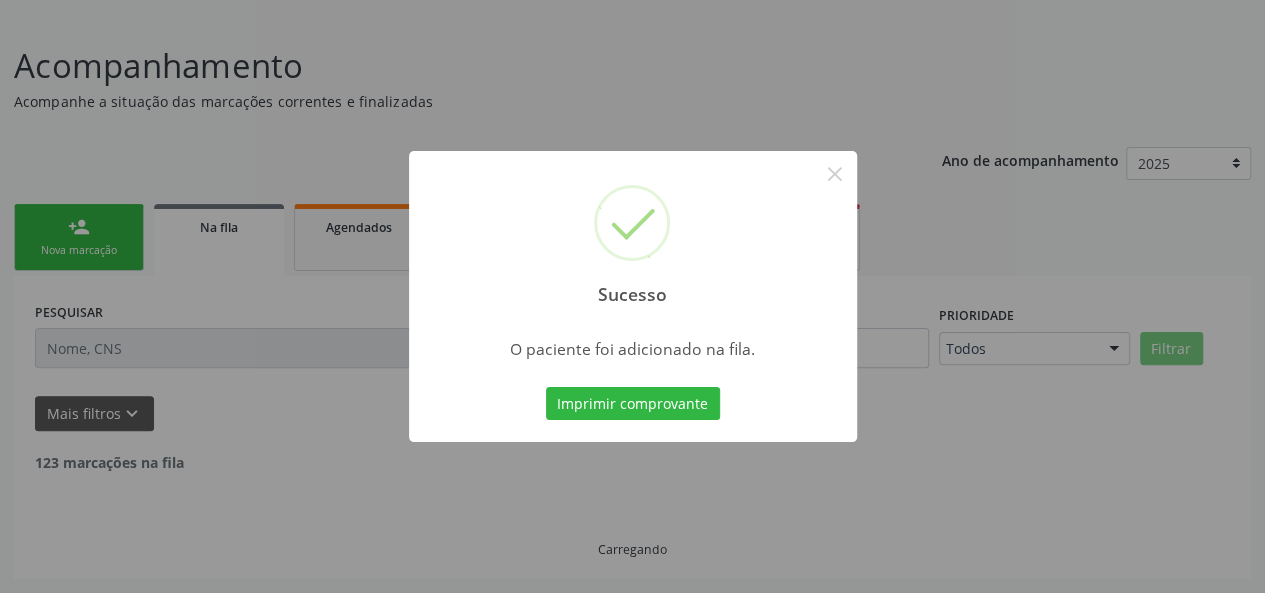 scroll, scrollTop: 100, scrollLeft: 0, axis: vertical 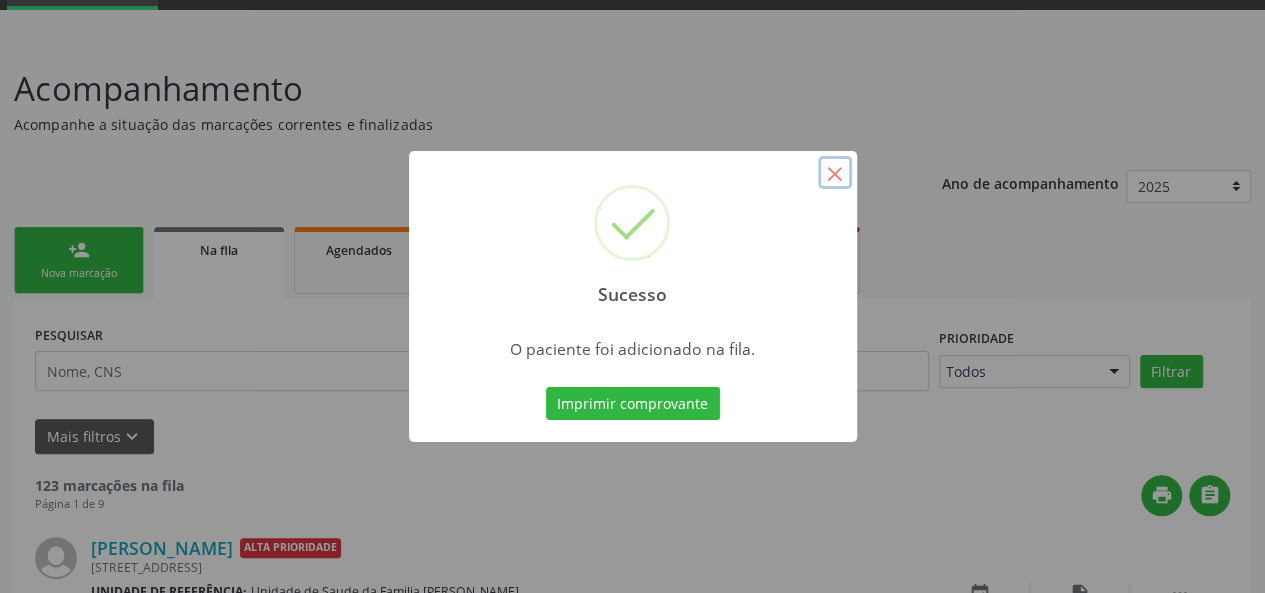 click on "×" at bounding box center [835, 173] 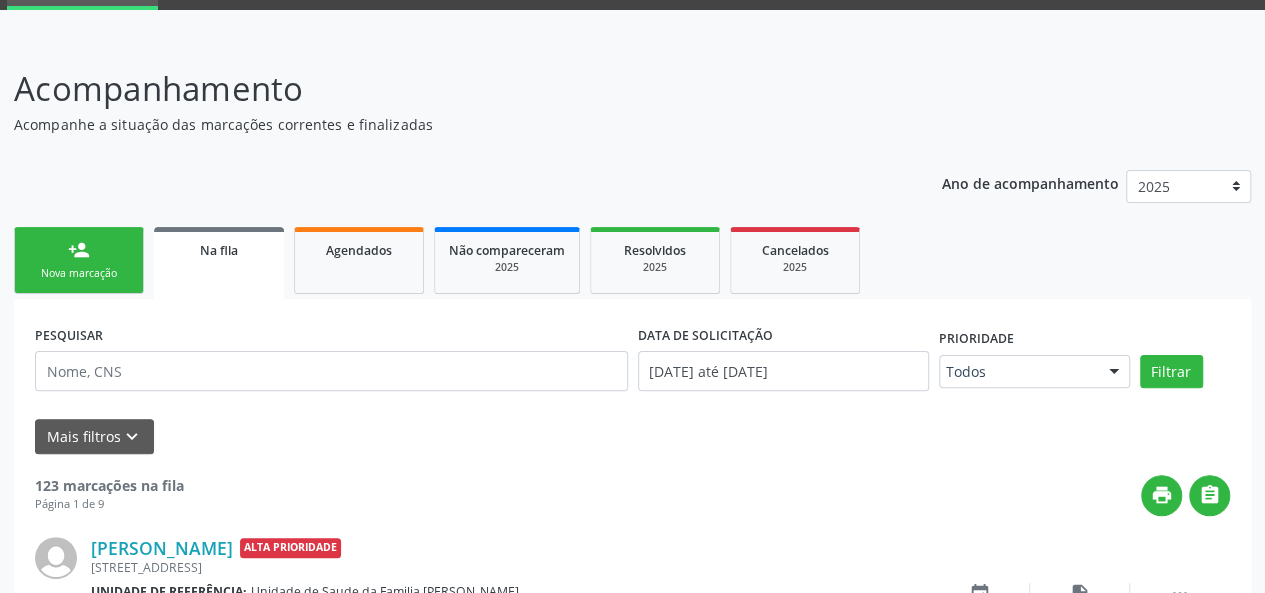 click on "Nova marcação" at bounding box center [79, 273] 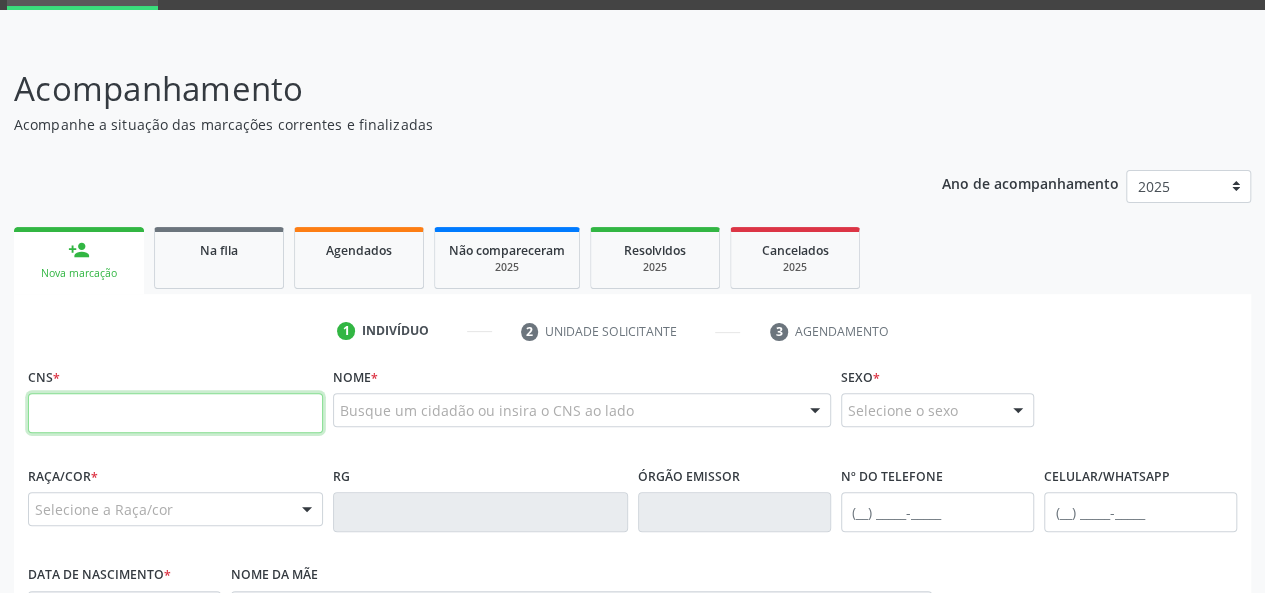 click at bounding box center (175, 413) 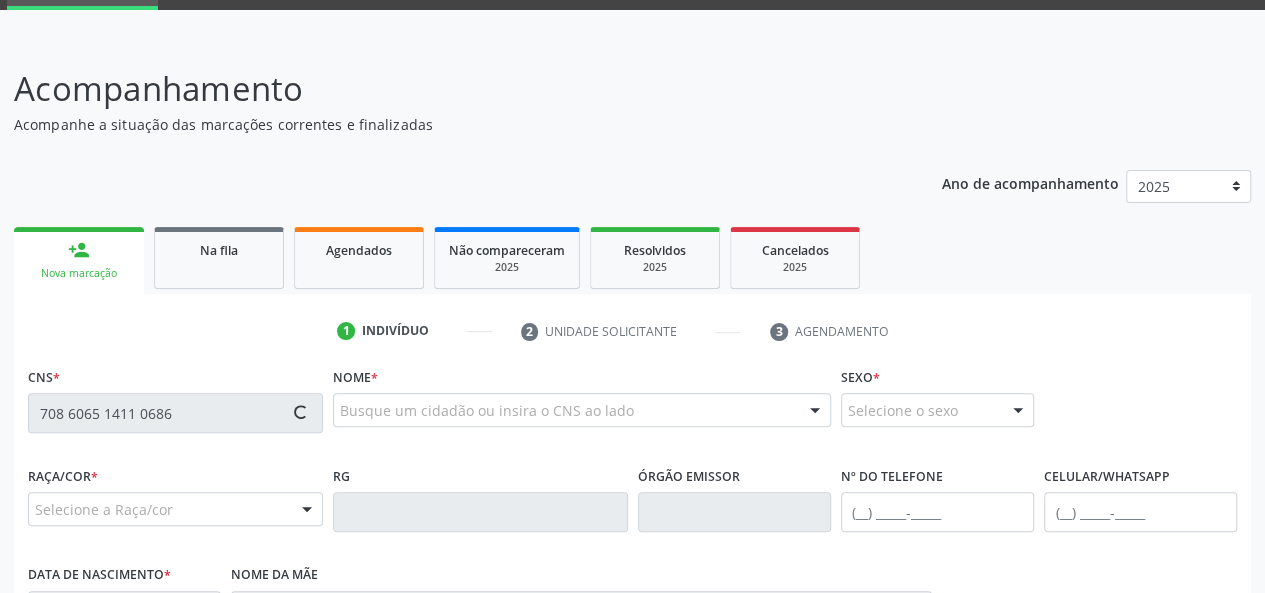 type on "708 6065 1411 0686" 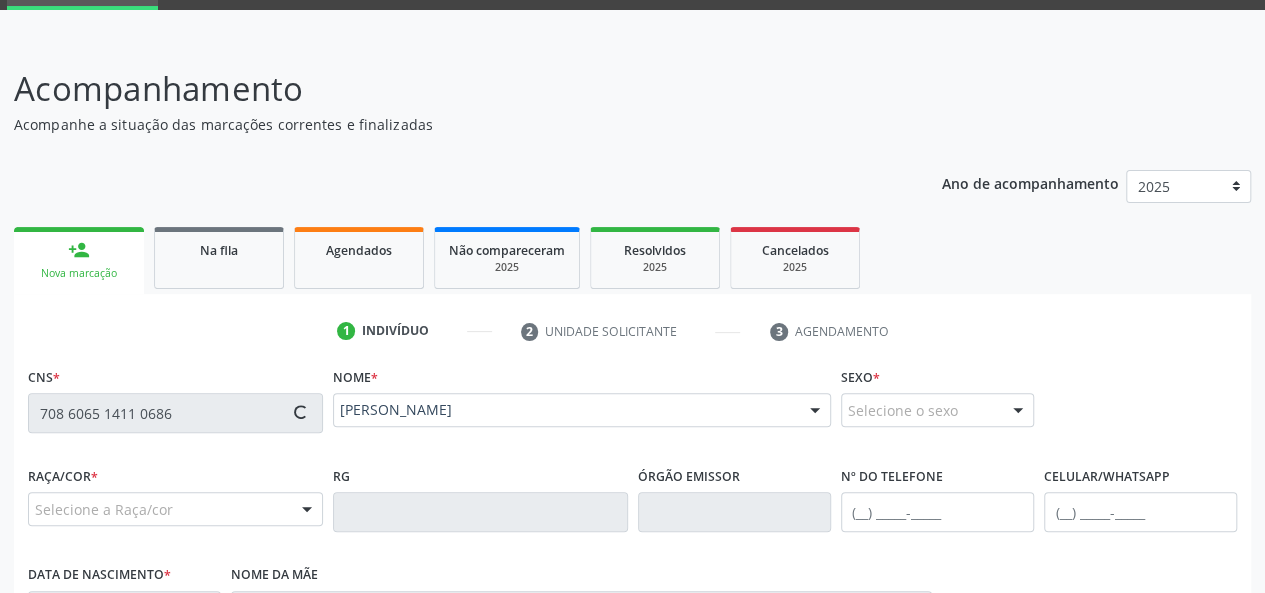type on "(41) 99905-1974" 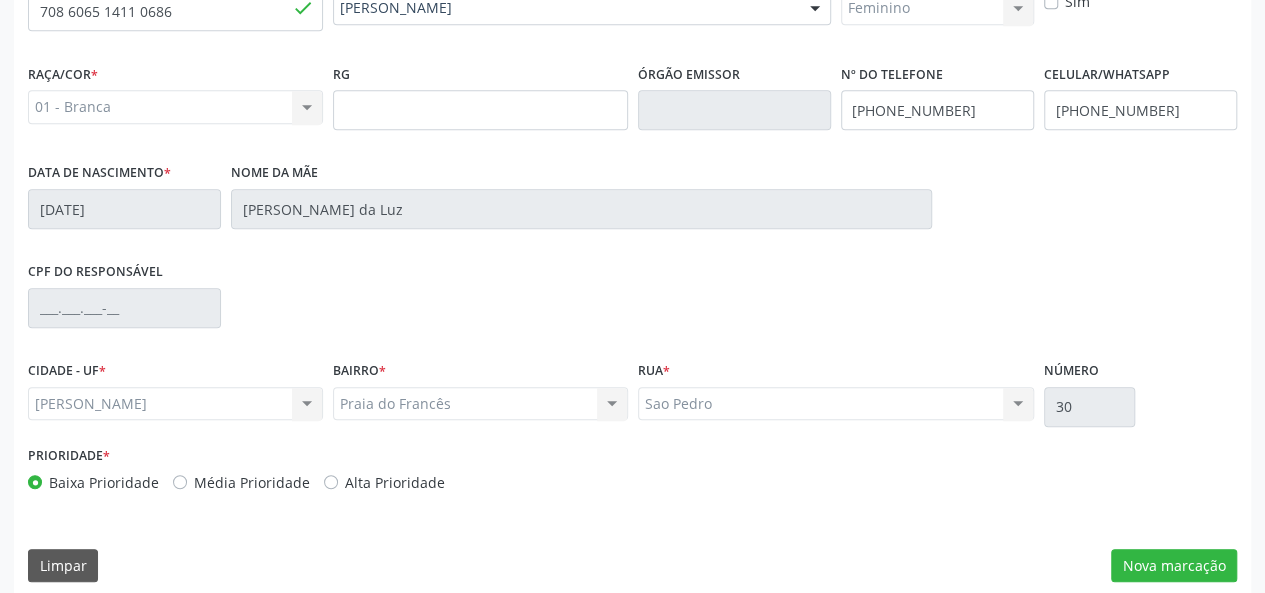 scroll, scrollTop: 518, scrollLeft: 0, axis: vertical 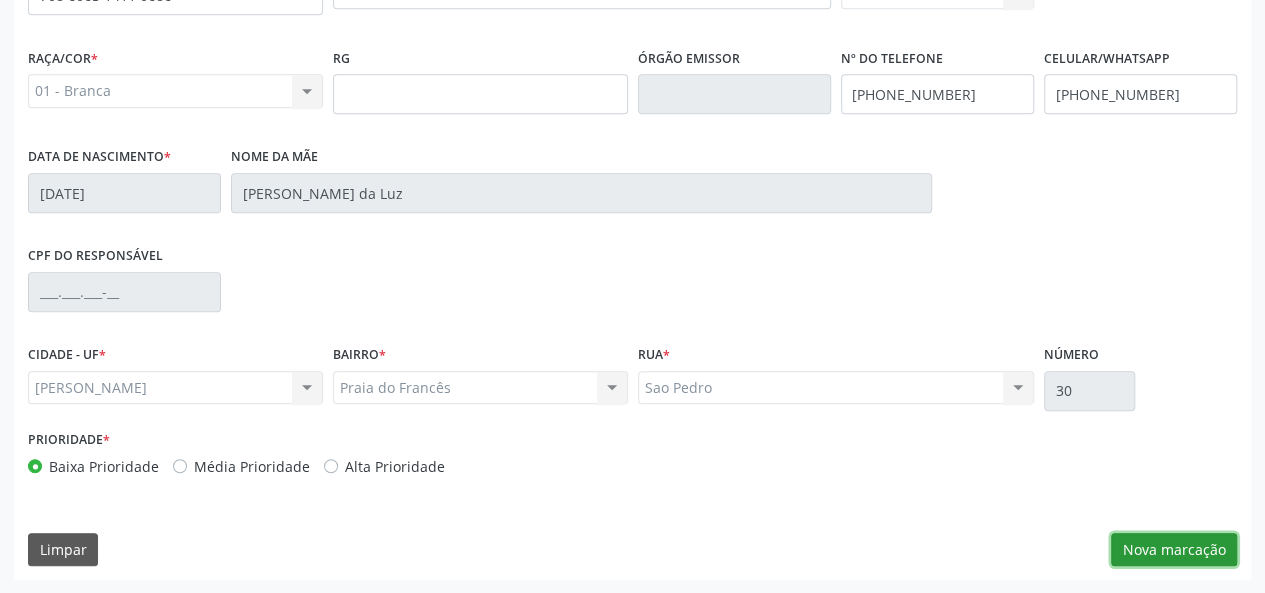 click on "Nova marcação" at bounding box center [1174, 550] 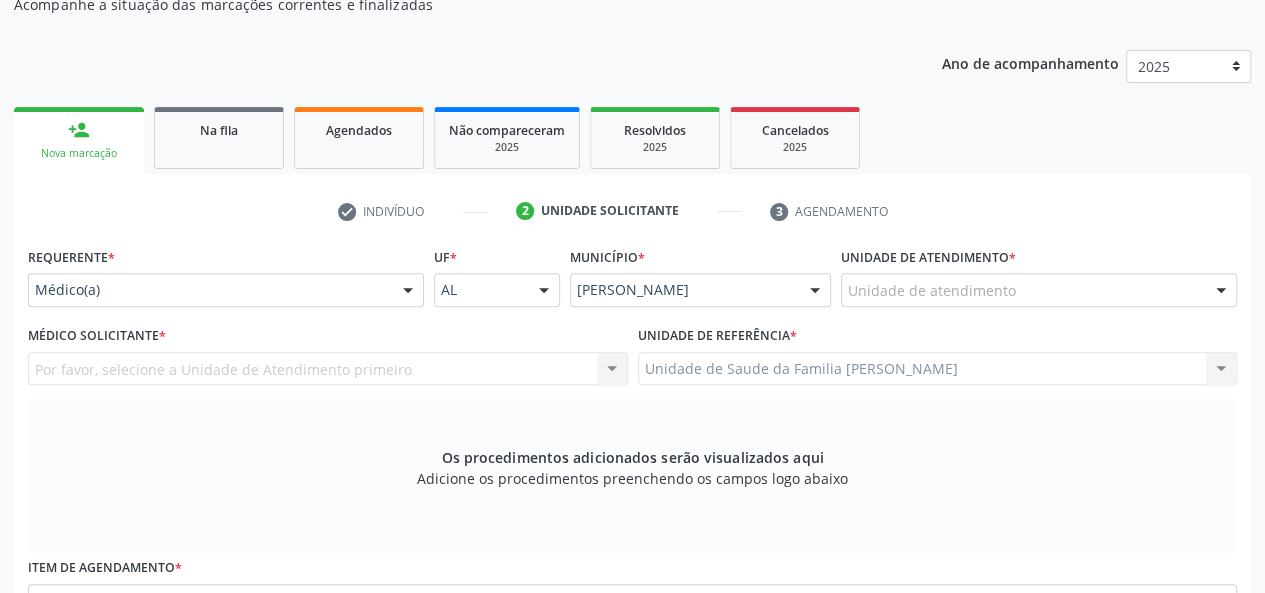 scroll, scrollTop: 218, scrollLeft: 0, axis: vertical 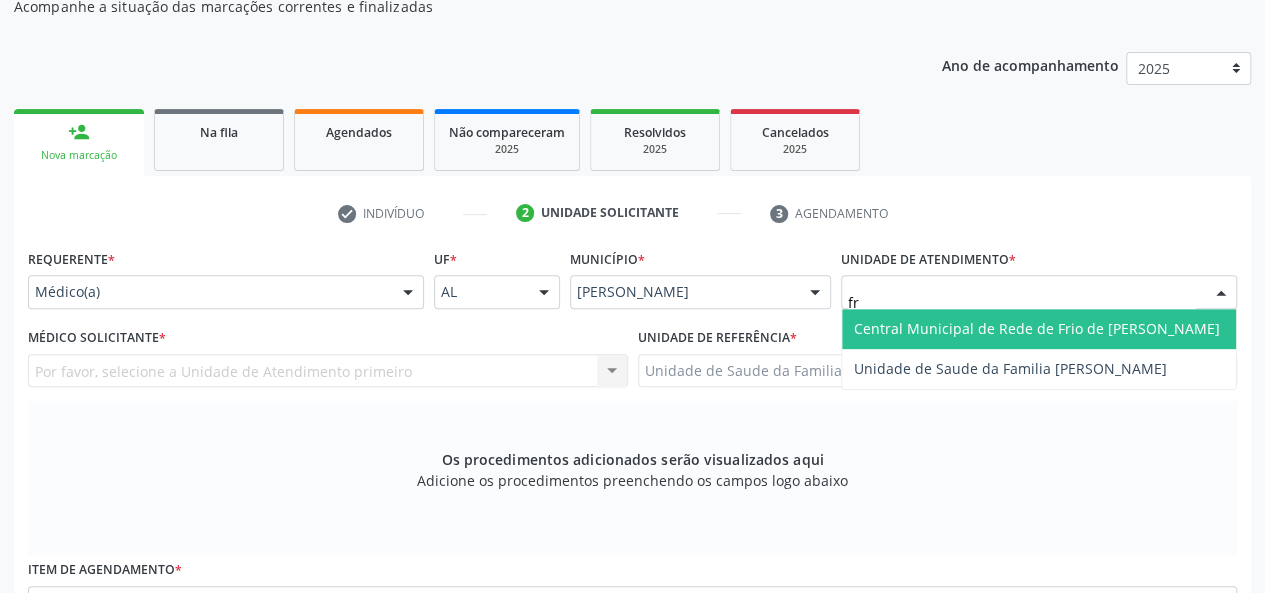 type on "fra" 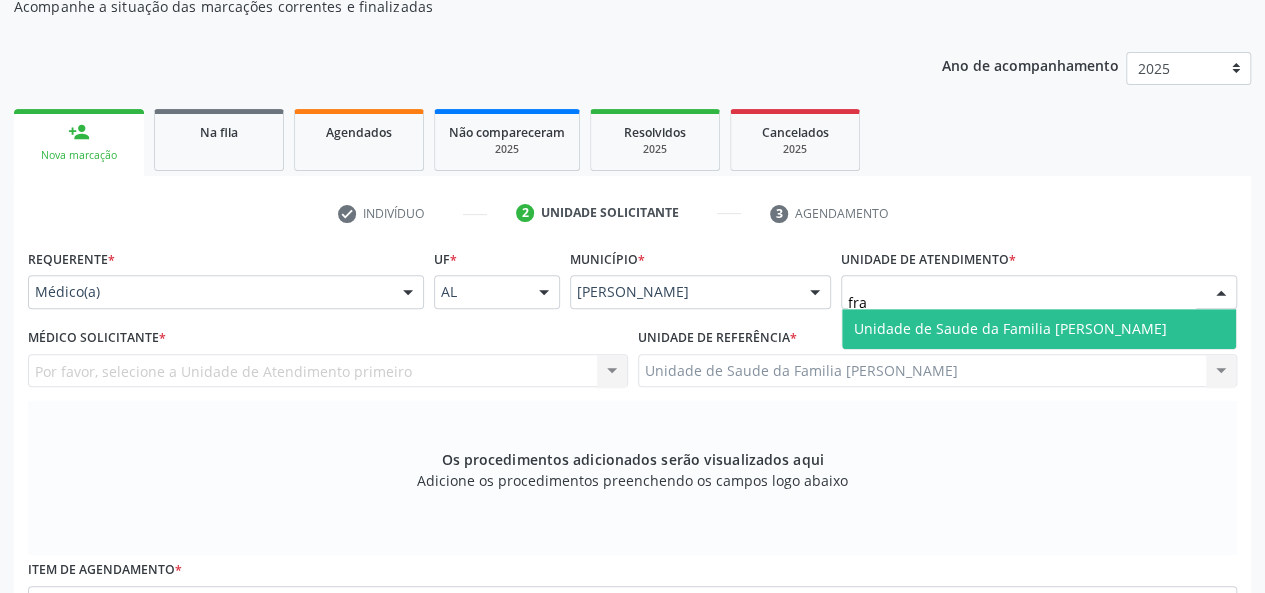 click on "Unidade de Saude da Familia [PERSON_NAME]" at bounding box center [1010, 328] 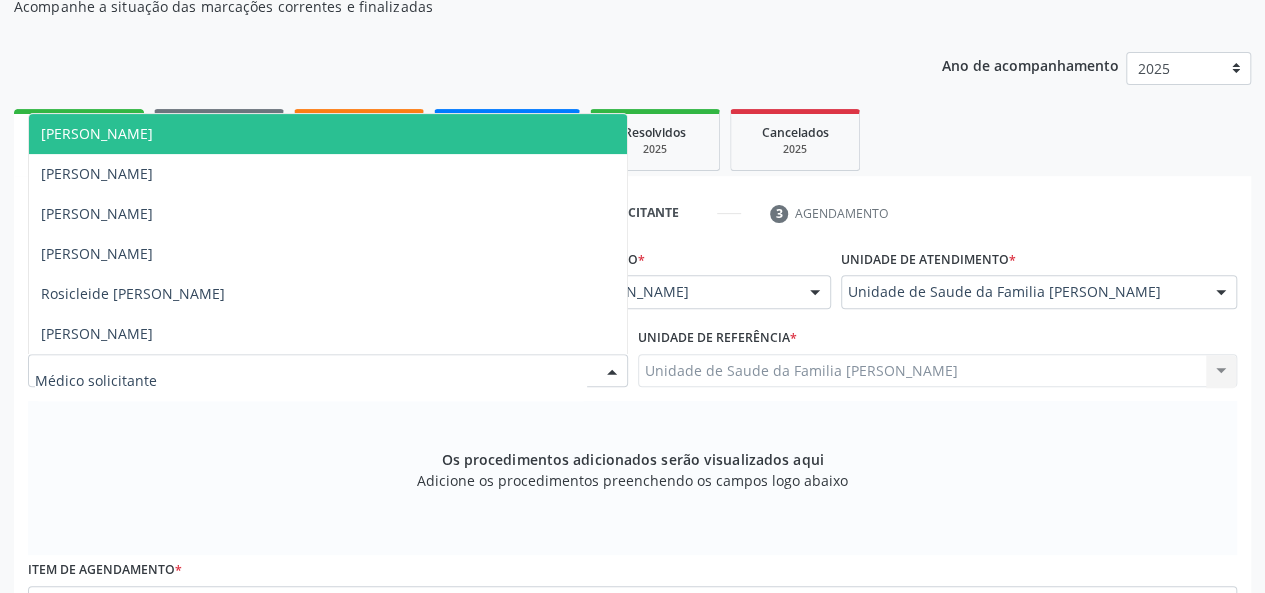 click on "[PERSON_NAME]" at bounding box center [328, 134] 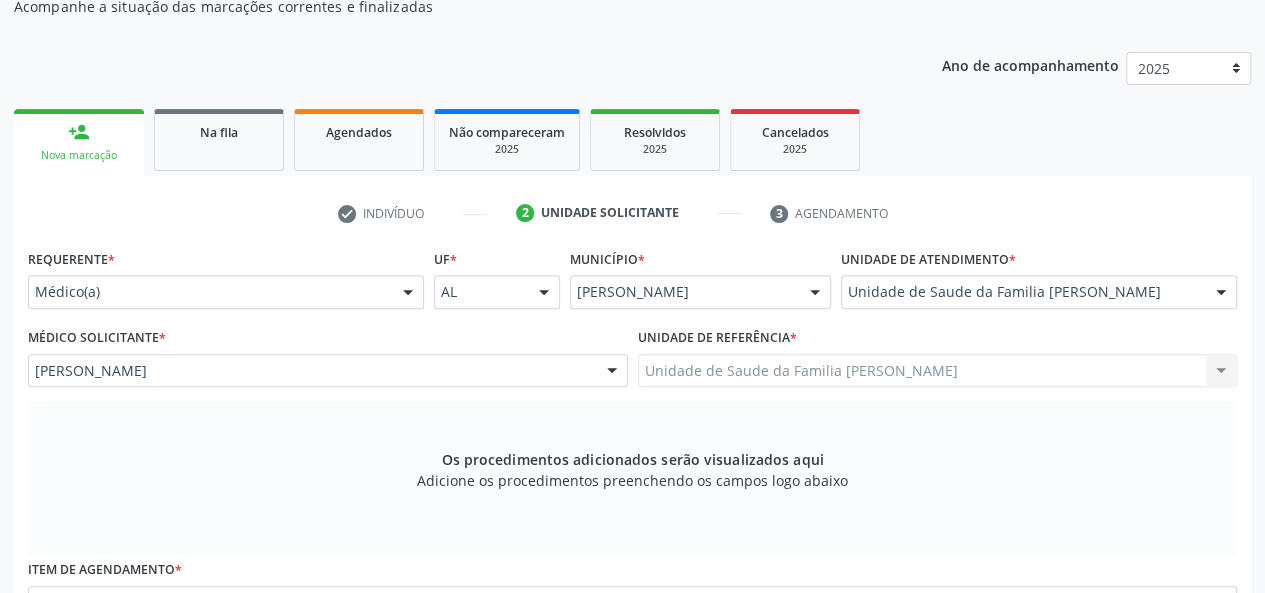 scroll, scrollTop: 518, scrollLeft: 0, axis: vertical 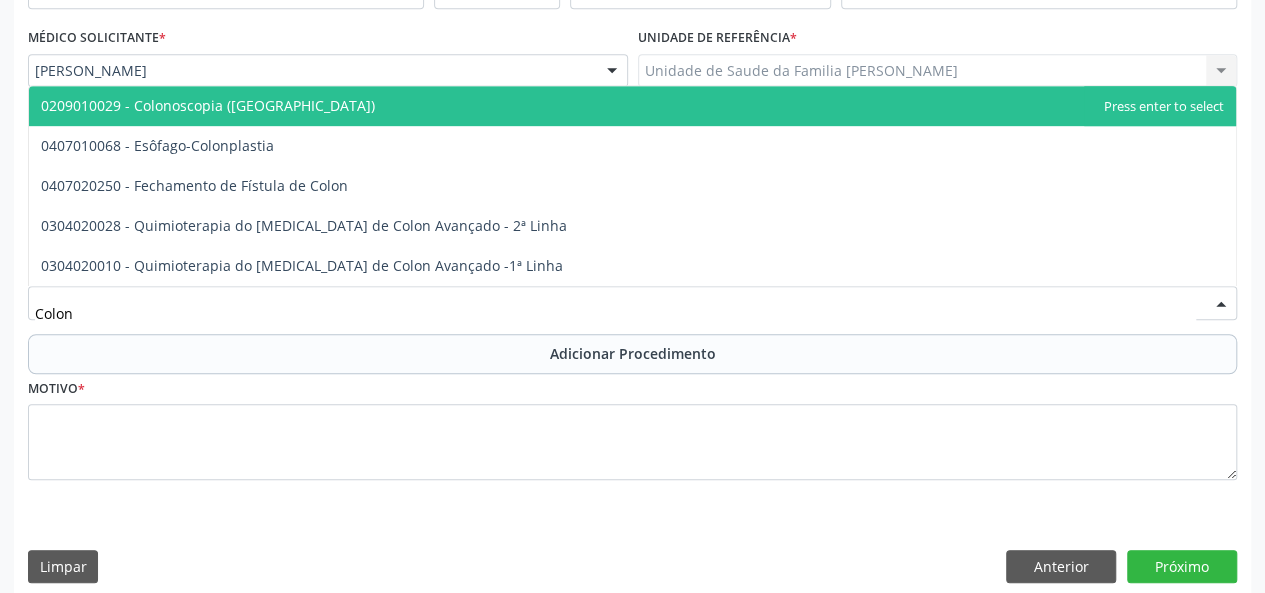 type on "Colono" 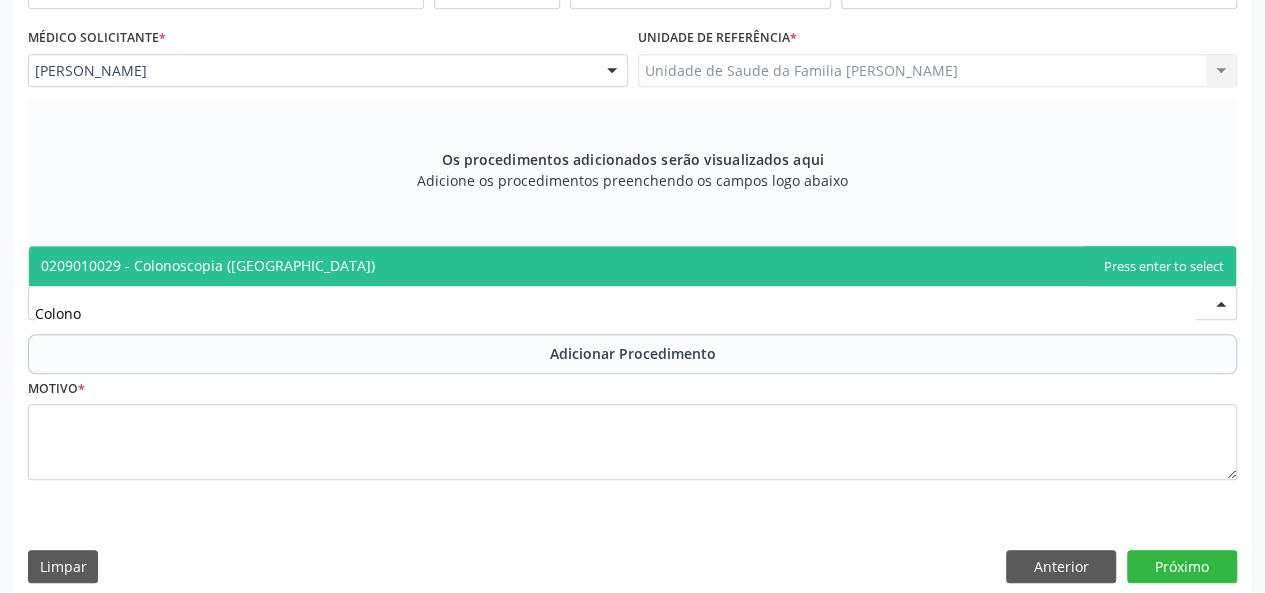 click on "0209010029 - Colonoscopia ([GEOGRAPHIC_DATA])" at bounding box center [632, 266] 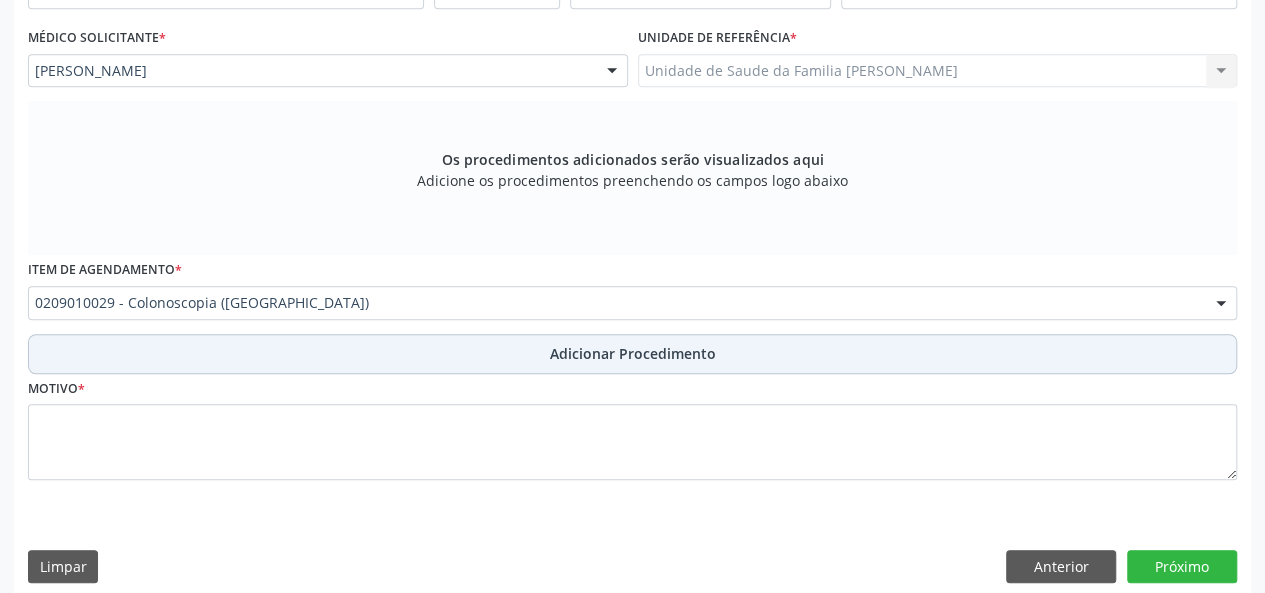click on "Adicionar Procedimento" at bounding box center [632, 354] 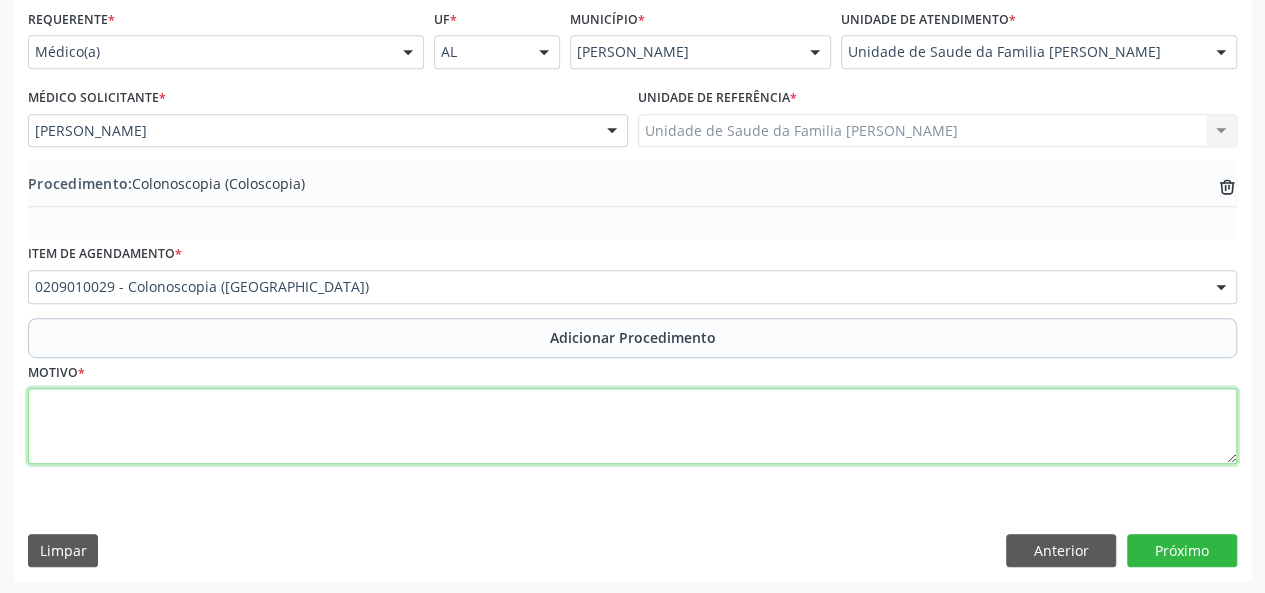 click at bounding box center (632, 426) 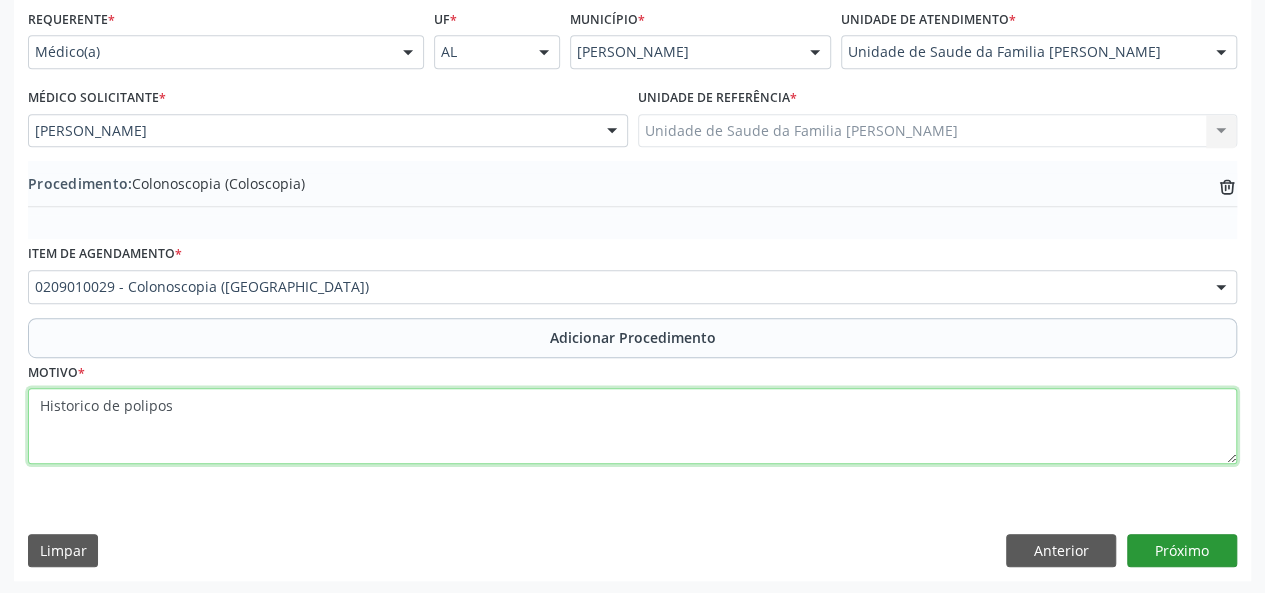 type on "Historico de polipos" 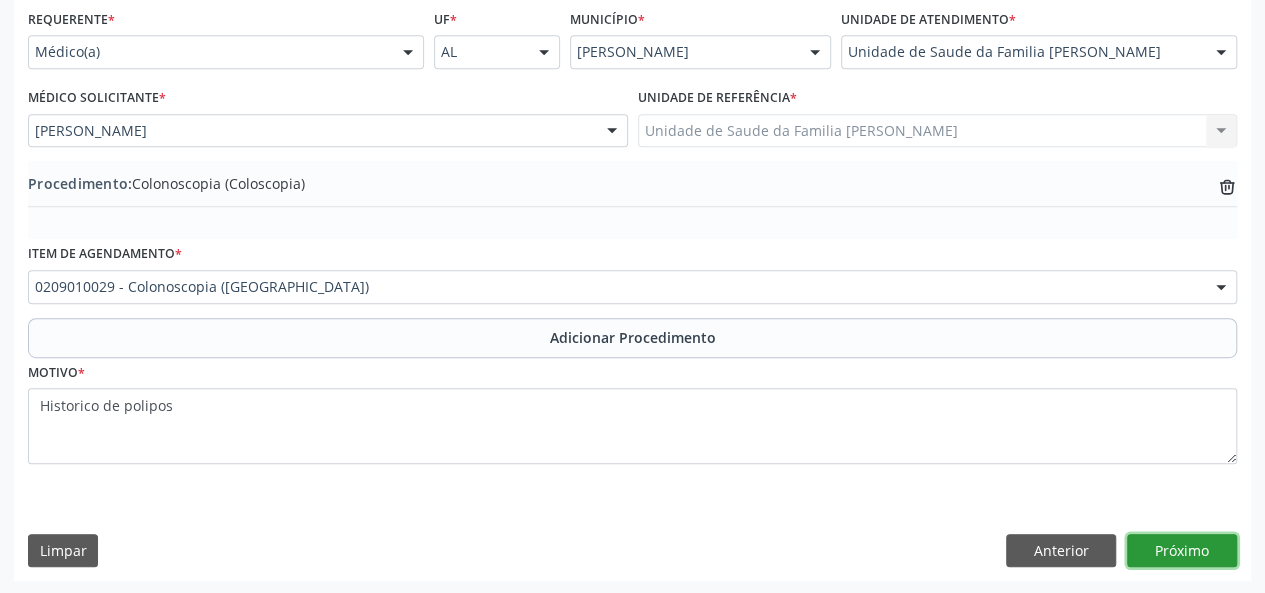 click on "Próximo" at bounding box center [1182, 551] 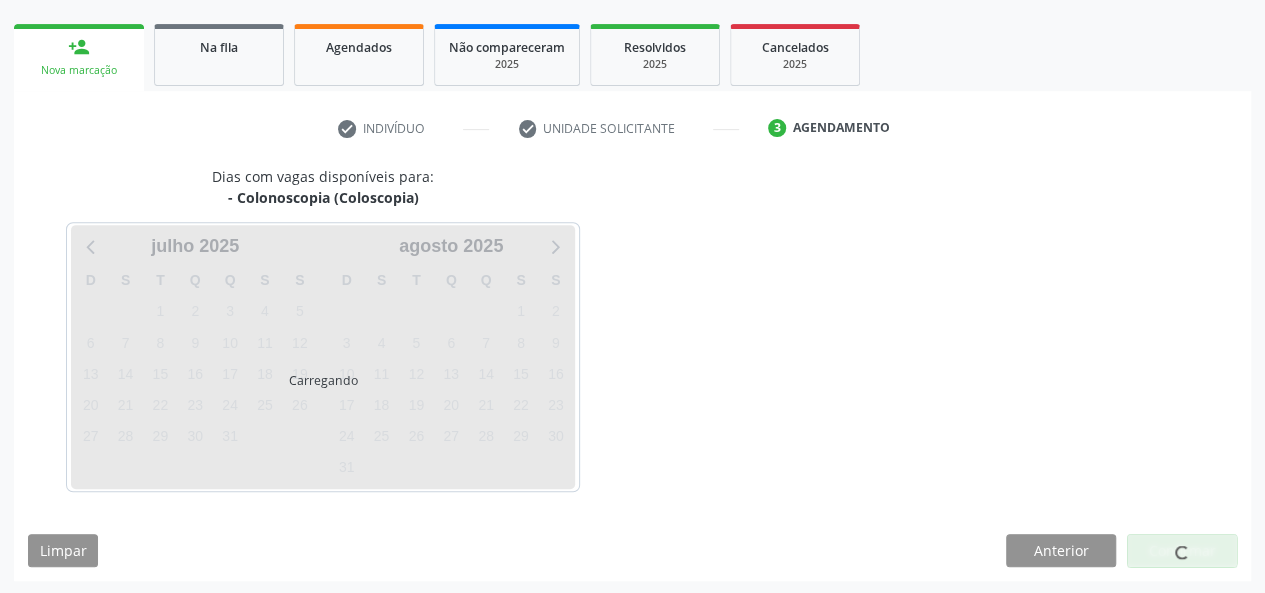 scroll, scrollTop: 362, scrollLeft: 0, axis: vertical 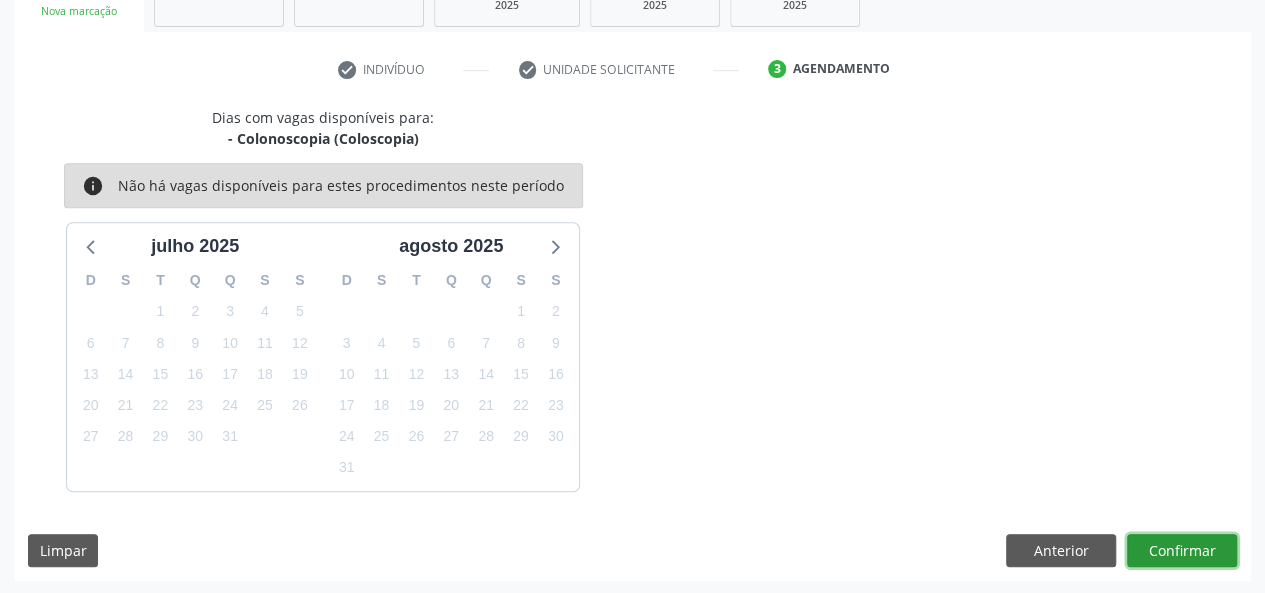 click on "Confirmar" at bounding box center [1182, 551] 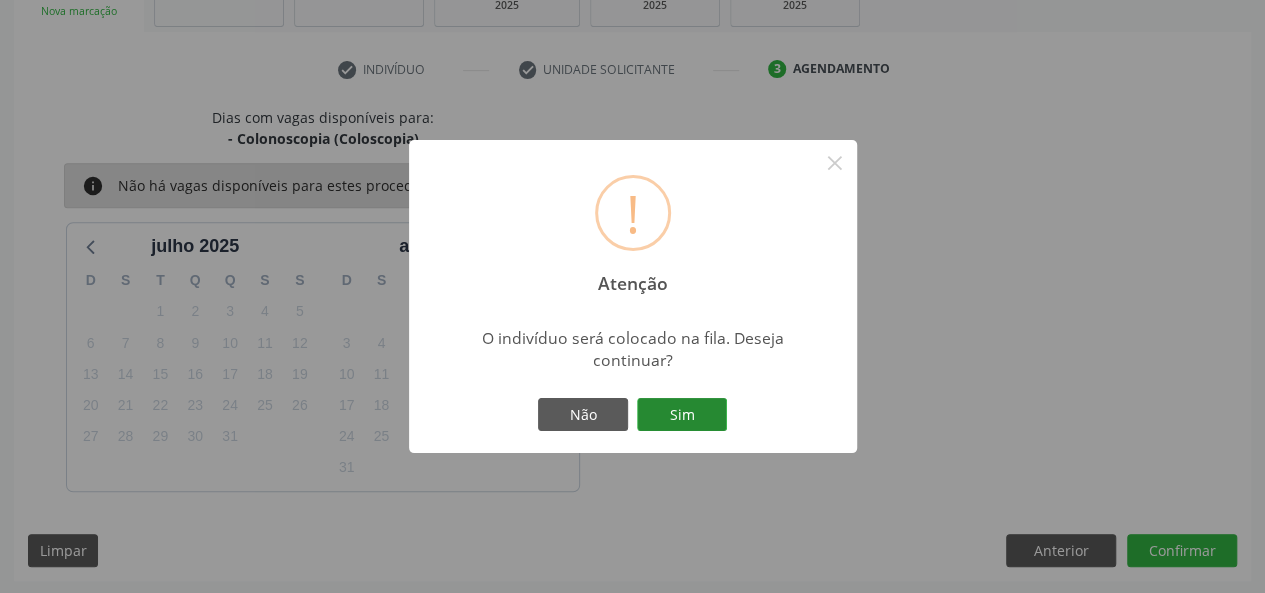 click on "Sim" at bounding box center (682, 415) 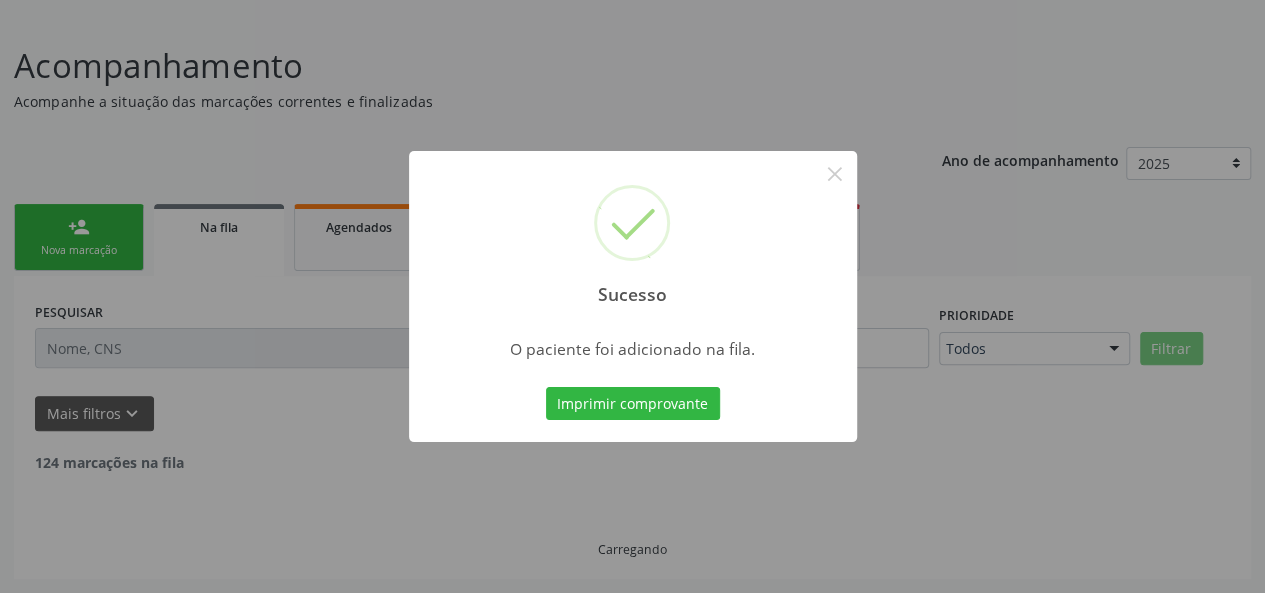 scroll, scrollTop: 100, scrollLeft: 0, axis: vertical 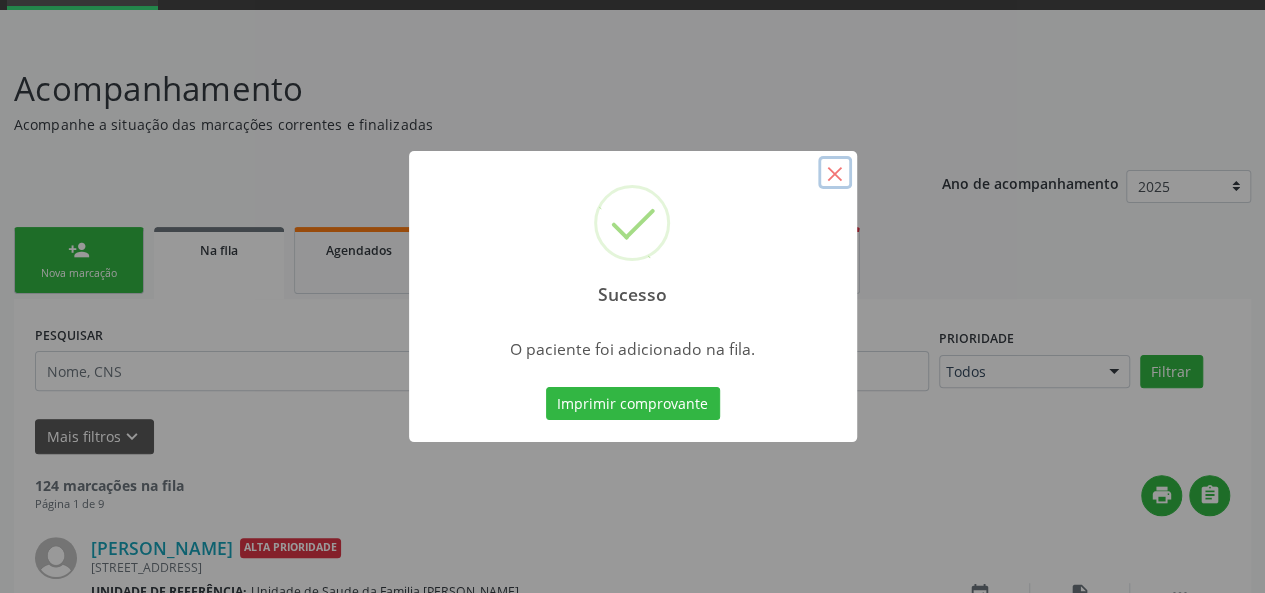 click on "×" at bounding box center (835, 173) 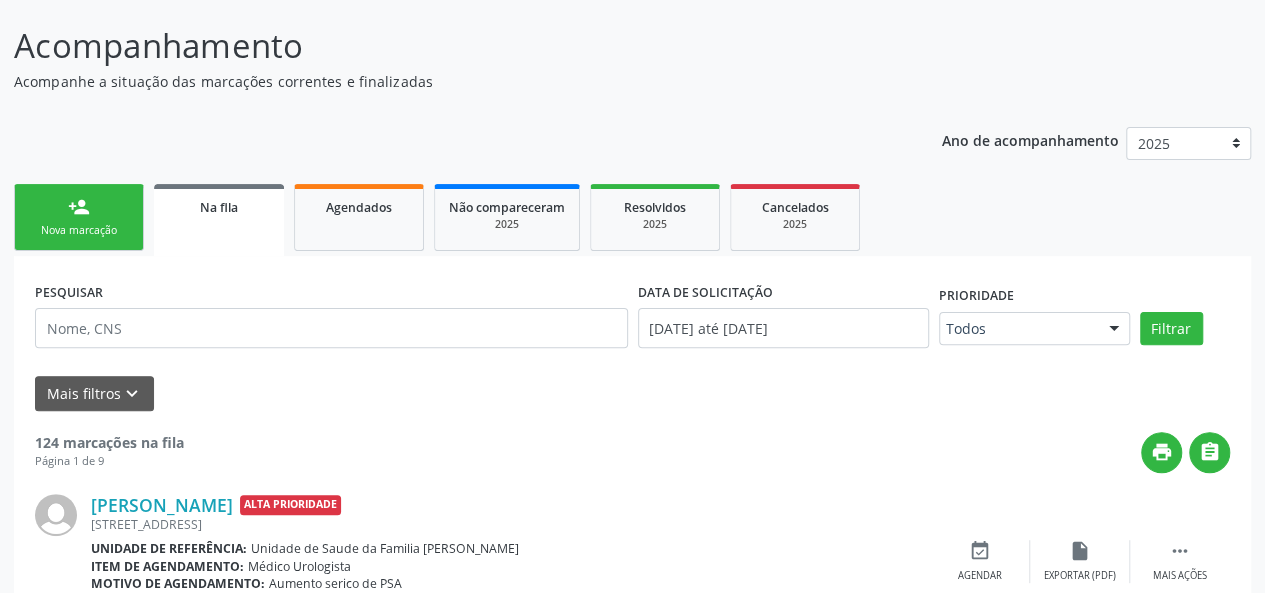 scroll, scrollTop: 0, scrollLeft: 0, axis: both 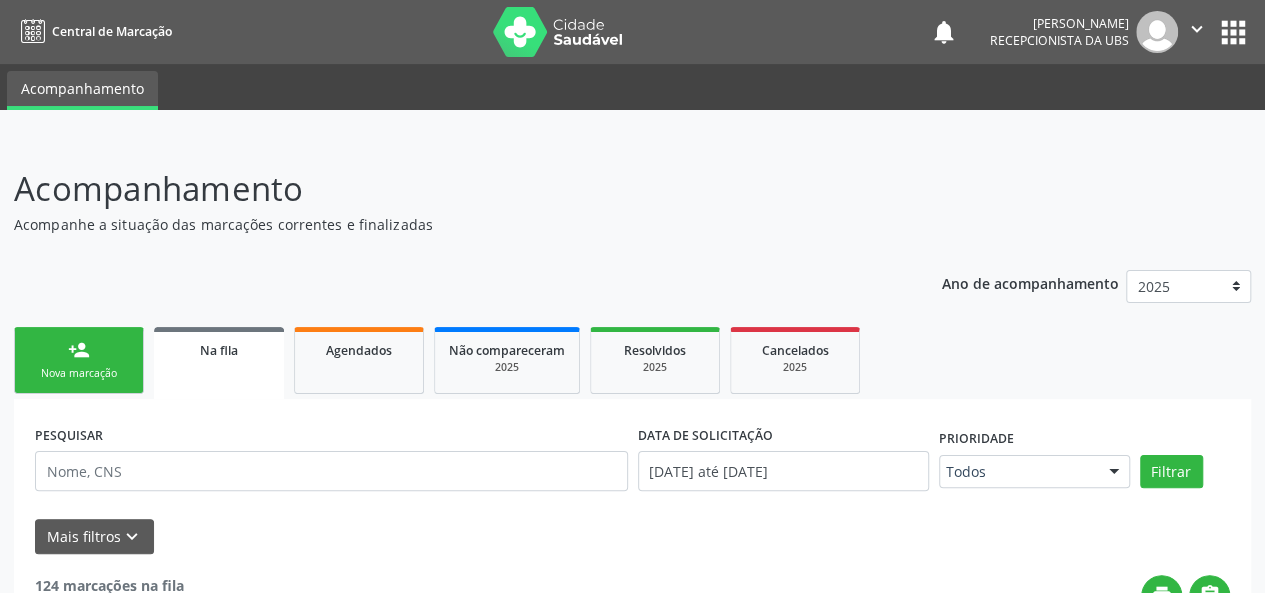 click on "person_add
Nova marcação" at bounding box center [79, 360] 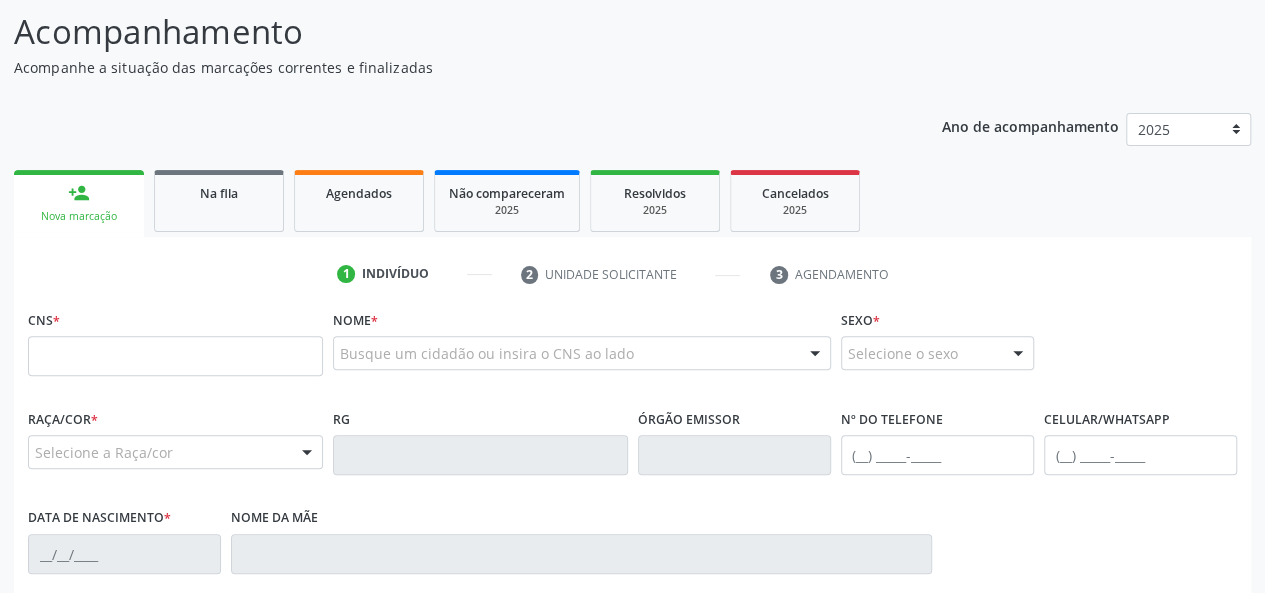 scroll, scrollTop: 200, scrollLeft: 0, axis: vertical 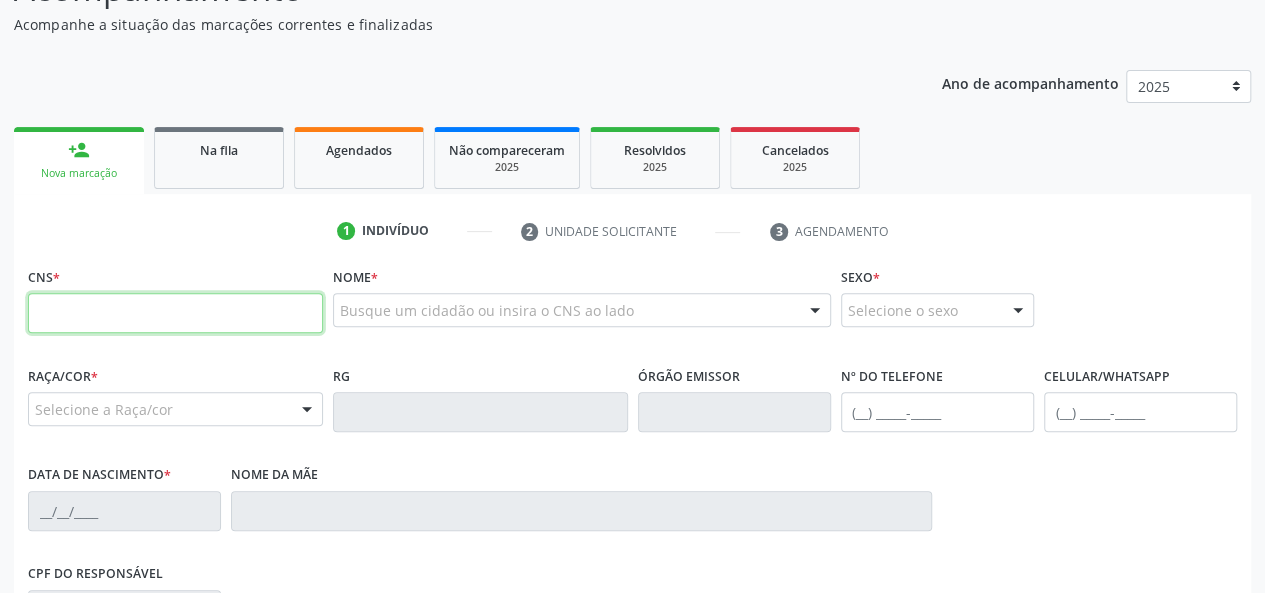 paste on "708 6065 1411 0686" 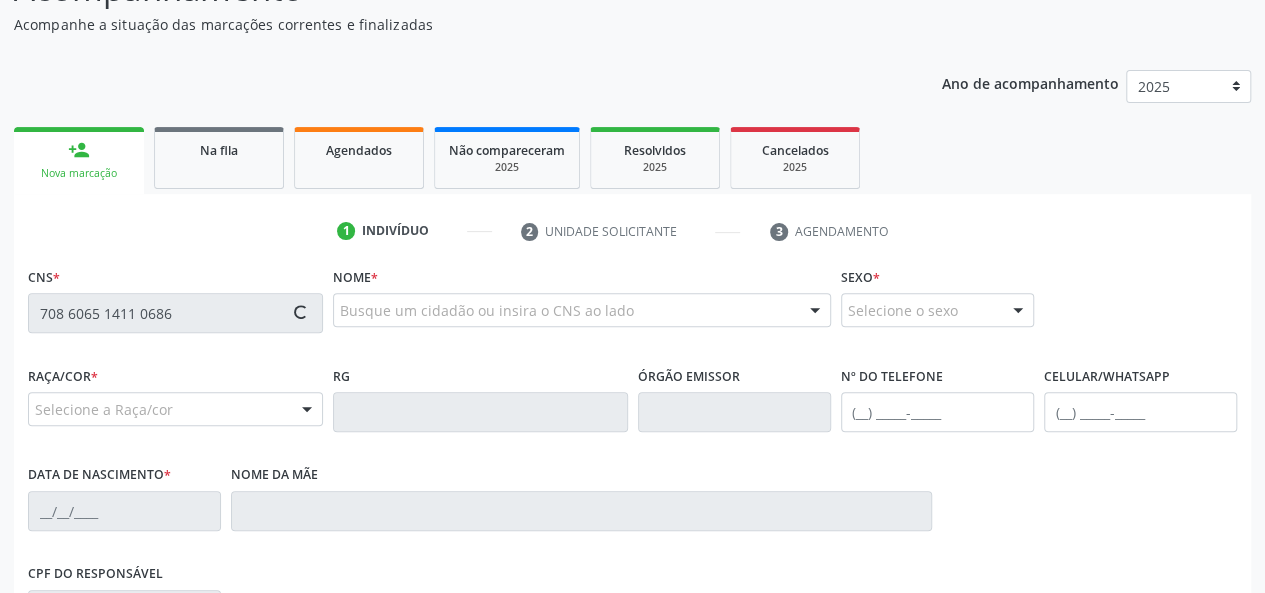 type on "708 6065 1411 0686" 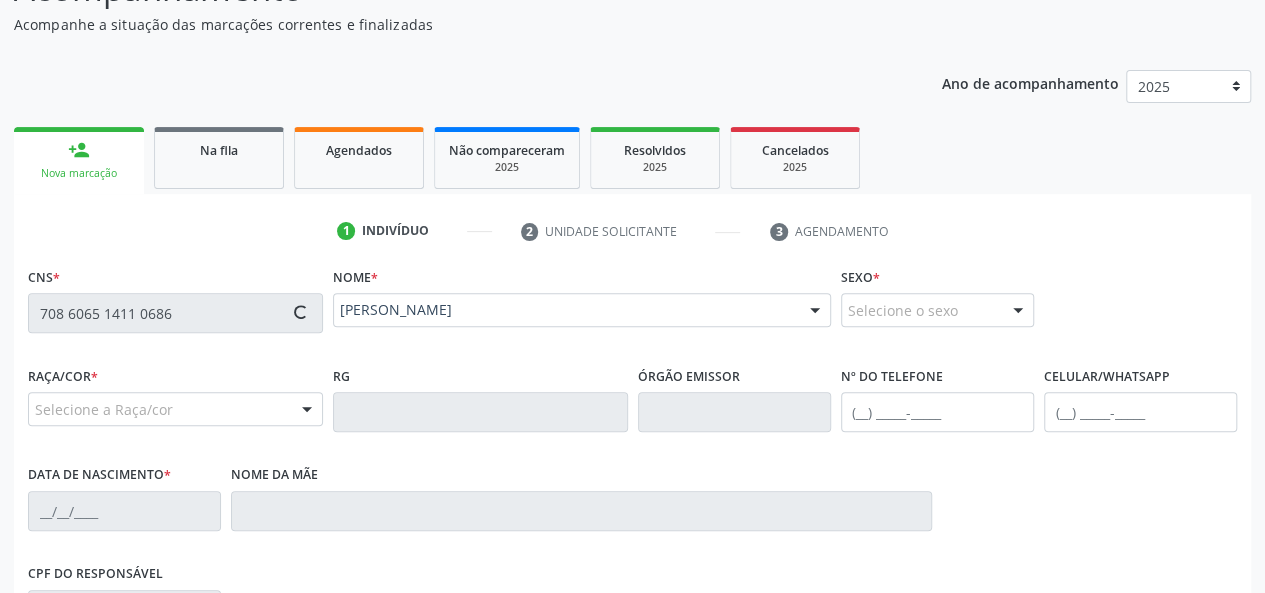 type on "(41) 99905-1974" 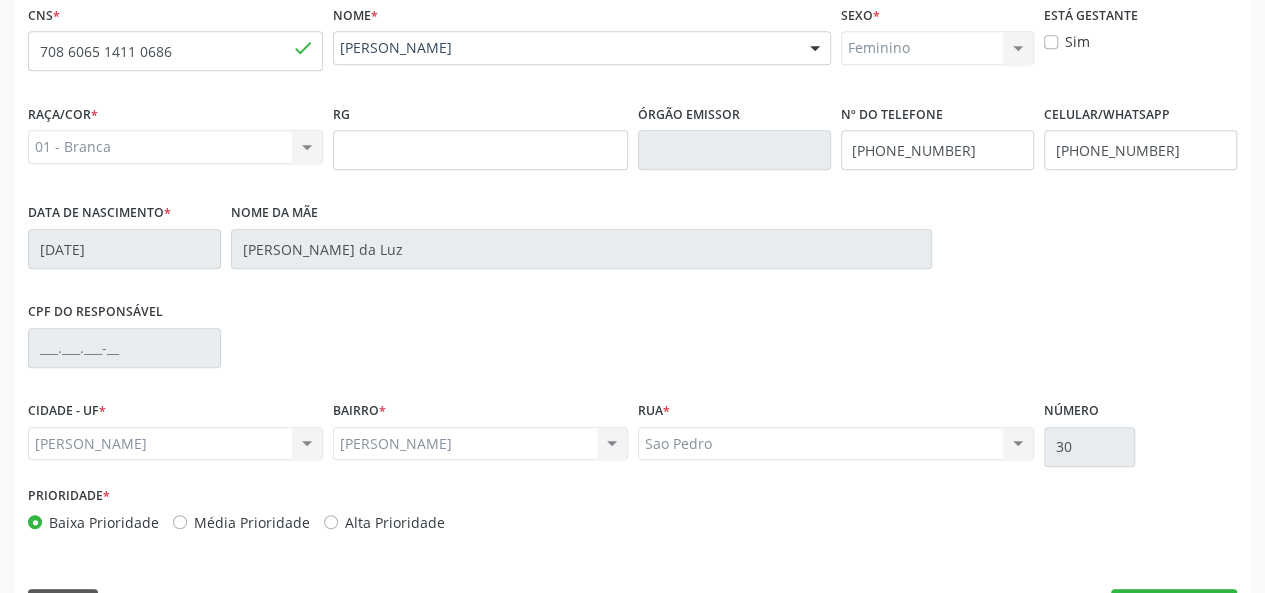 scroll, scrollTop: 518, scrollLeft: 0, axis: vertical 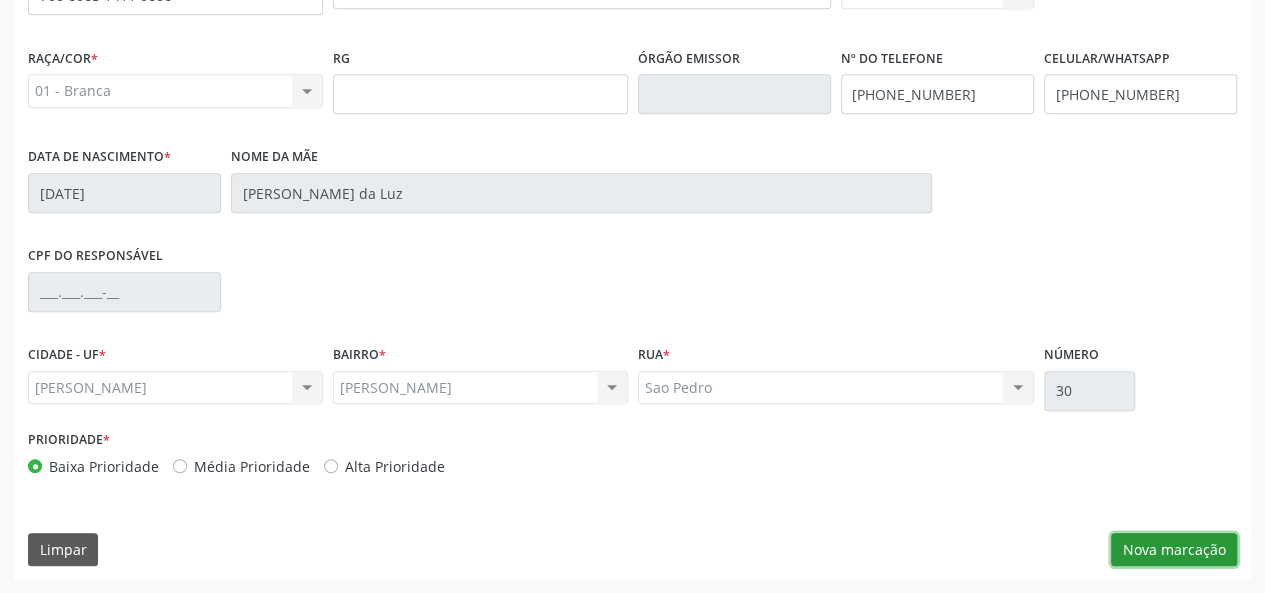drag, startPoint x: 1162, startPoint y: 537, endPoint x: 952, endPoint y: 491, distance: 214.97906 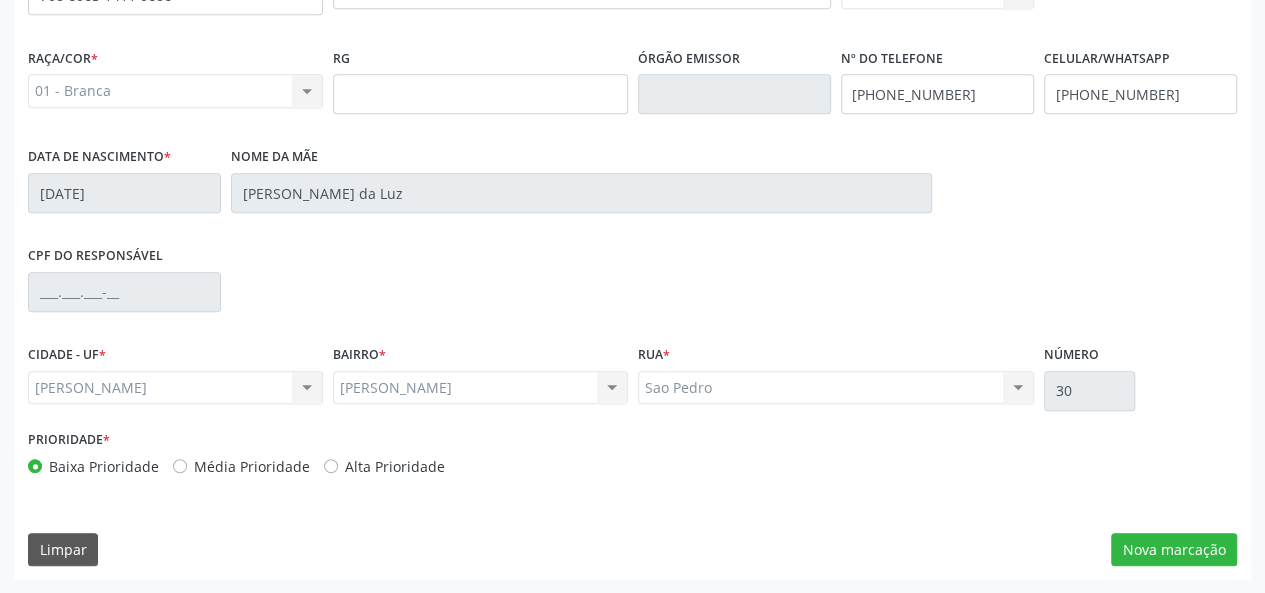 click on "Barro Vermelho         Barro Vermelho
Nenhum resultado encontrado para: "   "
Não há nenhuma opção para ser exibida." at bounding box center (480, 388) 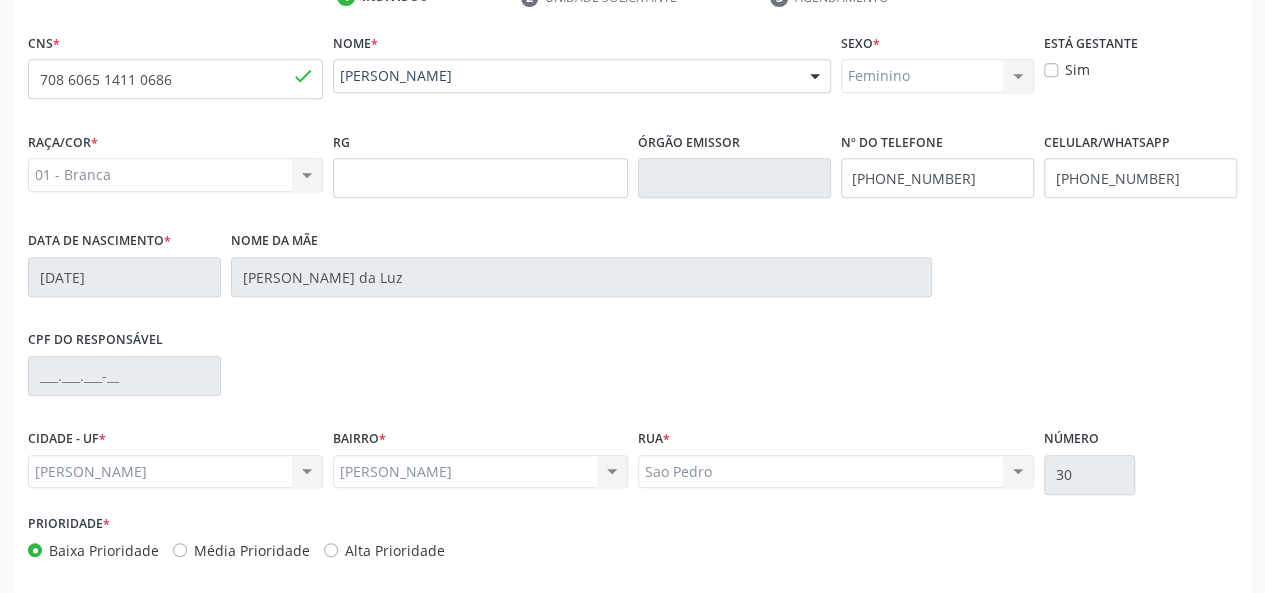 scroll, scrollTop: 318, scrollLeft: 0, axis: vertical 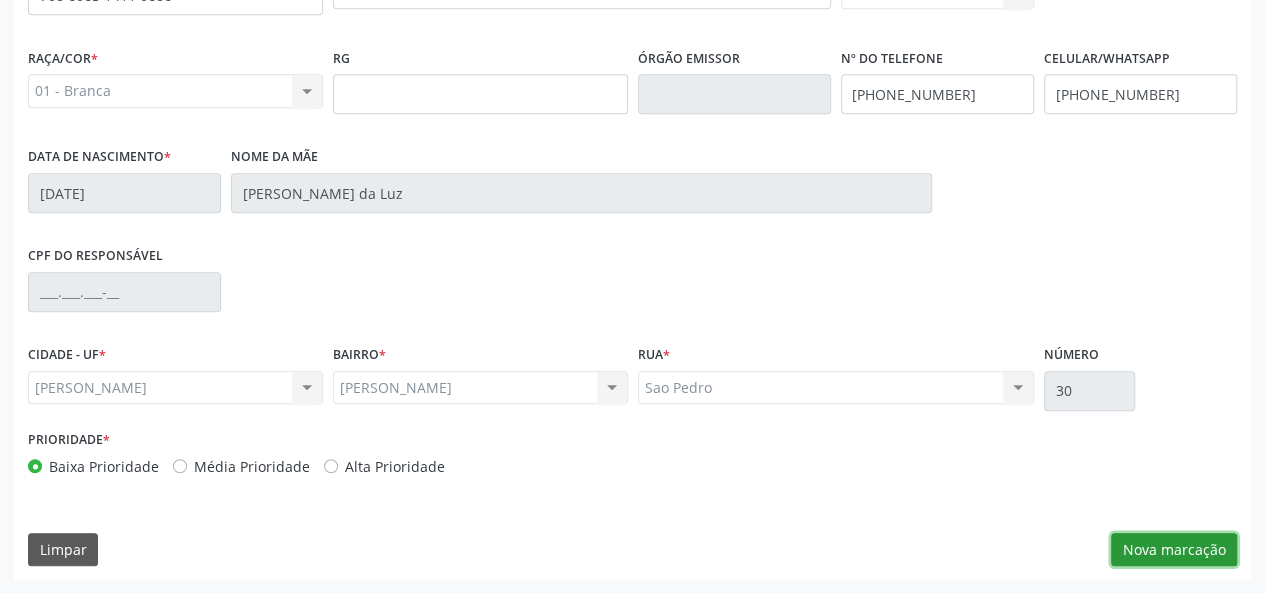 click on "Nova marcação" at bounding box center [1174, 550] 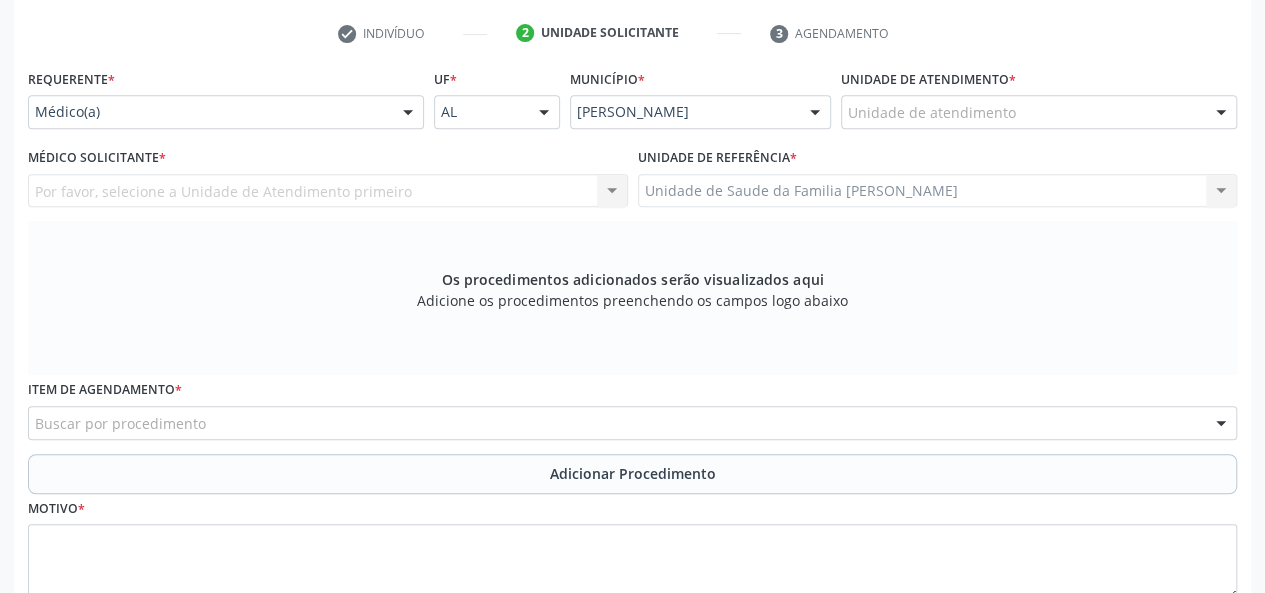 scroll, scrollTop: 218, scrollLeft: 0, axis: vertical 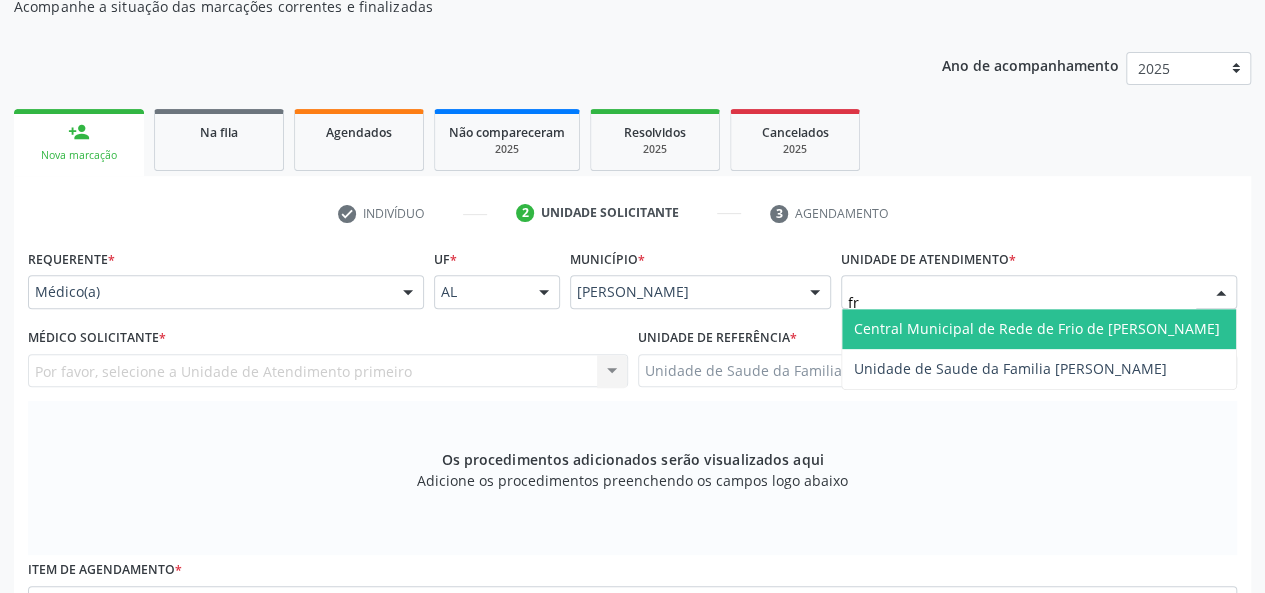 type on "fra" 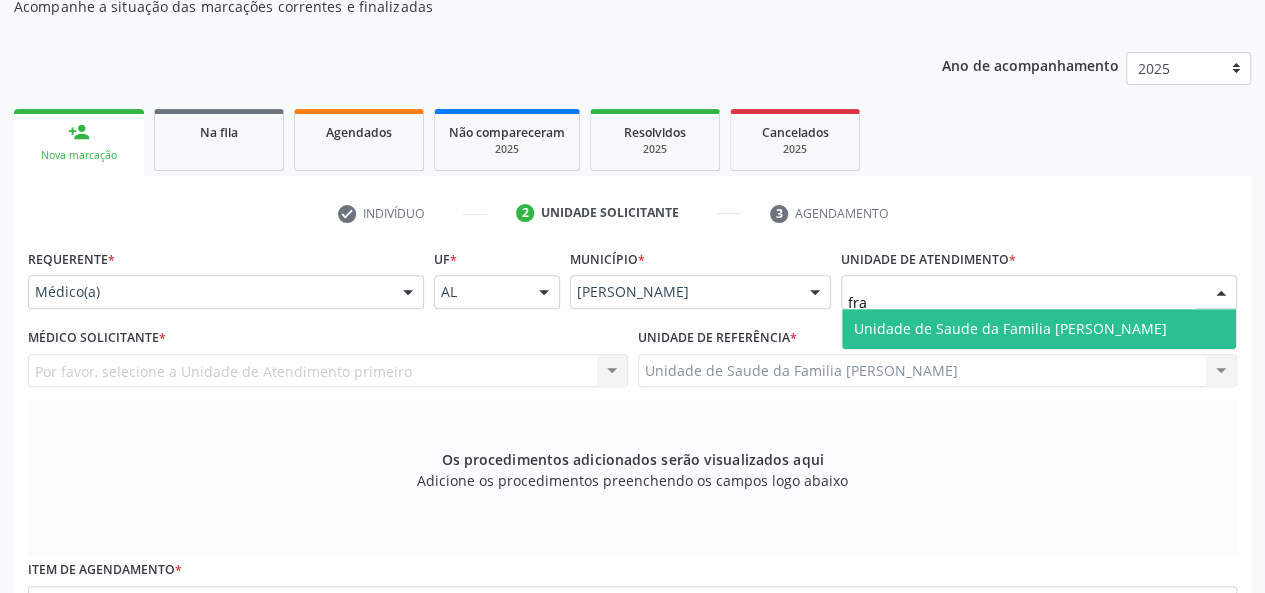 click on "Unidade de Saude da Familia [PERSON_NAME]" at bounding box center (1010, 328) 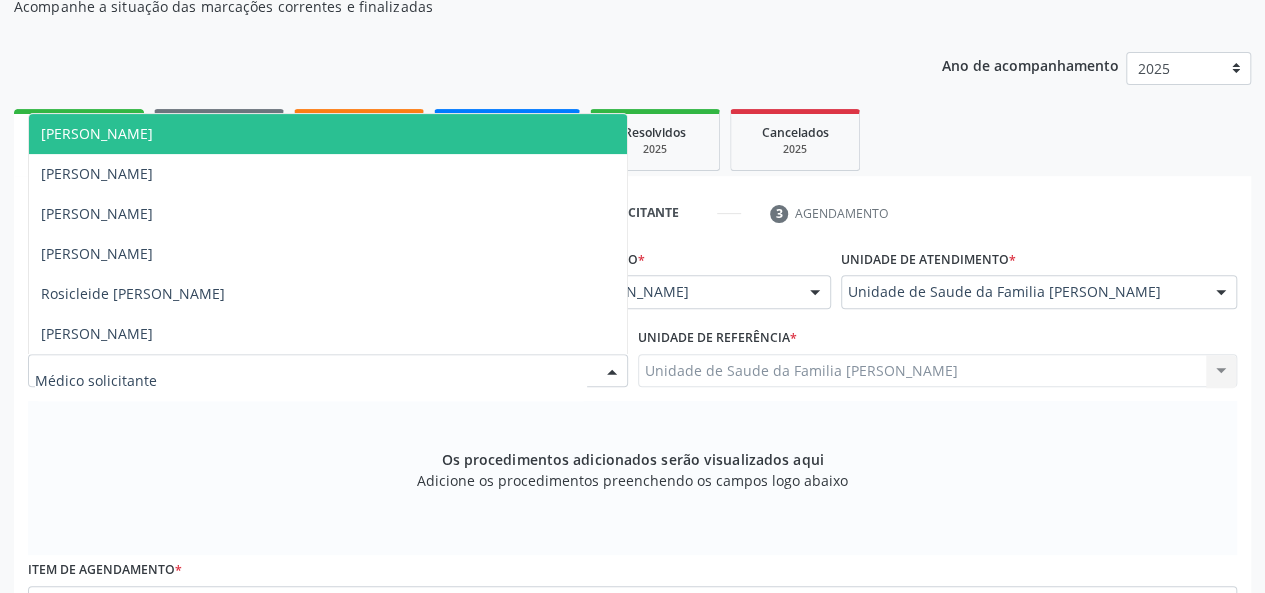 click on "[PERSON_NAME]" at bounding box center [97, 133] 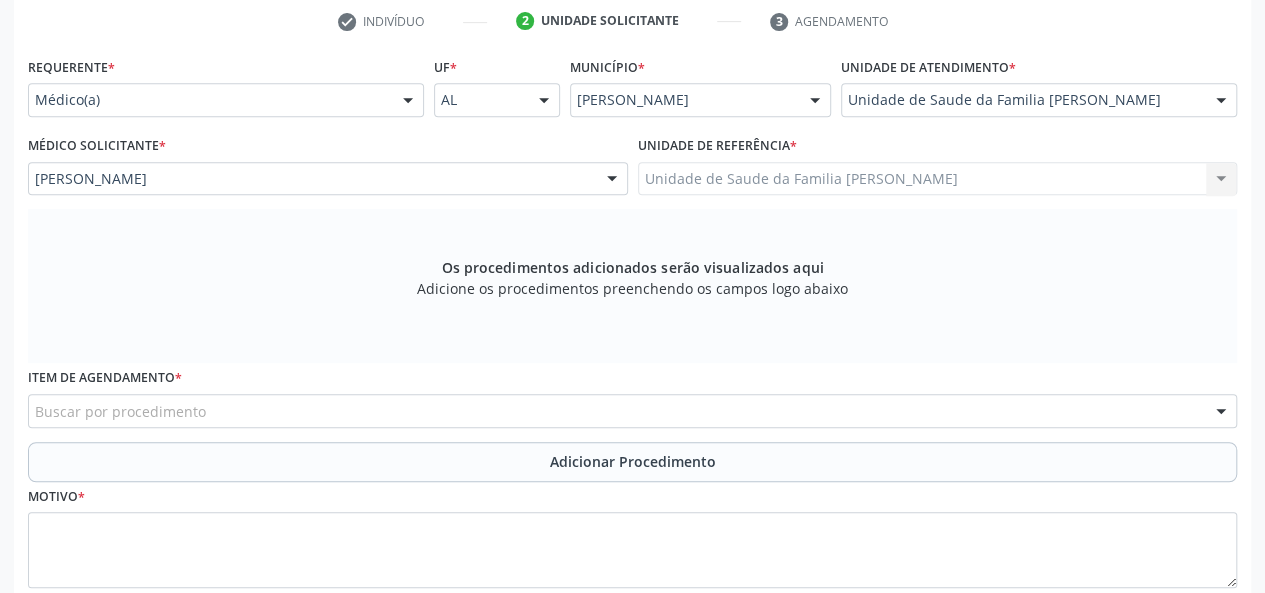 scroll, scrollTop: 418, scrollLeft: 0, axis: vertical 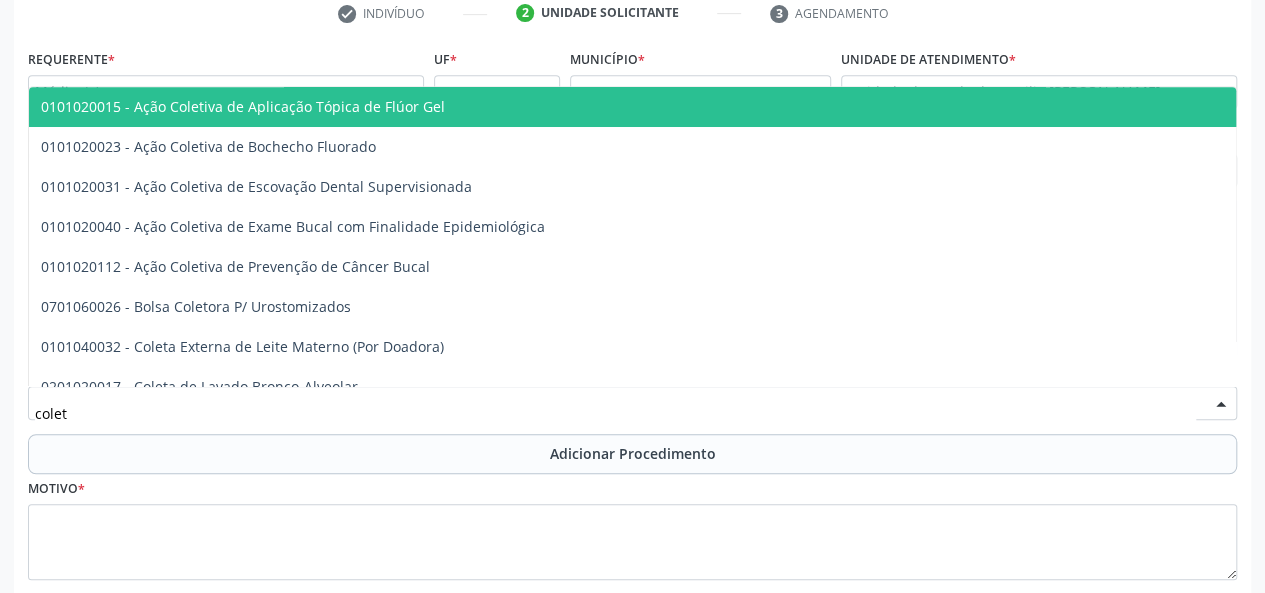 type on "coleta" 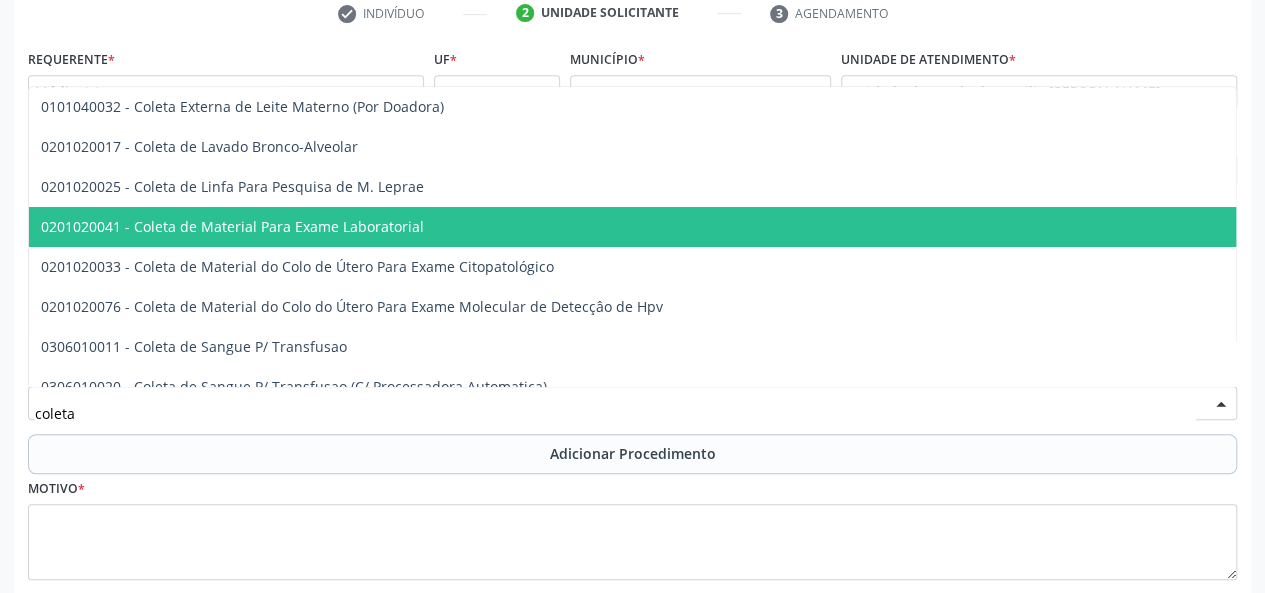 click on "0201020041 - Coleta de Material Para Exame Laboratorial" at bounding box center (232, 226) 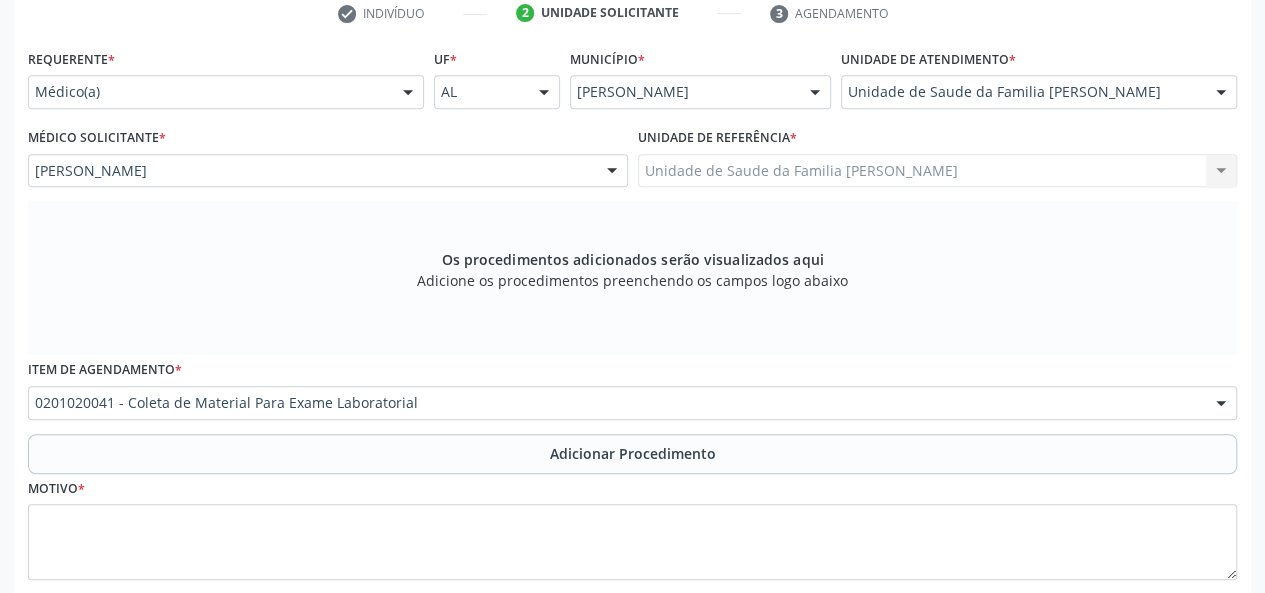 click on "Adicionar Procedimento" at bounding box center [633, 453] 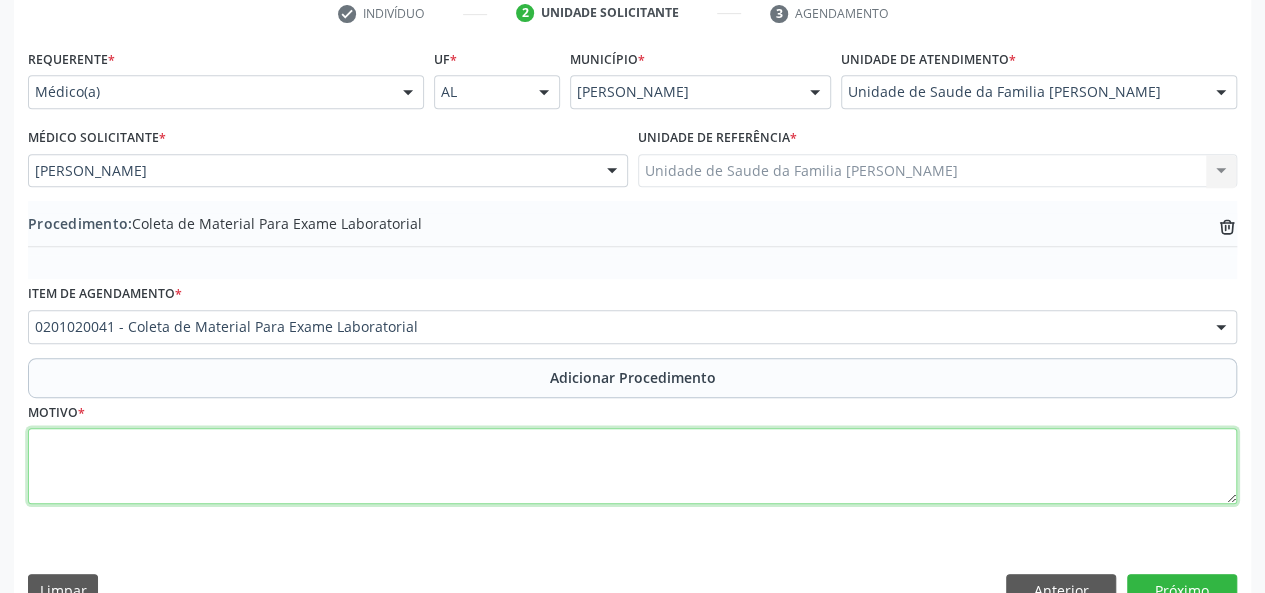 click at bounding box center (632, 466) 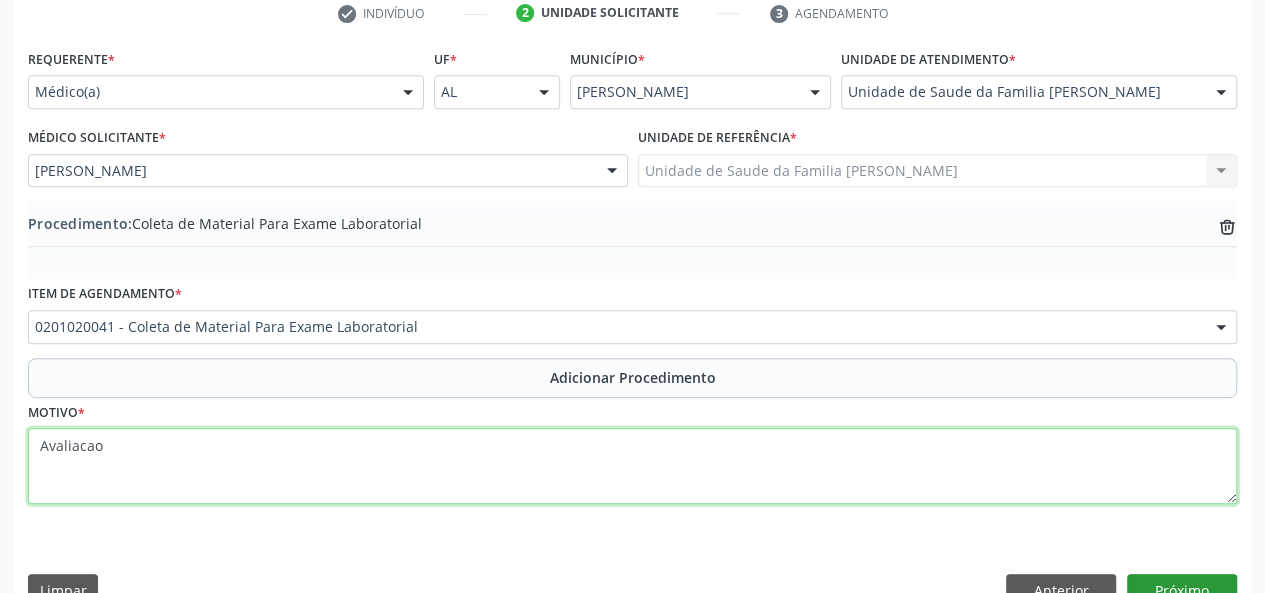type on "Avaliacao" 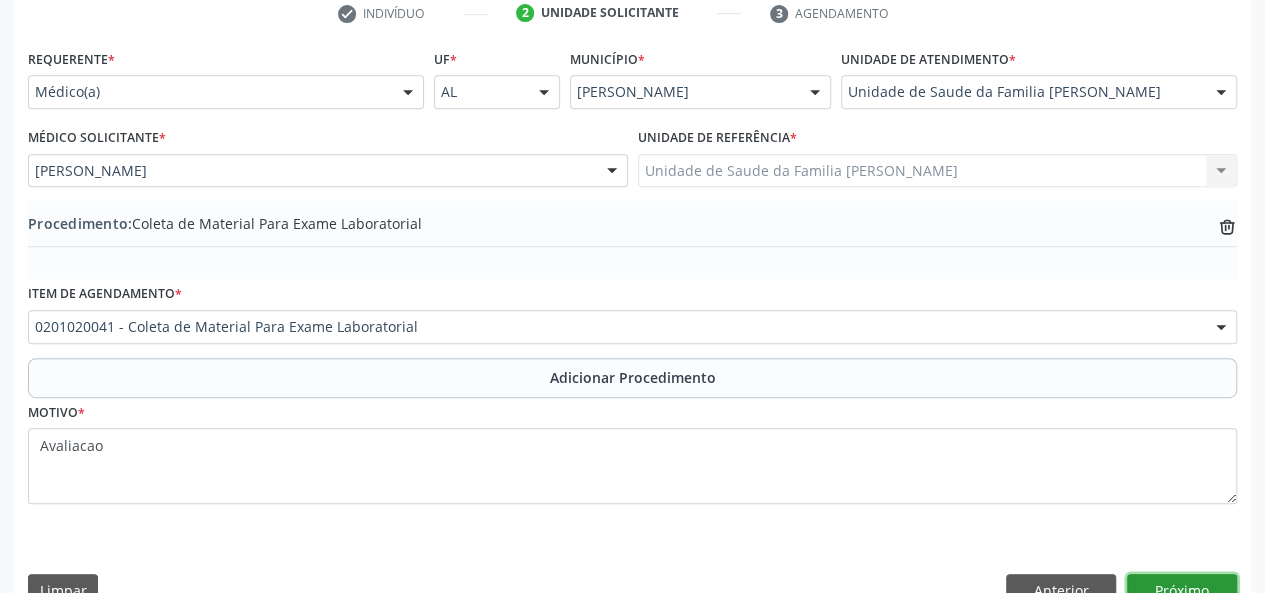 click on "Próximo" at bounding box center [1182, 591] 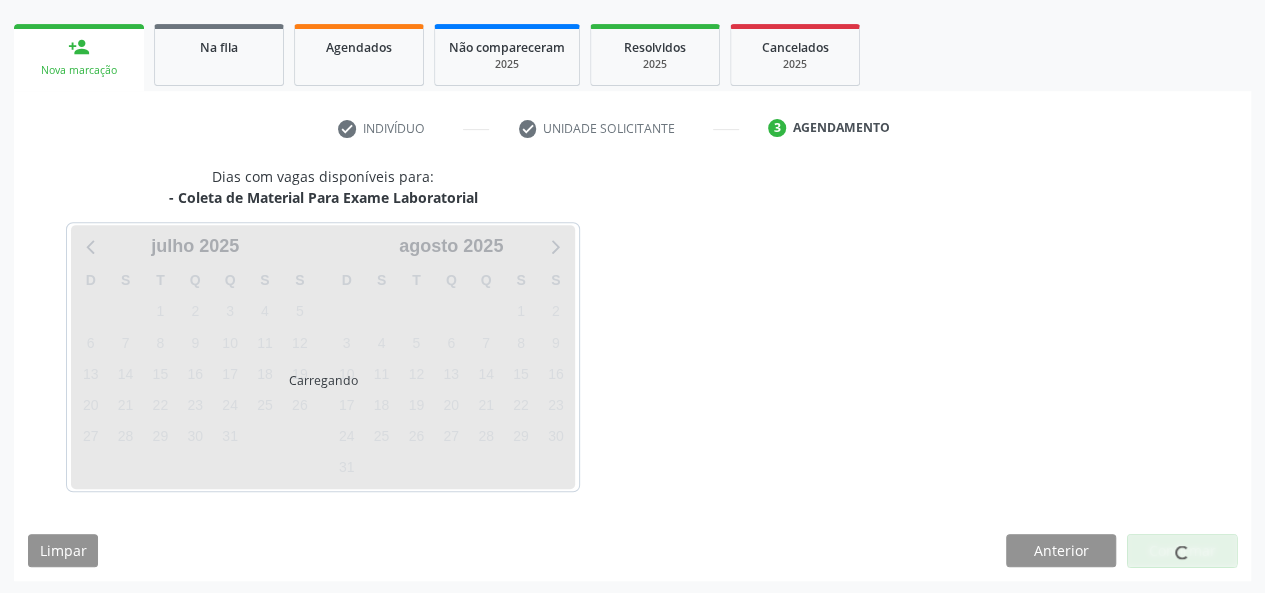 scroll, scrollTop: 362, scrollLeft: 0, axis: vertical 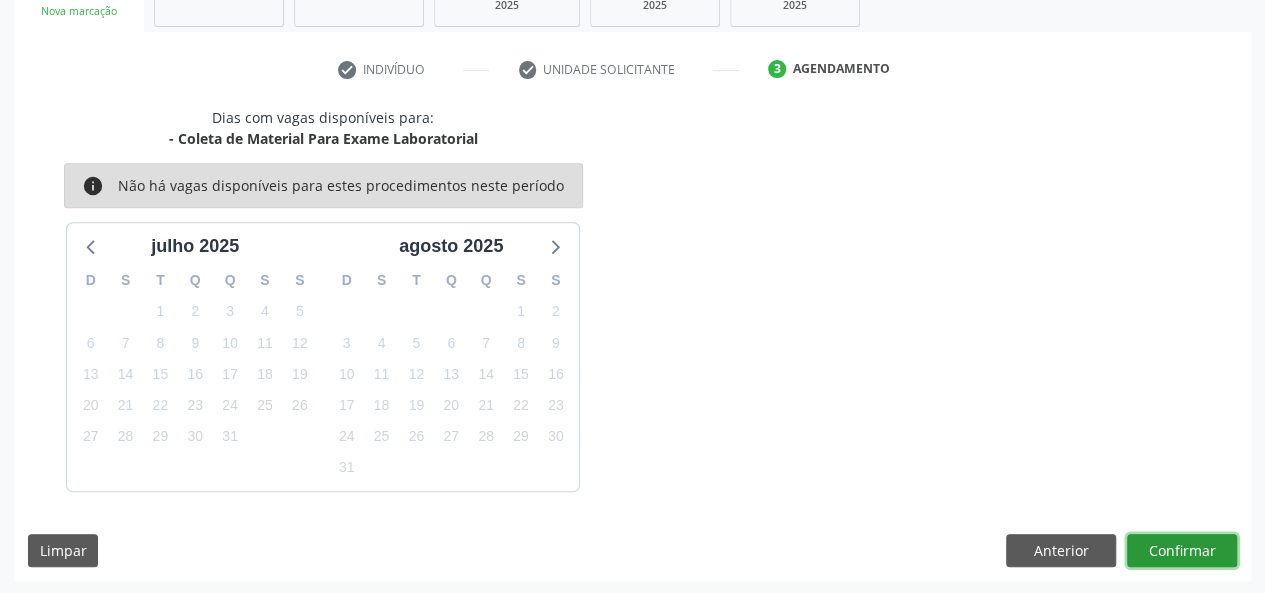 click on "Confirmar" at bounding box center (1182, 551) 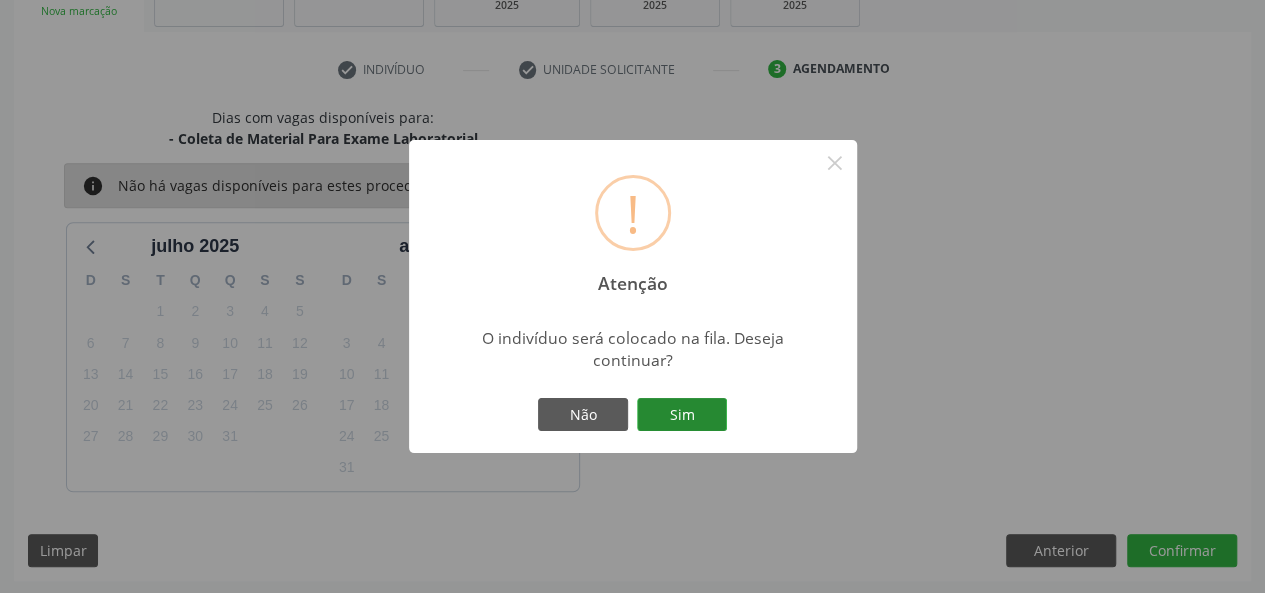 click on "Sim" at bounding box center (682, 415) 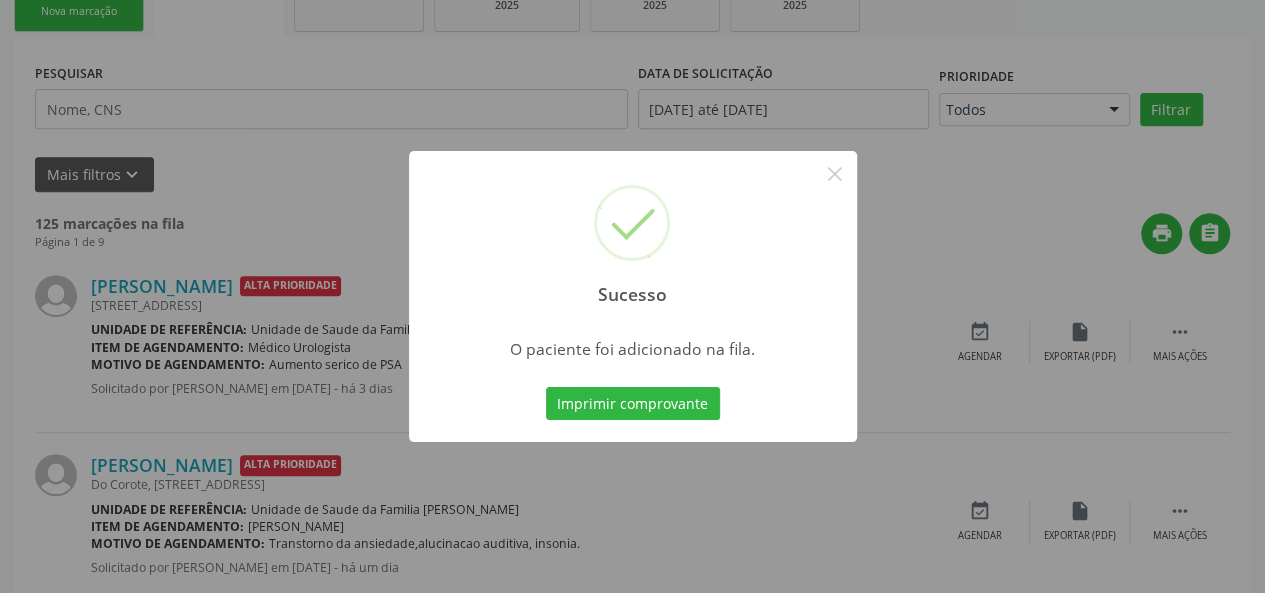 scroll, scrollTop: 100, scrollLeft: 0, axis: vertical 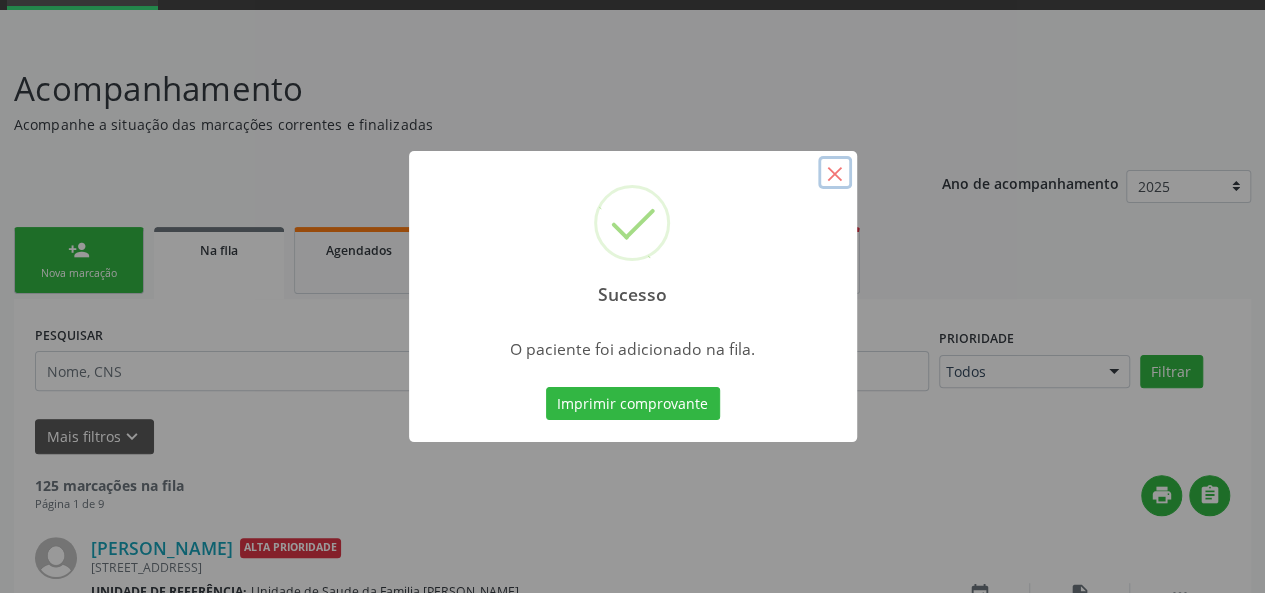 click on "×" at bounding box center [835, 173] 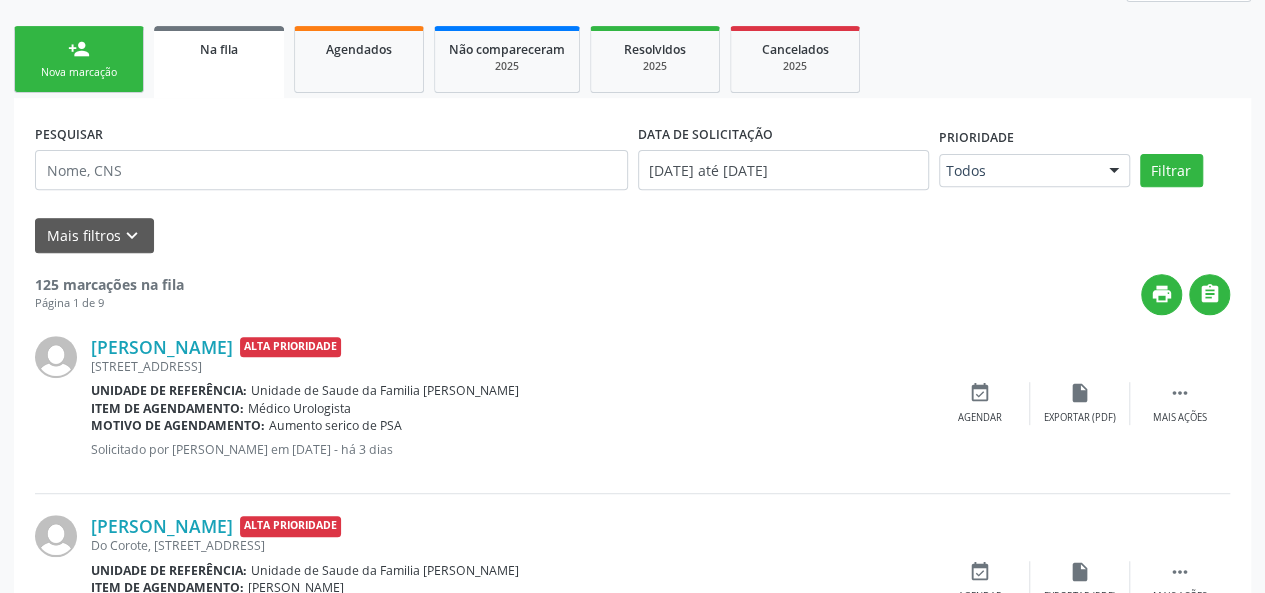 scroll, scrollTop: 300, scrollLeft: 0, axis: vertical 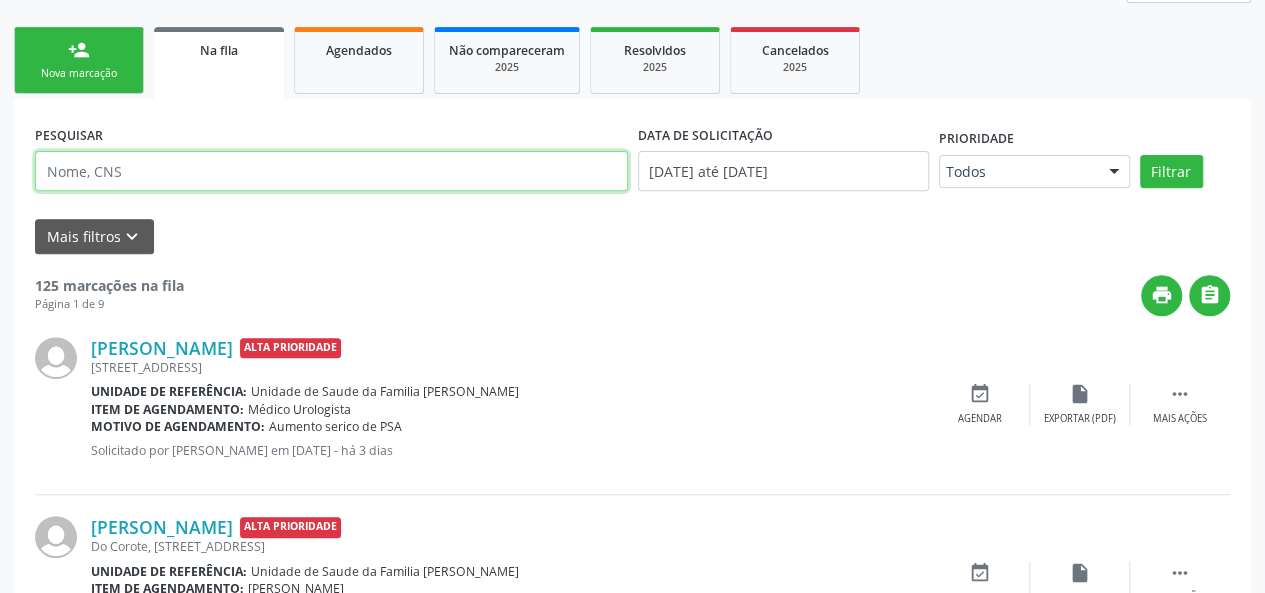 click at bounding box center [331, 171] 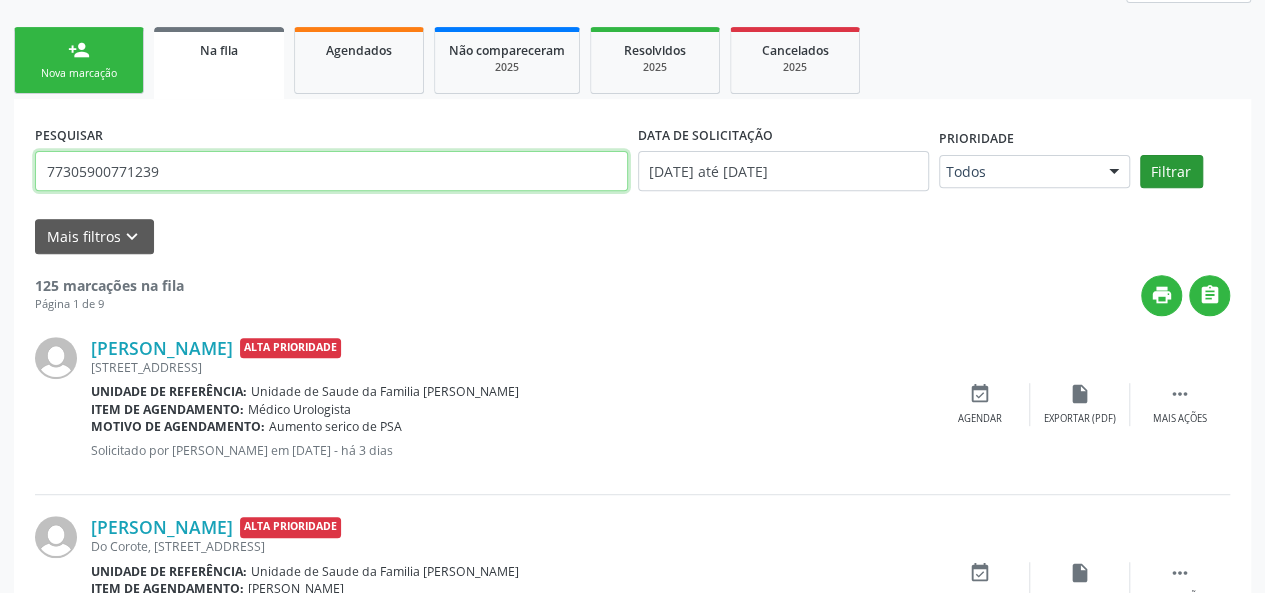 type on "77305900771239" 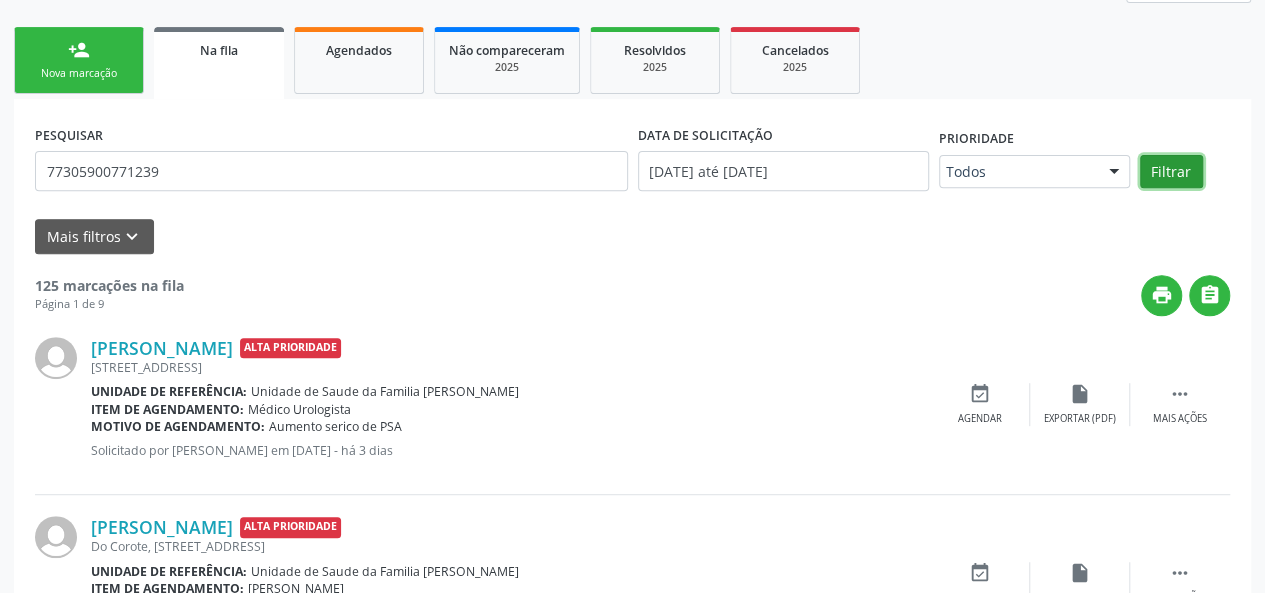 click on "Filtrar" at bounding box center (1171, 172) 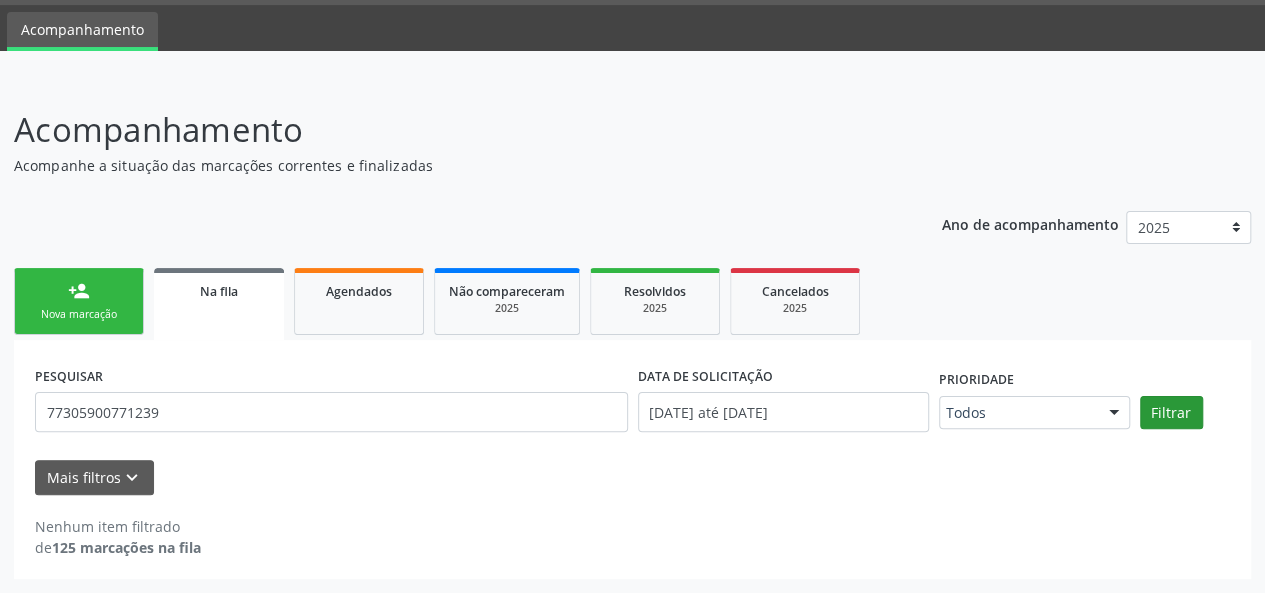 scroll, scrollTop: 58, scrollLeft: 0, axis: vertical 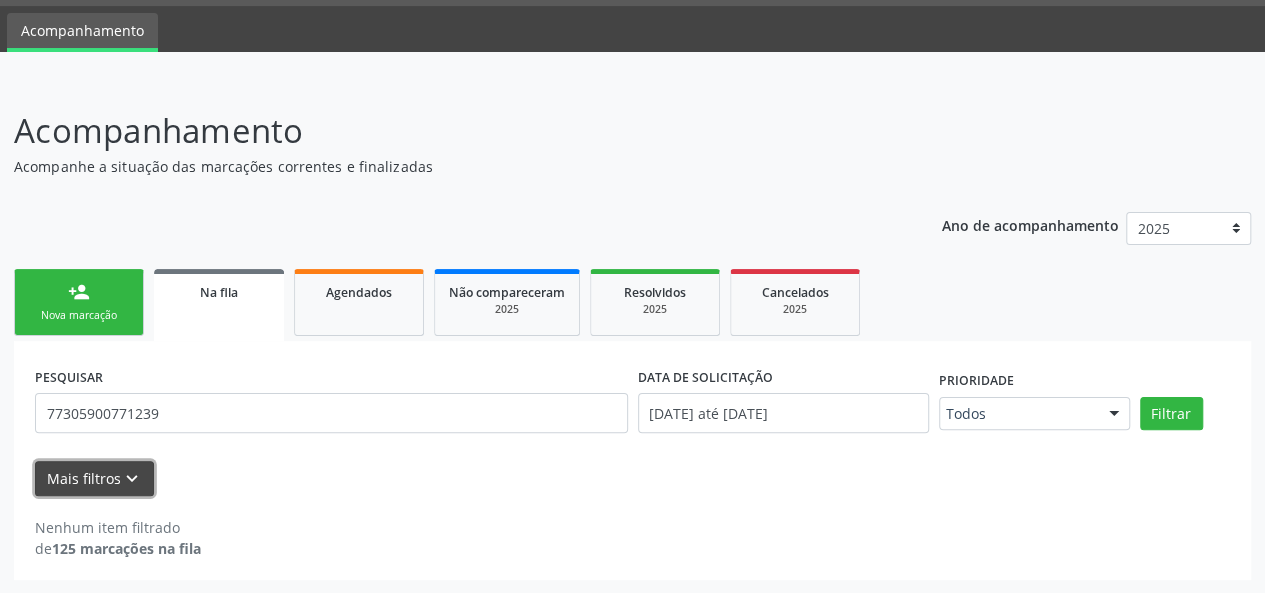 click on "keyboard_arrow_down" at bounding box center [132, 479] 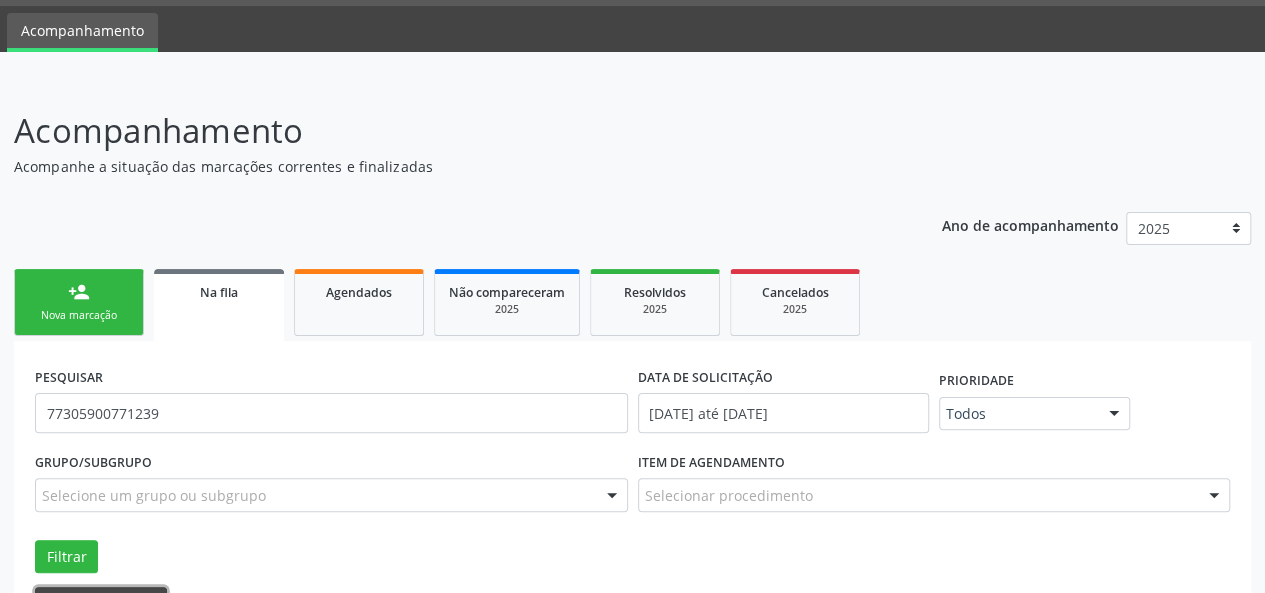 scroll, scrollTop: 182, scrollLeft: 0, axis: vertical 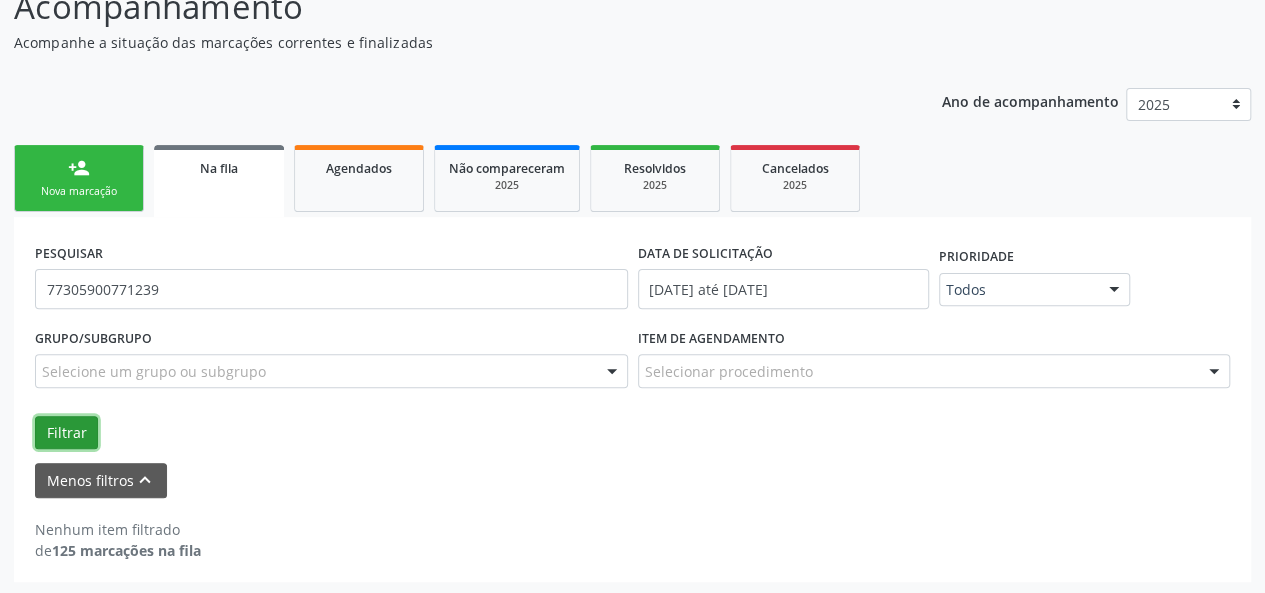 click on "Filtrar" at bounding box center [66, 433] 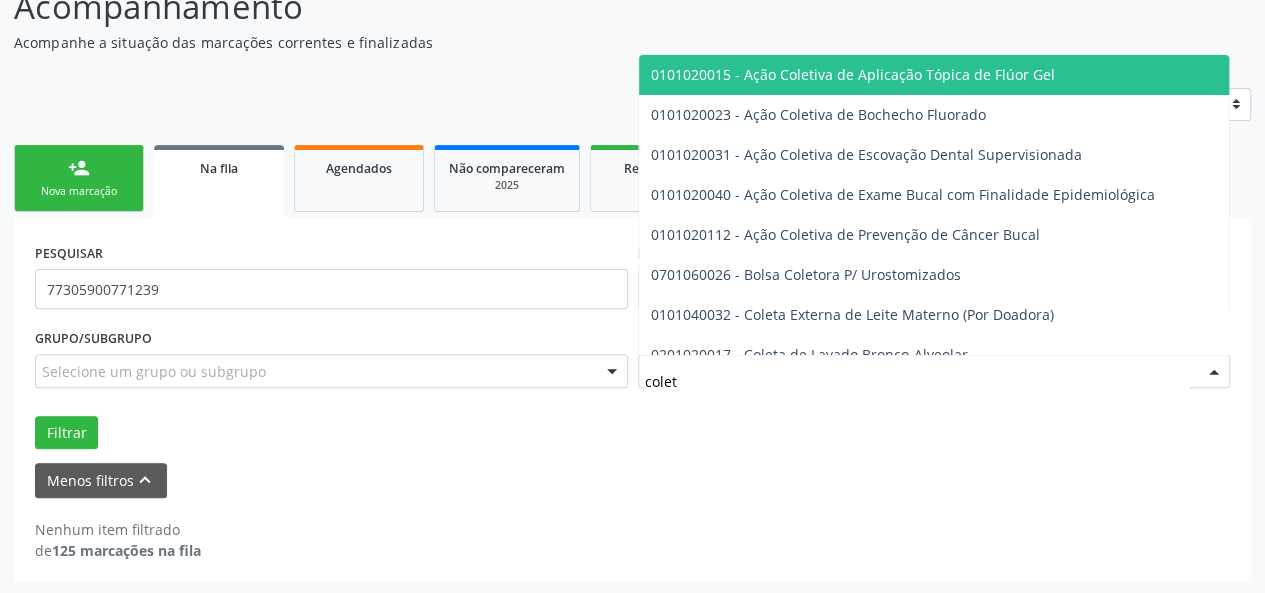 type on "coleta" 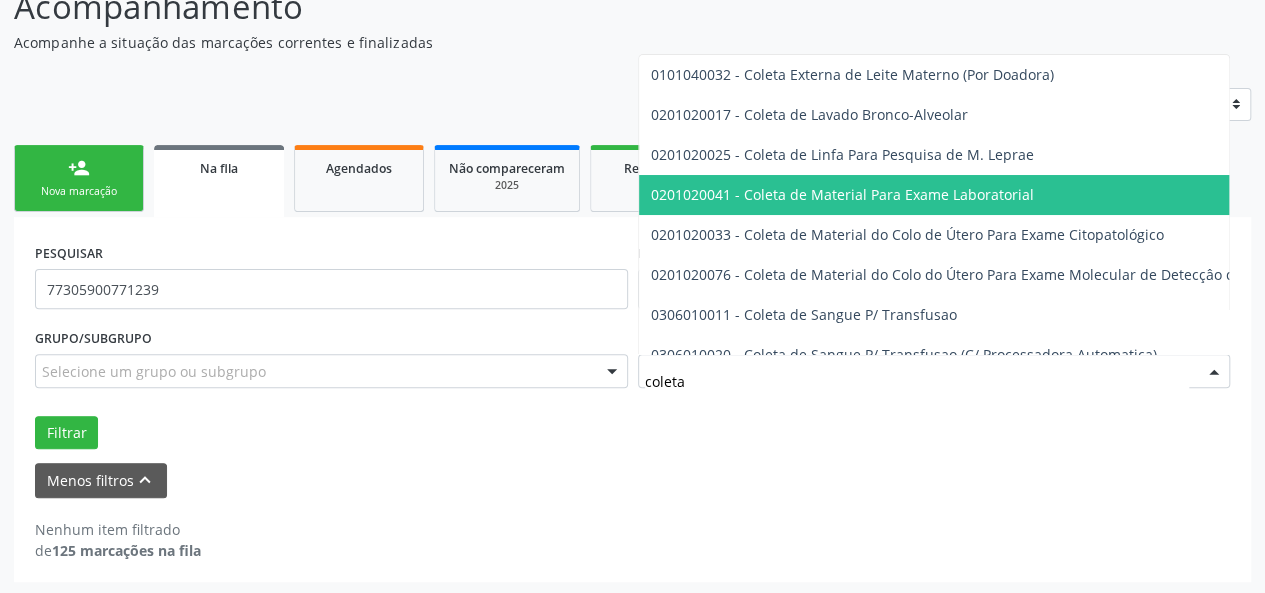 click on "0201020041 - Coleta de Material Para Exame Laboratorial" at bounding box center (1360, 195) 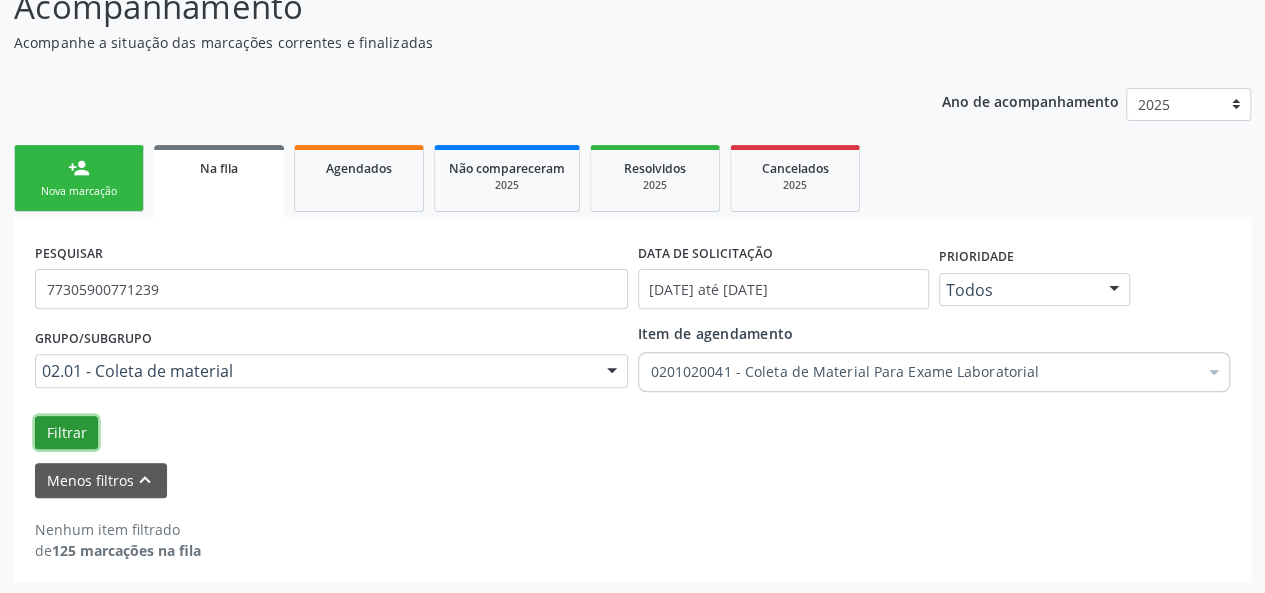 click on "Filtrar" at bounding box center [66, 433] 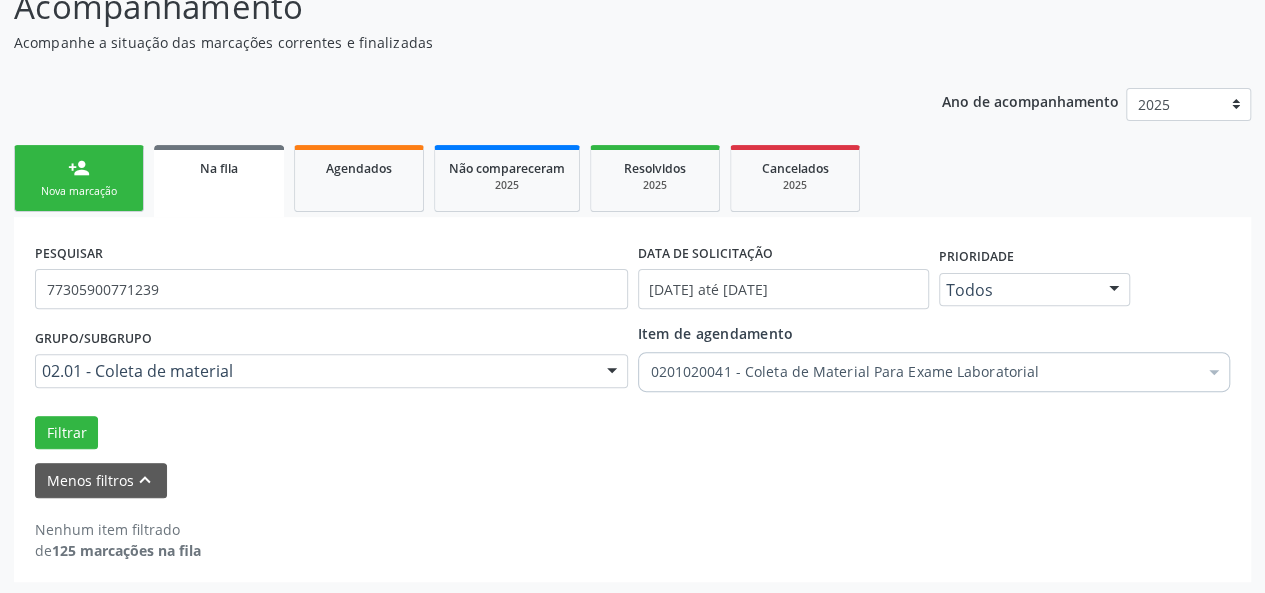 click at bounding box center (1114, 291) 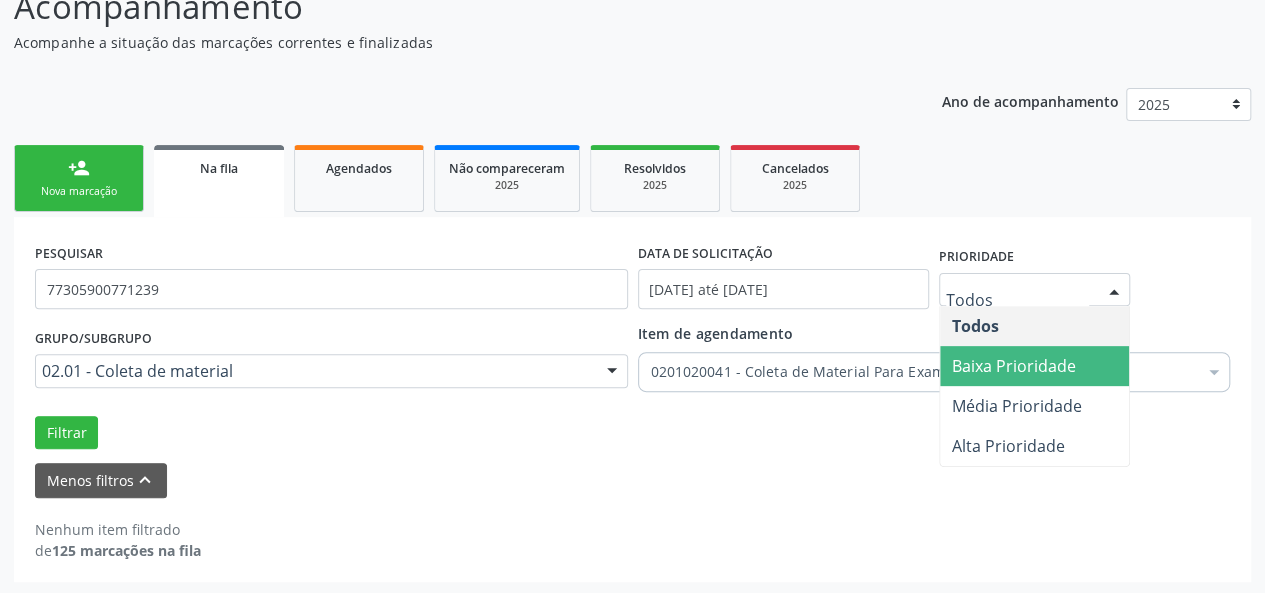 click on "Baixa Prioridade" at bounding box center [1014, 366] 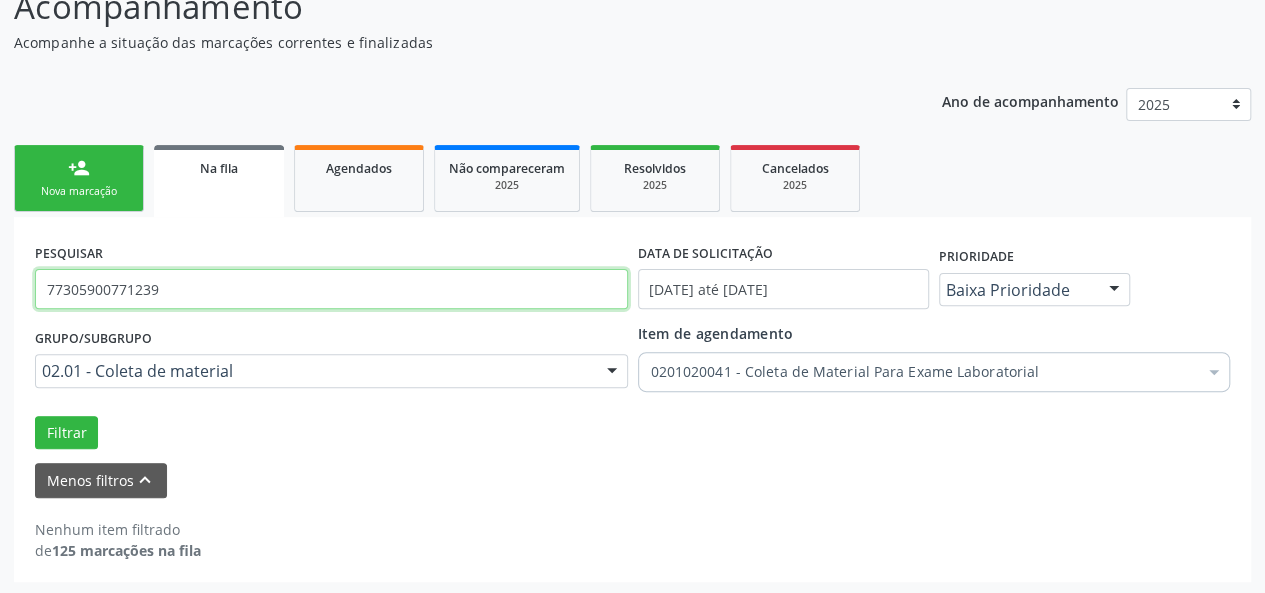 drag, startPoint x: 413, startPoint y: 298, endPoint x: 0, endPoint y: 283, distance: 413.2723 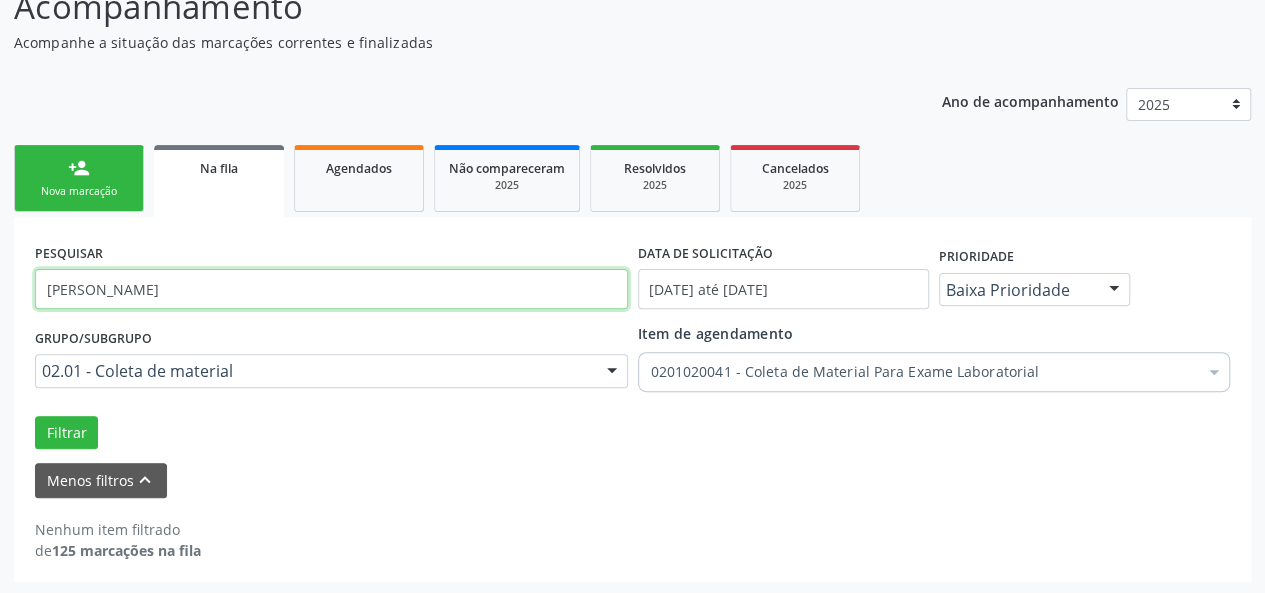 type on "Mariana ferreira" 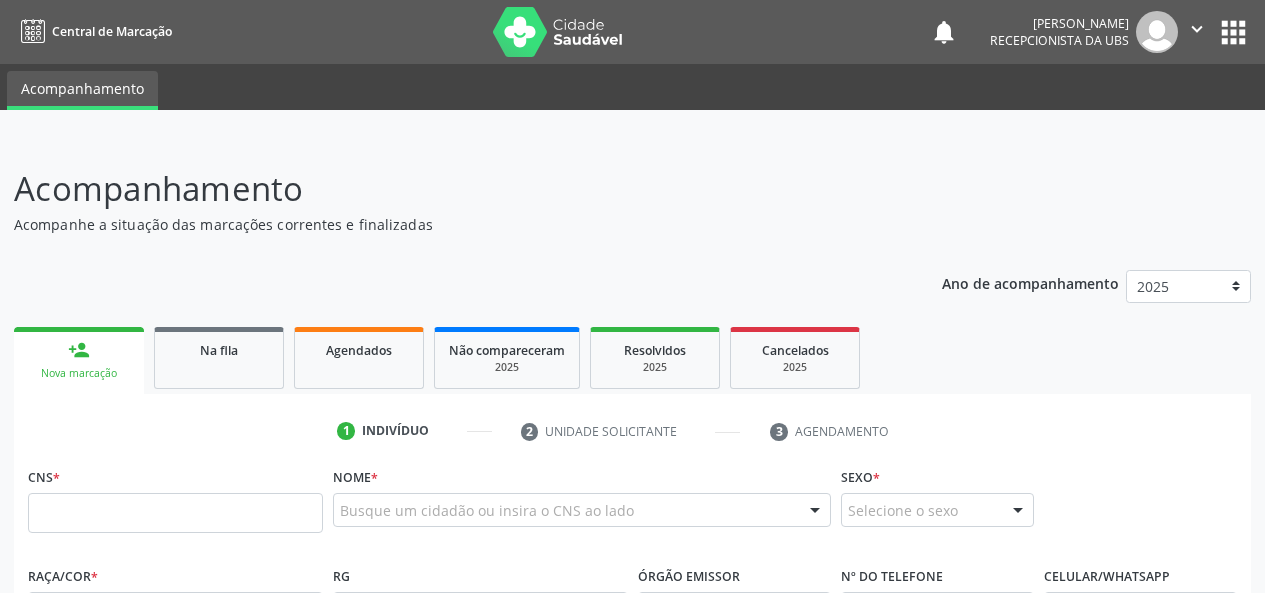 scroll, scrollTop: 180, scrollLeft: 0, axis: vertical 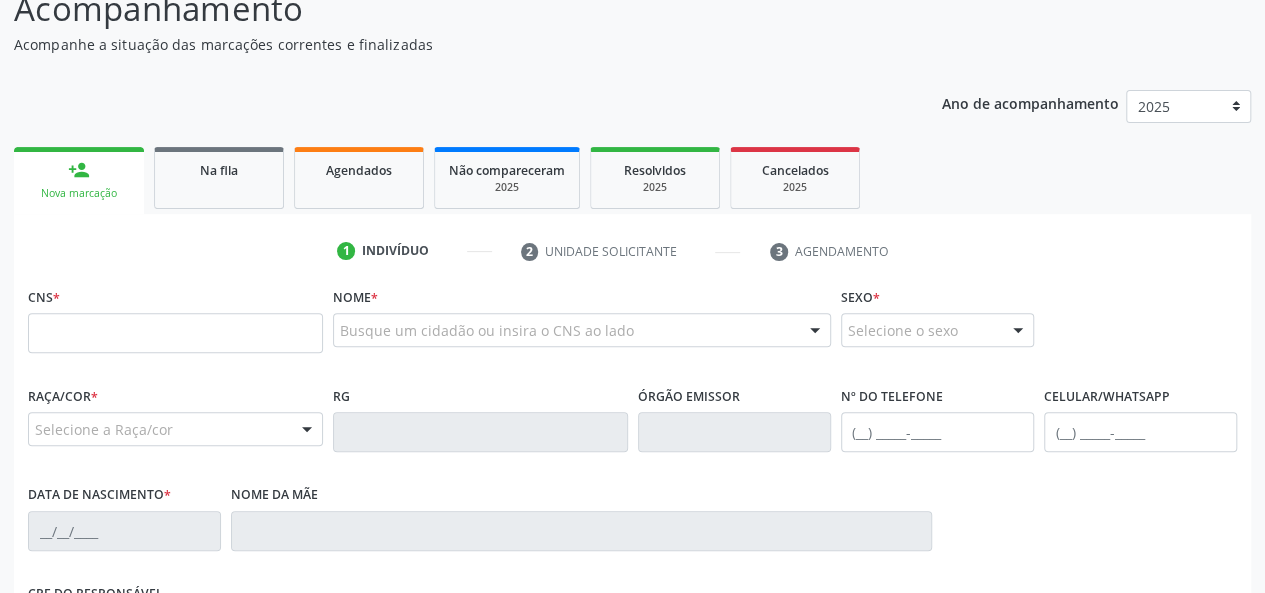 click on "Acompanhe a situação das marcações correntes e finalizadas" at bounding box center [447, 44] 